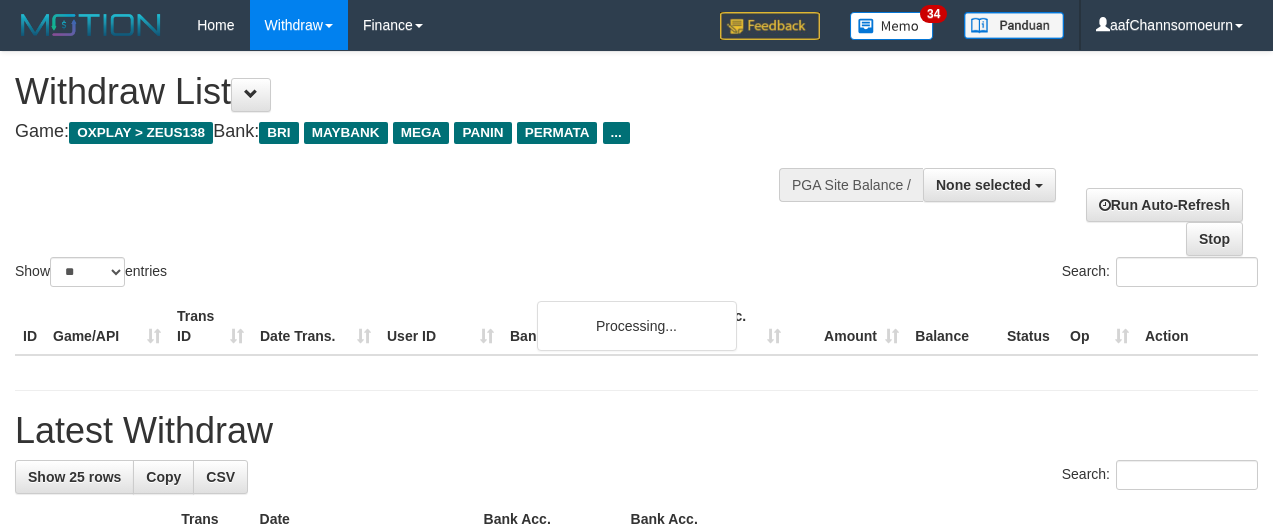 select 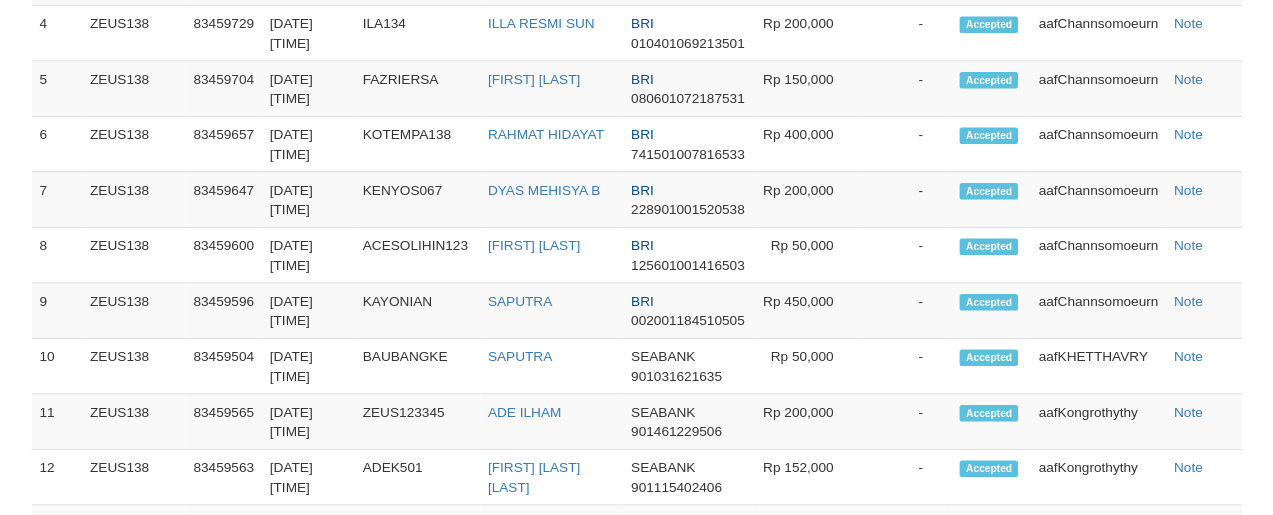 scroll, scrollTop: 1245, scrollLeft: 0, axis: vertical 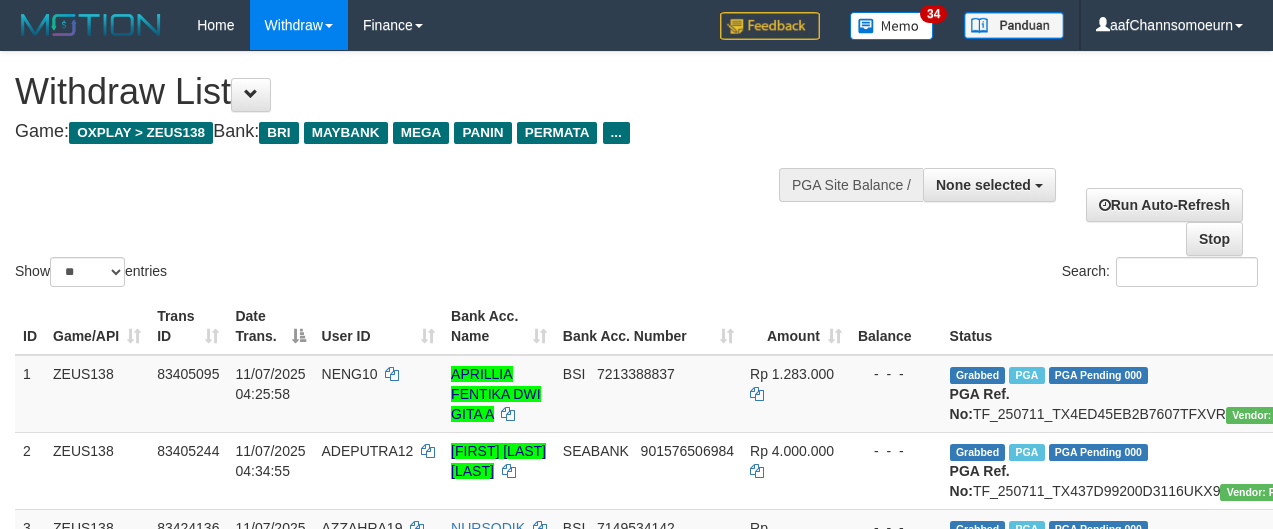 select 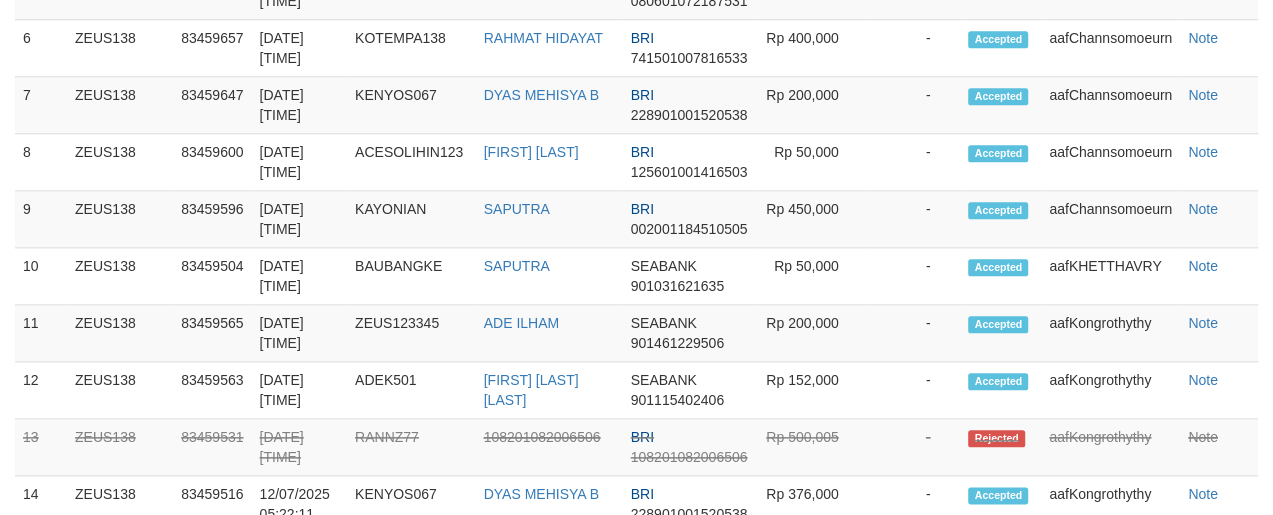 scroll, scrollTop: 1245, scrollLeft: 0, axis: vertical 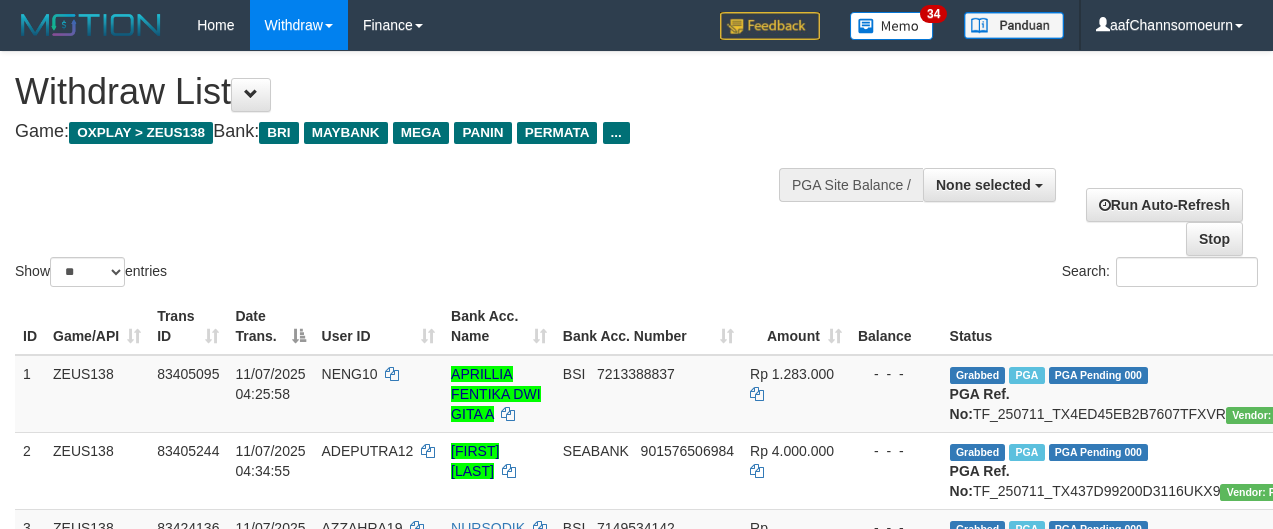 select 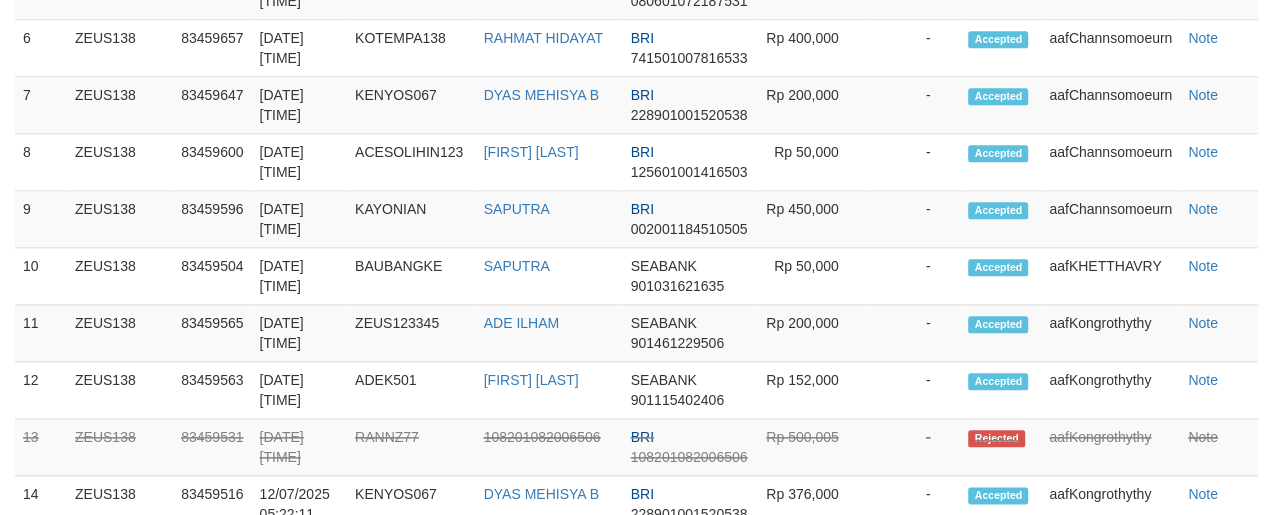 scroll, scrollTop: 1245, scrollLeft: 0, axis: vertical 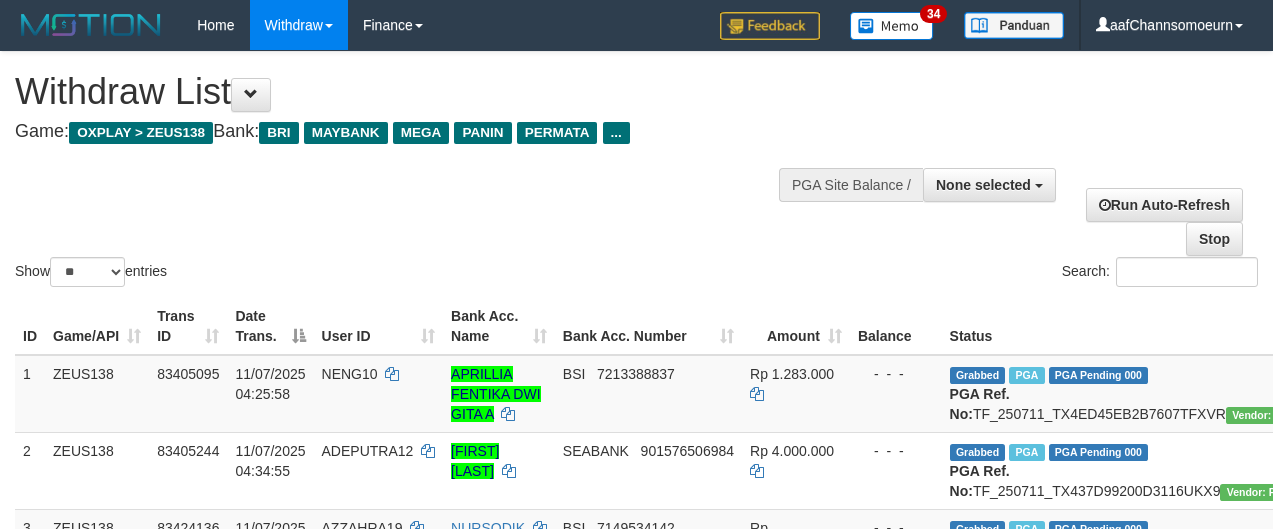 select 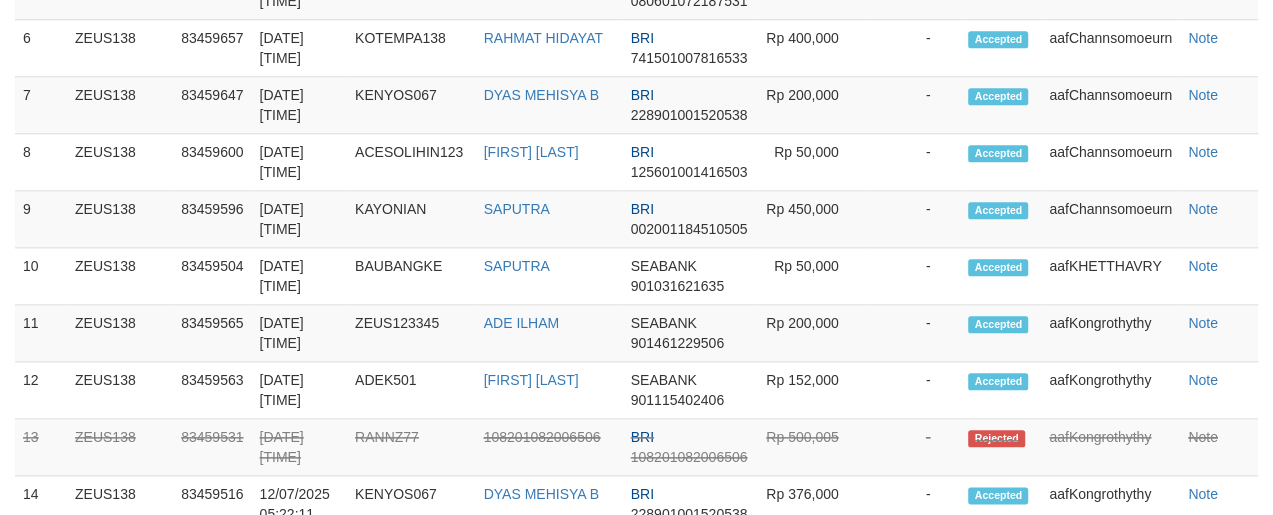 scroll, scrollTop: 1245, scrollLeft: 0, axis: vertical 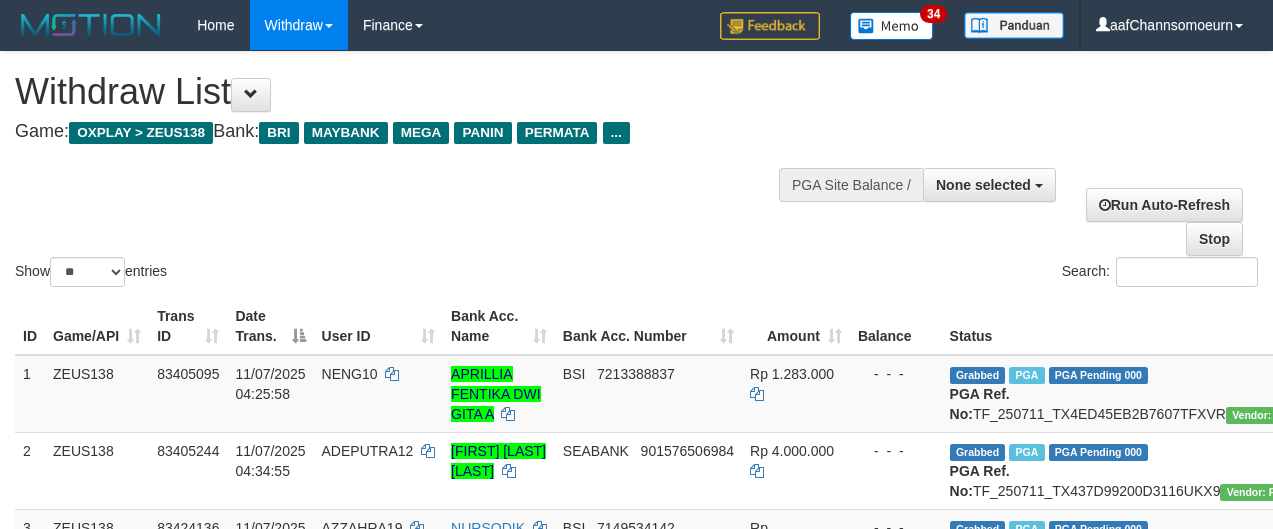 select 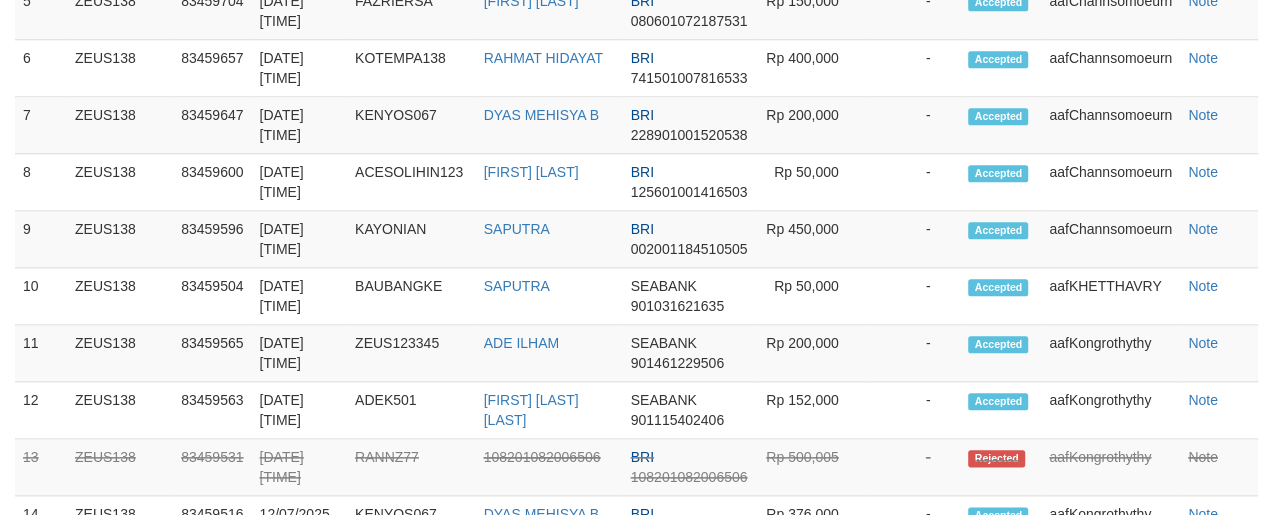 scroll, scrollTop: 1245, scrollLeft: 0, axis: vertical 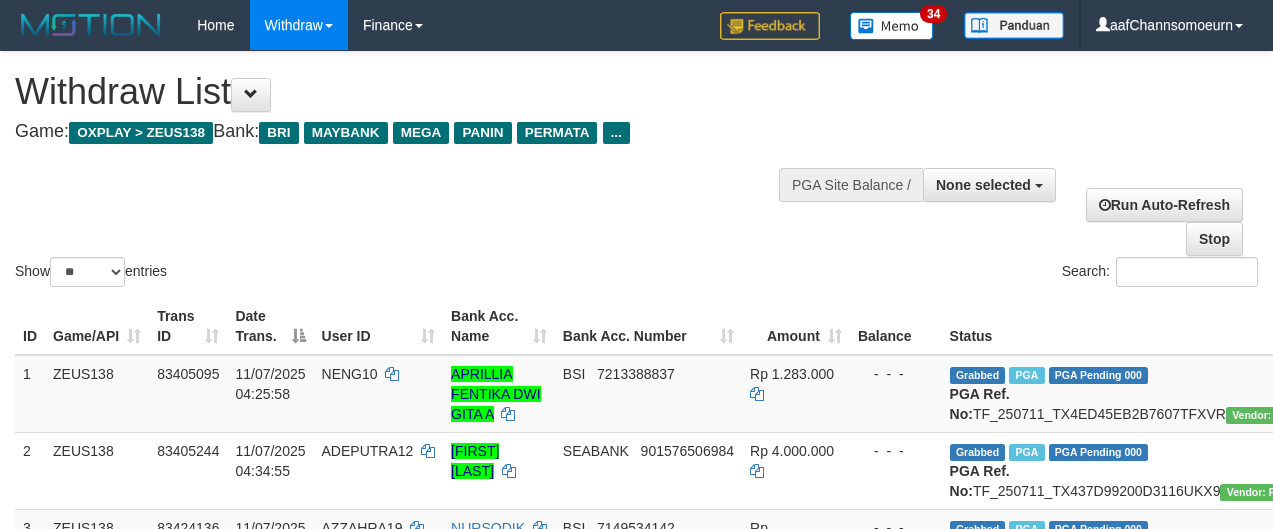 select 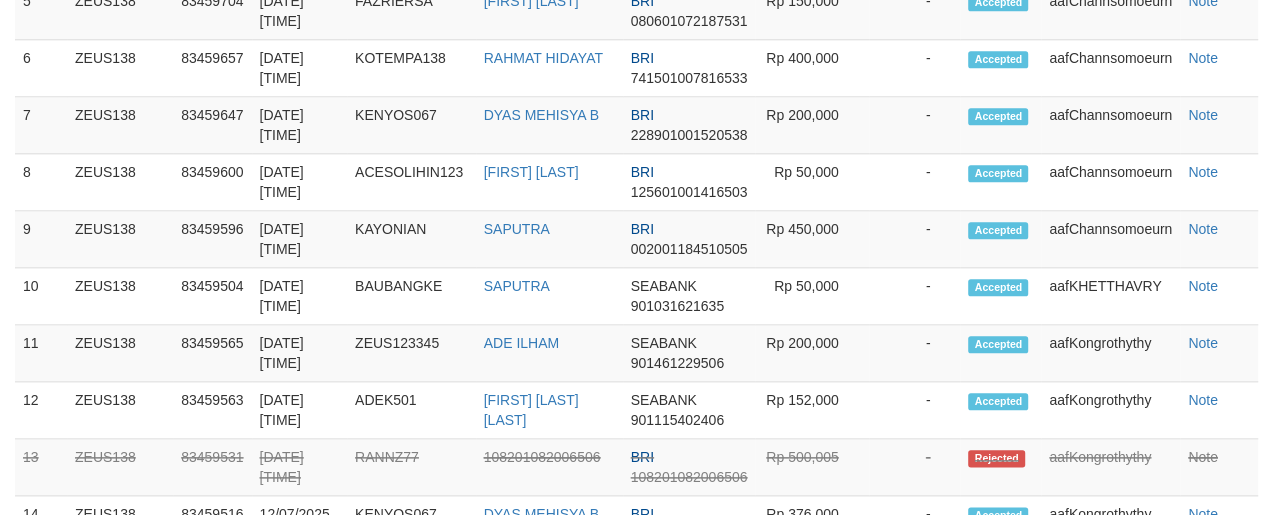 scroll, scrollTop: 1245, scrollLeft: 0, axis: vertical 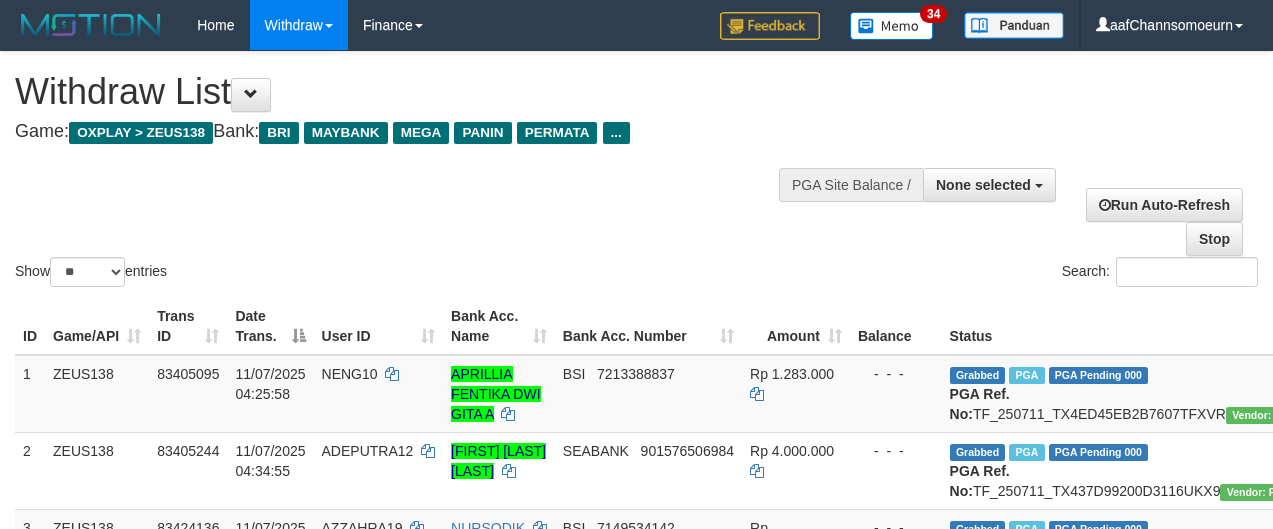 select 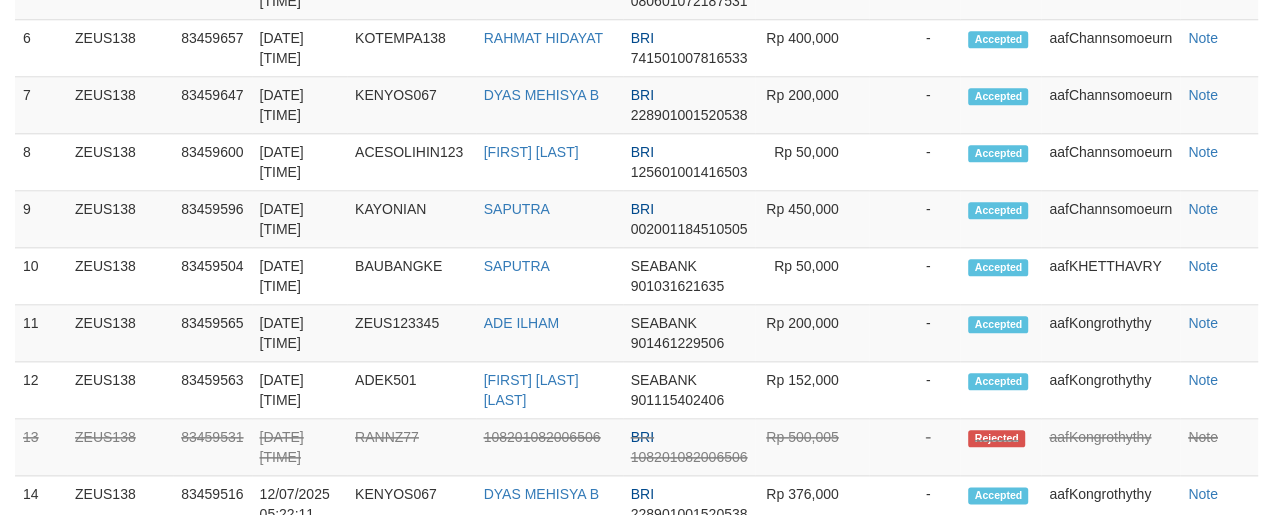 scroll, scrollTop: 1245, scrollLeft: 0, axis: vertical 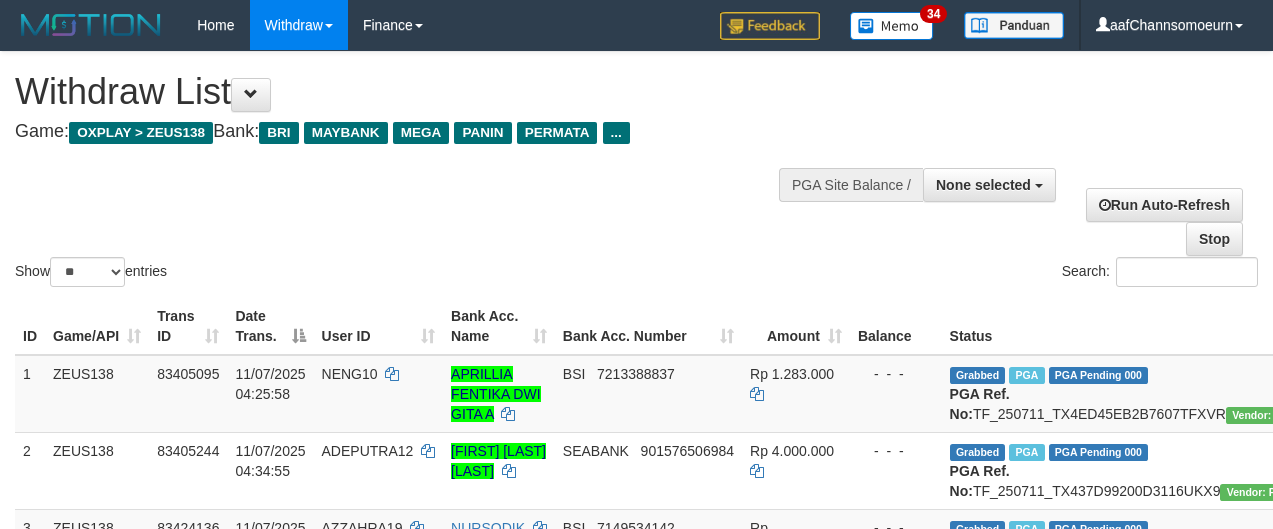 select 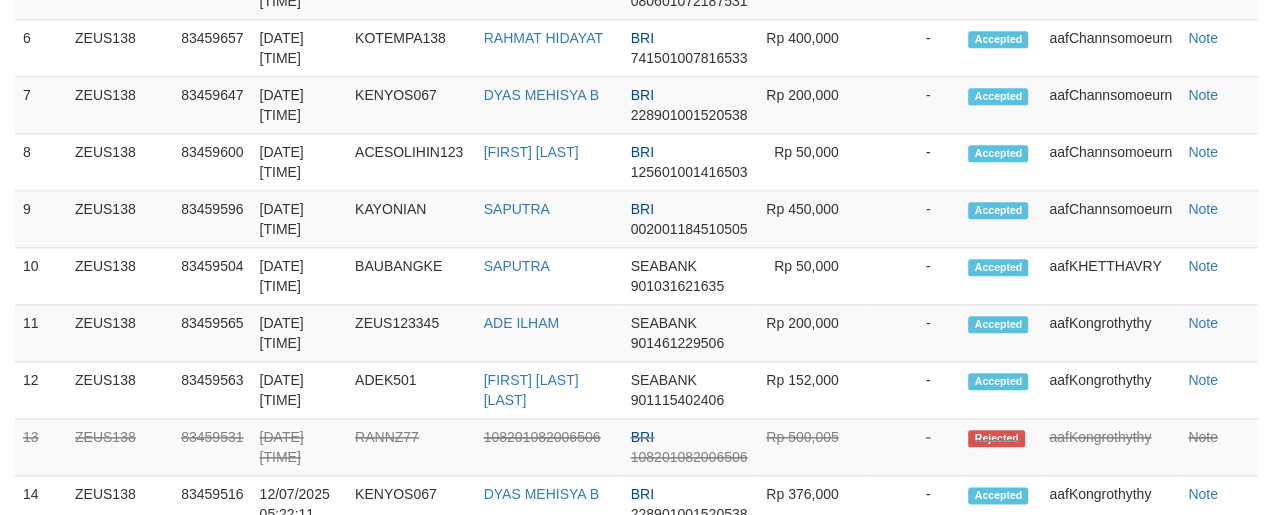 scroll, scrollTop: 1245, scrollLeft: 0, axis: vertical 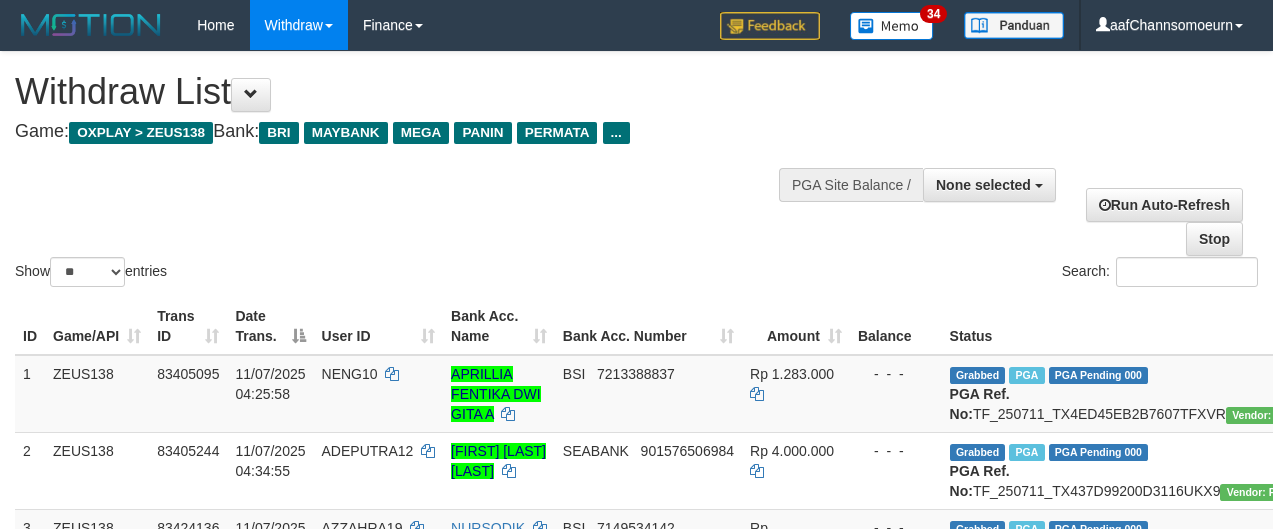 select 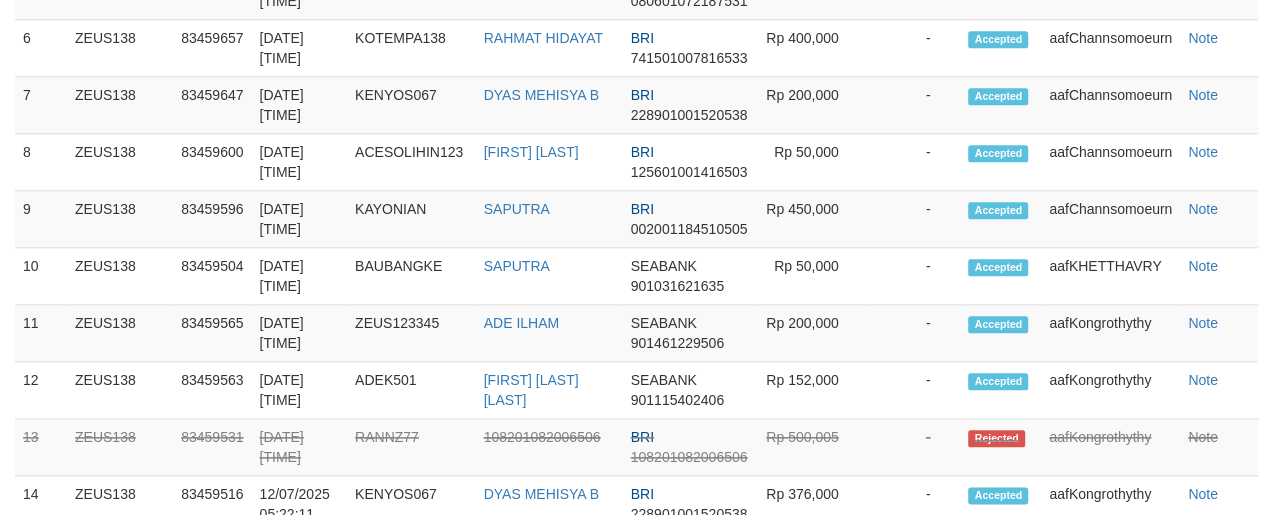 scroll, scrollTop: 1245, scrollLeft: 0, axis: vertical 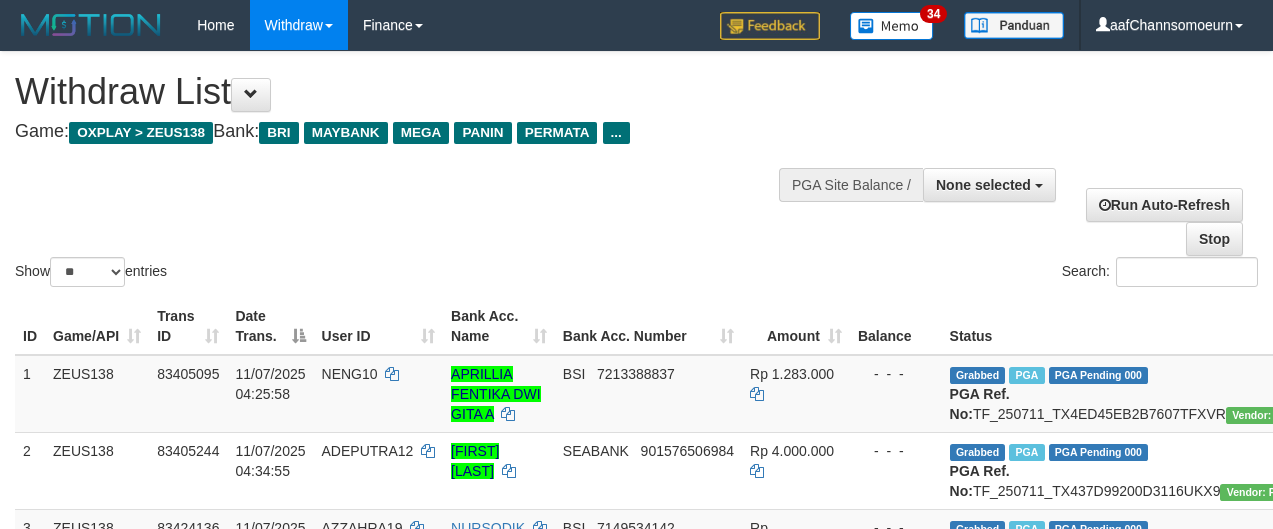 select 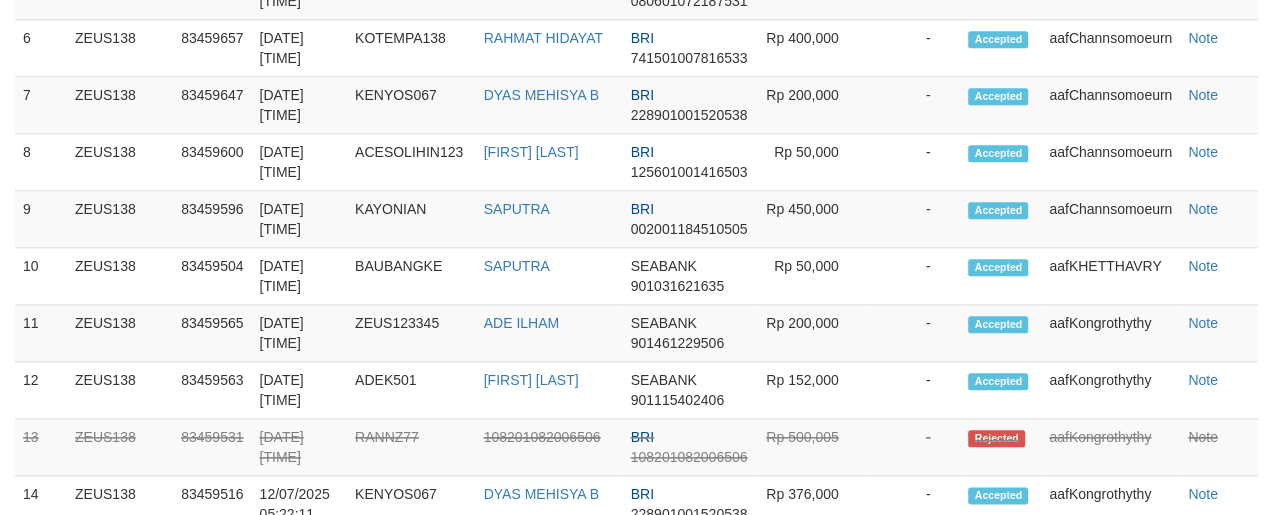 scroll, scrollTop: 1245, scrollLeft: 0, axis: vertical 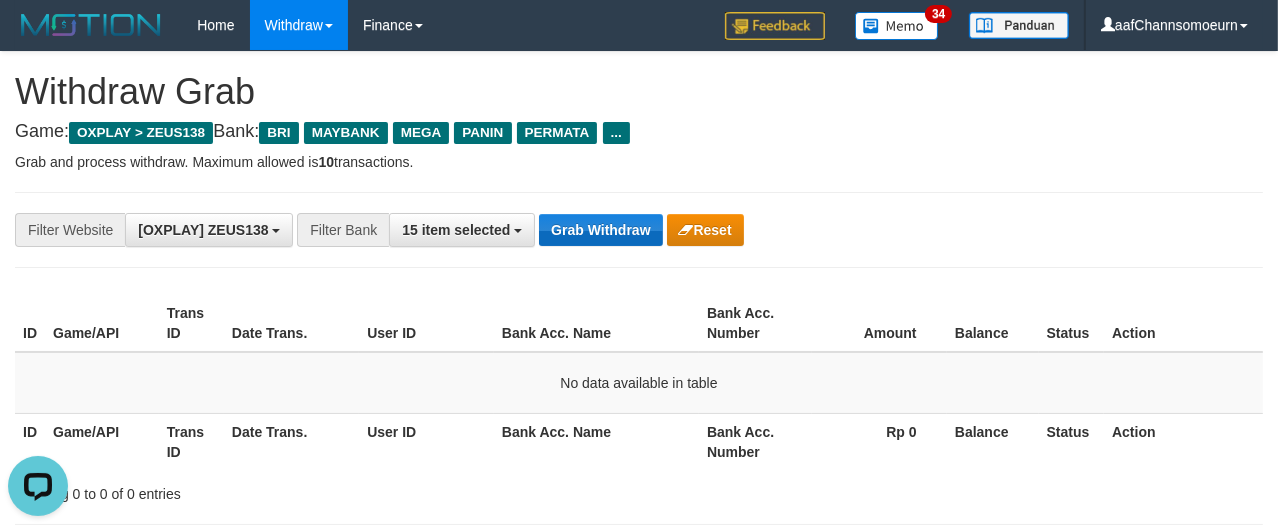 drag, startPoint x: 596, startPoint y: 211, endPoint x: 595, endPoint y: 222, distance: 11.045361 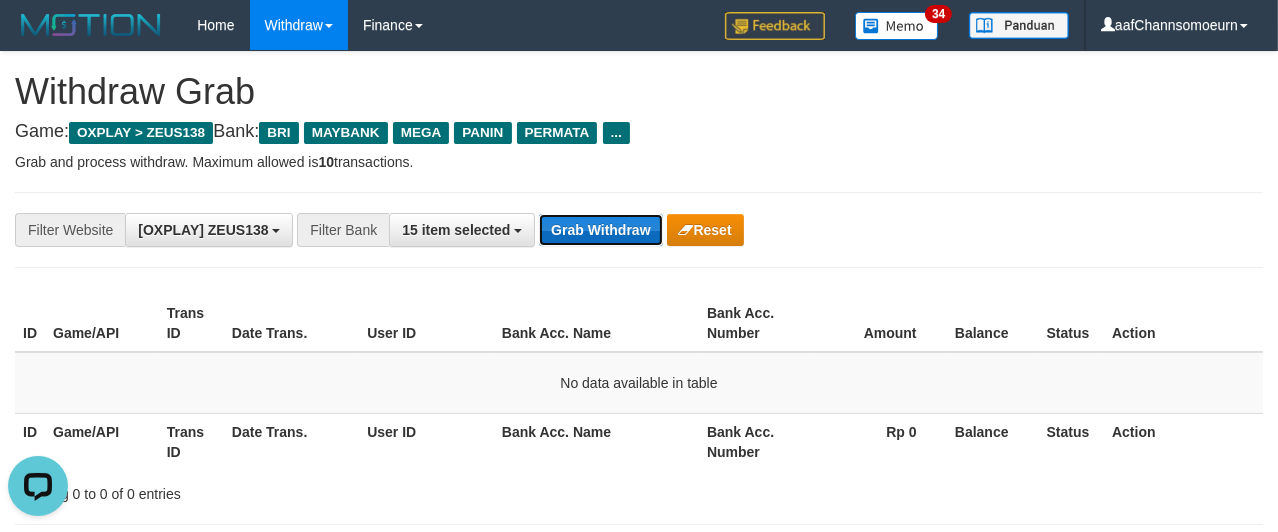 click on "Grab Withdraw" at bounding box center (600, 230) 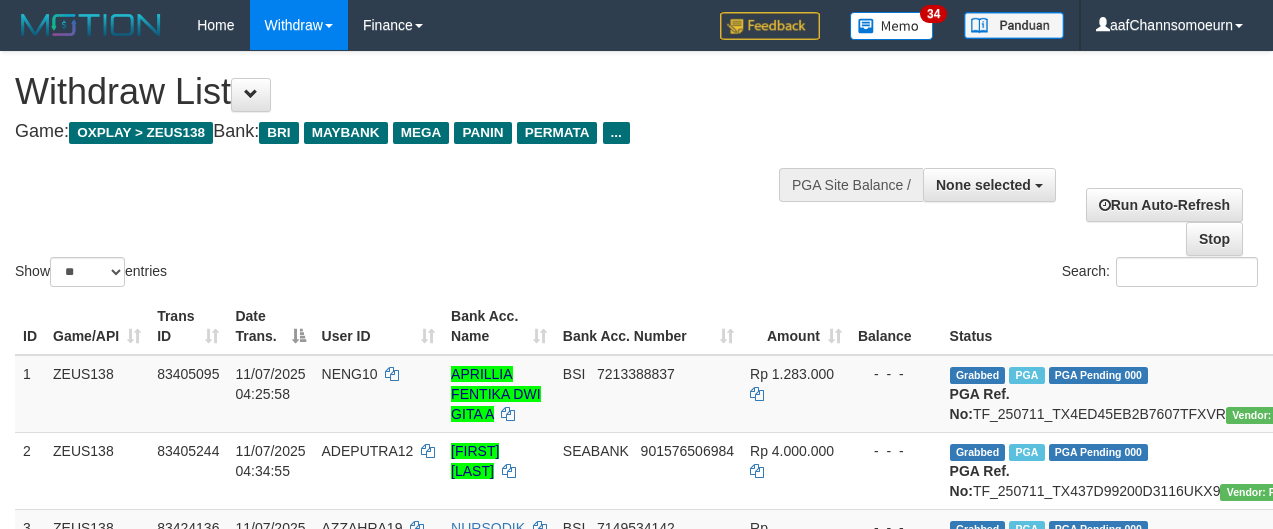 select 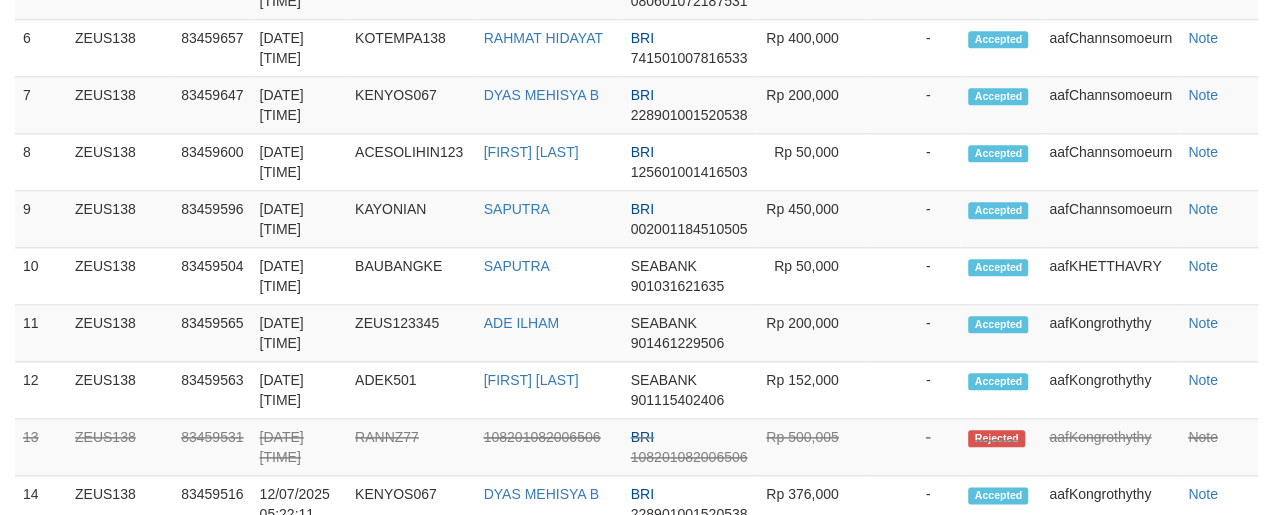 scroll, scrollTop: 1245, scrollLeft: 0, axis: vertical 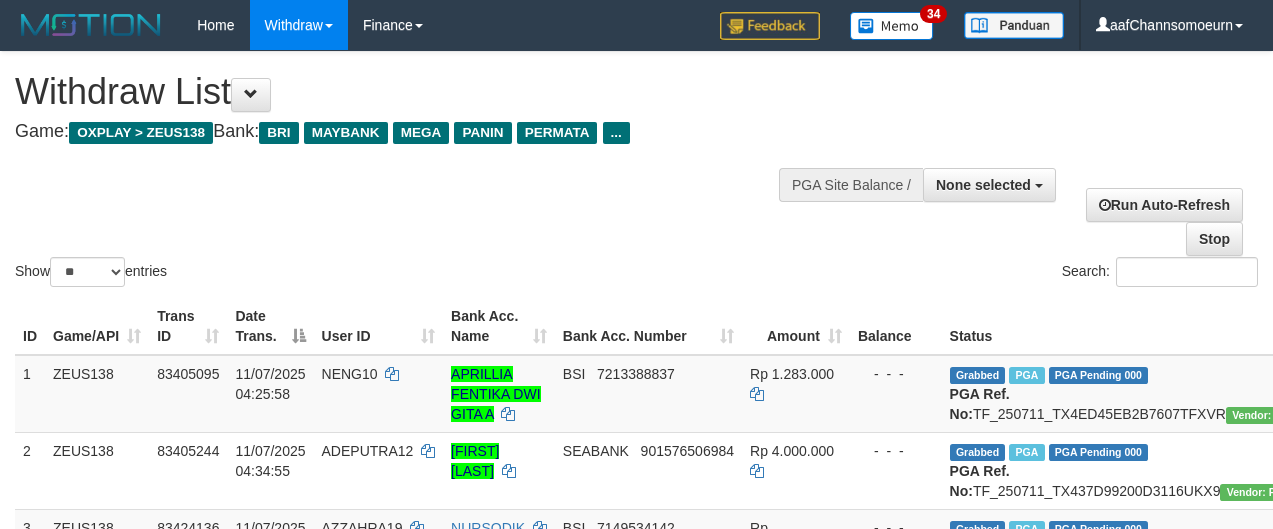 select 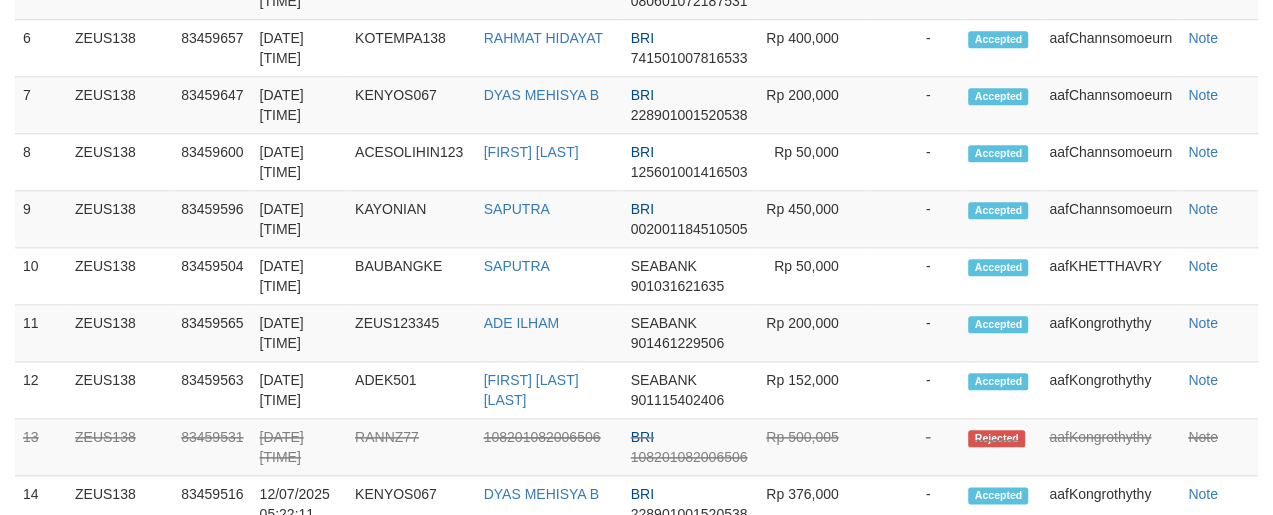 scroll, scrollTop: 1245, scrollLeft: 0, axis: vertical 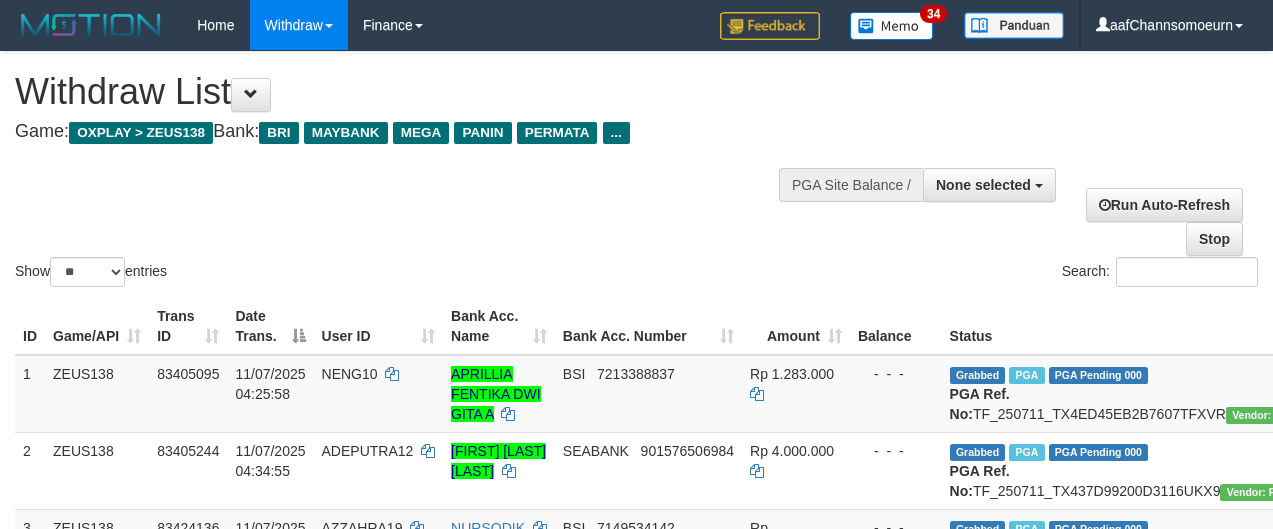 select 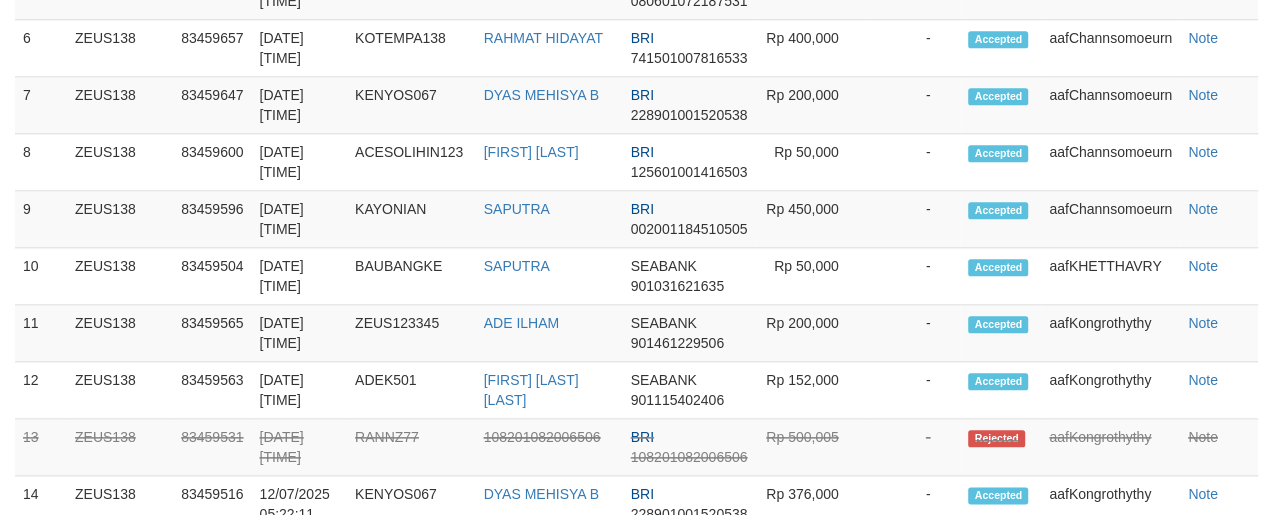 scroll, scrollTop: 1245, scrollLeft: 0, axis: vertical 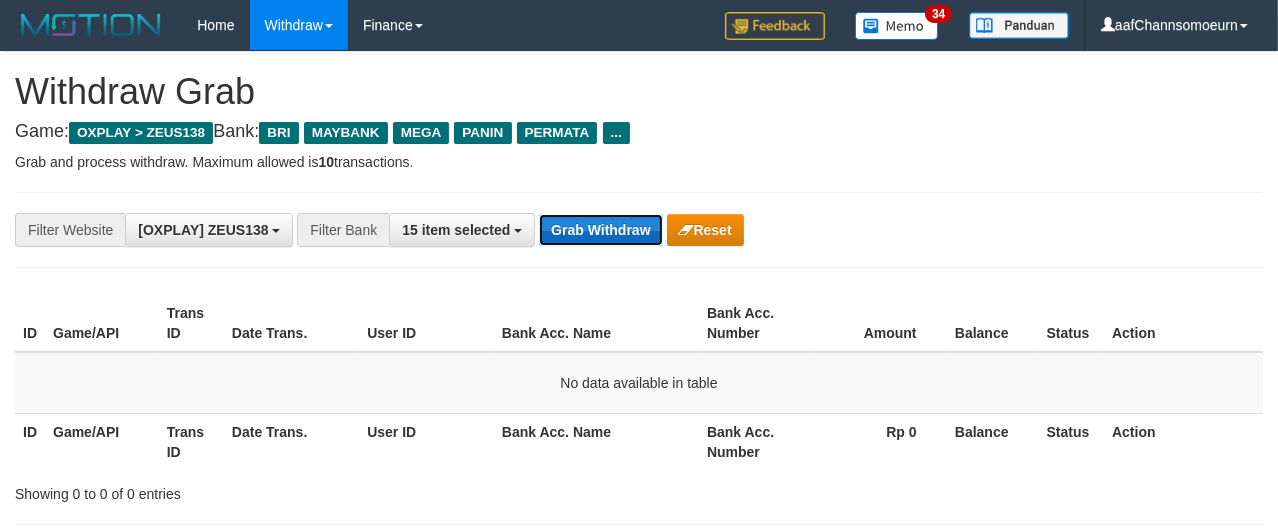 click on "Grab Withdraw" at bounding box center [600, 230] 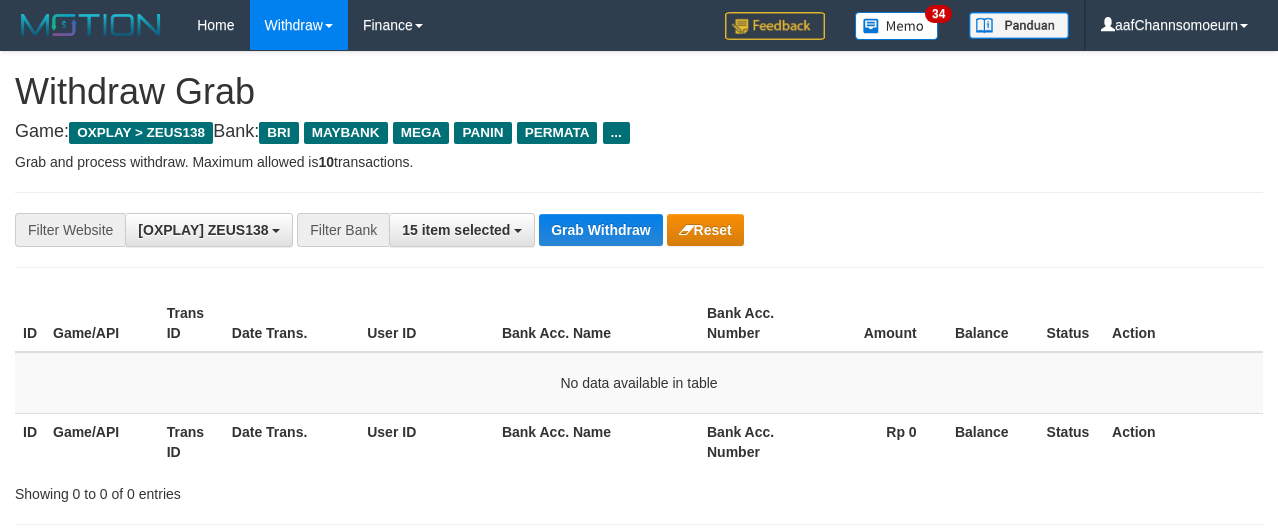 scroll, scrollTop: 0, scrollLeft: 0, axis: both 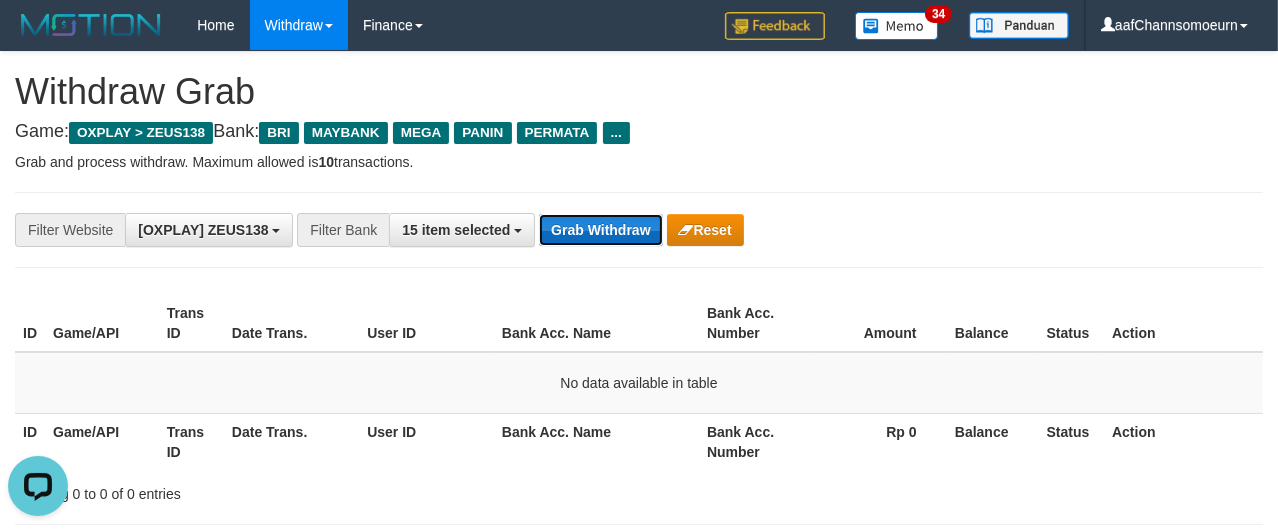 click on "Grab Withdraw" at bounding box center [600, 230] 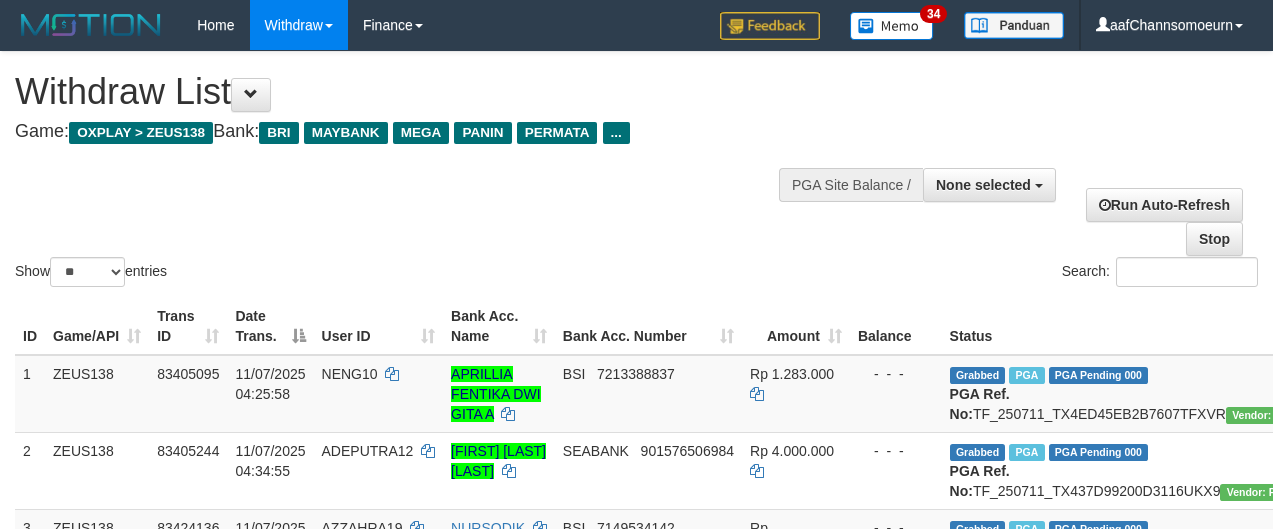 select 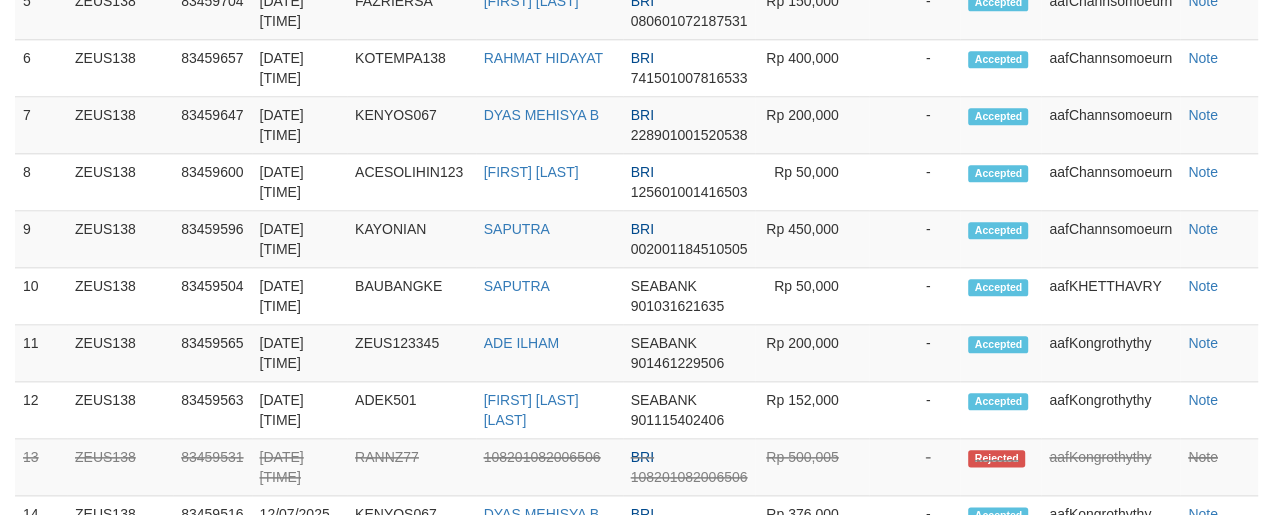scroll, scrollTop: 1245, scrollLeft: 0, axis: vertical 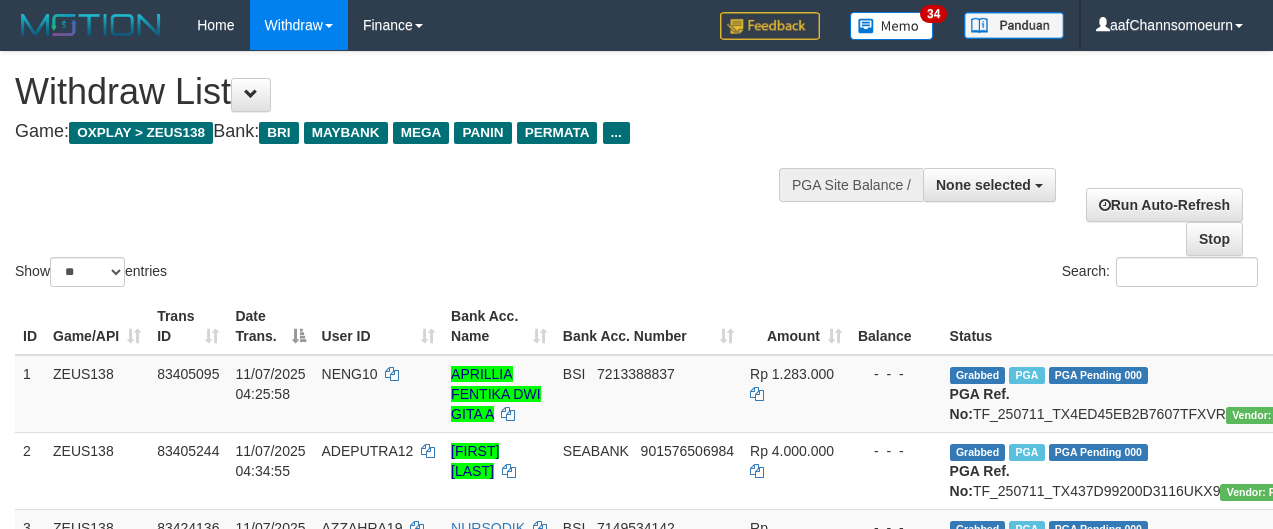 select 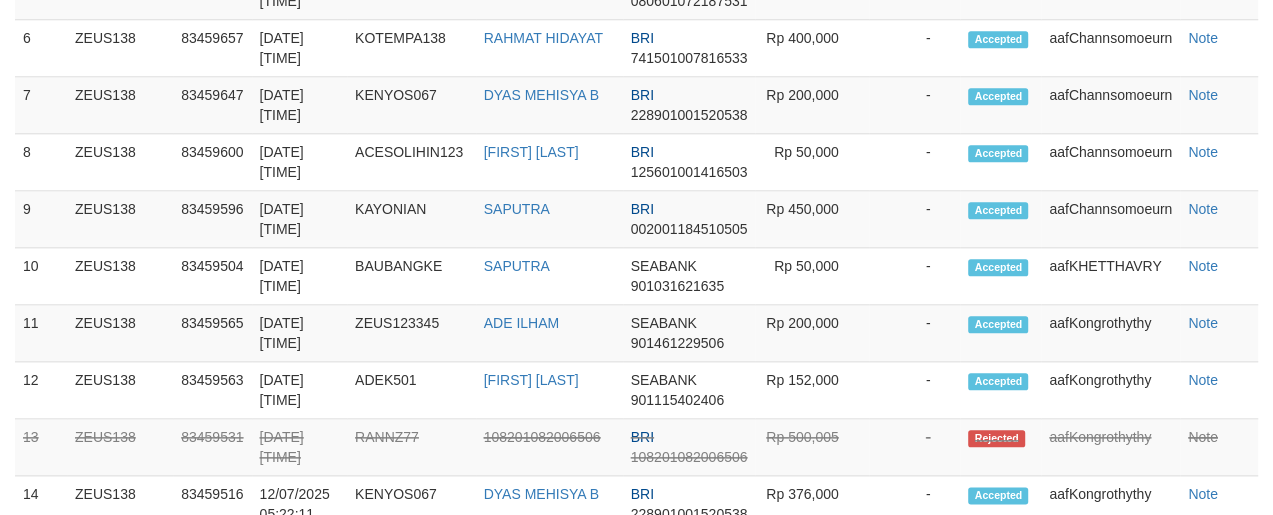 scroll, scrollTop: 1245, scrollLeft: 0, axis: vertical 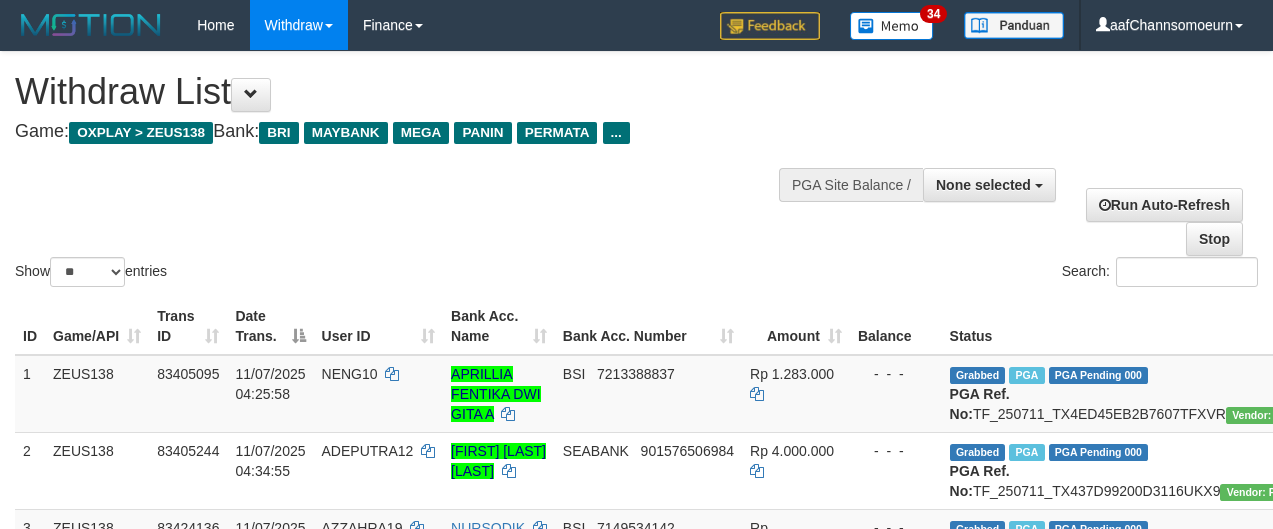 select 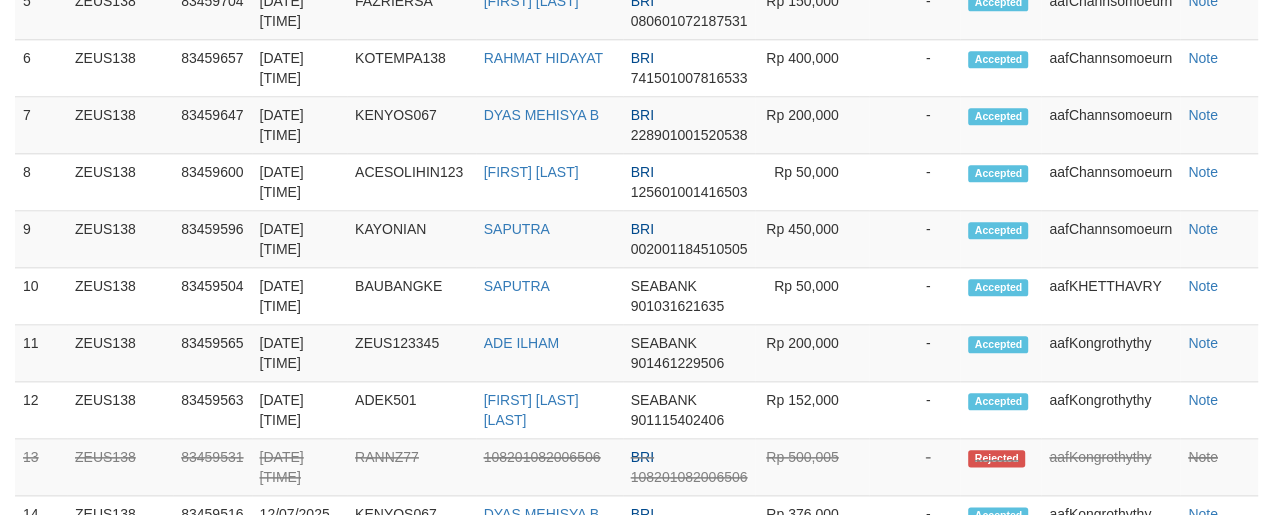 scroll, scrollTop: 1245, scrollLeft: 0, axis: vertical 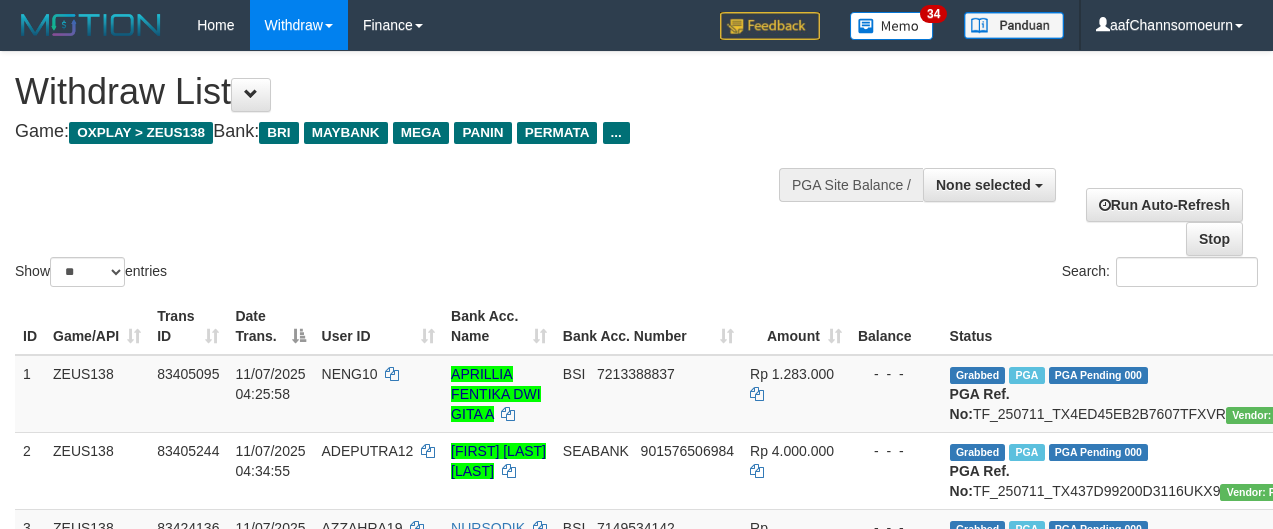 select 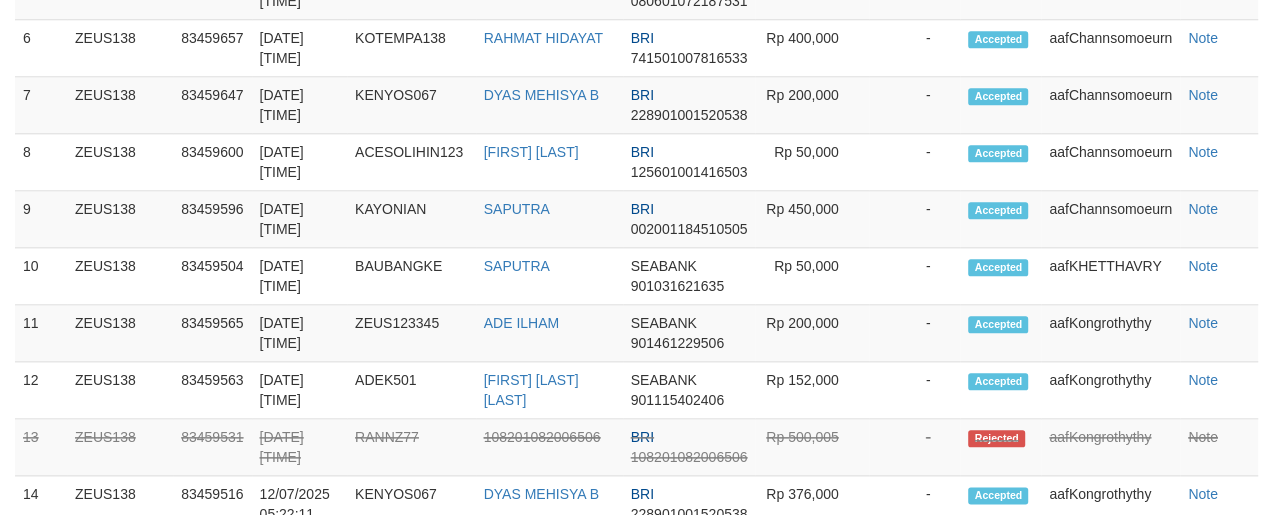 scroll, scrollTop: 1245, scrollLeft: 0, axis: vertical 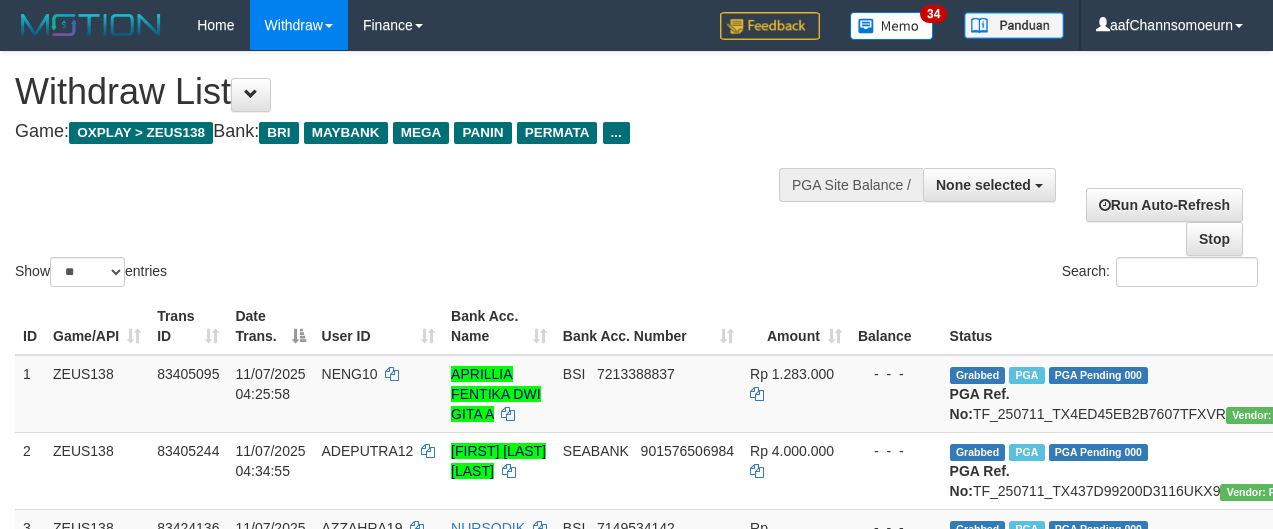 select 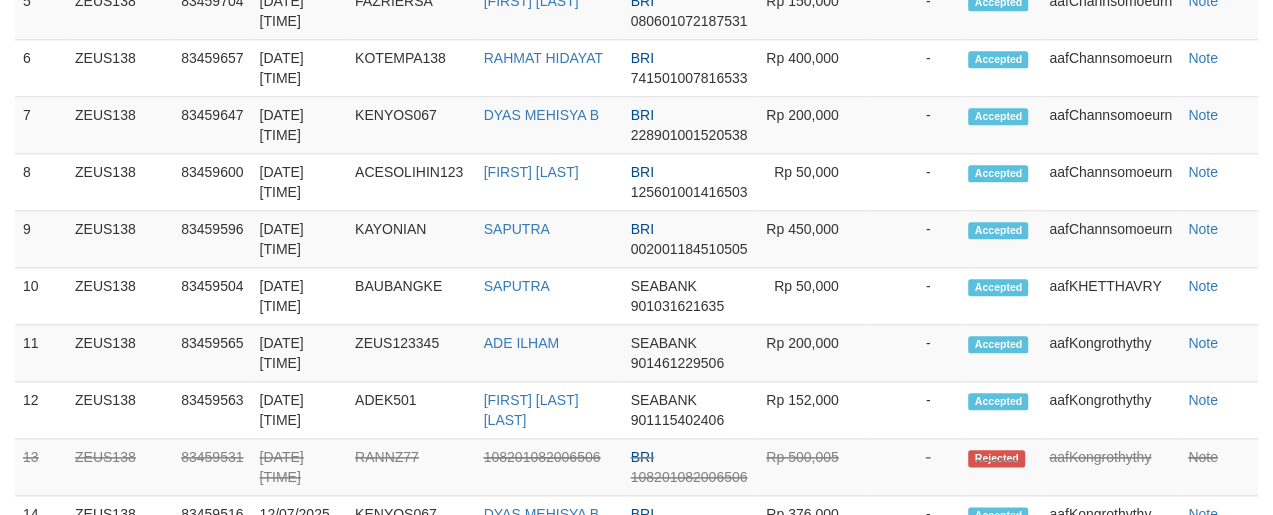 scroll, scrollTop: 1245, scrollLeft: 0, axis: vertical 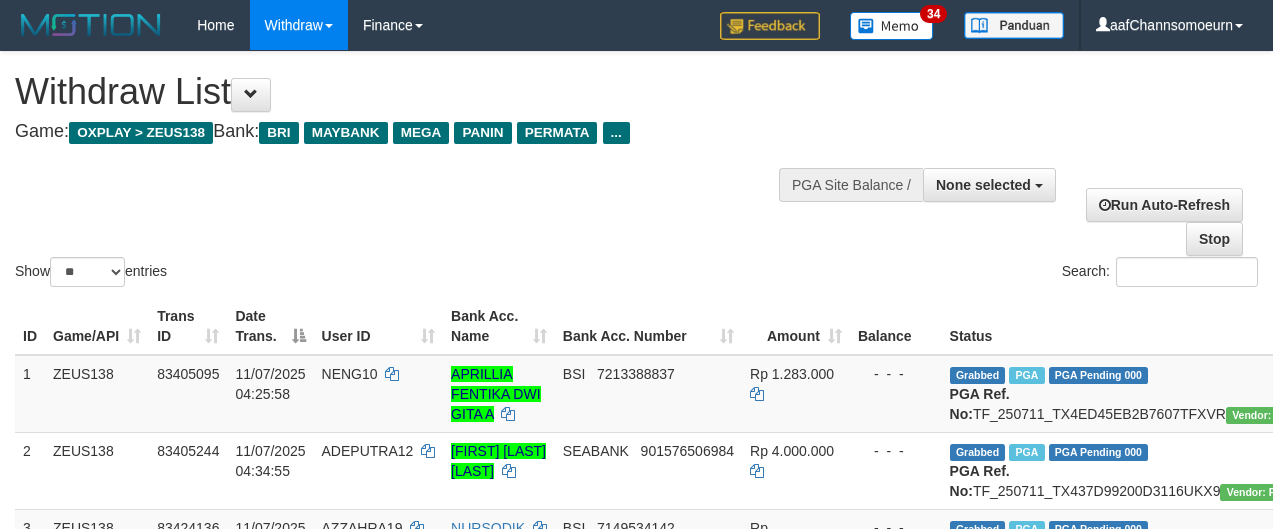 select 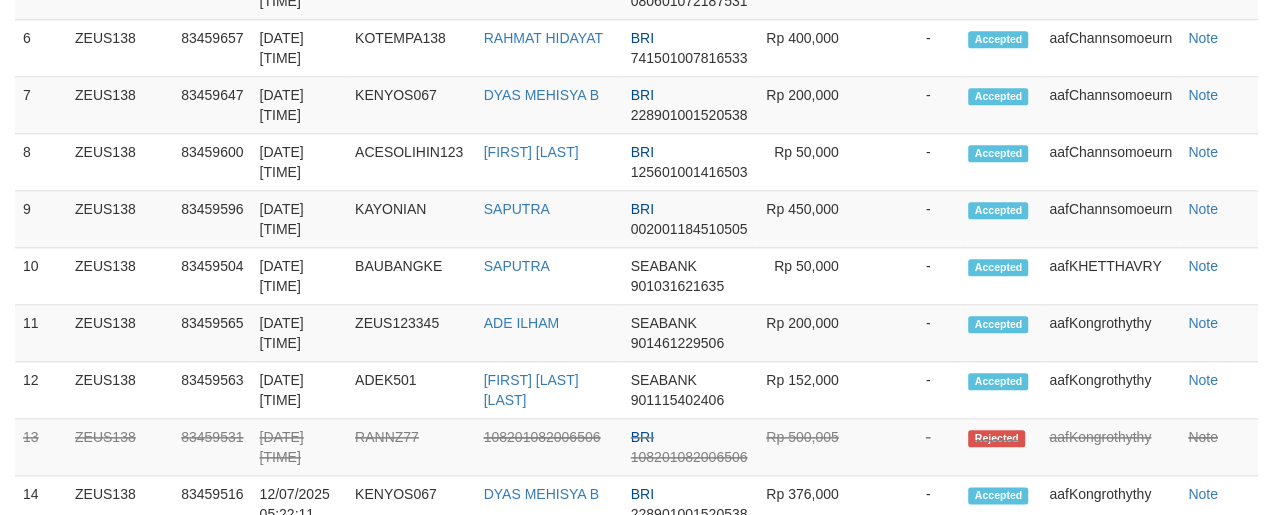 scroll, scrollTop: 1245, scrollLeft: 0, axis: vertical 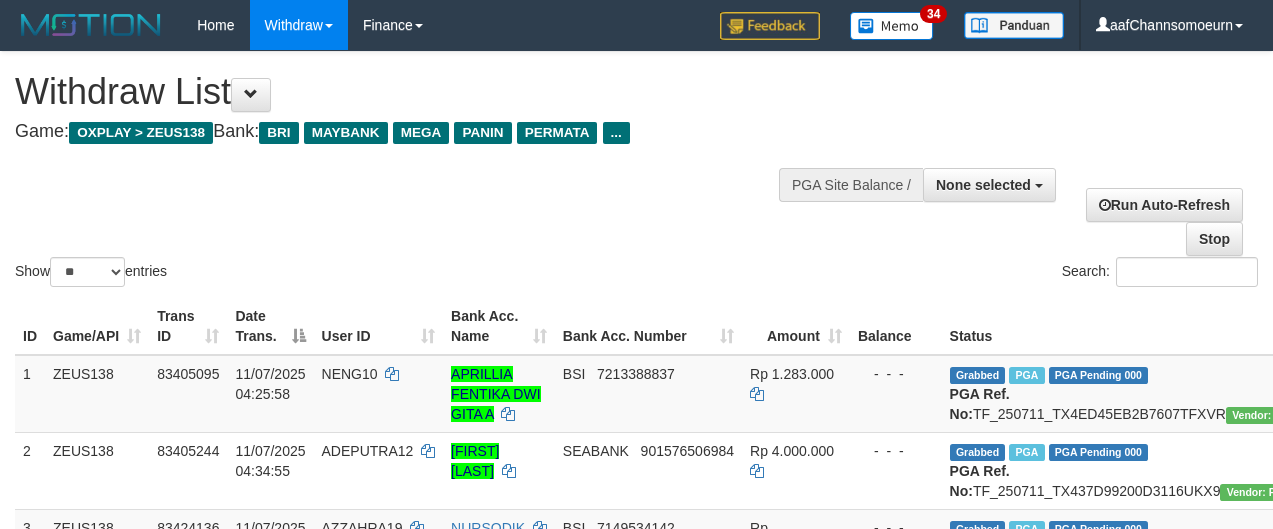 select 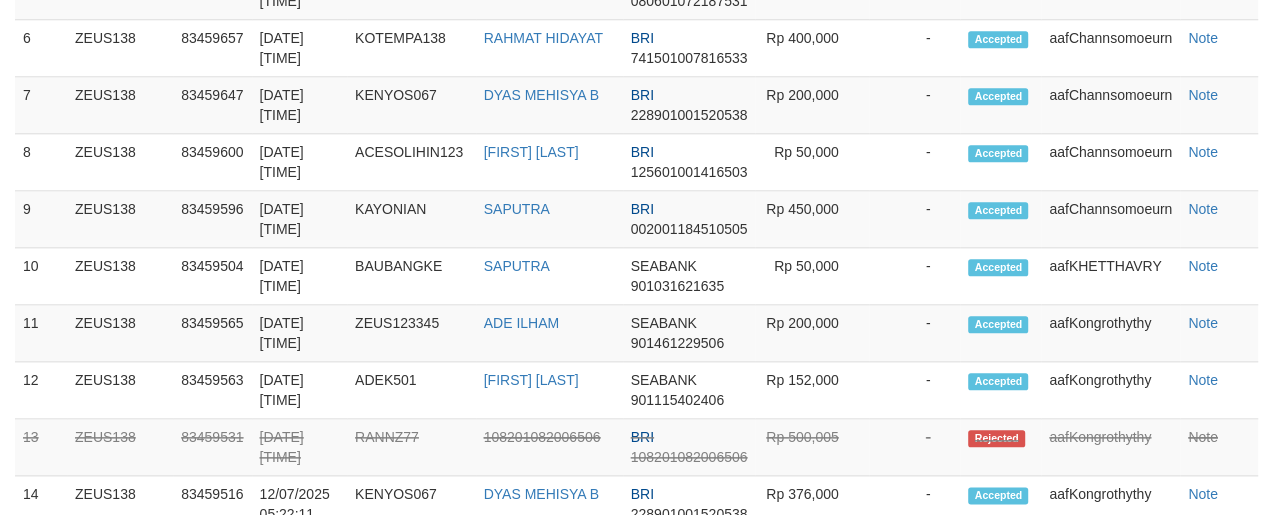 scroll, scrollTop: 1245, scrollLeft: 0, axis: vertical 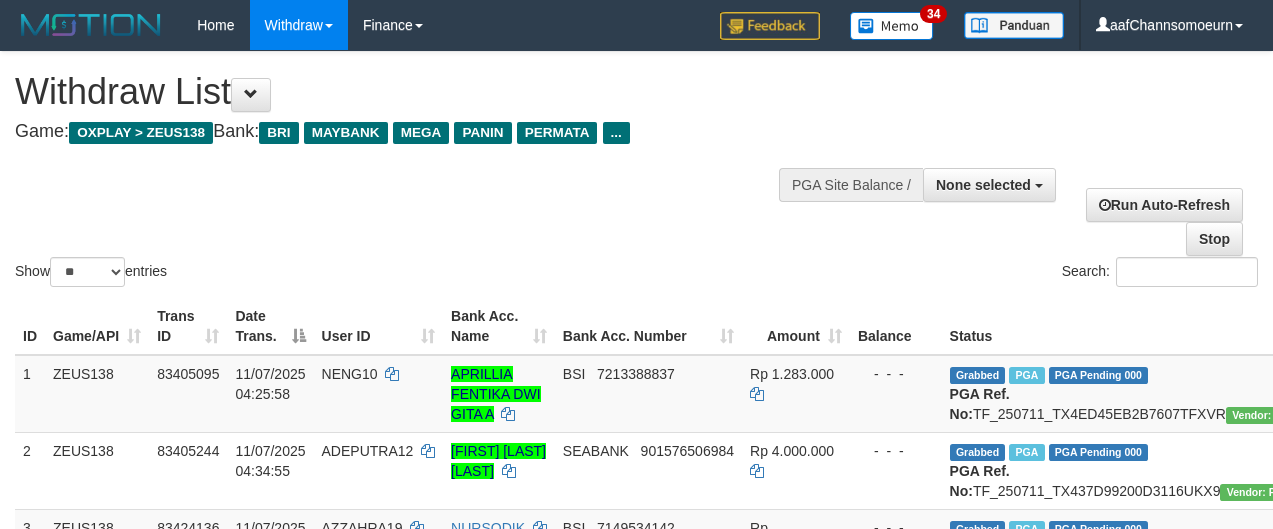 select 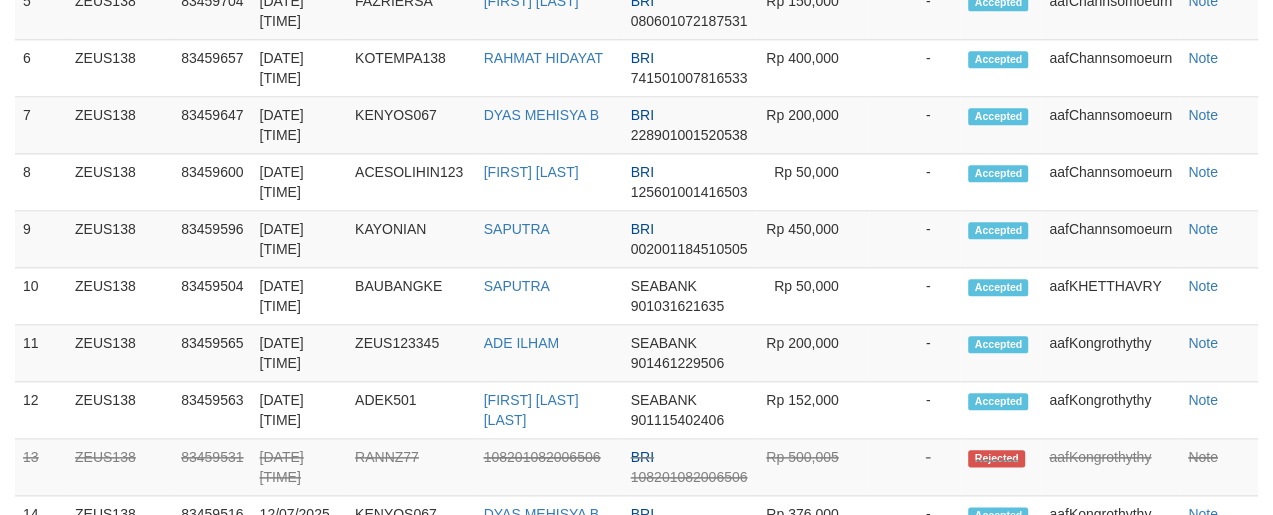 scroll, scrollTop: 1245, scrollLeft: 0, axis: vertical 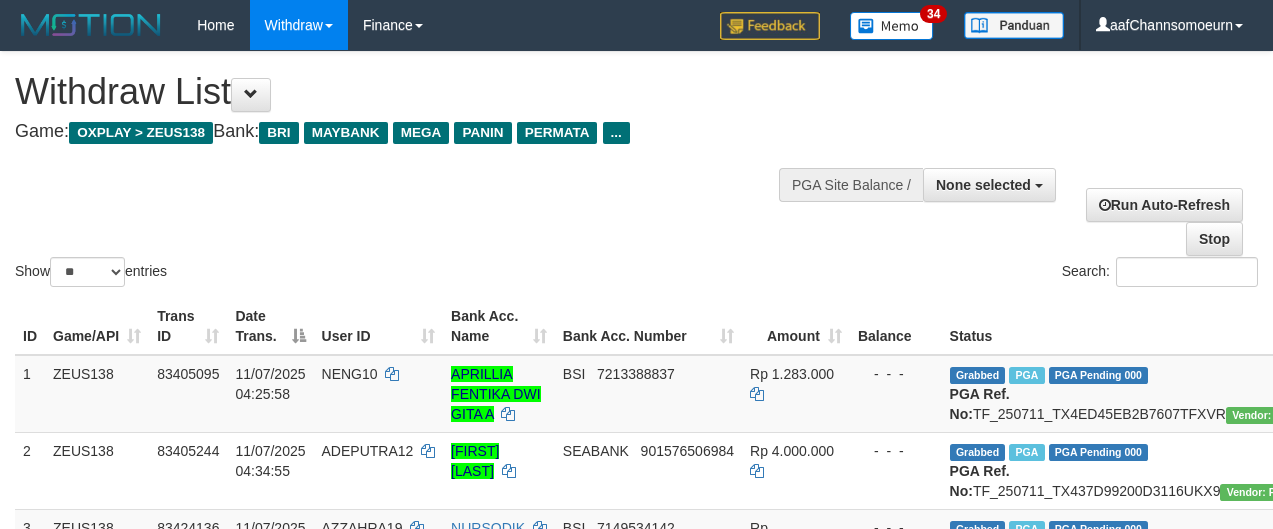 select 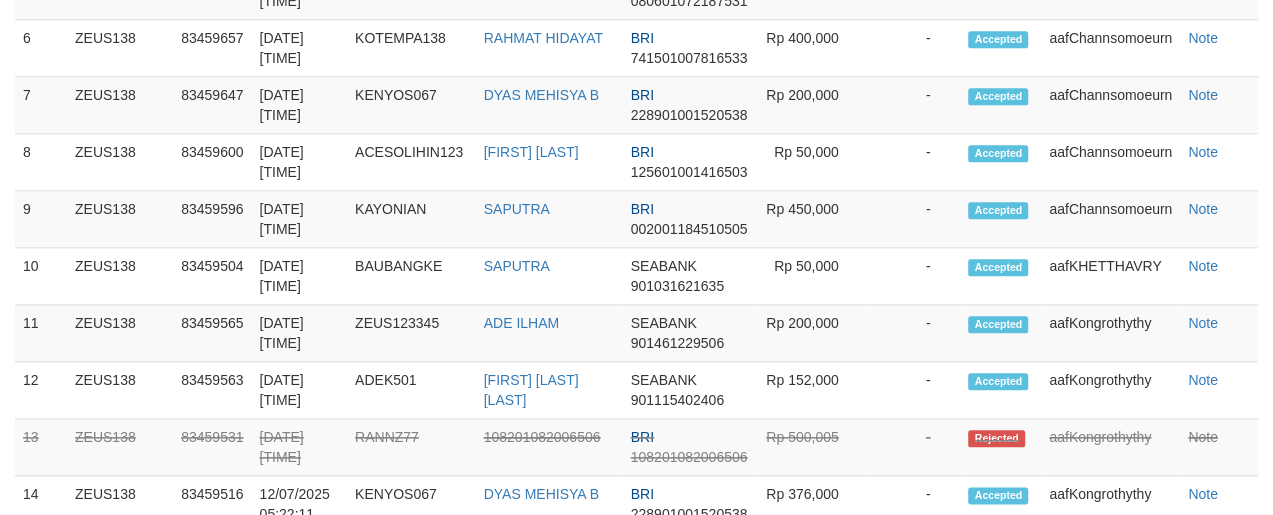 scroll, scrollTop: 1245, scrollLeft: 0, axis: vertical 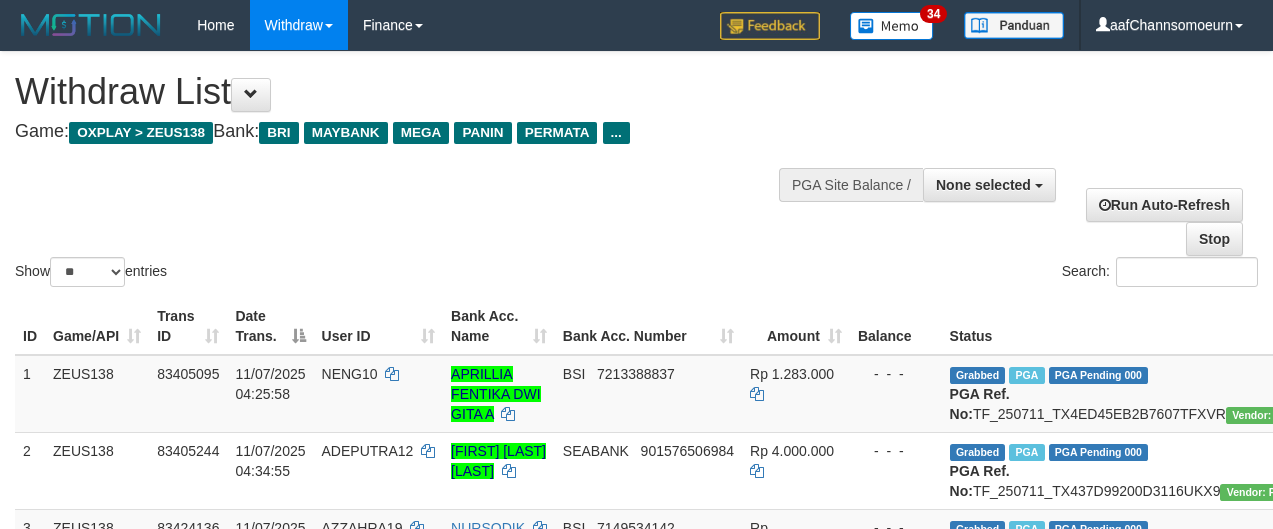 select 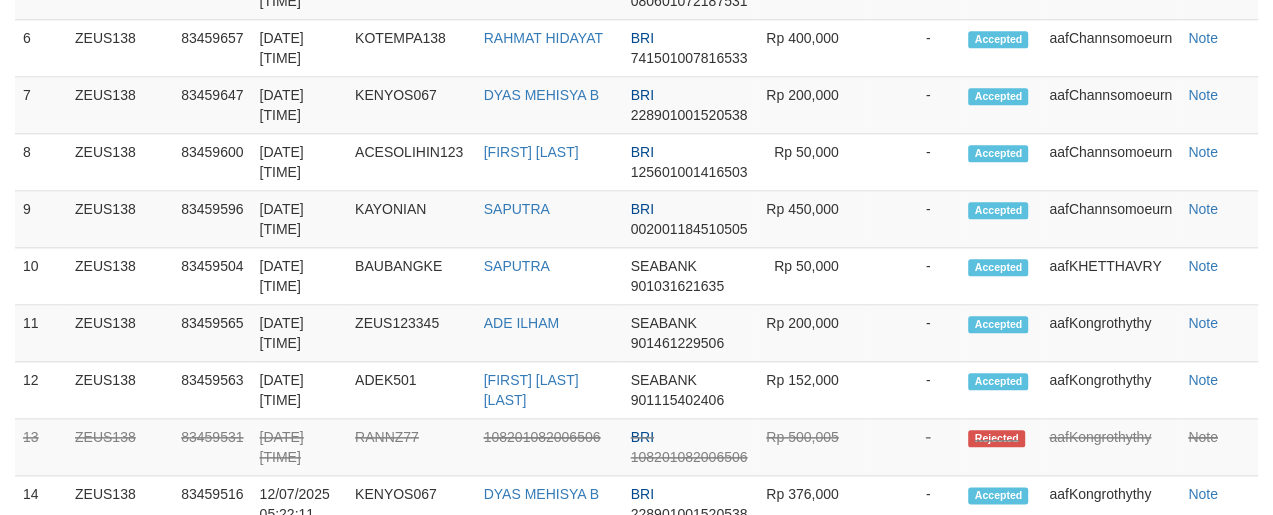 scroll, scrollTop: 1245, scrollLeft: 0, axis: vertical 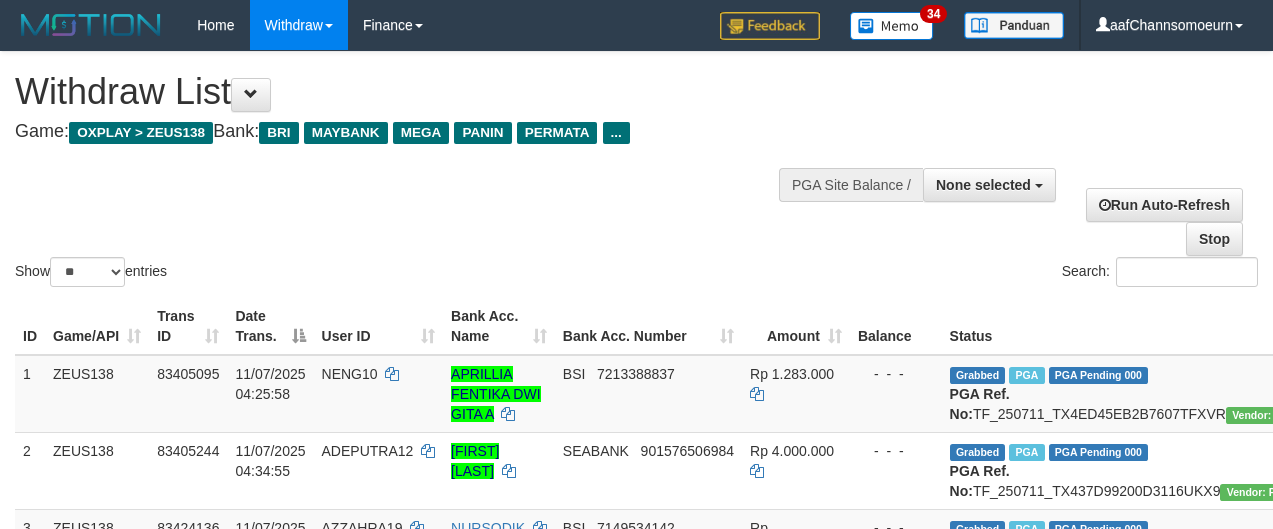 select 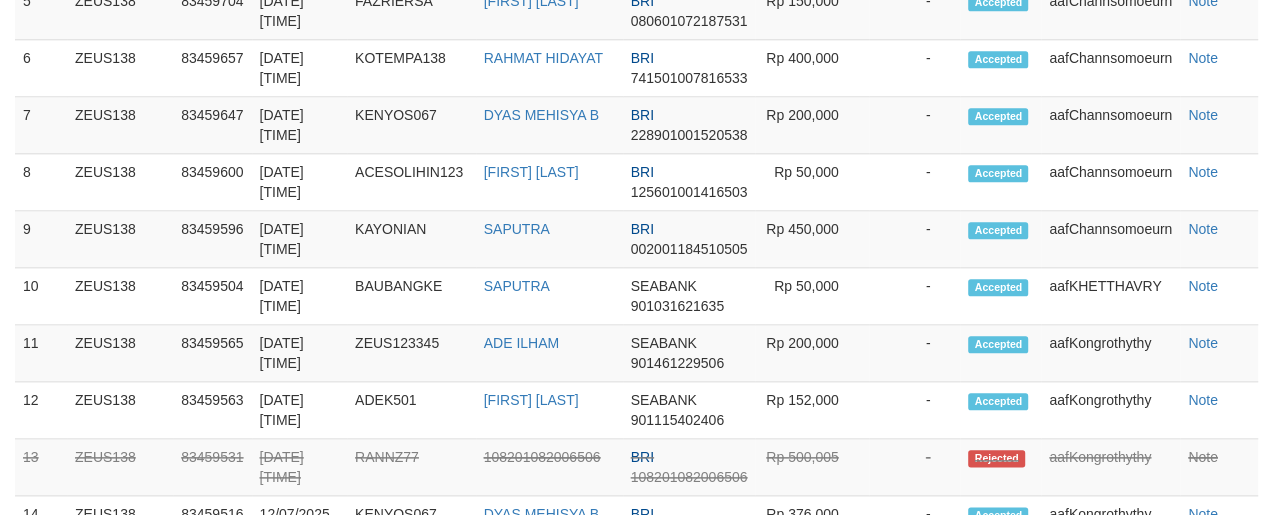 scroll, scrollTop: 1245, scrollLeft: 0, axis: vertical 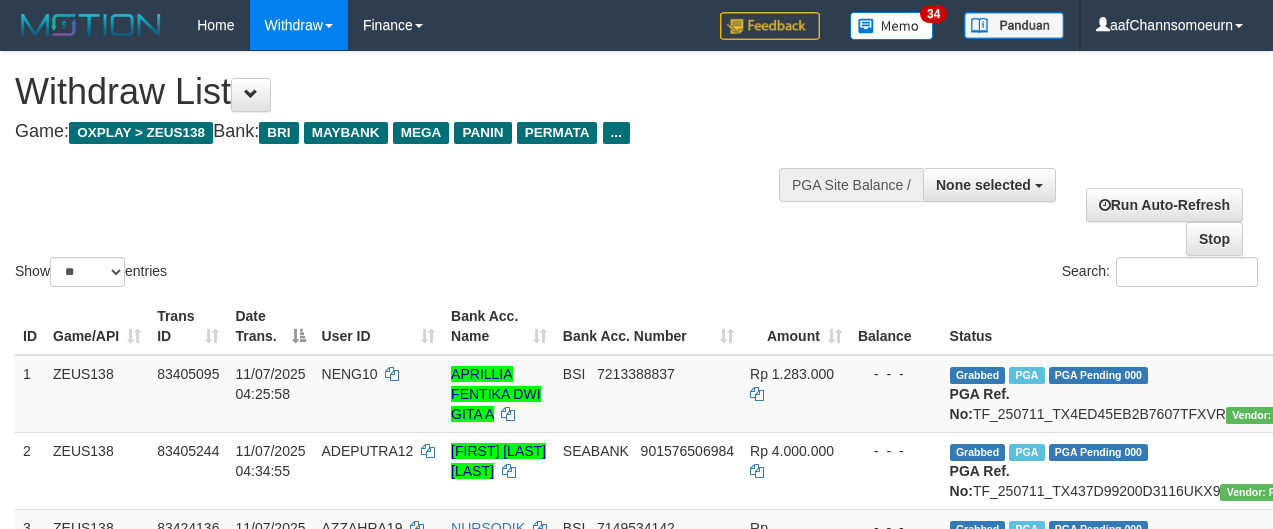 select 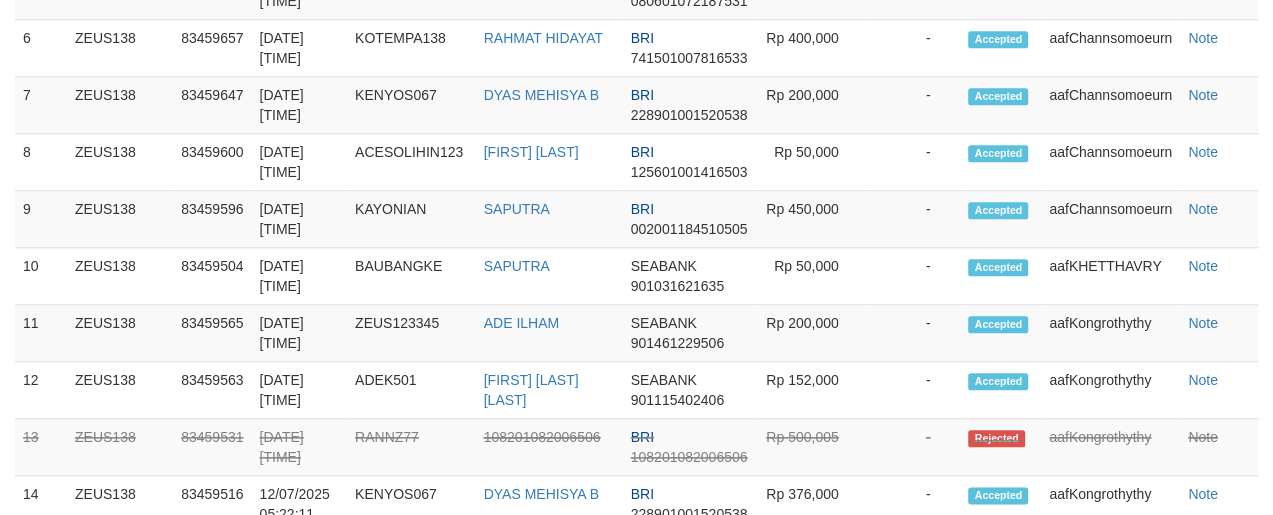 scroll, scrollTop: 1245, scrollLeft: 0, axis: vertical 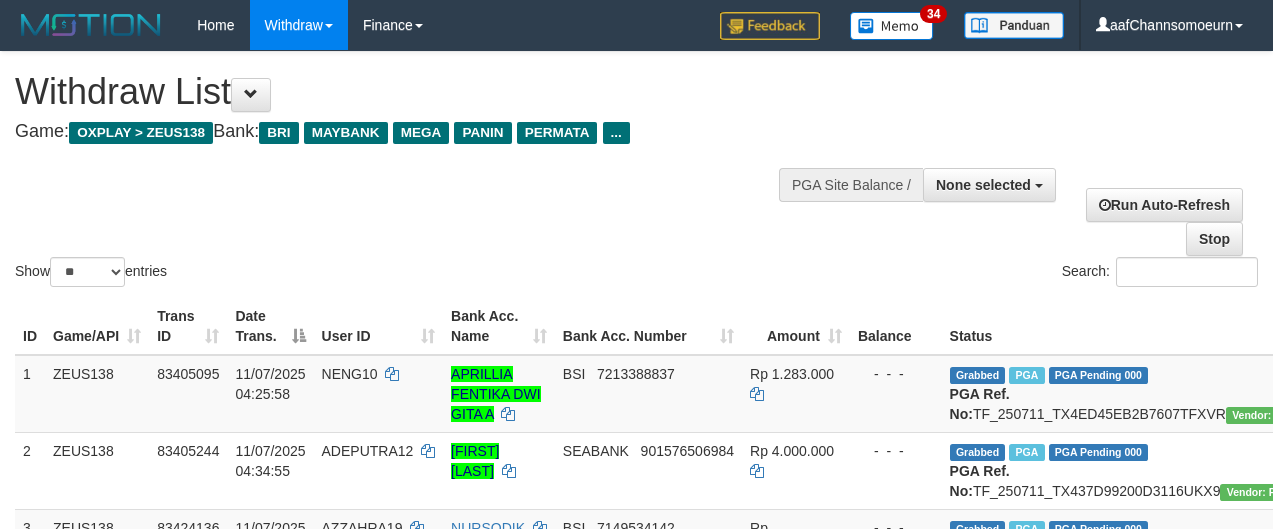 select 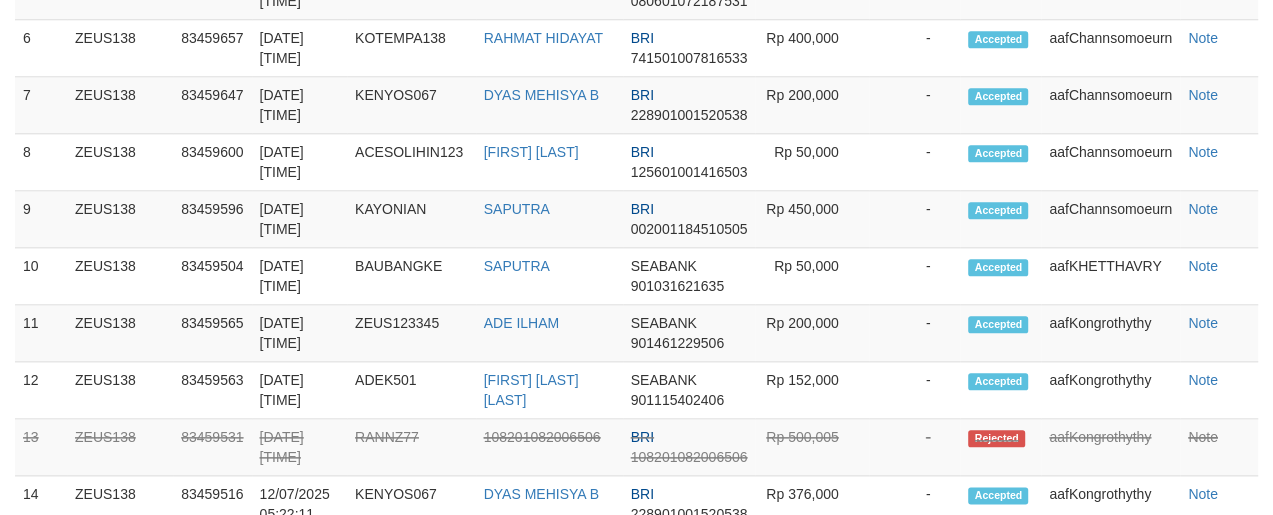 scroll, scrollTop: 1245, scrollLeft: 0, axis: vertical 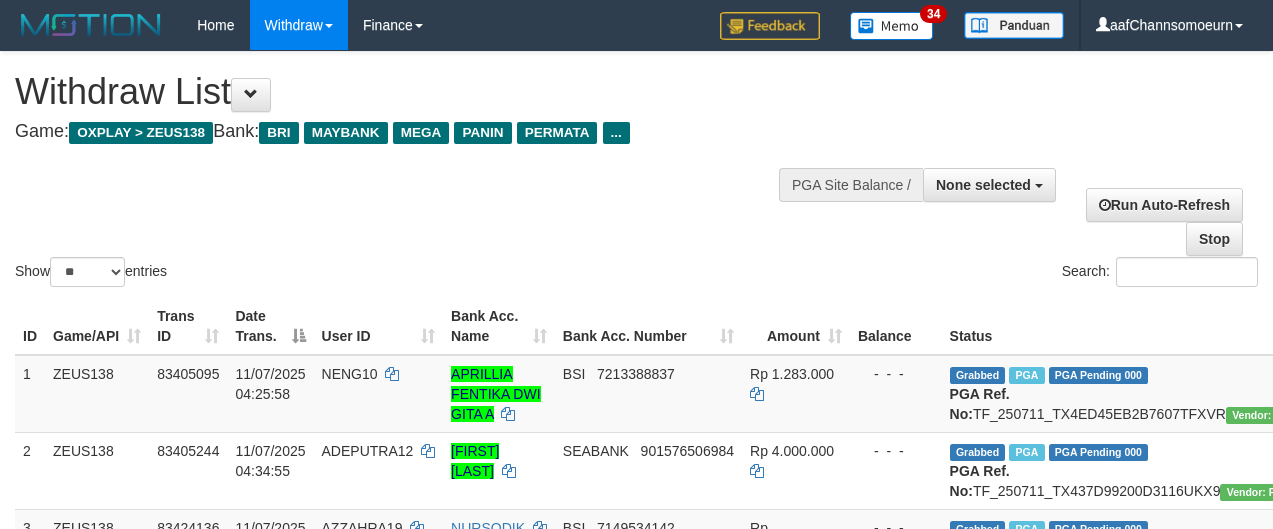 select 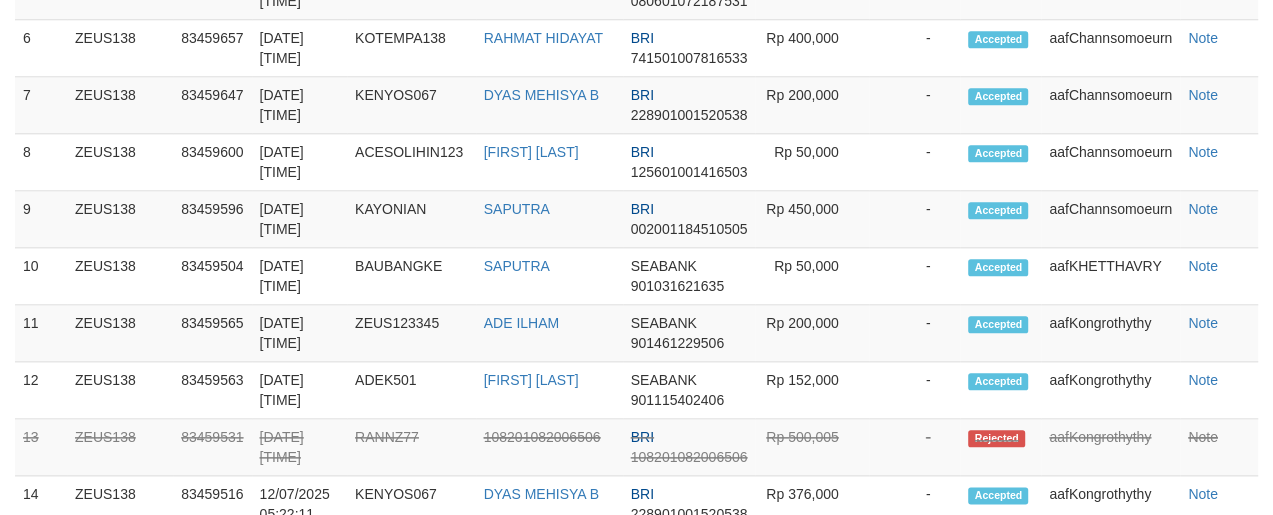 scroll, scrollTop: 1245, scrollLeft: 0, axis: vertical 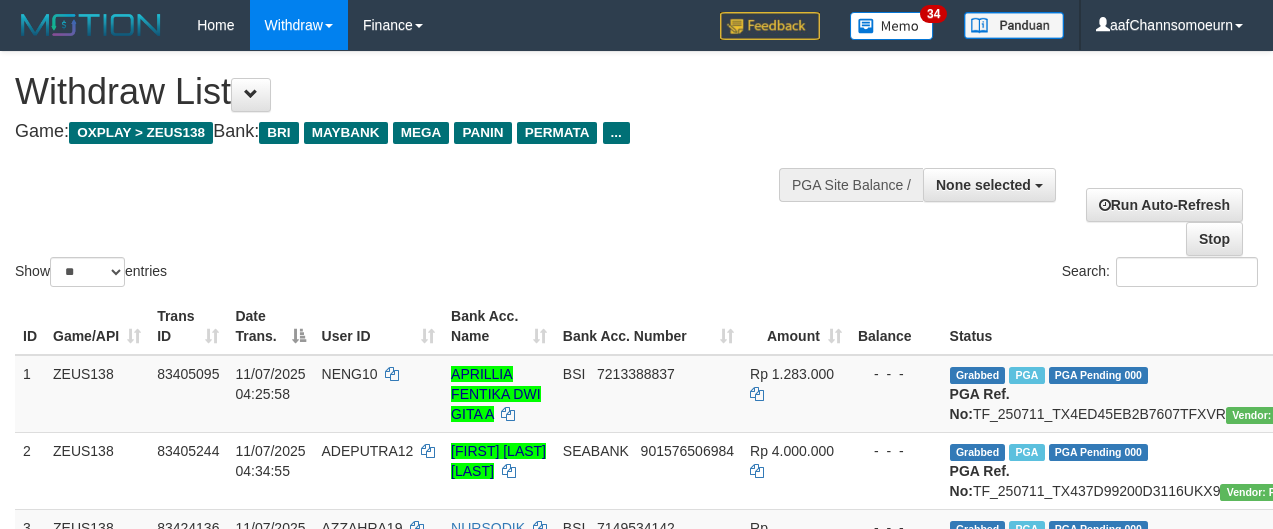 select 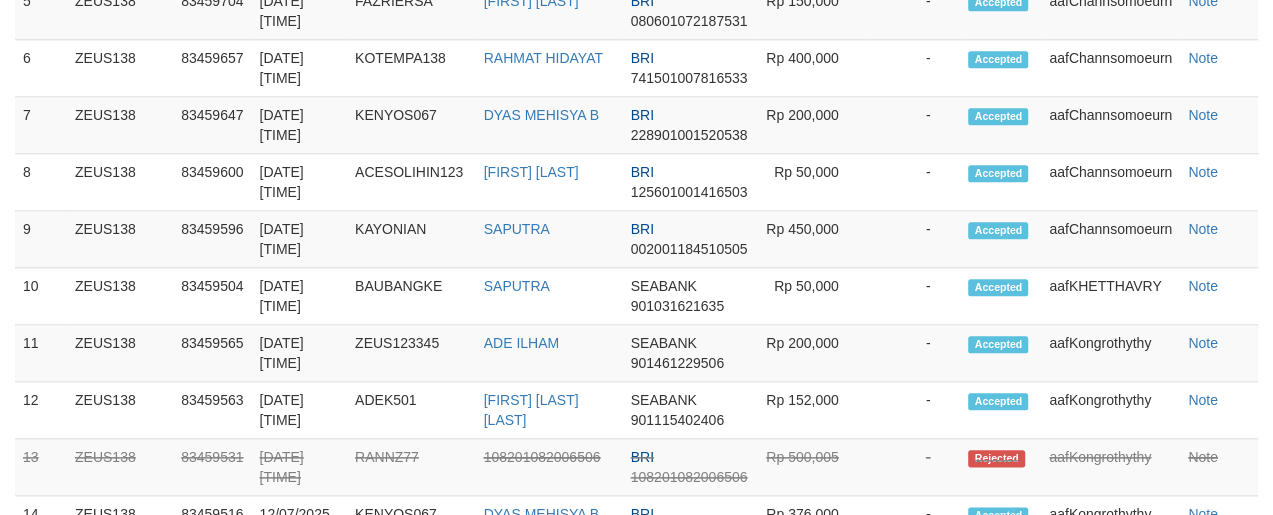 scroll, scrollTop: 1245, scrollLeft: 0, axis: vertical 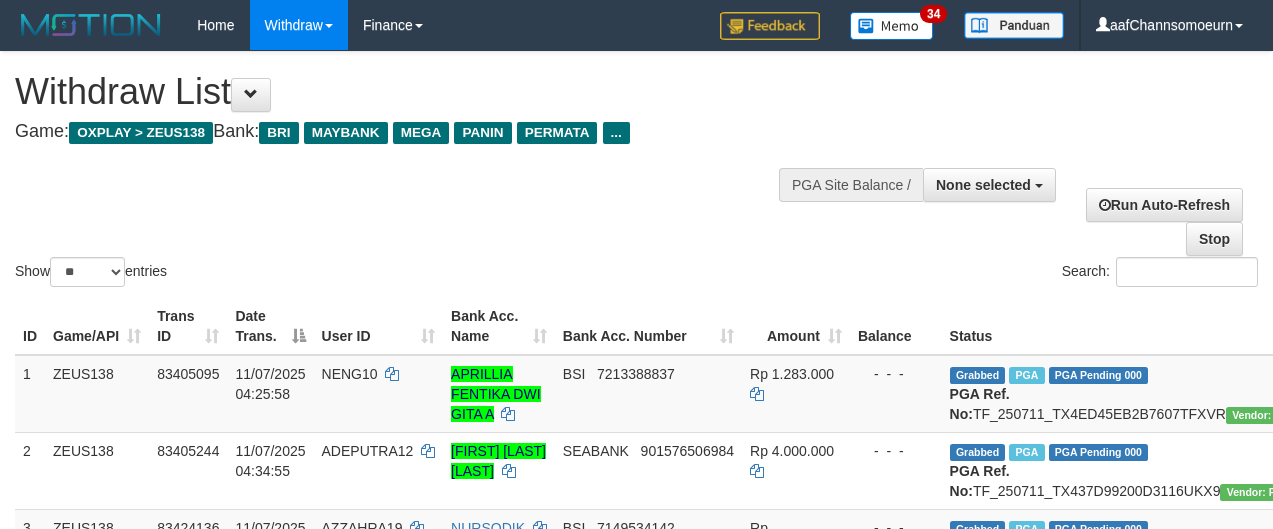 select 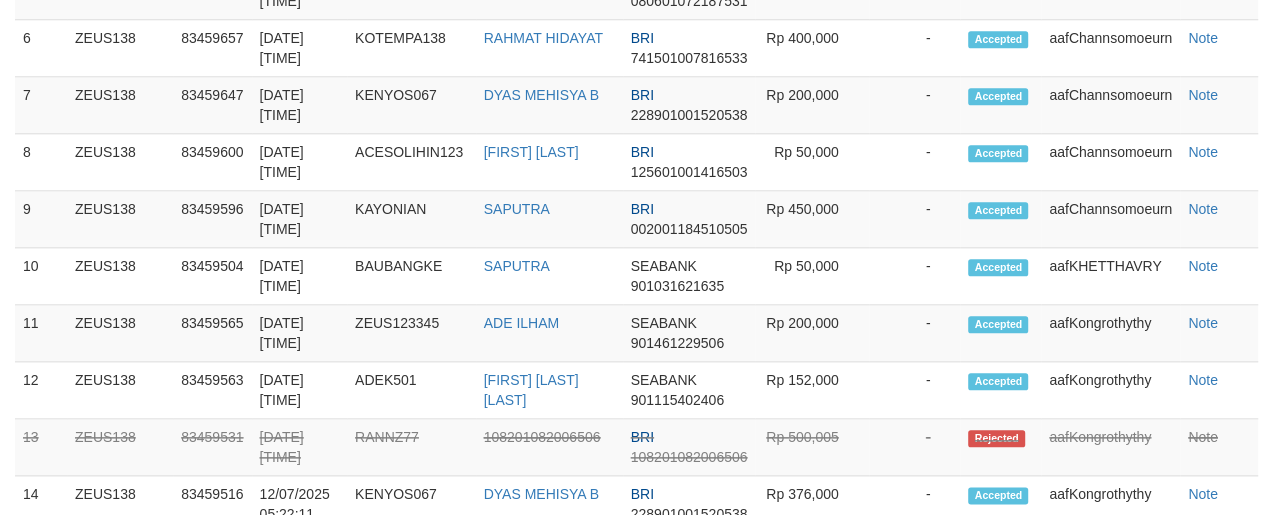 scroll, scrollTop: 1245, scrollLeft: 0, axis: vertical 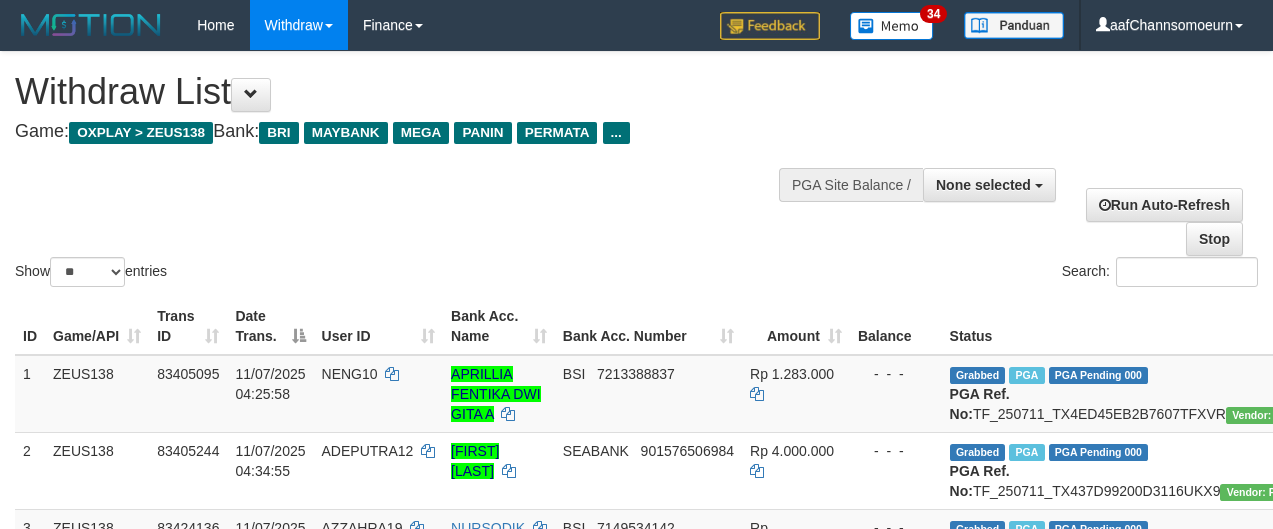 select 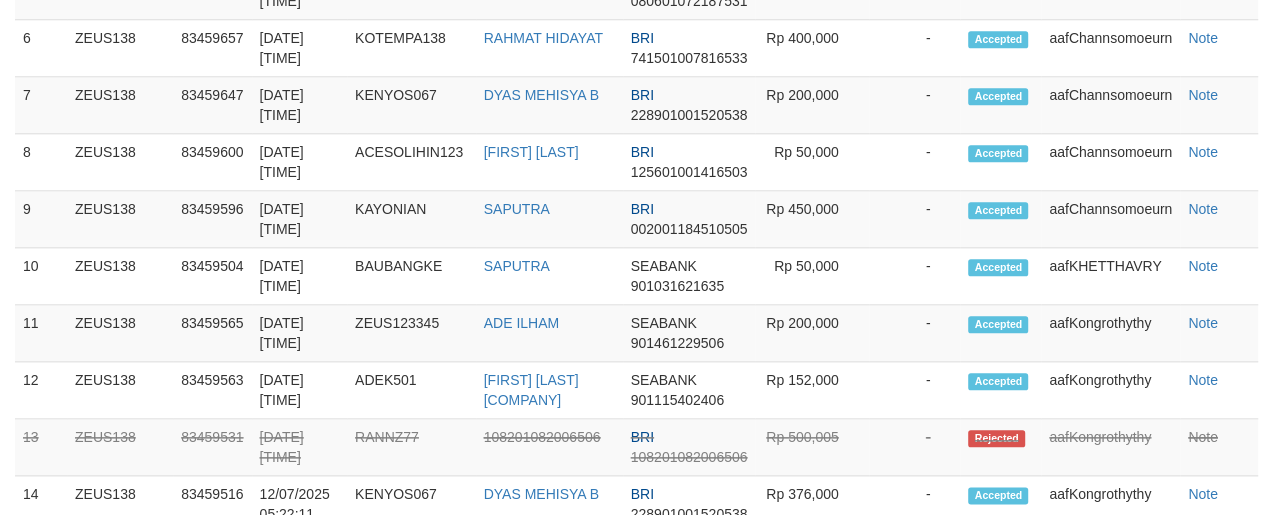 scroll, scrollTop: 1245, scrollLeft: 0, axis: vertical 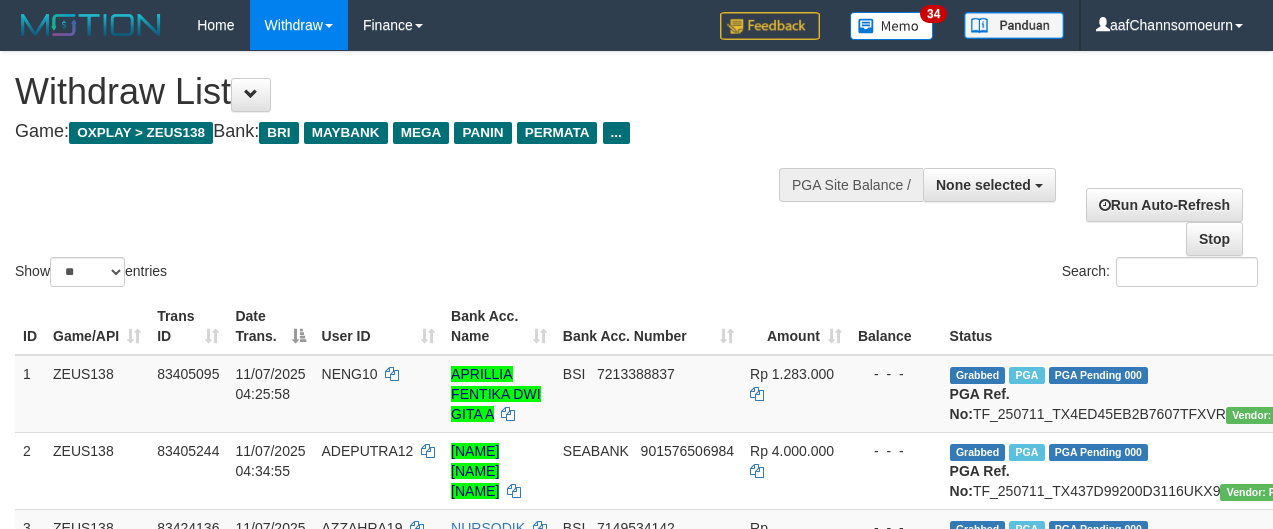 select 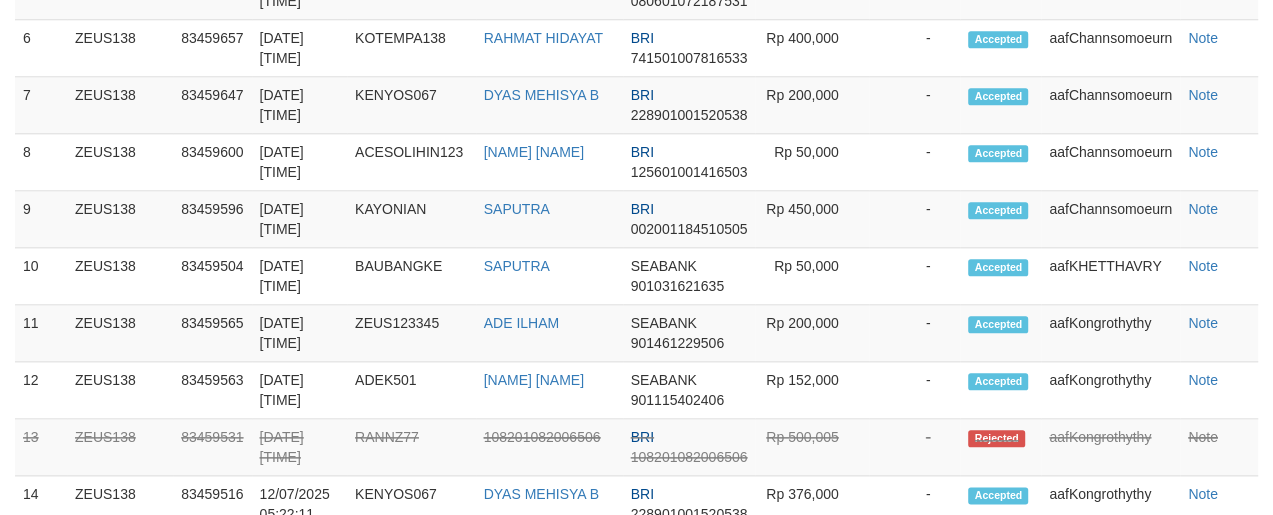 scroll, scrollTop: 1245, scrollLeft: 0, axis: vertical 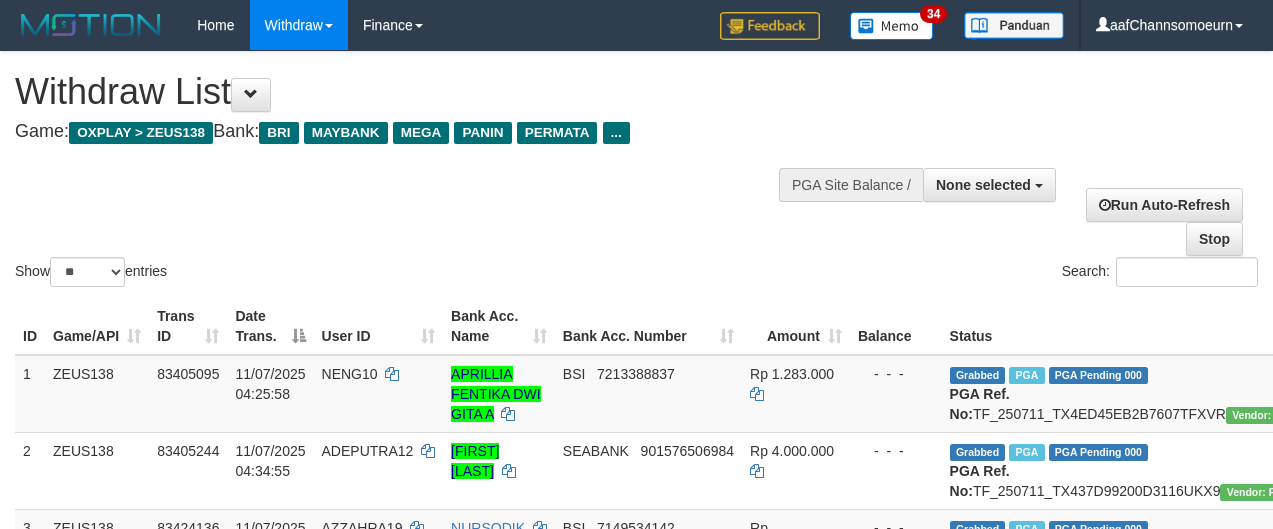 select 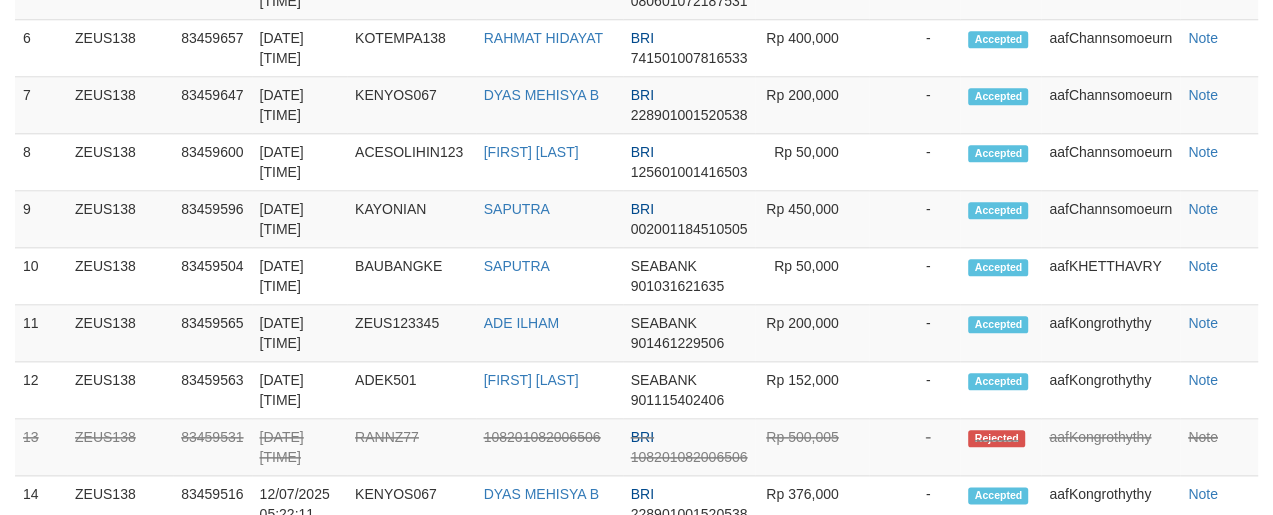 scroll, scrollTop: 1245, scrollLeft: 0, axis: vertical 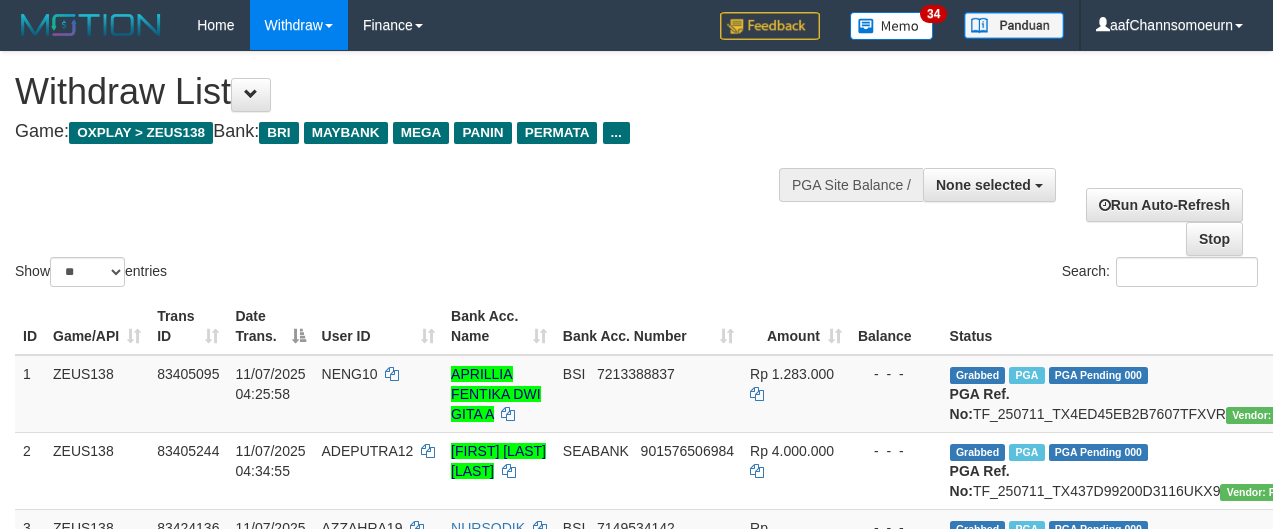 select 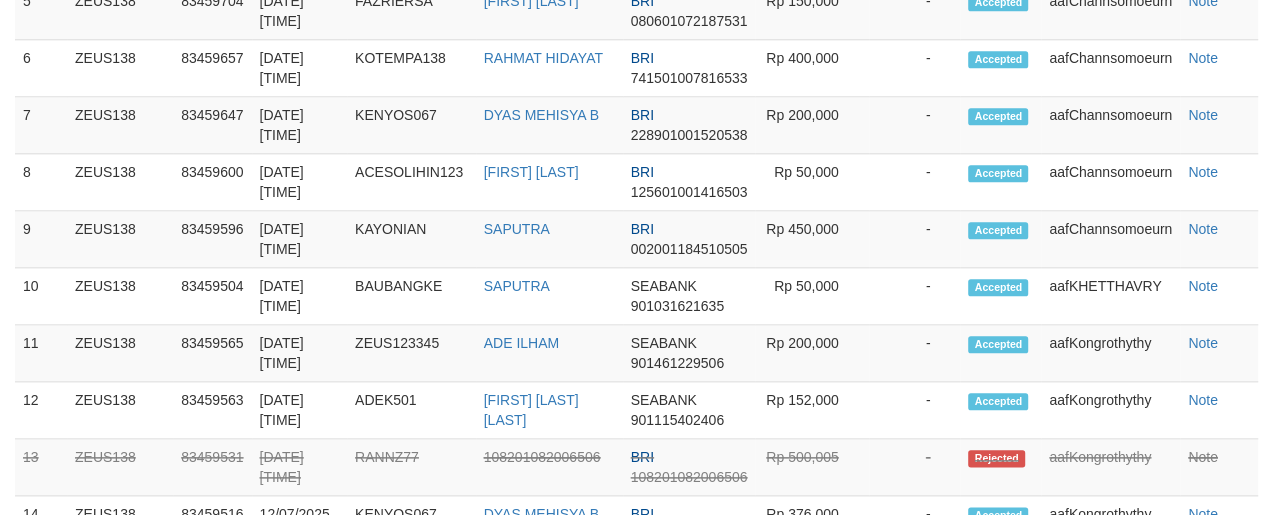 scroll, scrollTop: 1245, scrollLeft: 0, axis: vertical 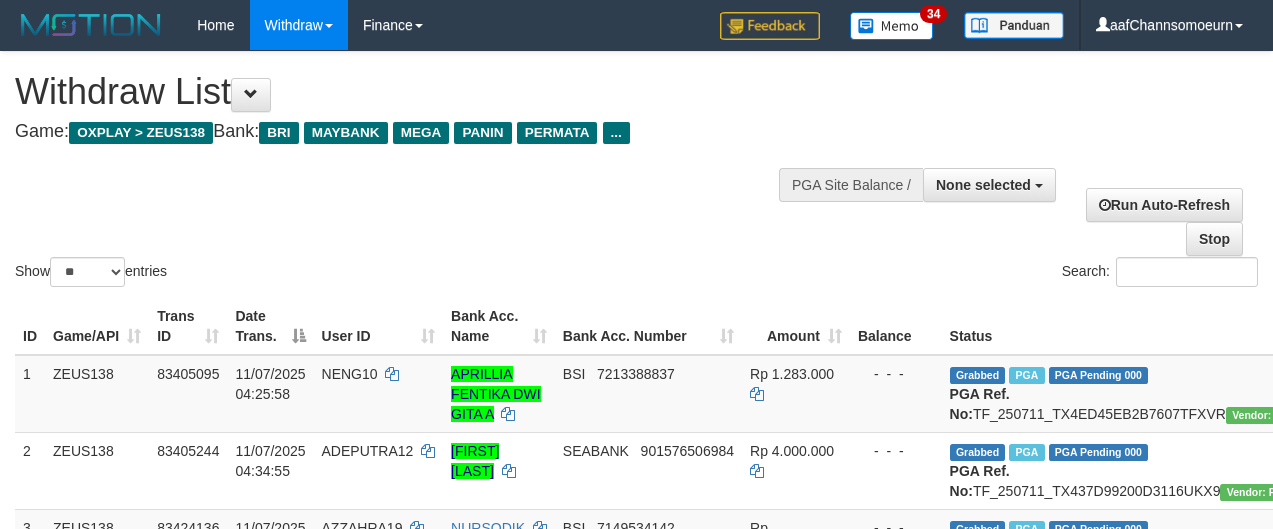 select 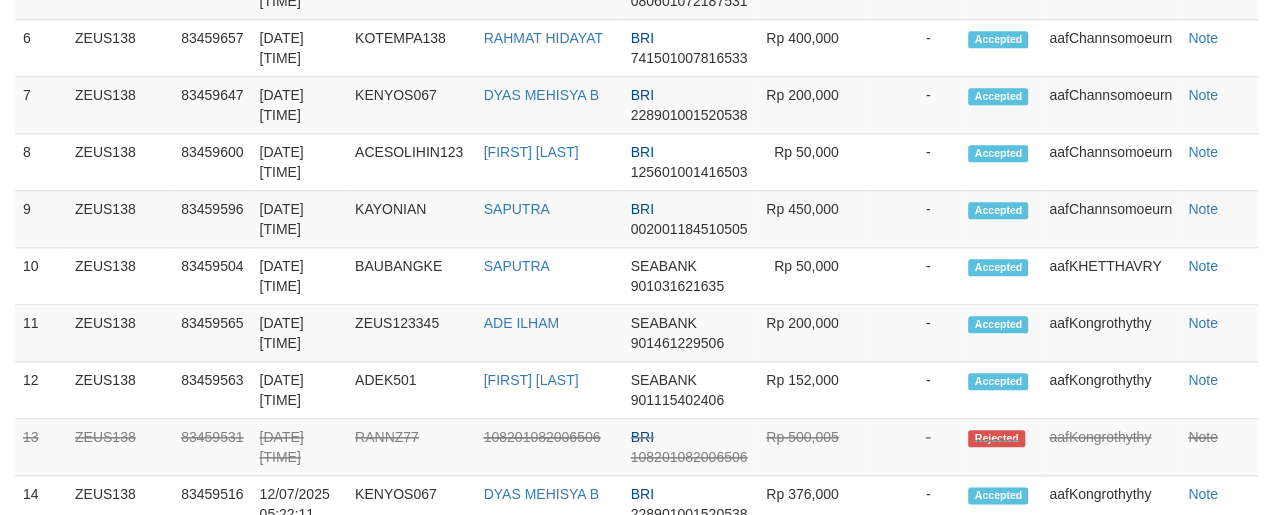 scroll, scrollTop: 1245, scrollLeft: 0, axis: vertical 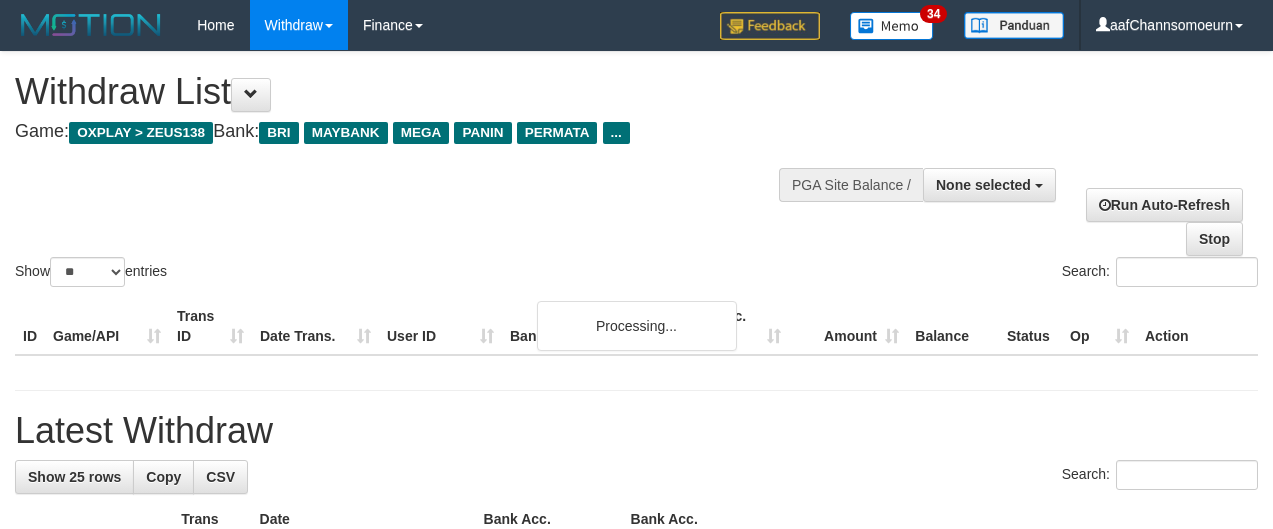select 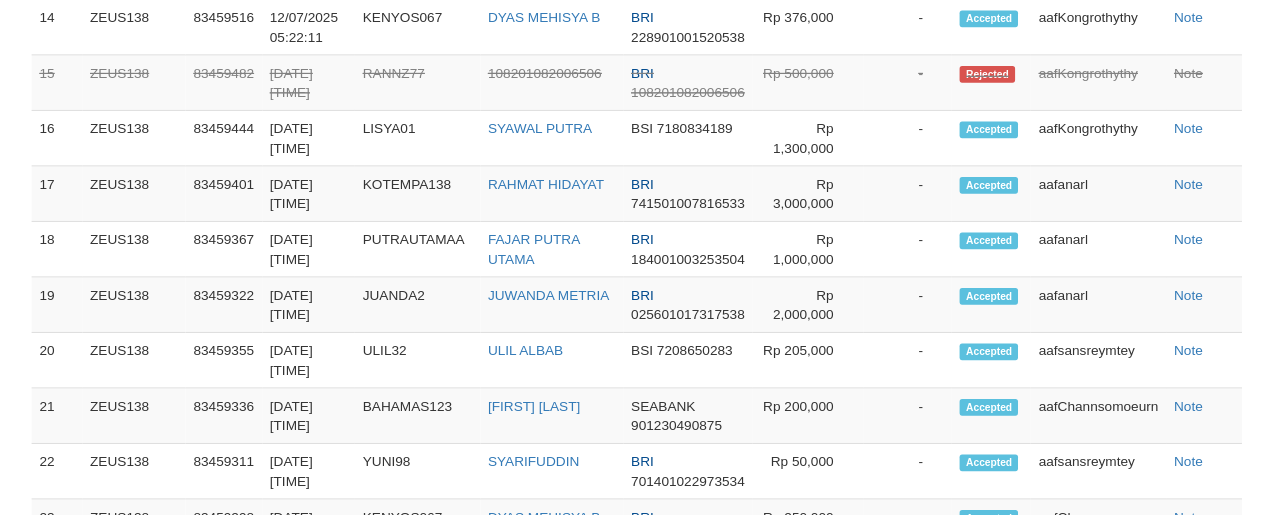scroll, scrollTop: 1245, scrollLeft: 0, axis: vertical 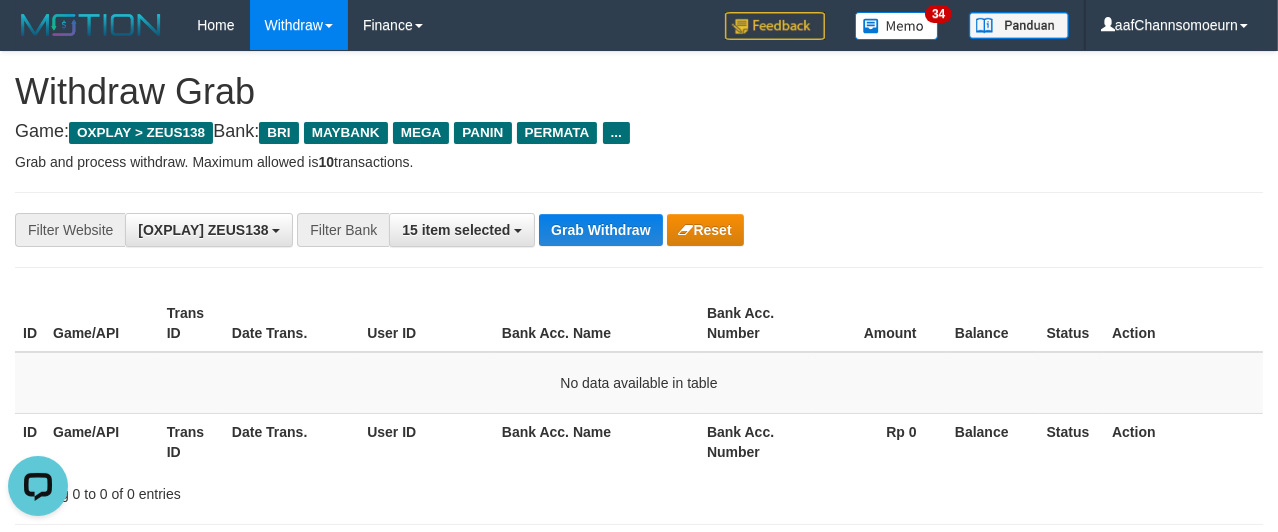 click on "Game:   OXPLAY > ZEUS138    		Bank:   BRI   MAYBANK   MEGA   PANIN   PERMATA   ..." at bounding box center [639, 132] 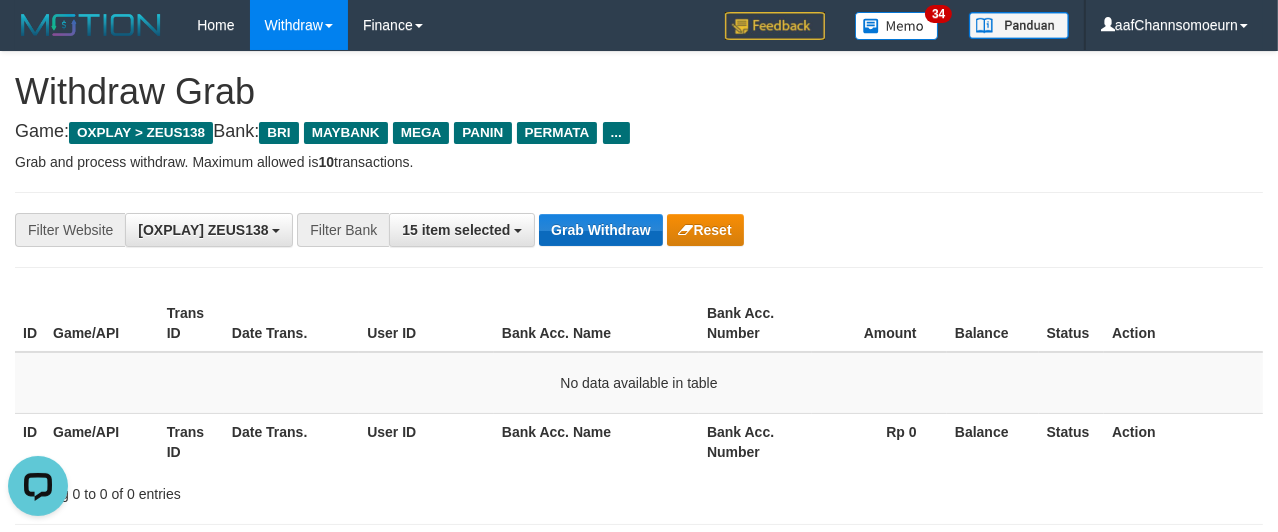 drag, startPoint x: 615, startPoint y: 250, endPoint x: 591, endPoint y: 234, distance: 28.84441 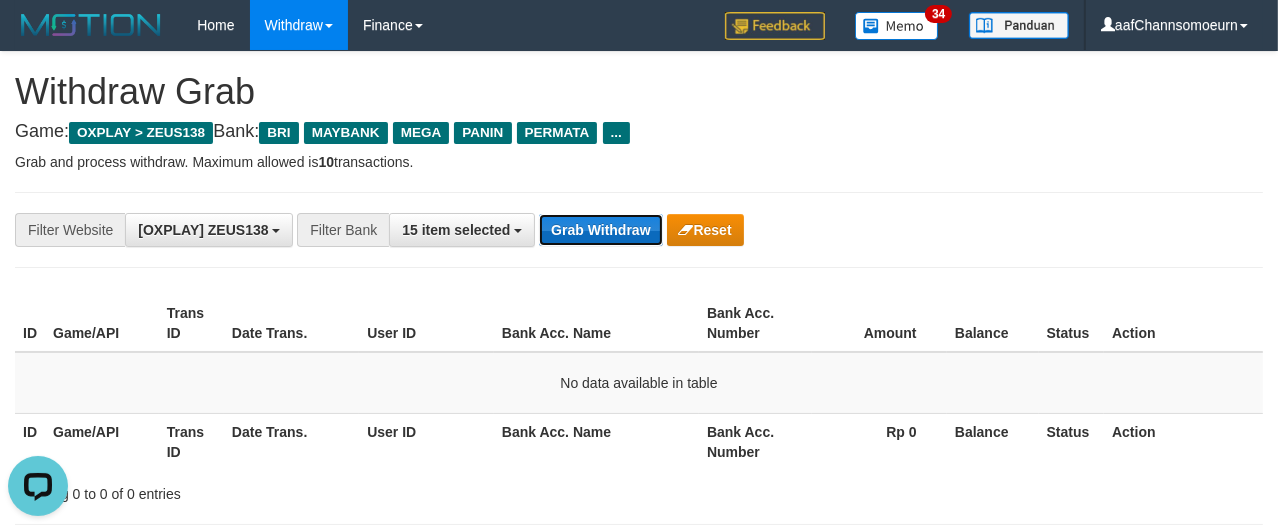click on "Grab Withdraw" at bounding box center (600, 230) 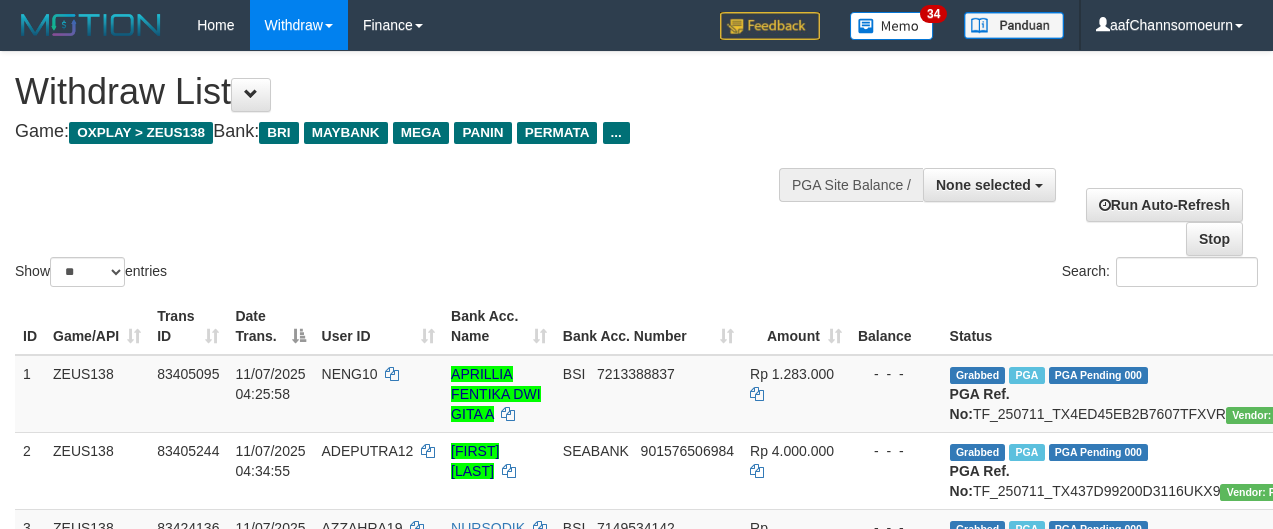 select 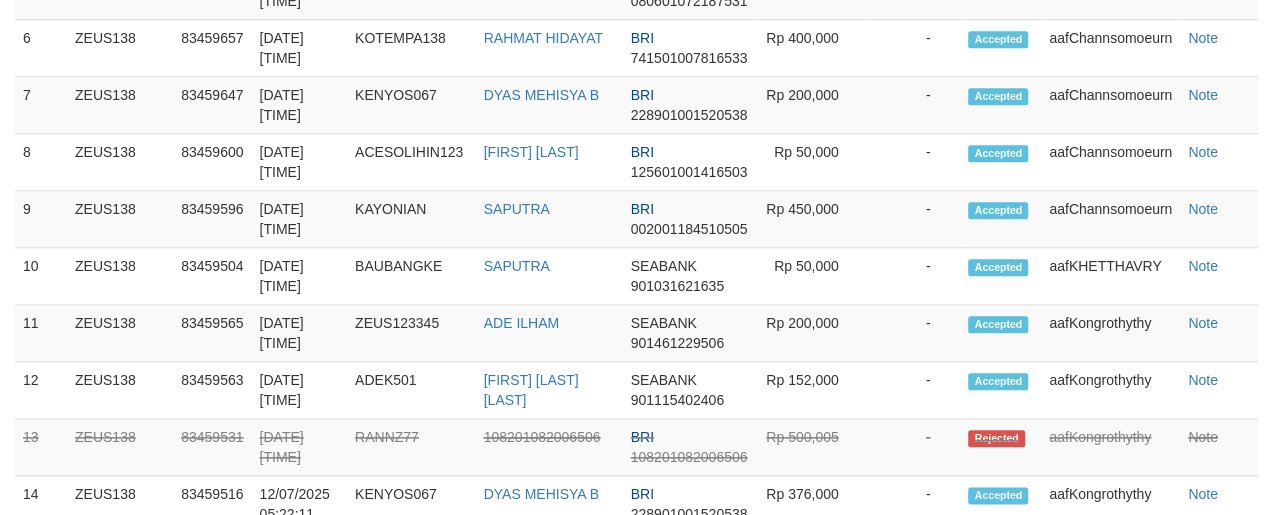 scroll, scrollTop: 1245, scrollLeft: 0, axis: vertical 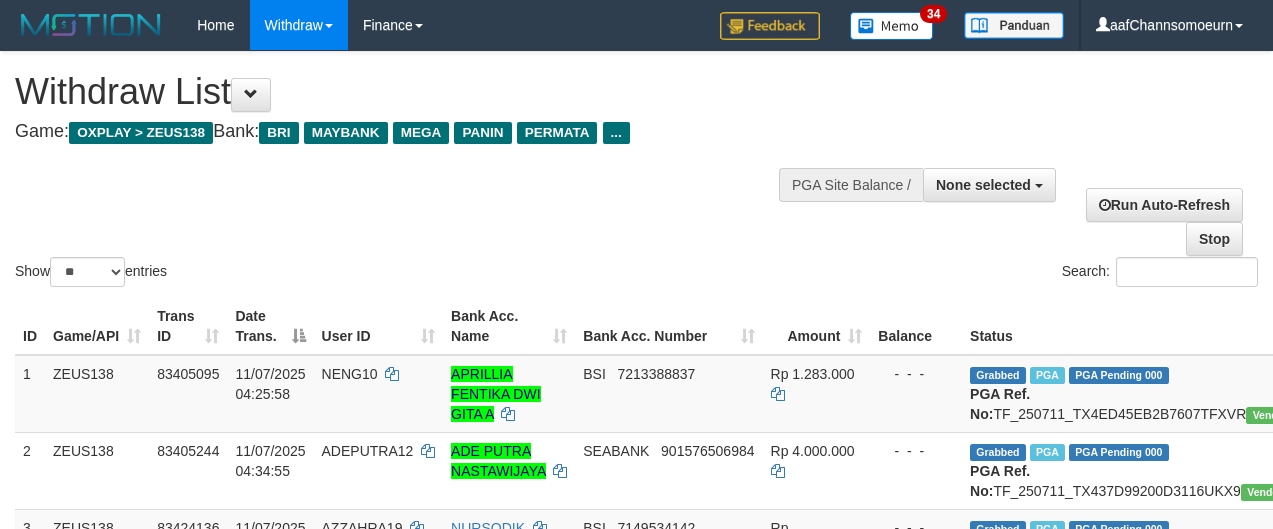 select 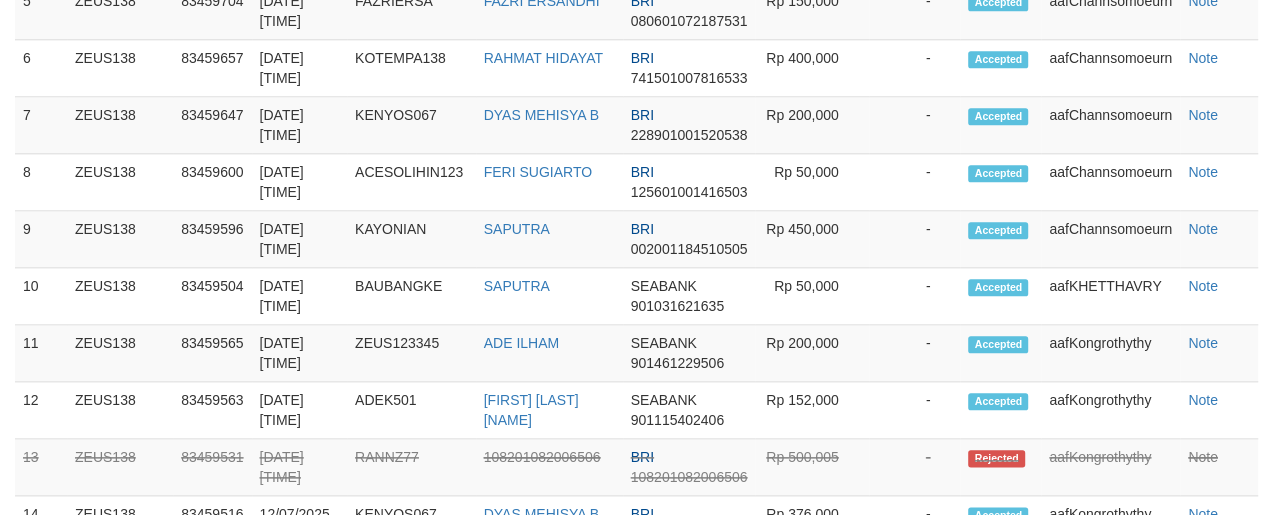 scroll, scrollTop: 1245, scrollLeft: 0, axis: vertical 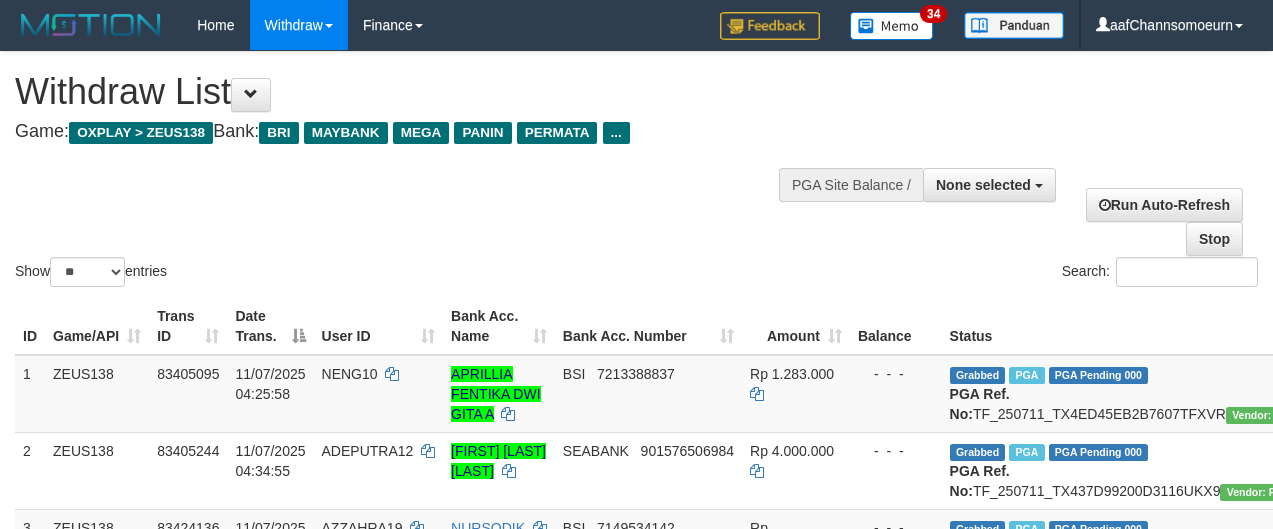 select 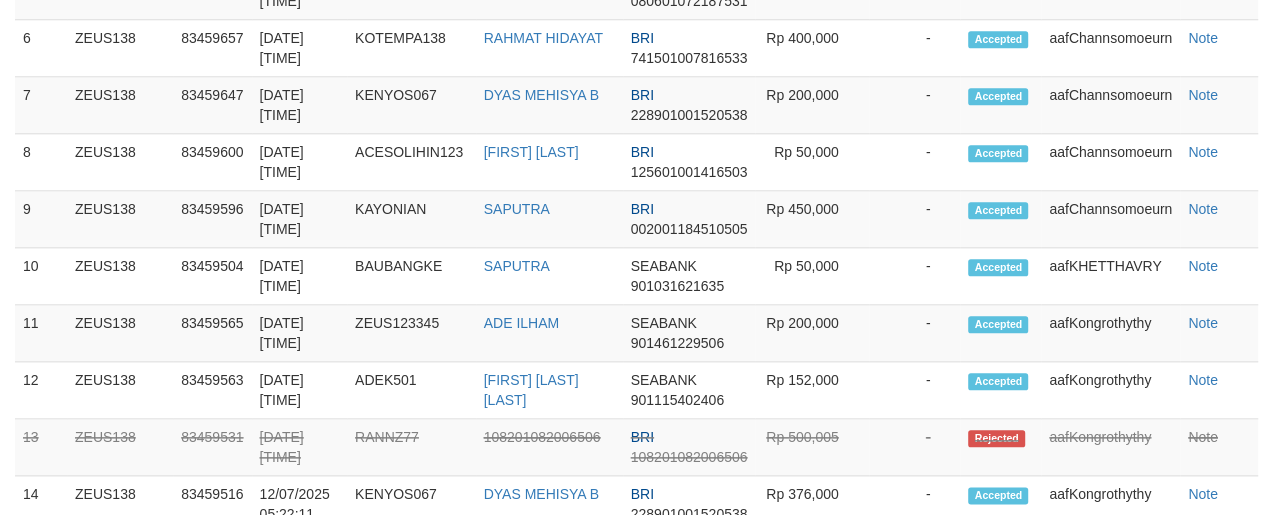 scroll, scrollTop: 1245, scrollLeft: 0, axis: vertical 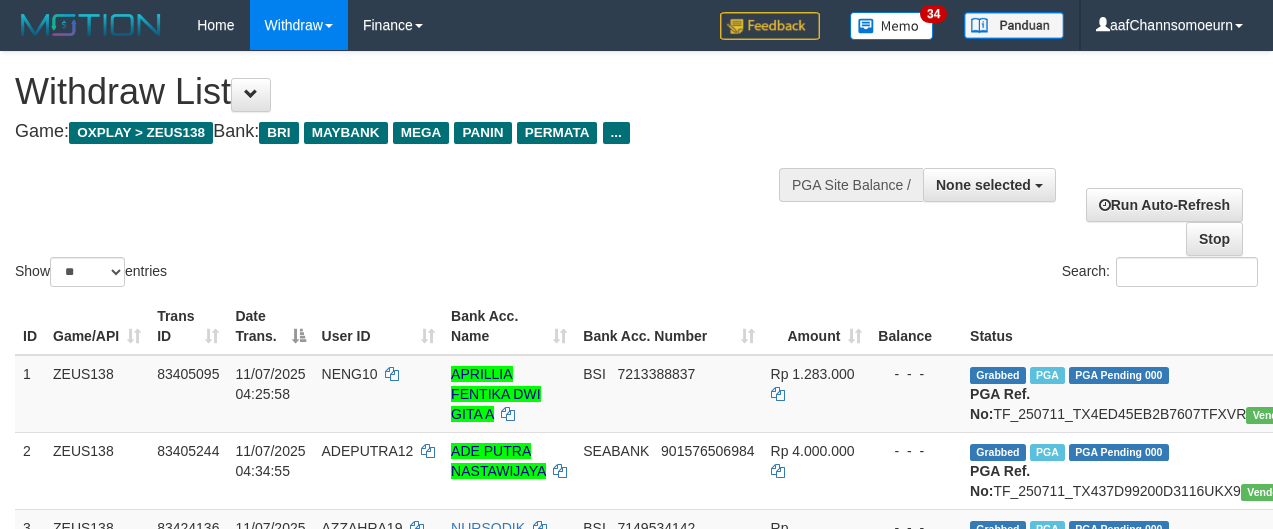 select 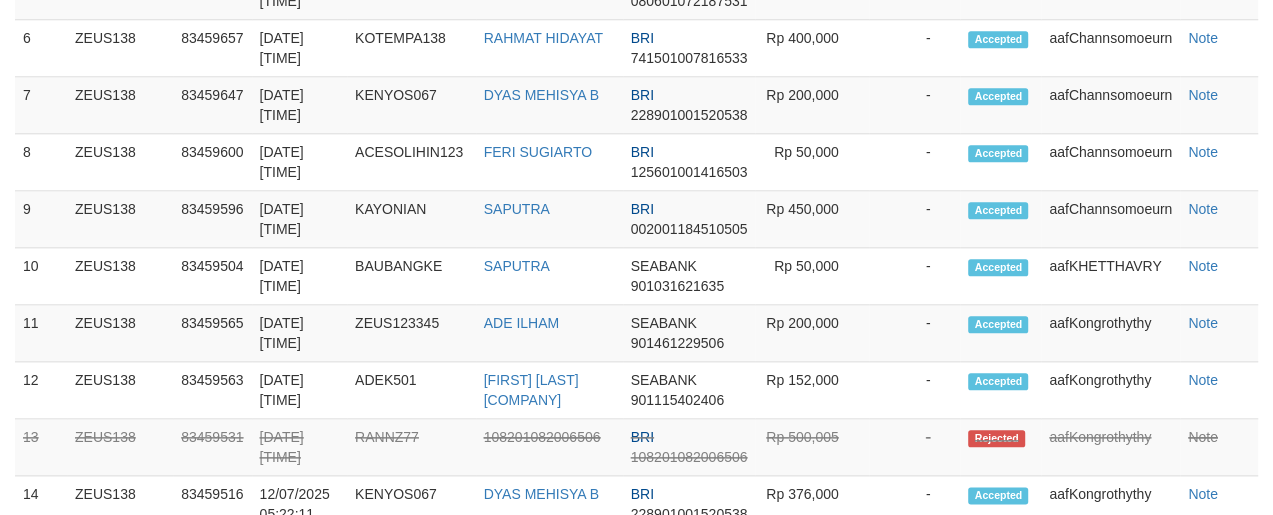 scroll, scrollTop: 1245, scrollLeft: 0, axis: vertical 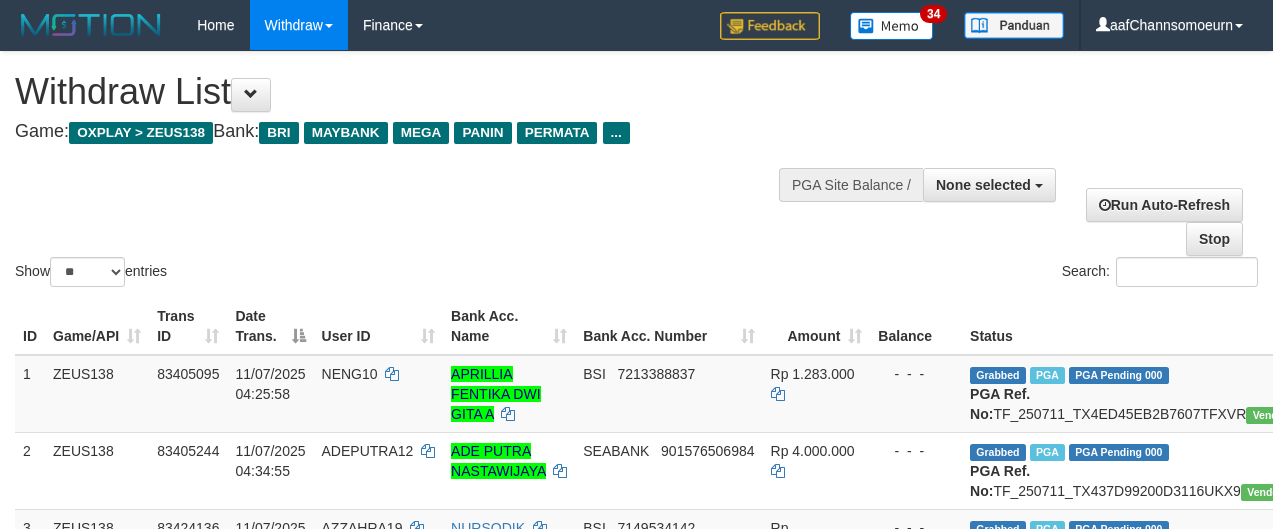 select 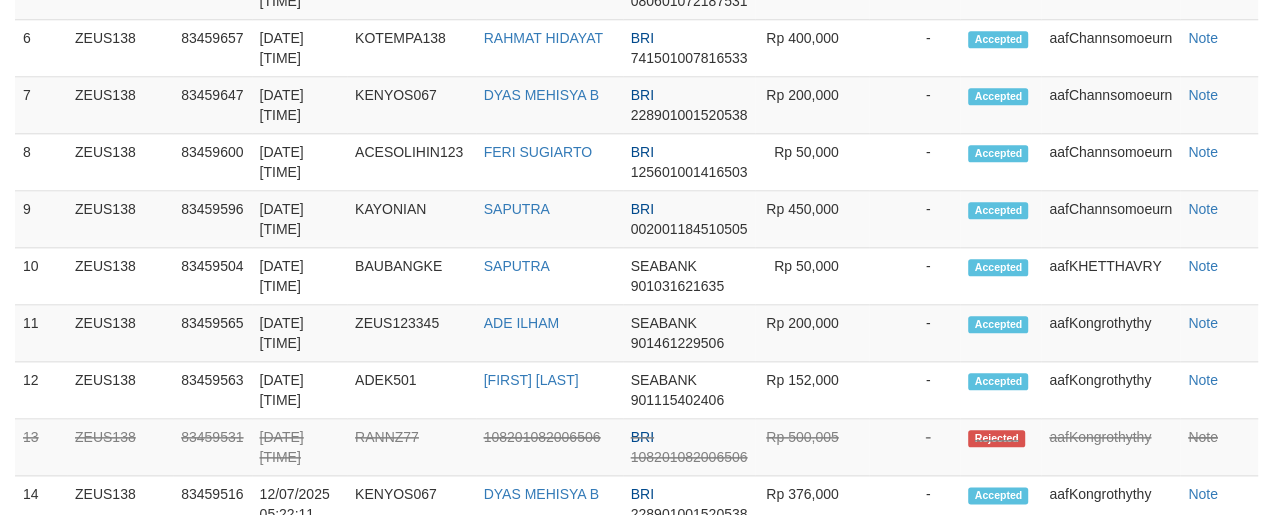 scroll, scrollTop: 1245, scrollLeft: 0, axis: vertical 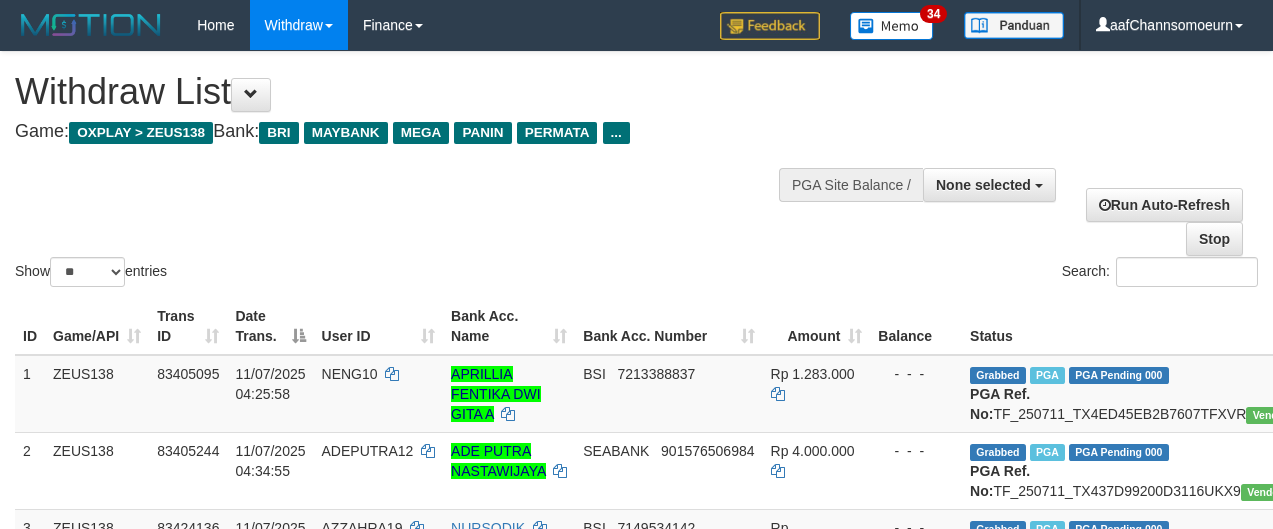 select 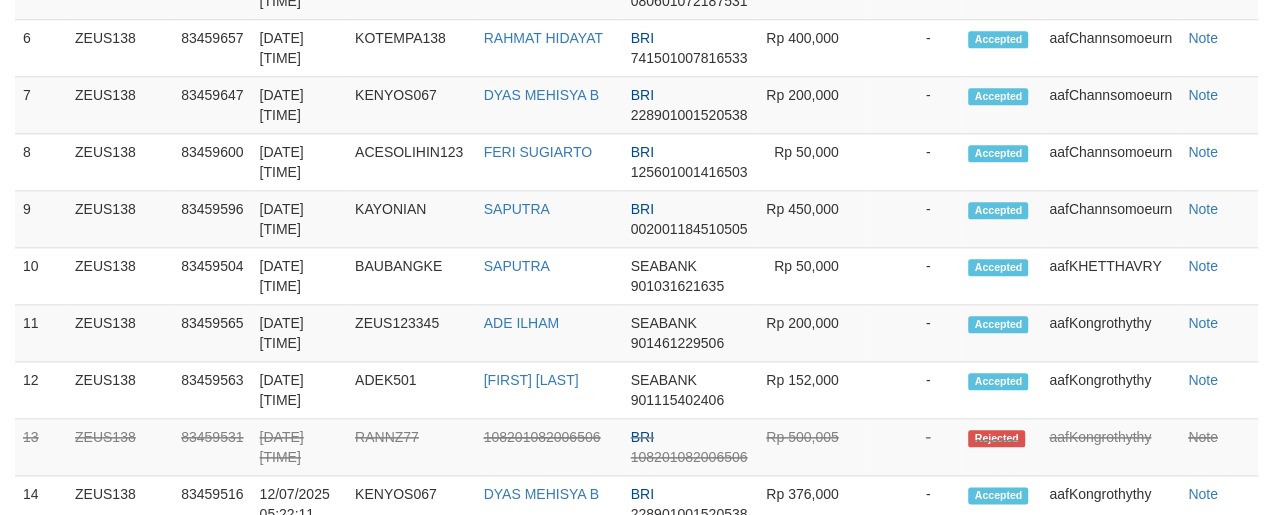scroll, scrollTop: 1245, scrollLeft: 0, axis: vertical 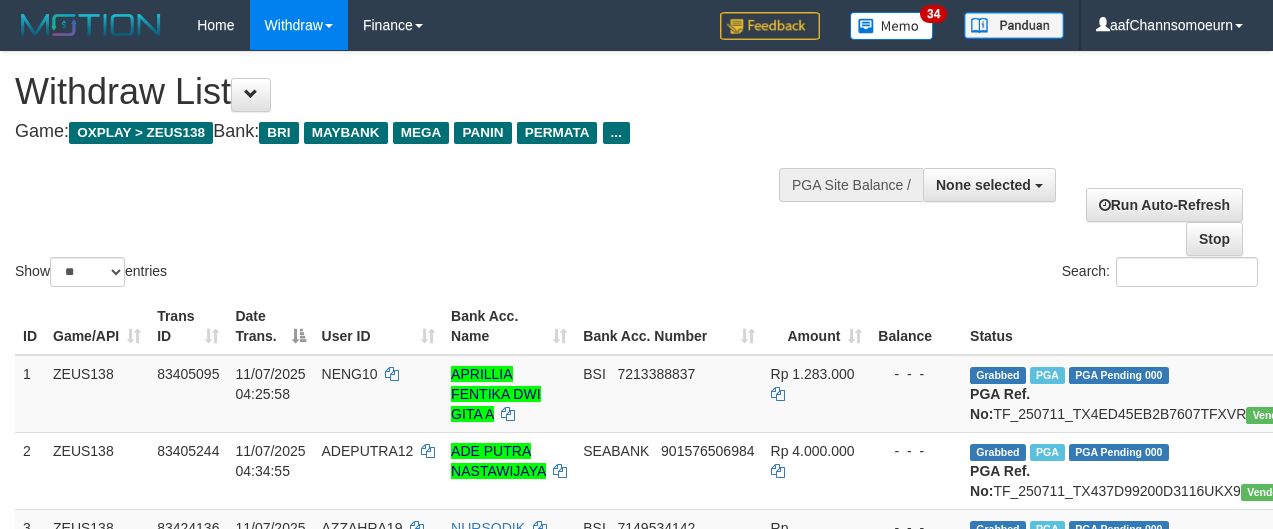 select 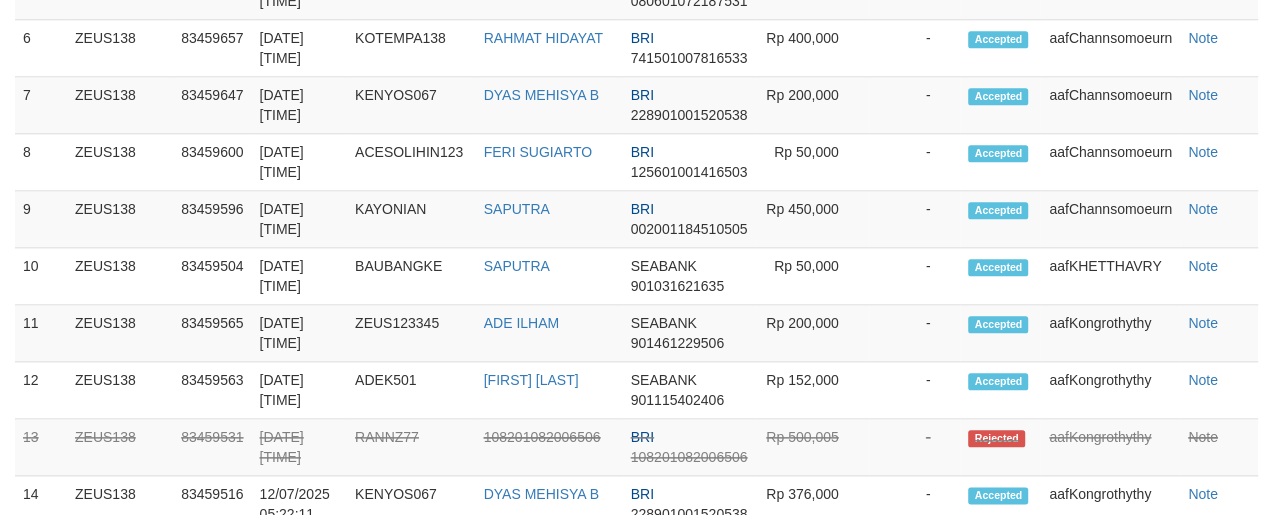 scroll, scrollTop: 1245, scrollLeft: 0, axis: vertical 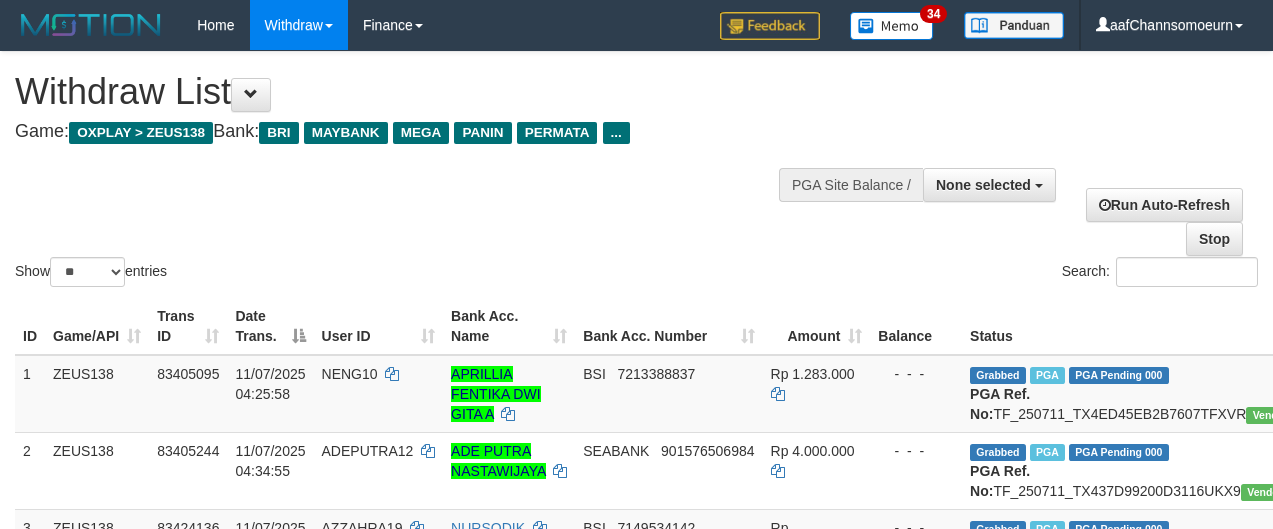 select 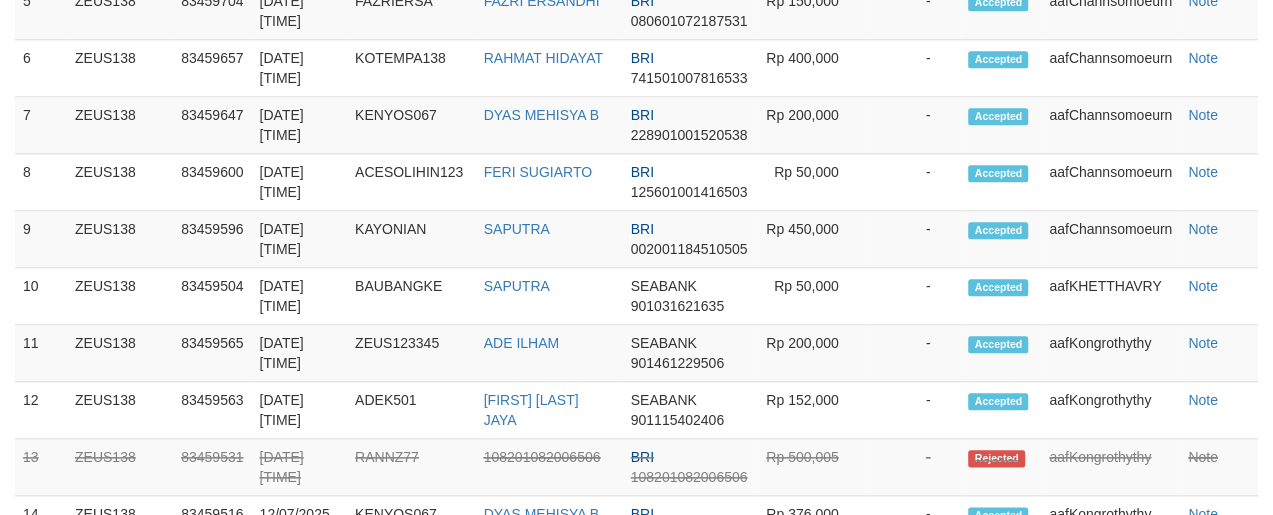 scroll, scrollTop: 1245, scrollLeft: 0, axis: vertical 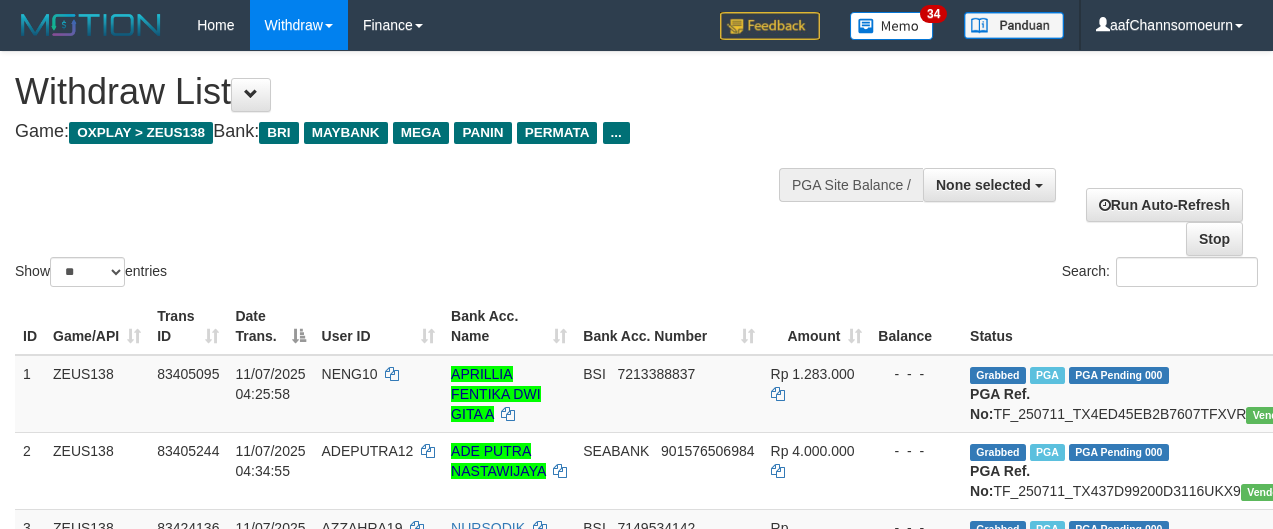 select 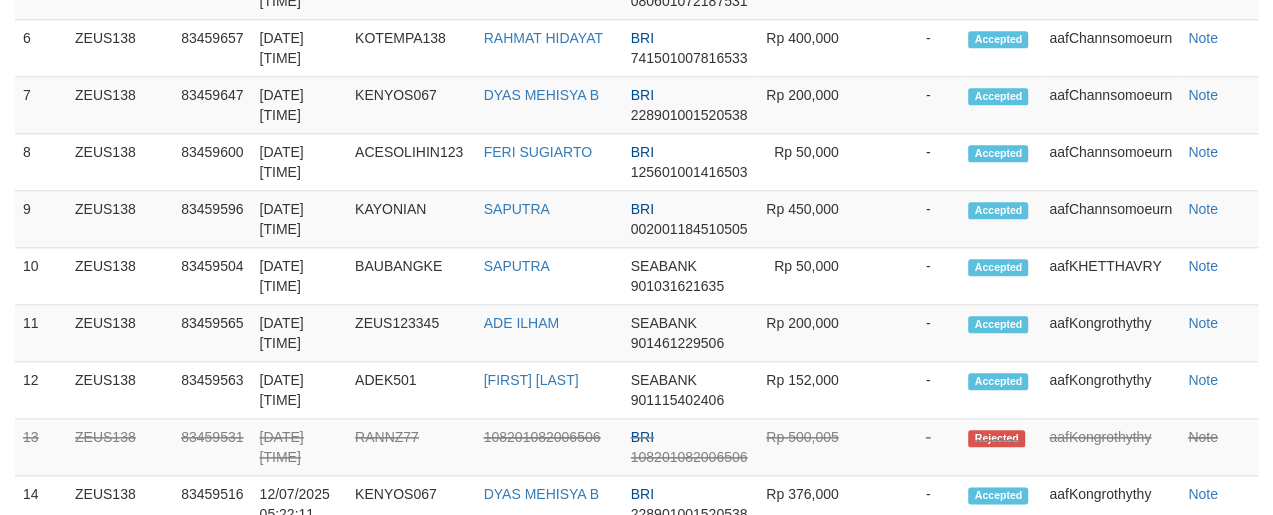 scroll, scrollTop: 1245, scrollLeft: 0, axis: vertical 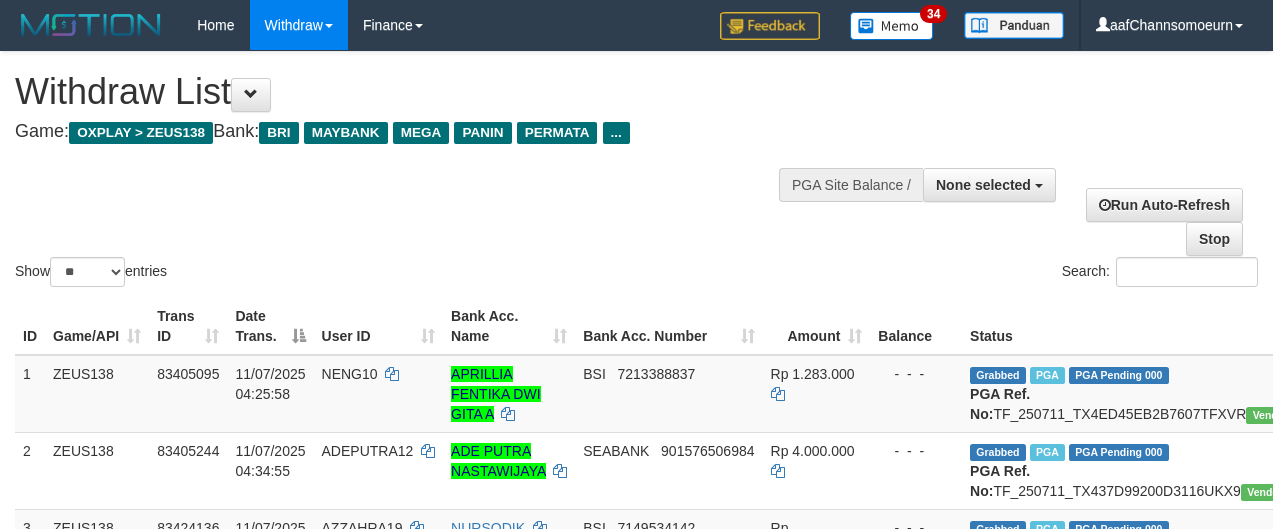 select 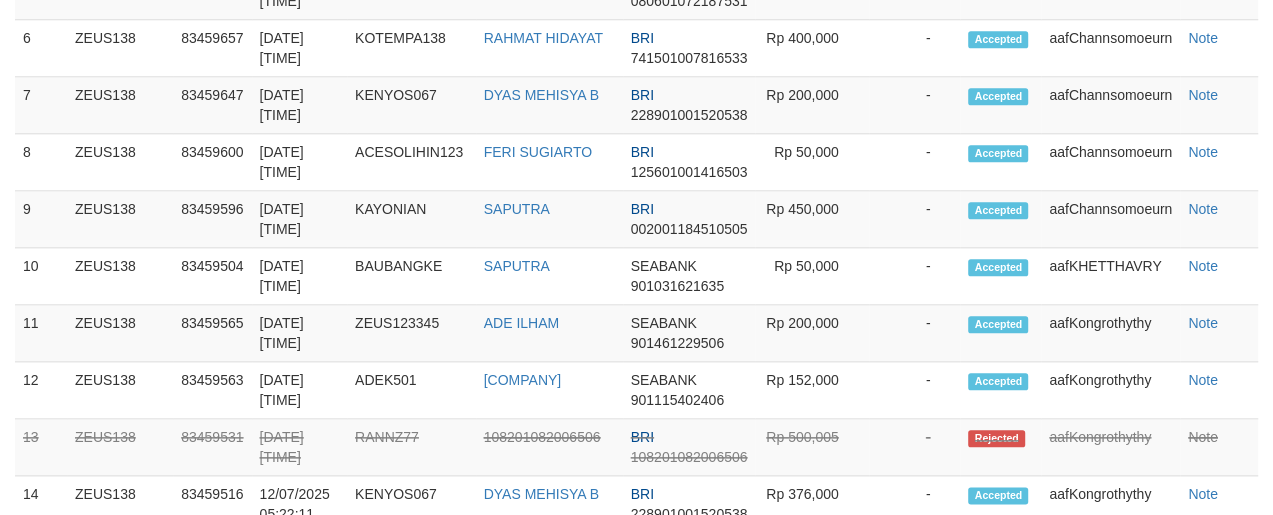 scroll, scrollTop: 1245, scrollLeft: 0, axis: vertical 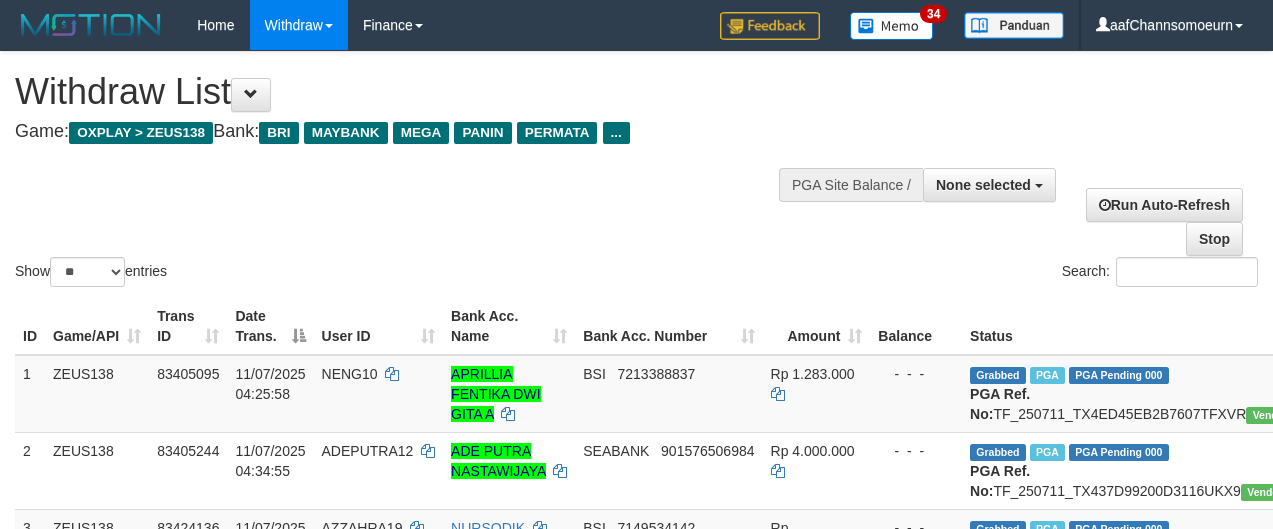 select 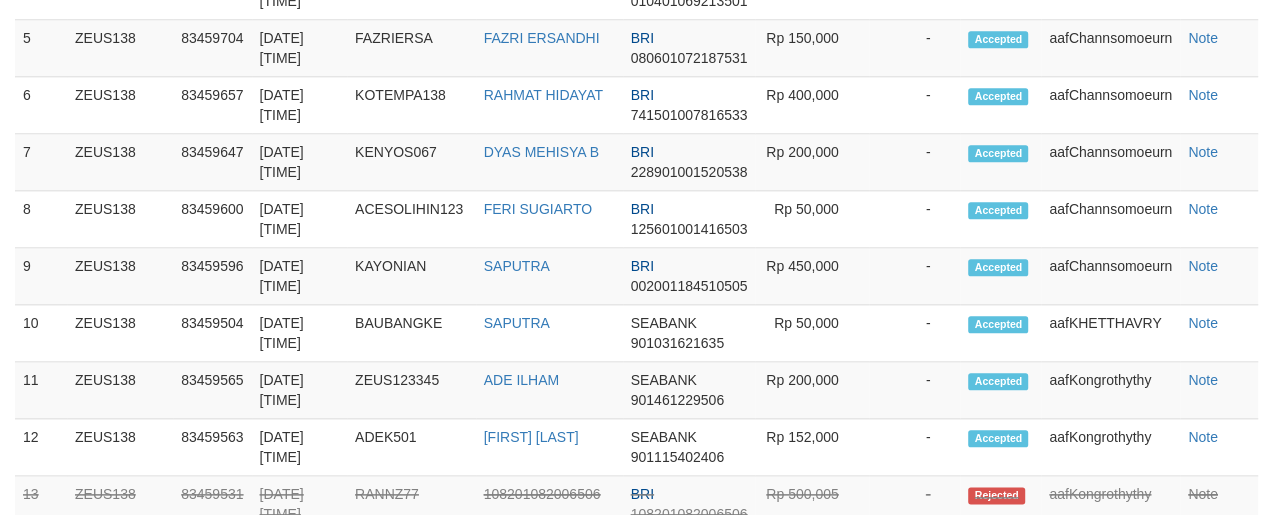 scroll, scrollTop: 1245, scrollLeft: 0, axis: vertical 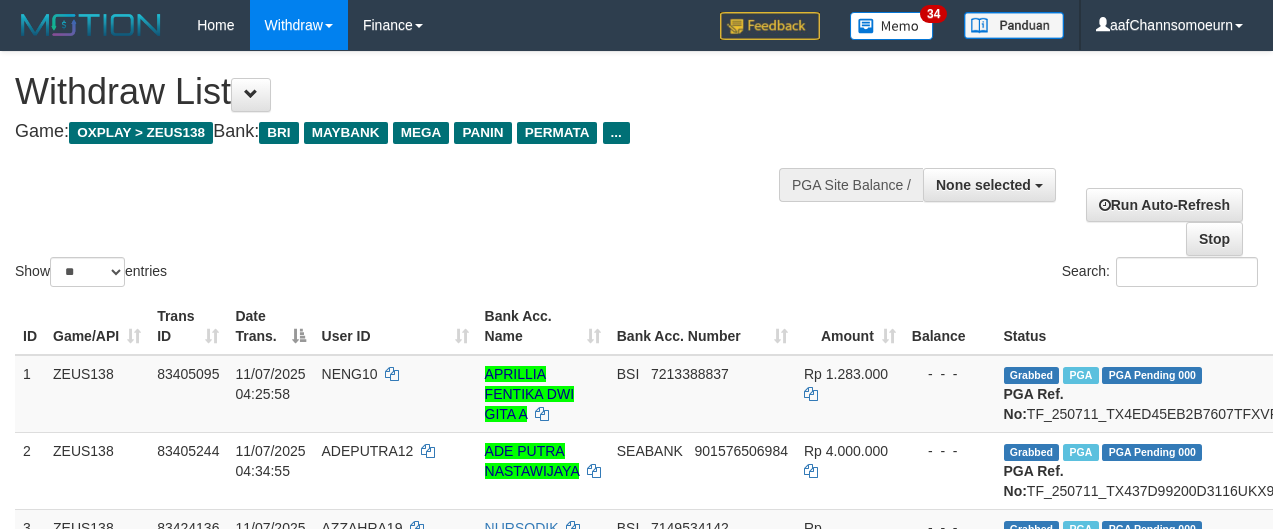 select 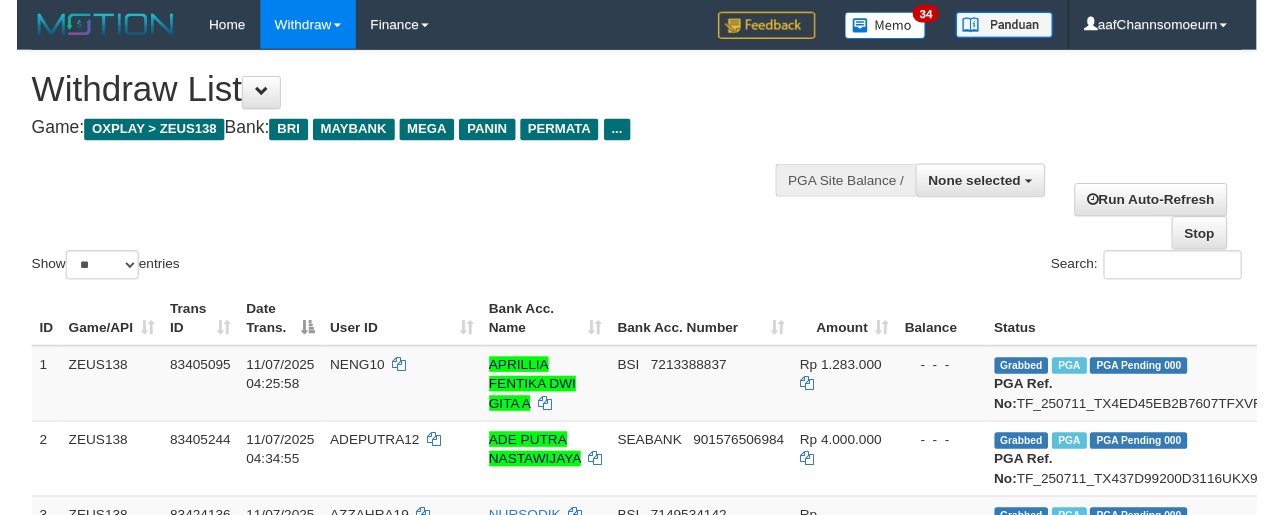 scroll, scrollTop: 1245, scrollLeft: 0, axis: vertical 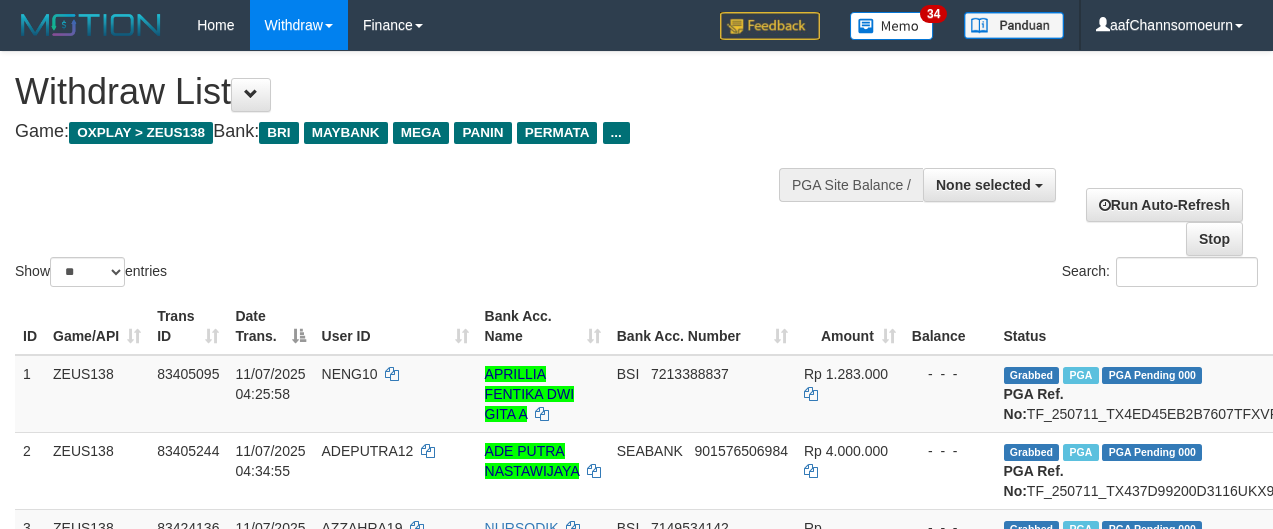 select 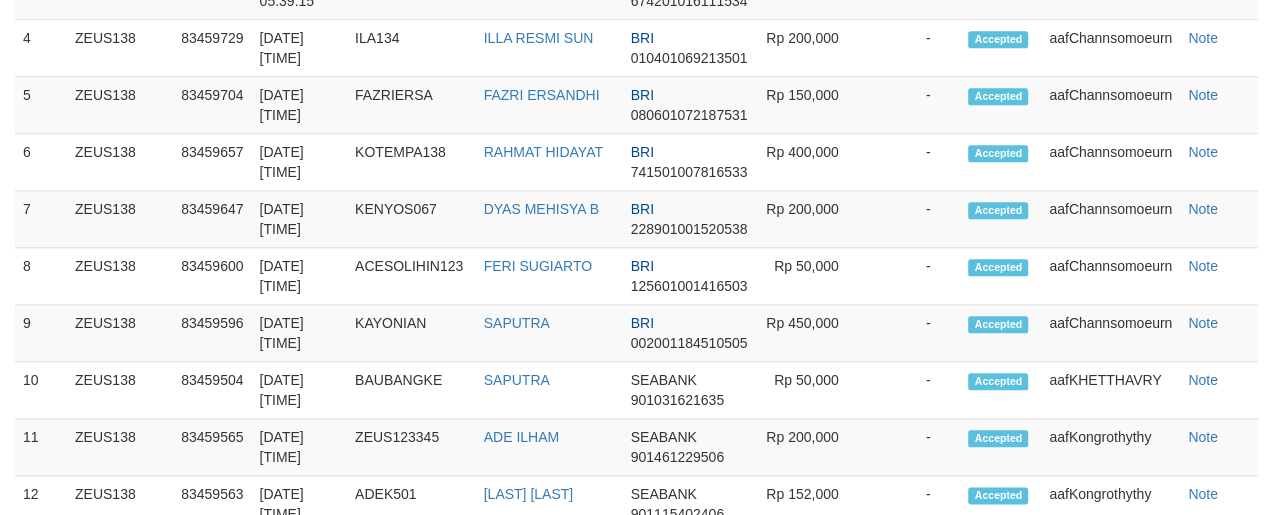 scroll, scrollTop: 1245, scrollLeft: 0, axis: vertical 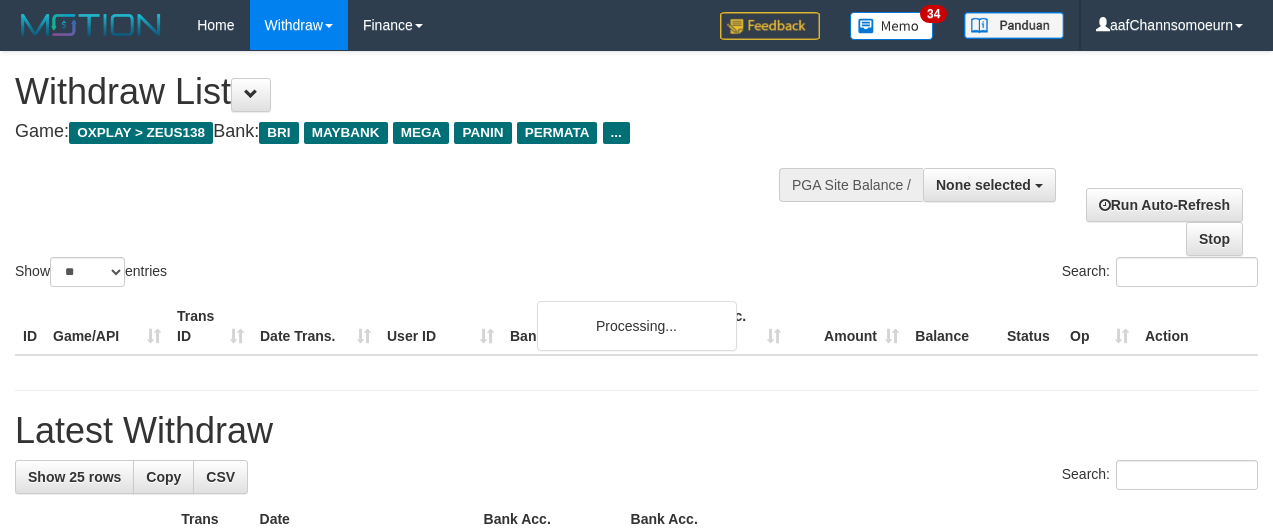 select 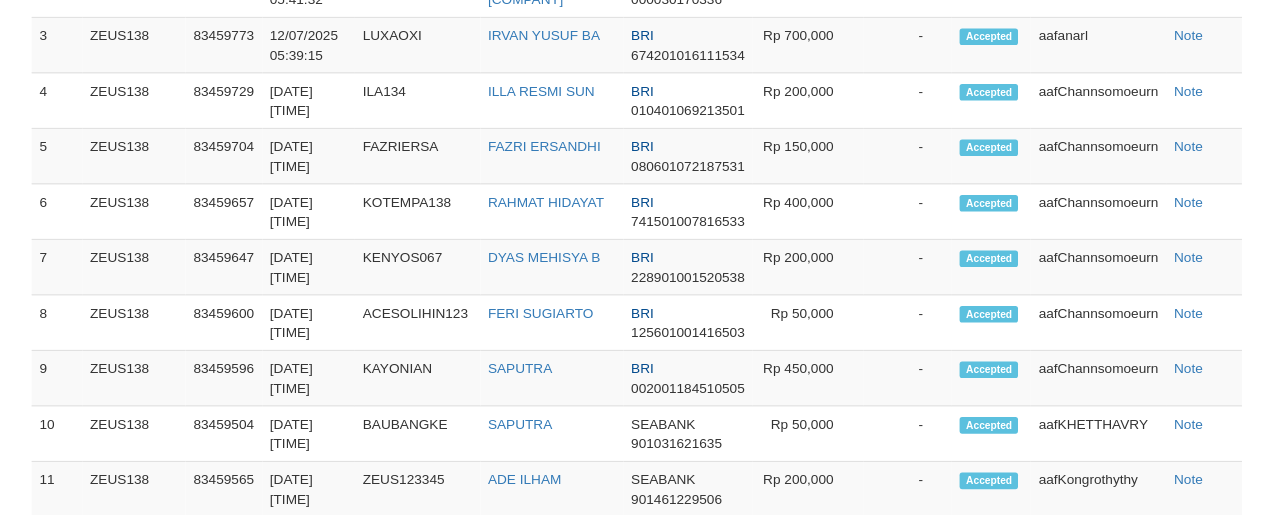 scroll, scrollTop: 1935, scrollLeft: 0, axis: vertical 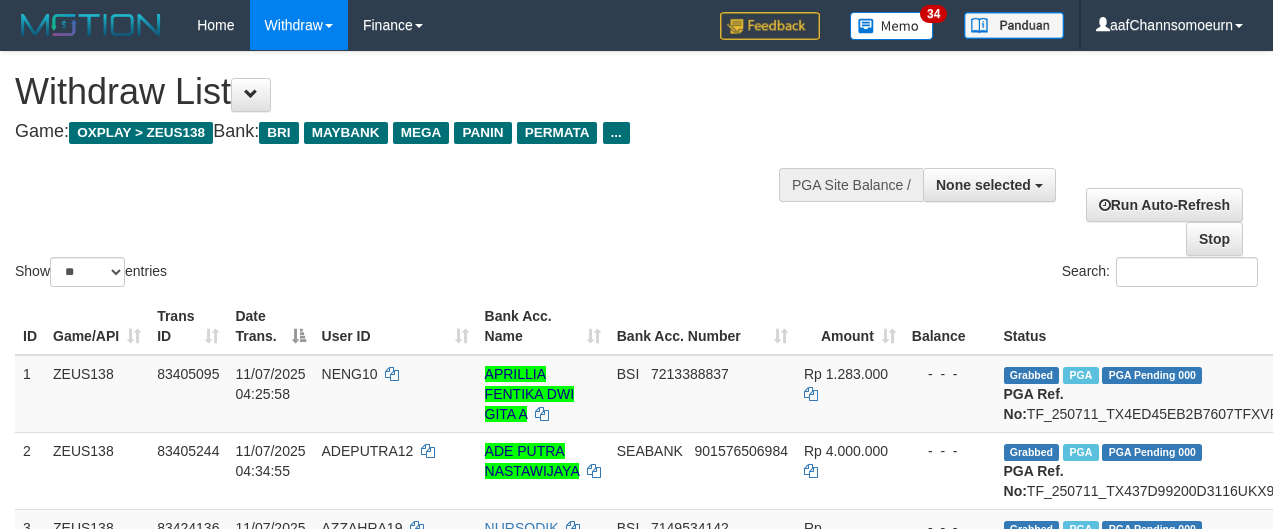 select 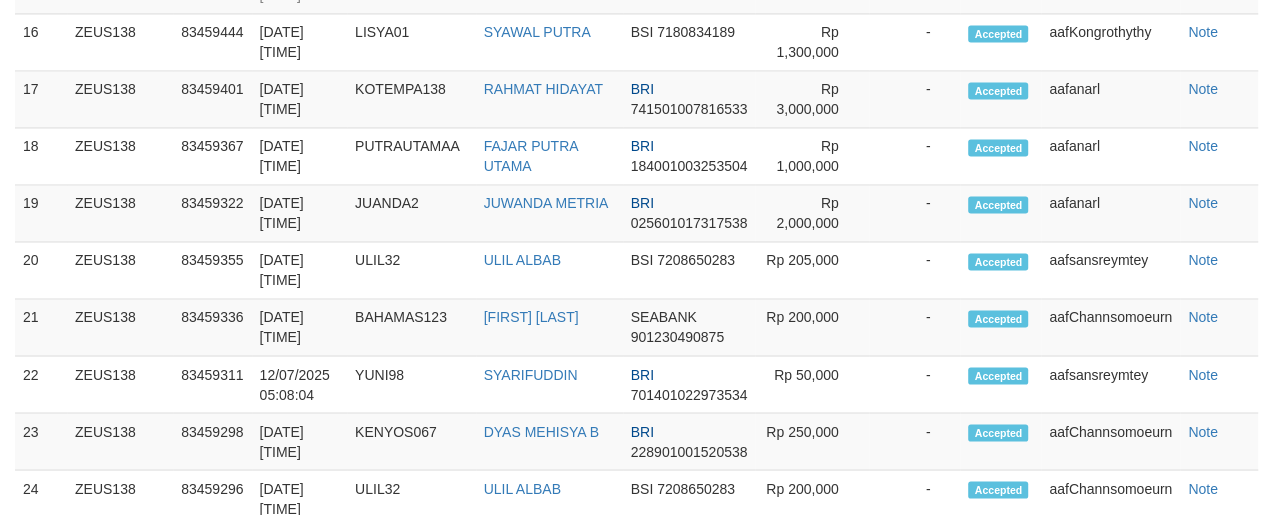 scroll, scrollTop: 1935, scrollLeft: 0, axis: vertical 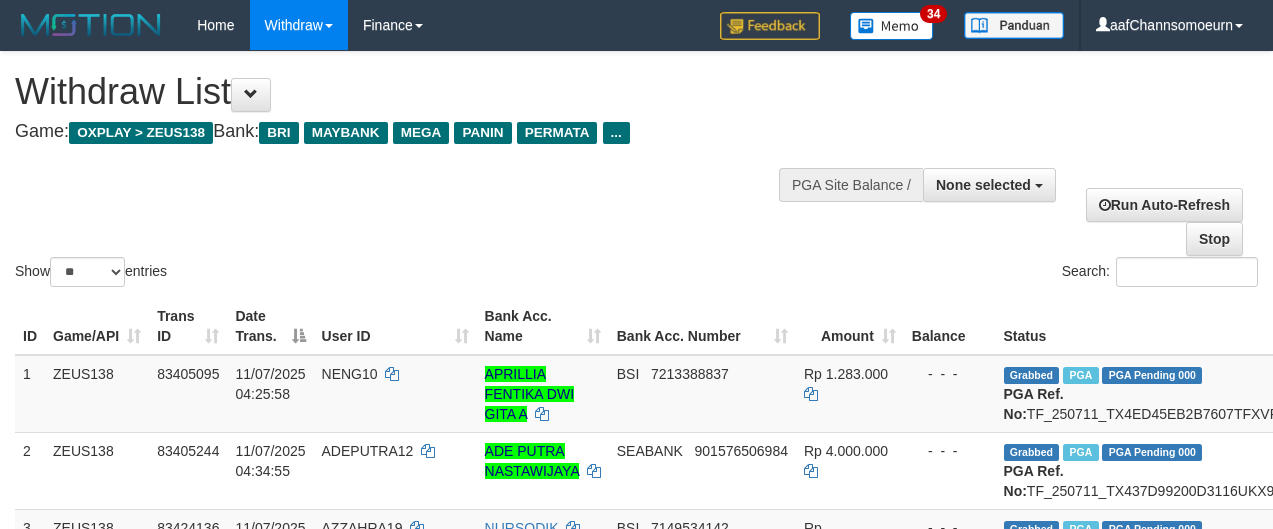 select 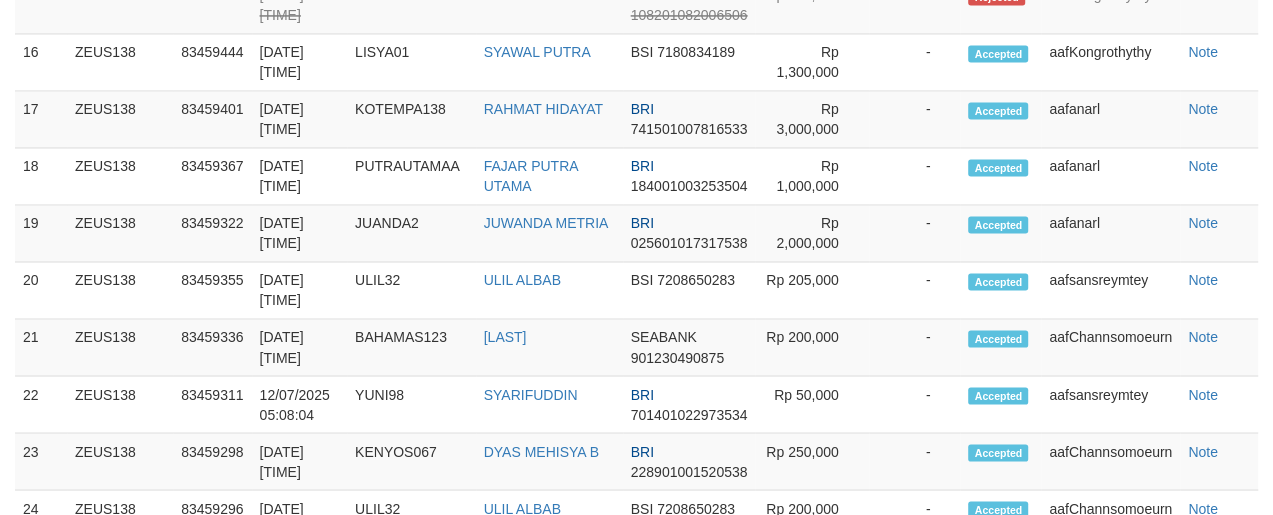 scroll, scrollTop: 1935, scrollLeft: 0, axis: vertical 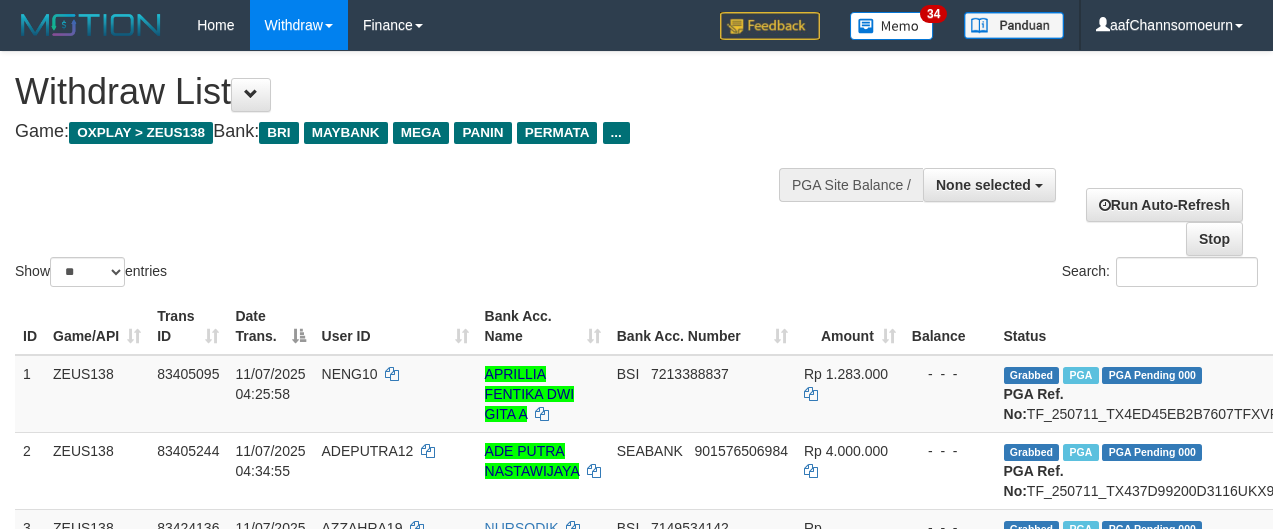select 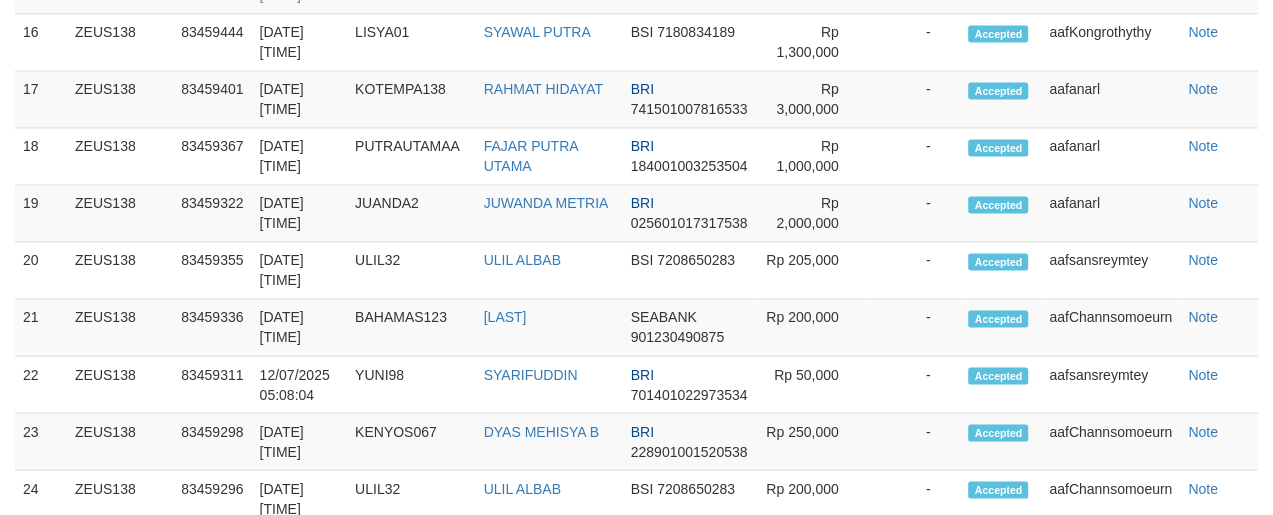 scroll, scrollTop: 1935, scrollLeft: 0, axis: vertical 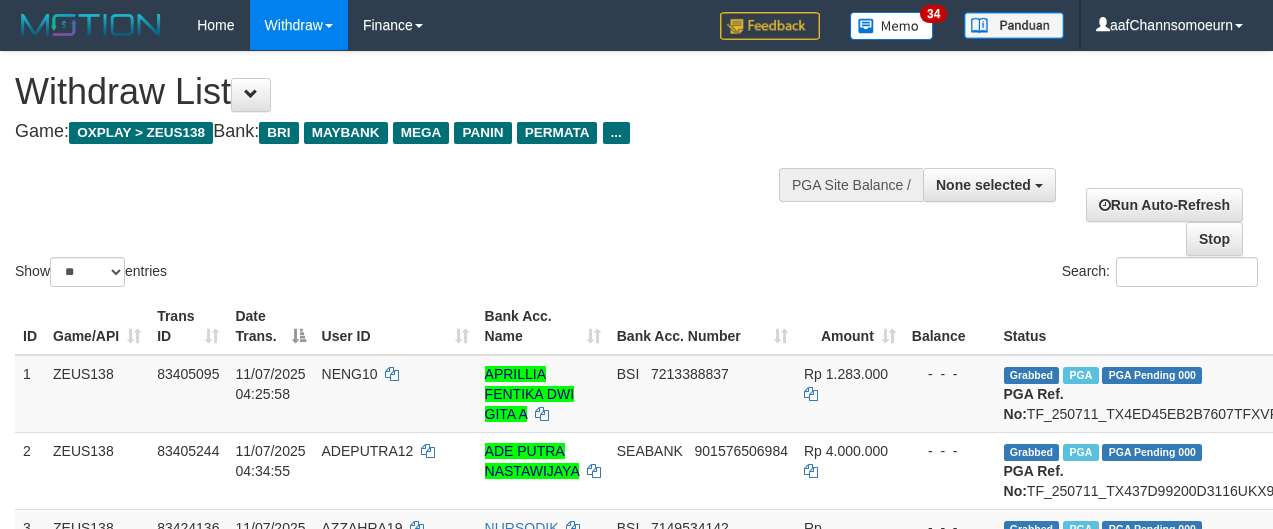 select 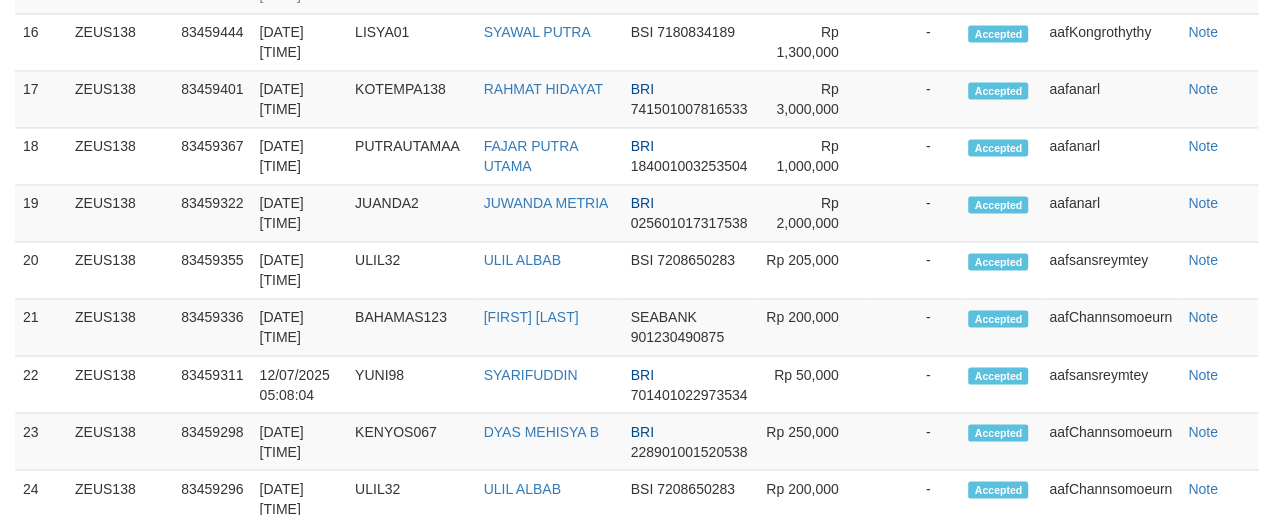 scroll, scrollTop: 1935, scrollLeft: 0, axis: vertical 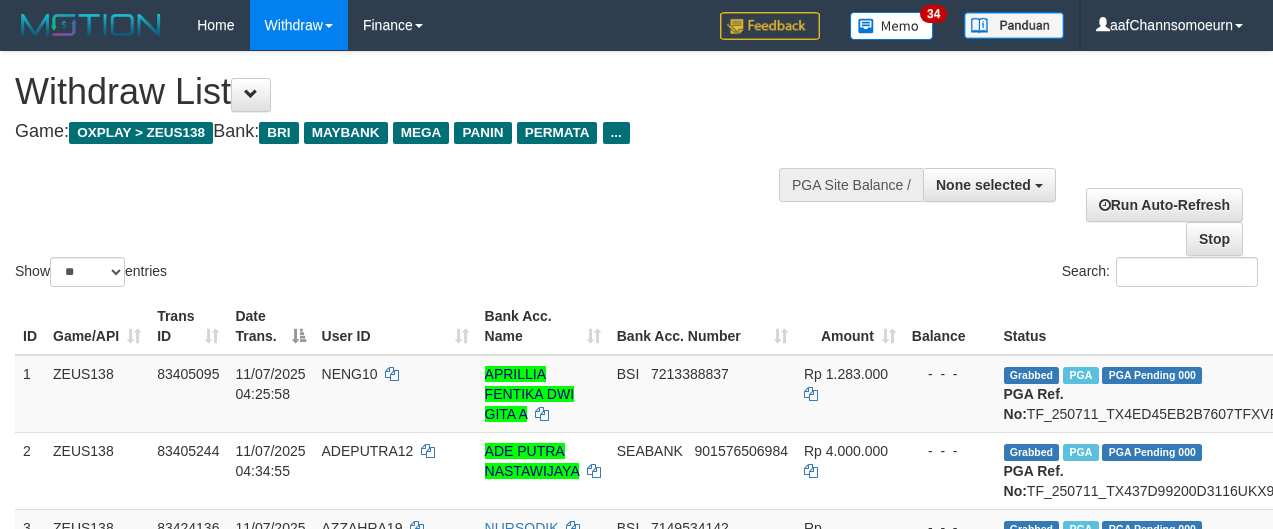select 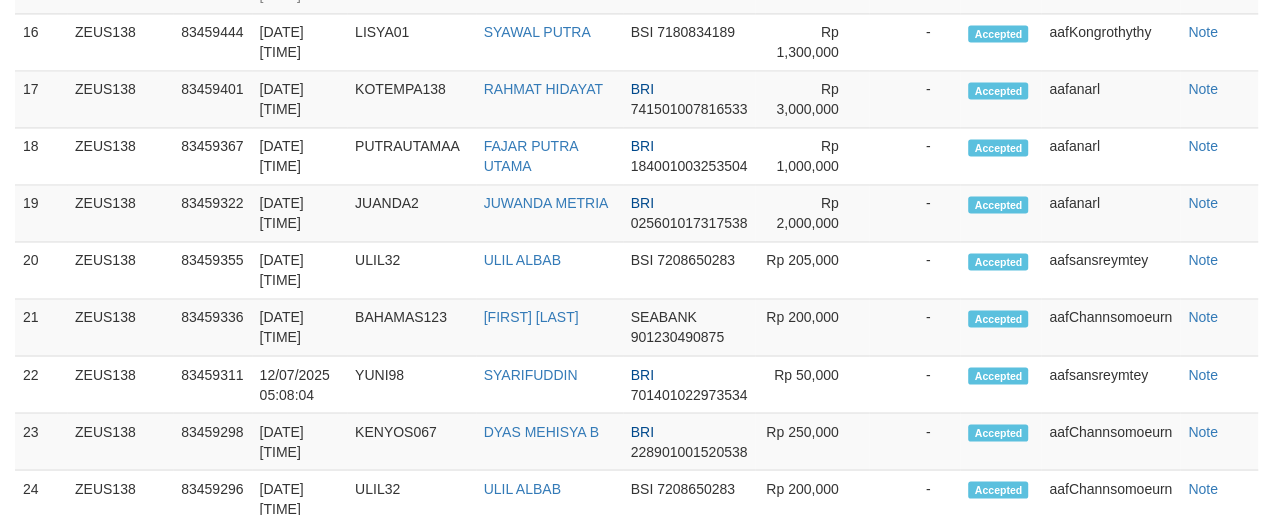scroll, scrollTop: 1935, scrollLeft: 0, axis: vertical 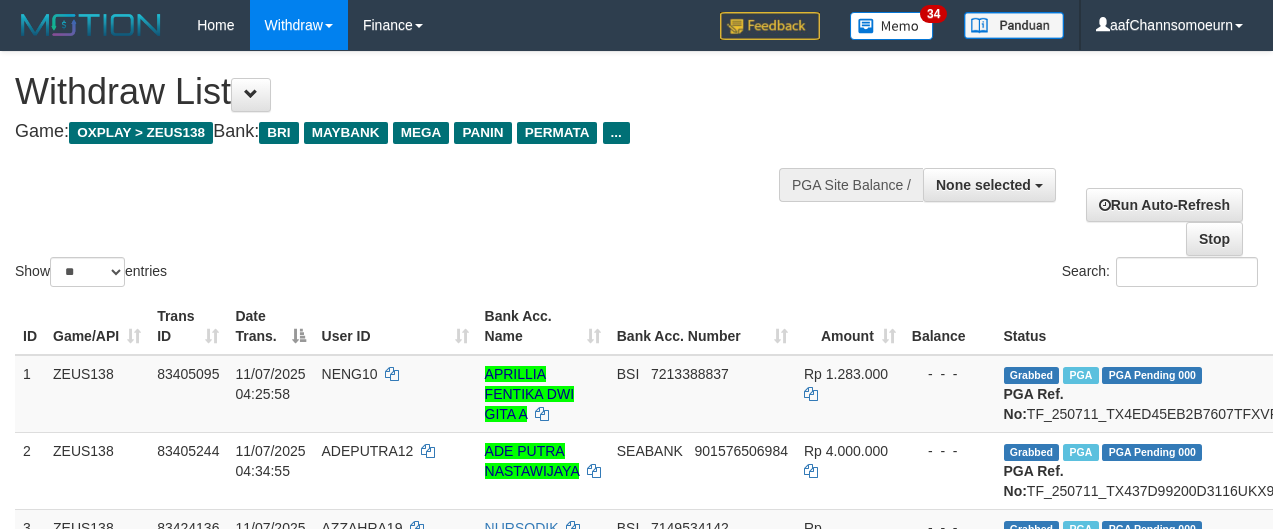 select 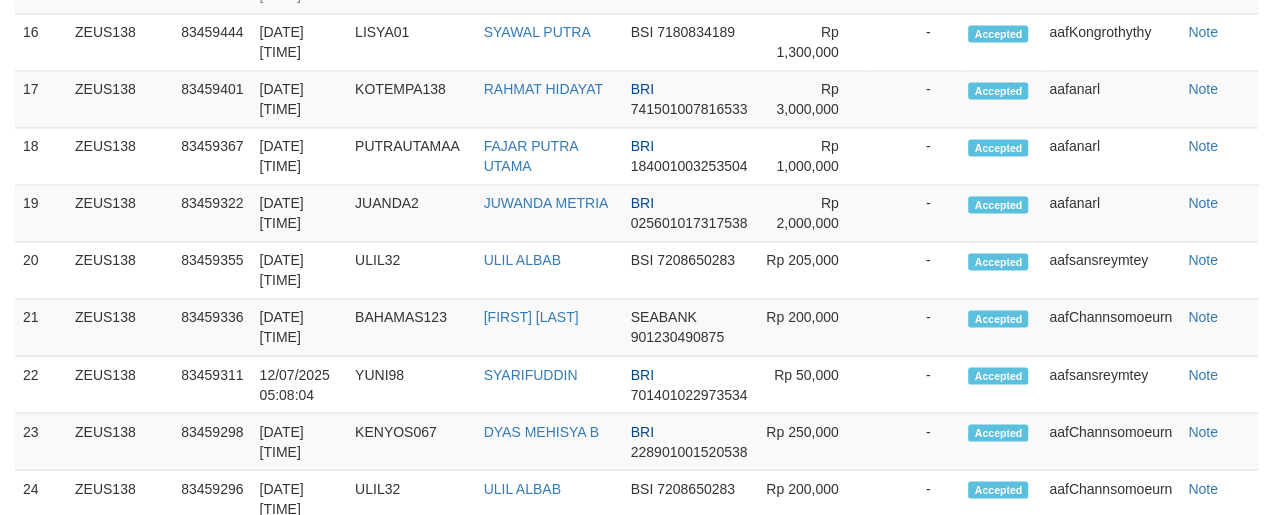 scroll, scrollTop: 1935, scrollLeft: 0, axis: vertical 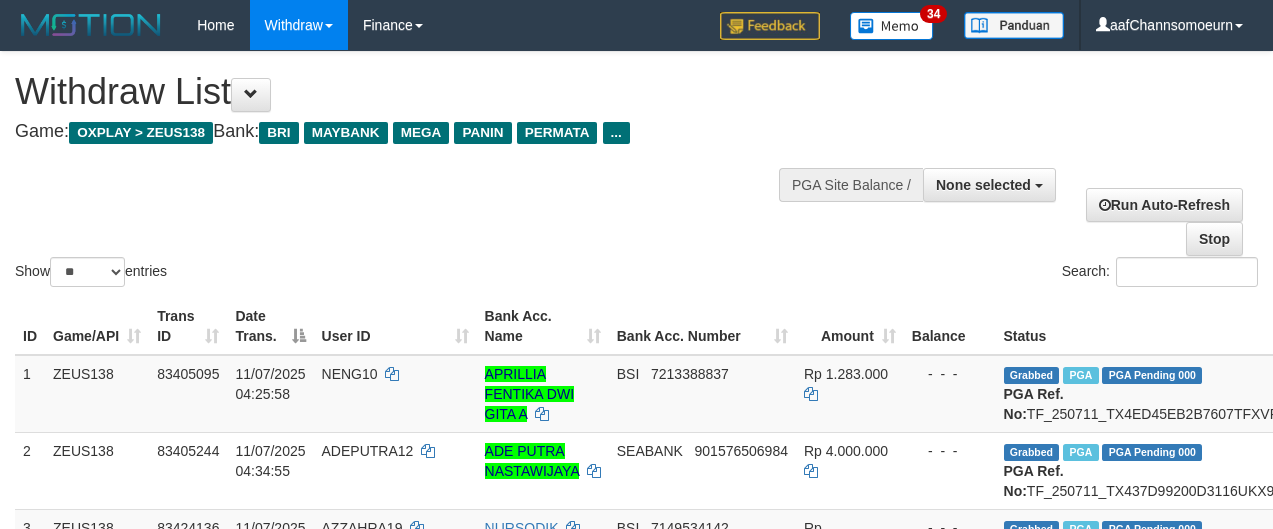 select 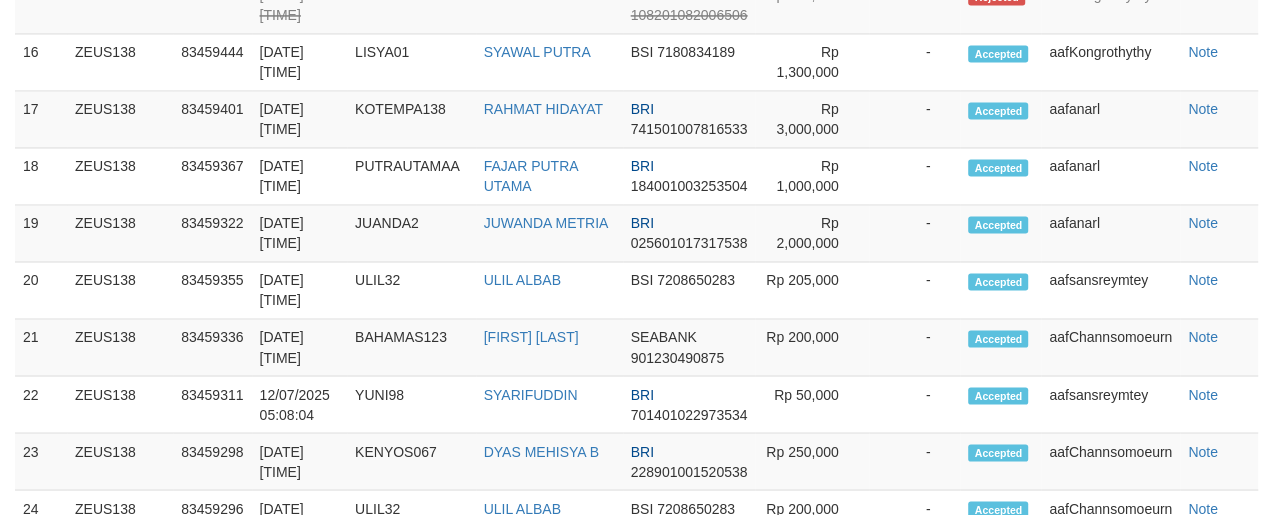 scroll, scrollTop: 1935, scrollLeft: 0, axis: vertical 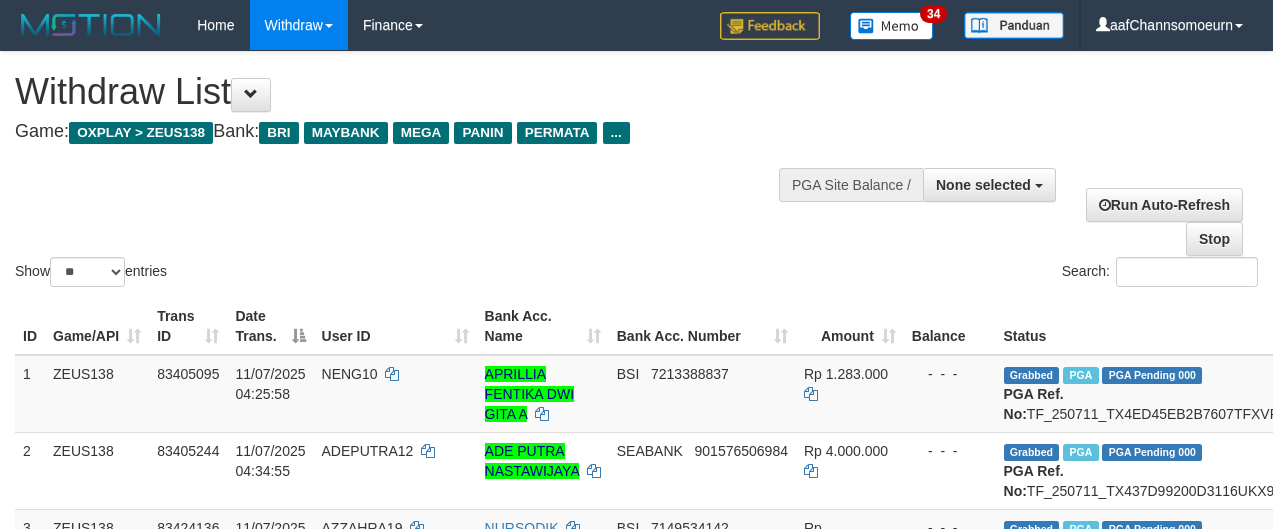 select 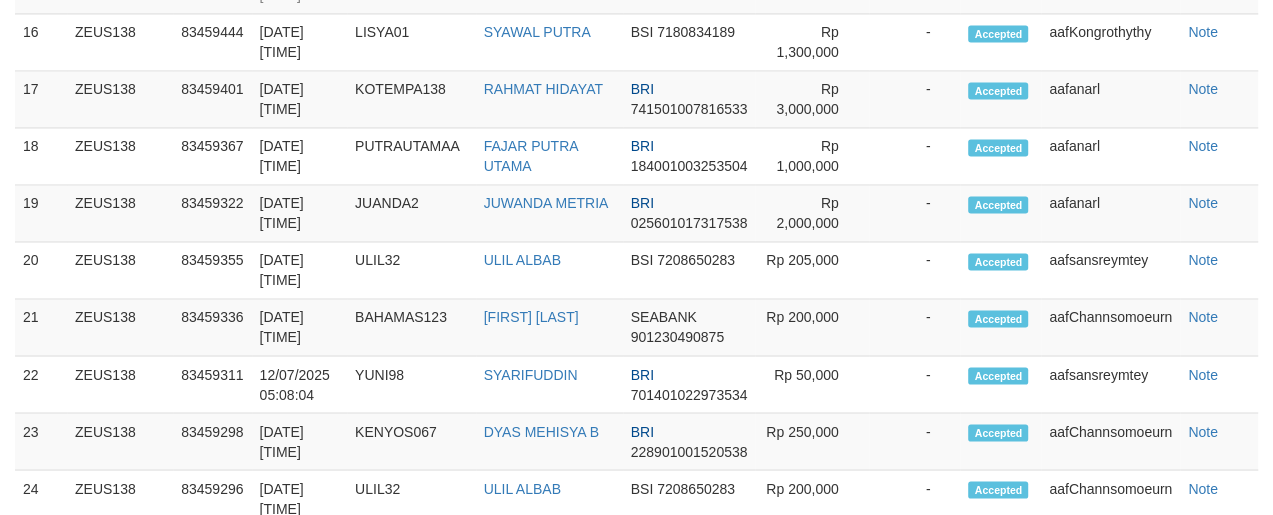 scroll, scrollTop: 1935, scrollLeft: 0, axis: vertical 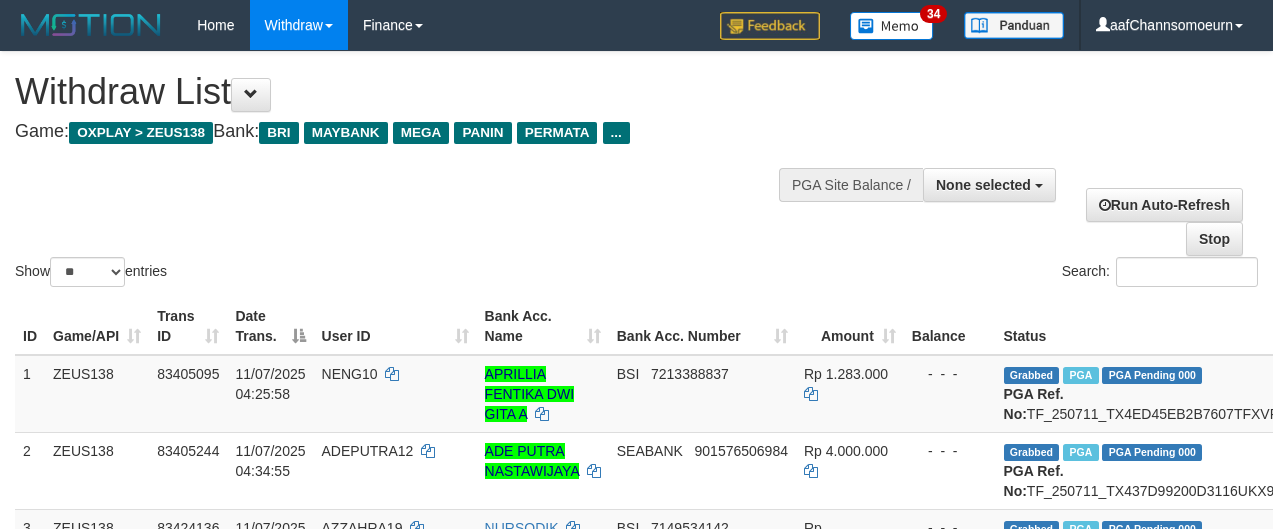 select 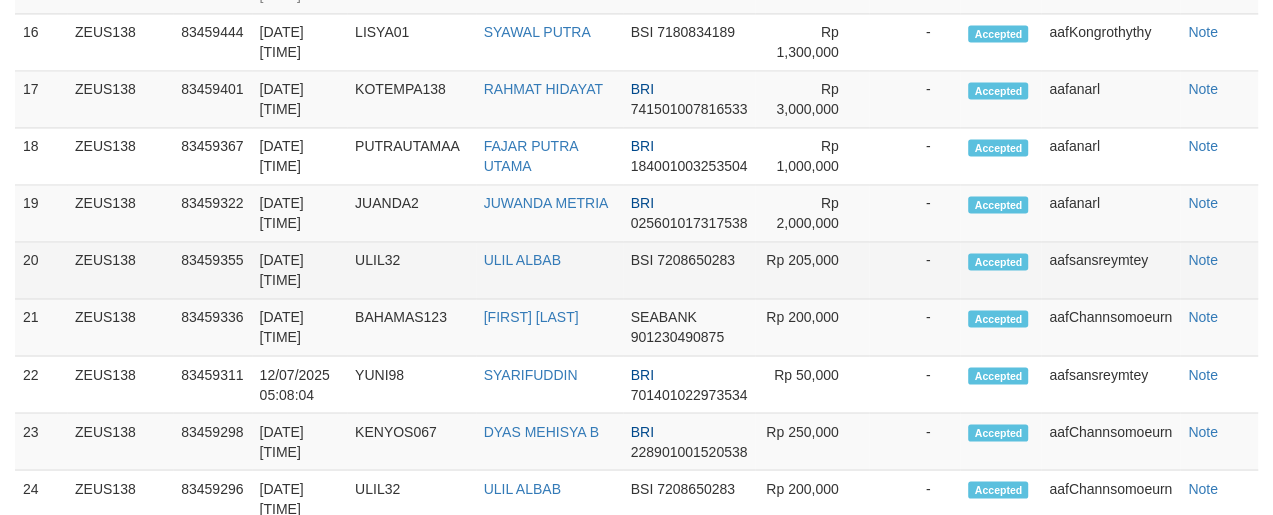 scroll, scrollTop: 1935, scrollLeft: 0, axis: vertical 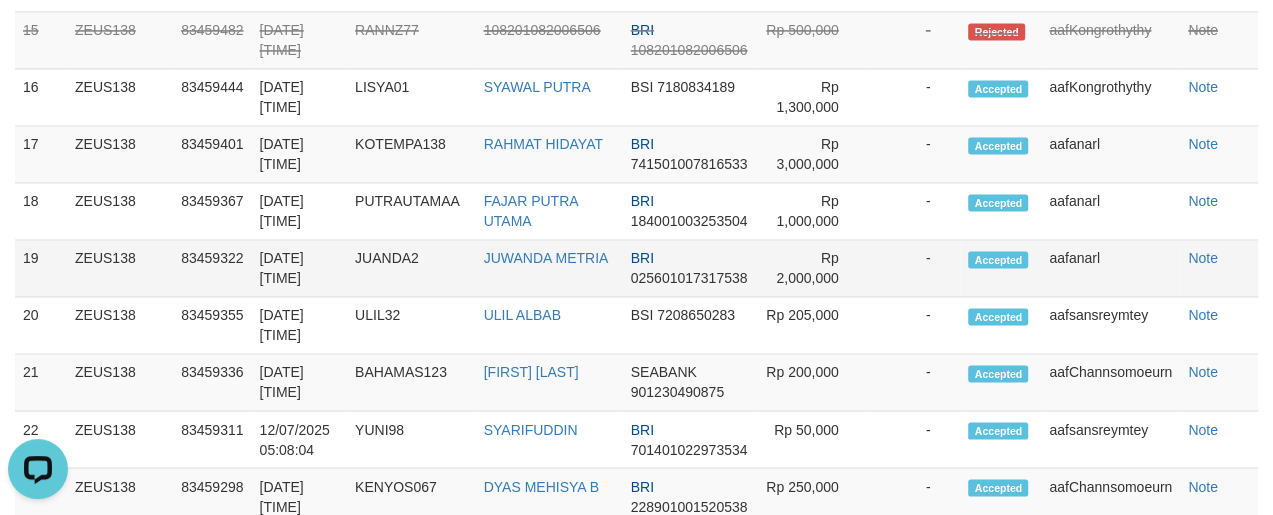 drag, startPoint x: 827, startPoint y: 357, endPoint x: 959, endPoint y: 369, distance: 132.54433 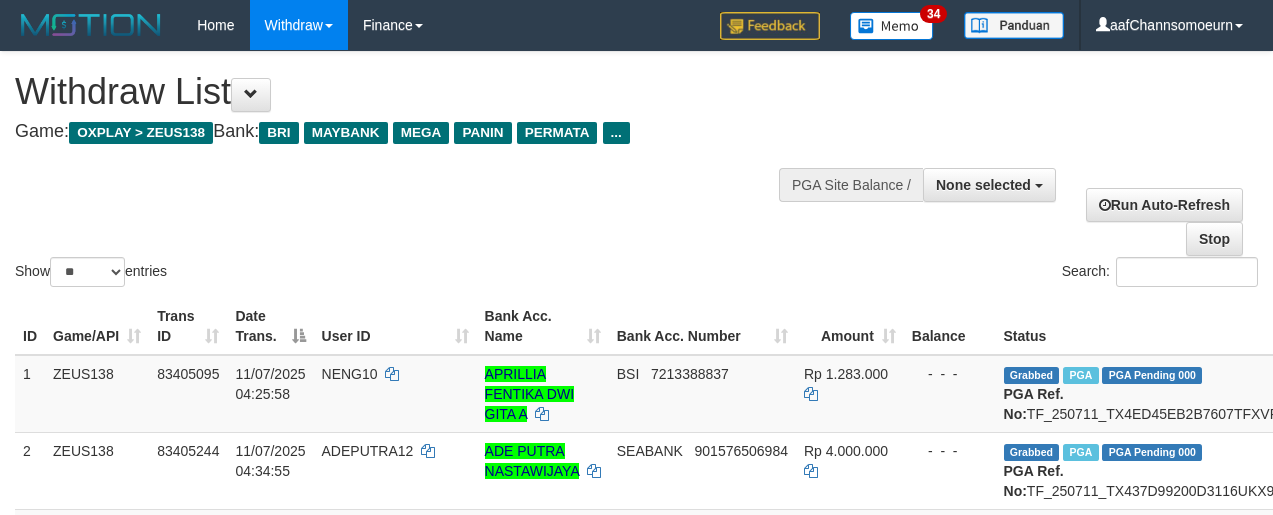 select 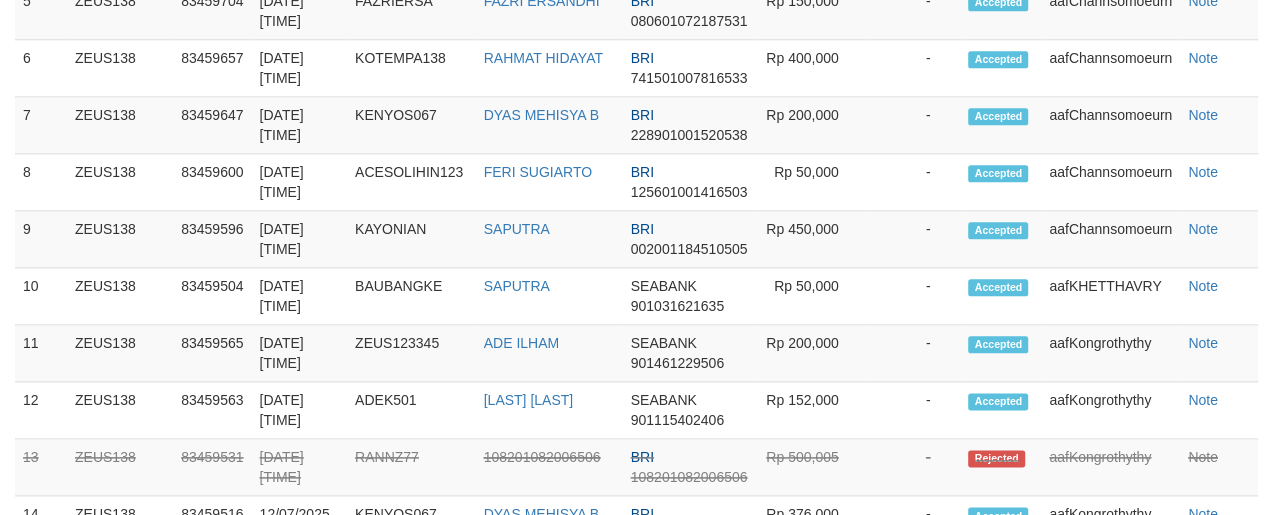 scroll, scrollTop: 1150, scrollLeft: 0, axis: vertical 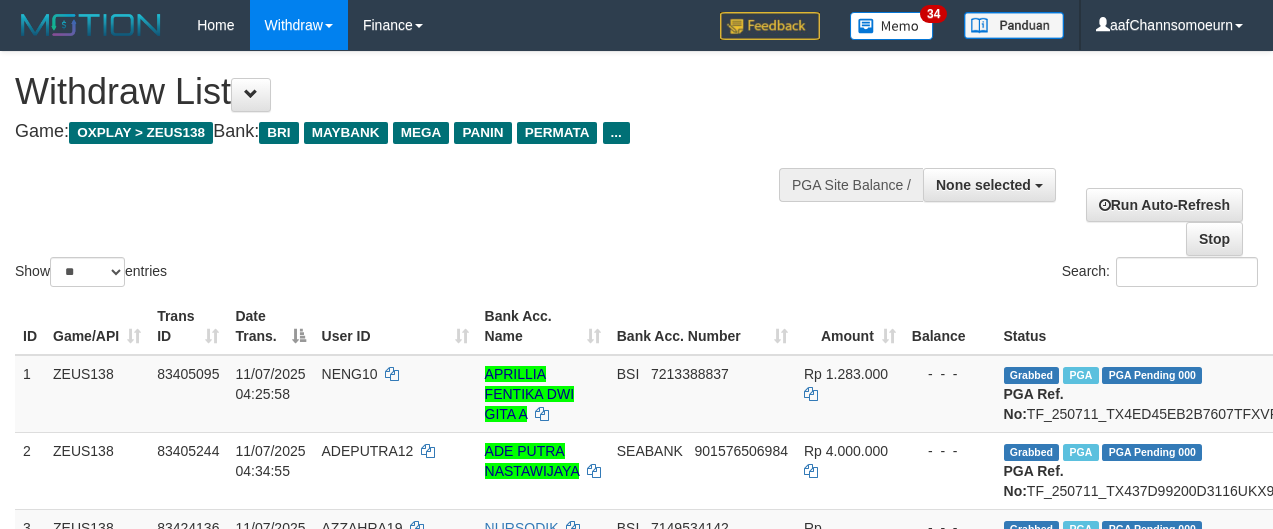 select 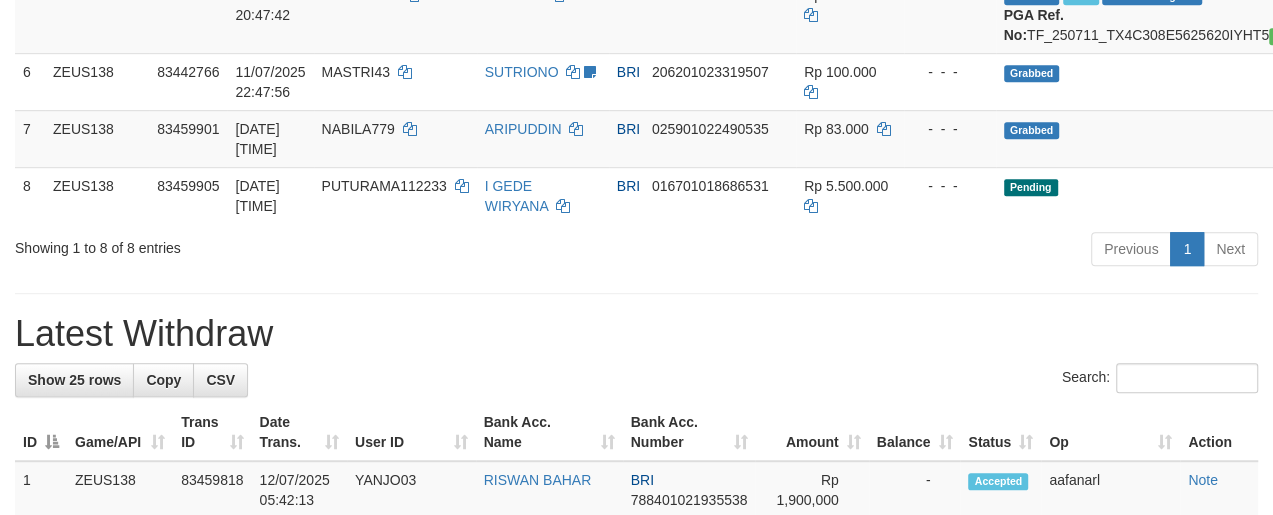 scroll, scrollTop: 631, scrollLeft: 0, axis: vertical 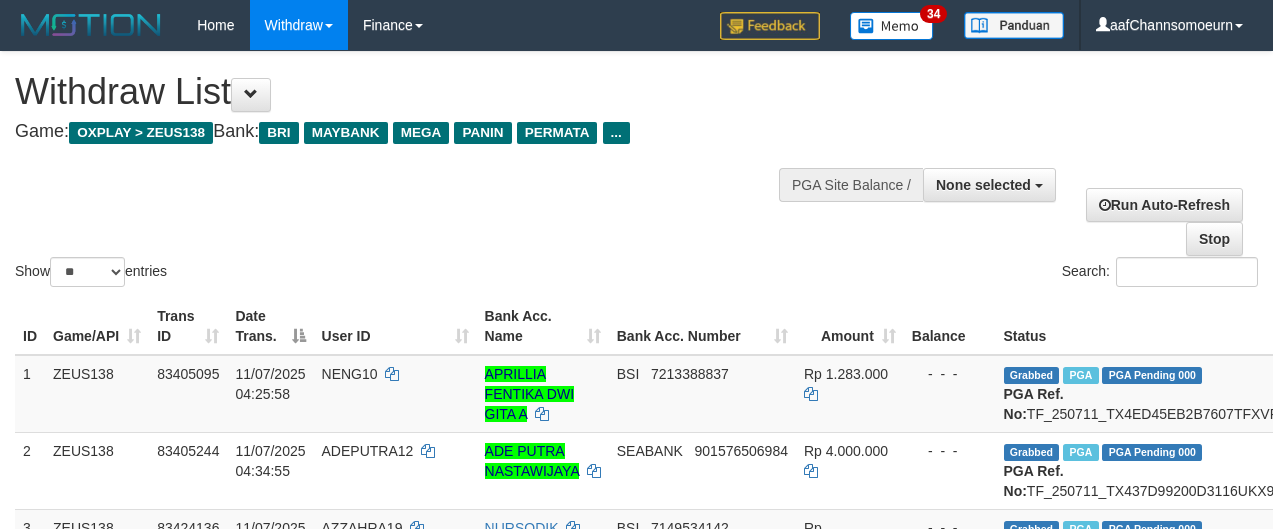 select 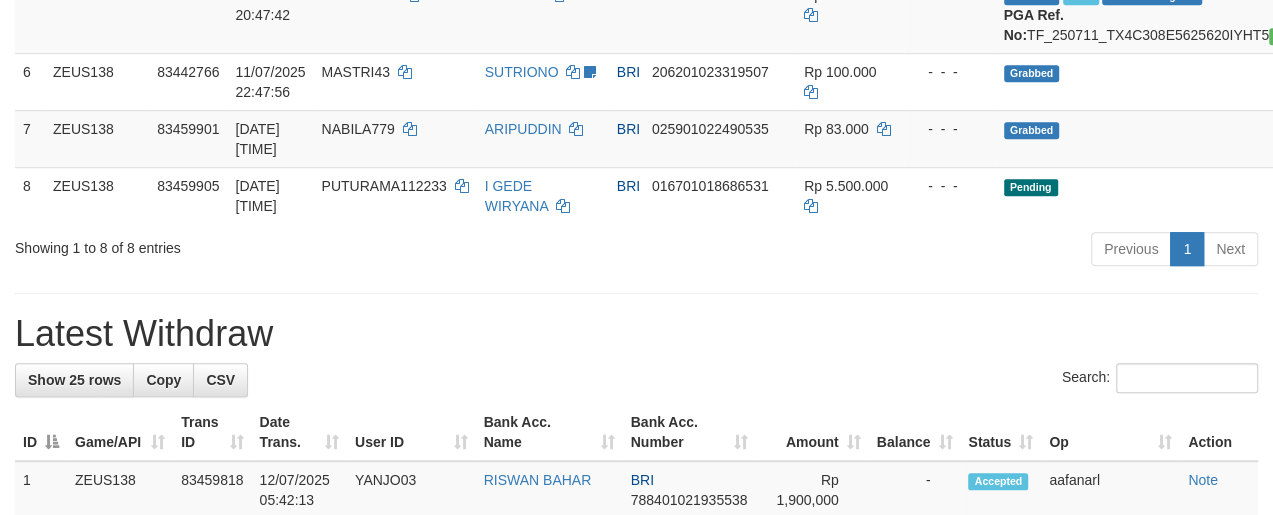 scroll, scrollTop: 631, scrollLeft: 0, axis: vertical 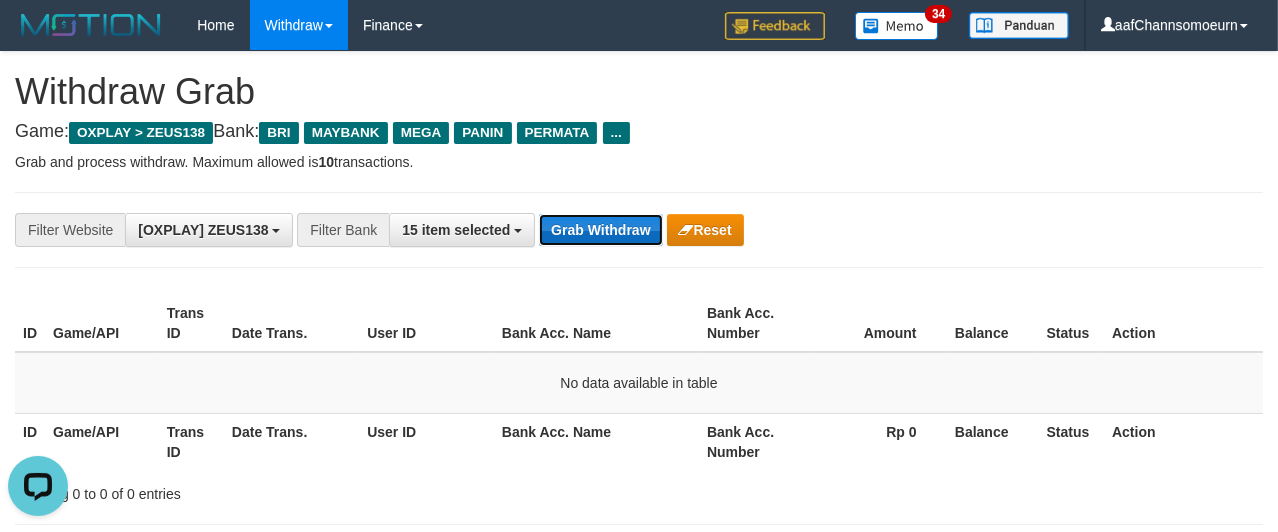 click on "Grab Withdraw" at bounding box center [600, 230] 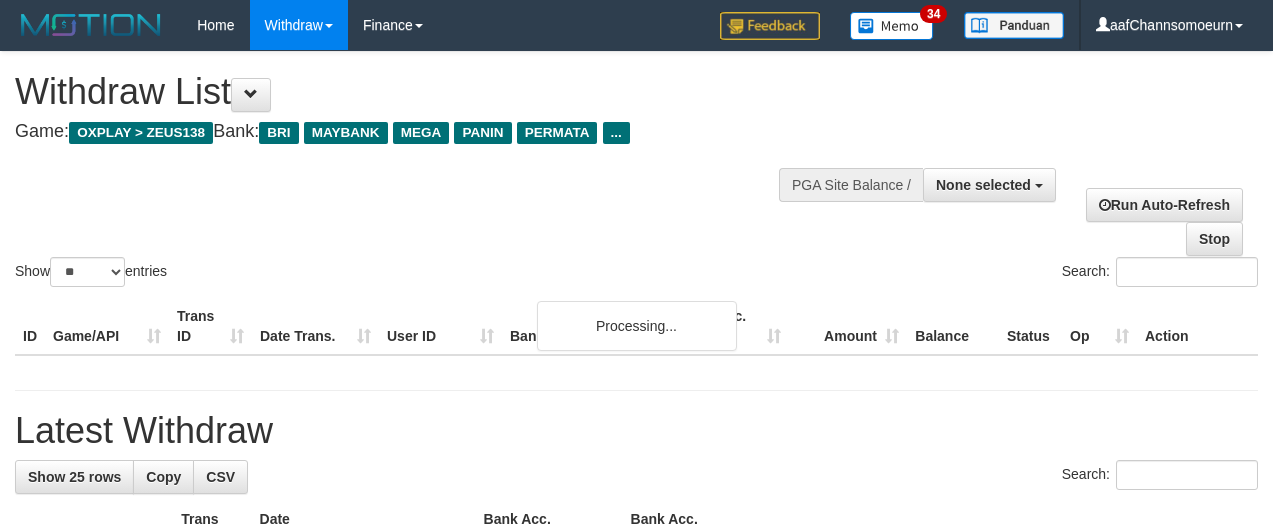 select 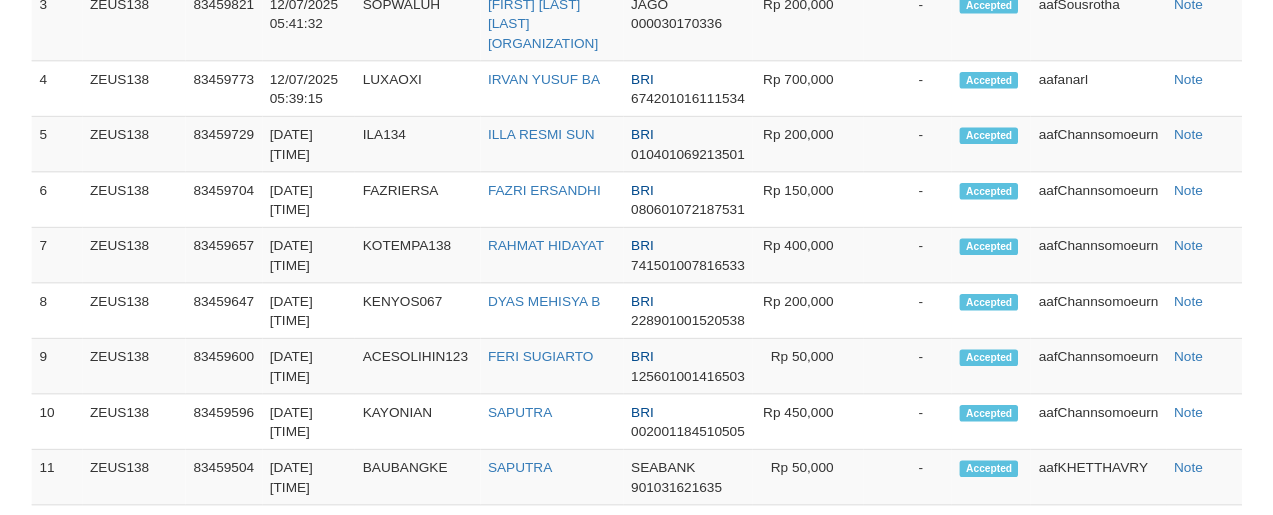 scroll, scrollTop: 1263, scrollLeft: 0, axis: vertical 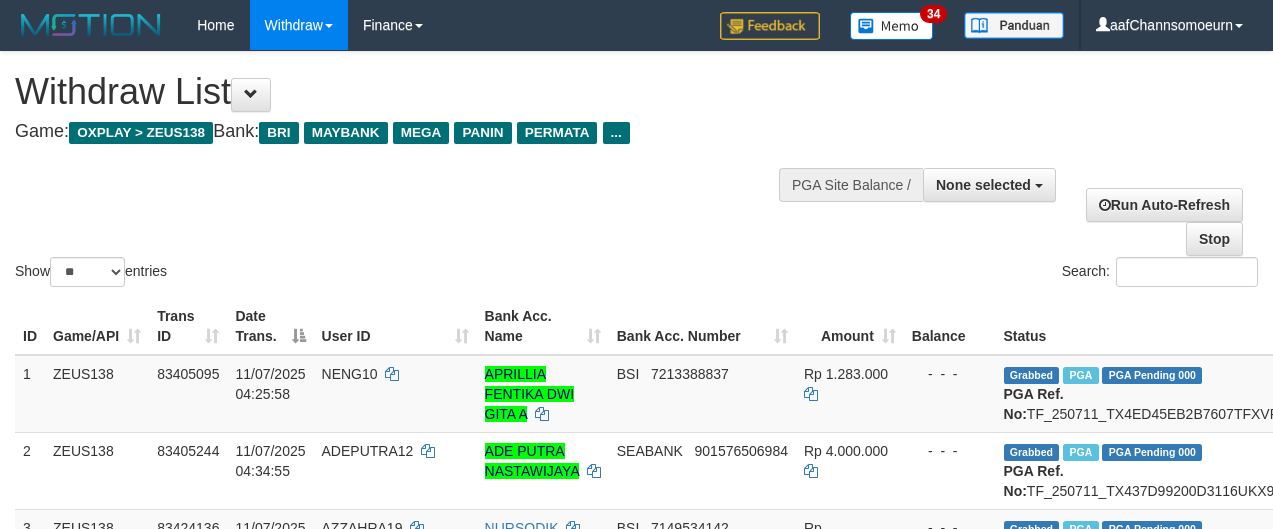 select 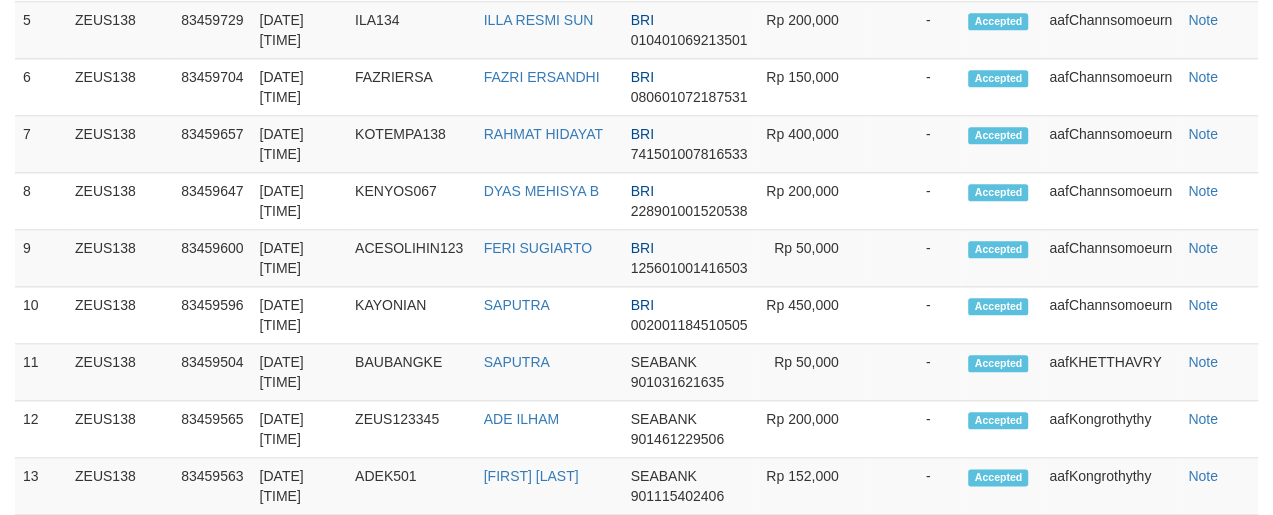 scroll, scrollTop: 1263, scrollLeft: 0, axis: vertical 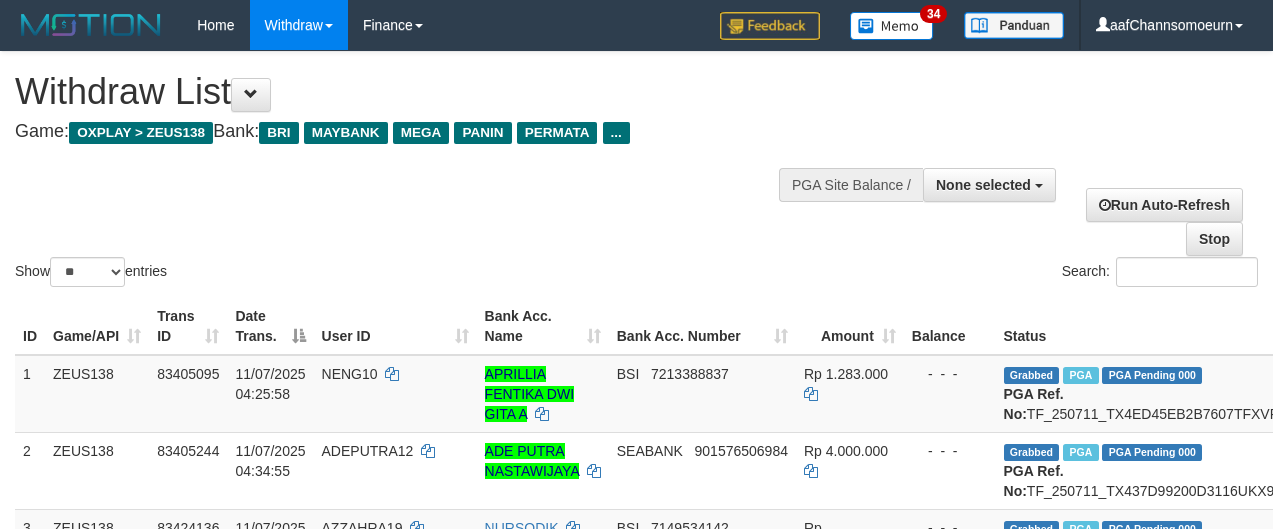 select 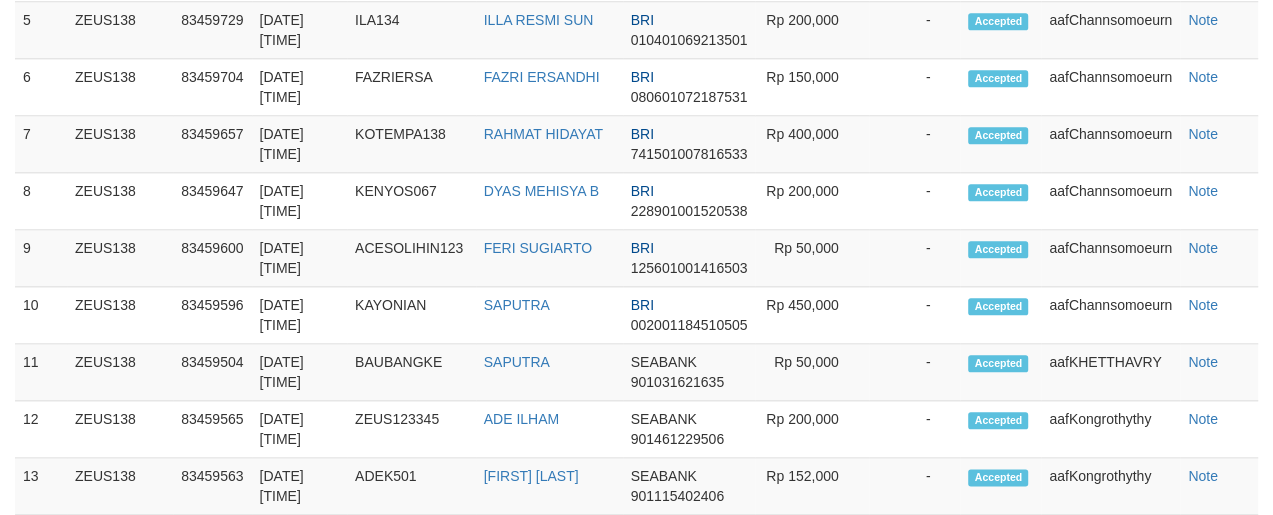 scroll, scrollTop: 1263, scrollLeft: 0, axis: vertical 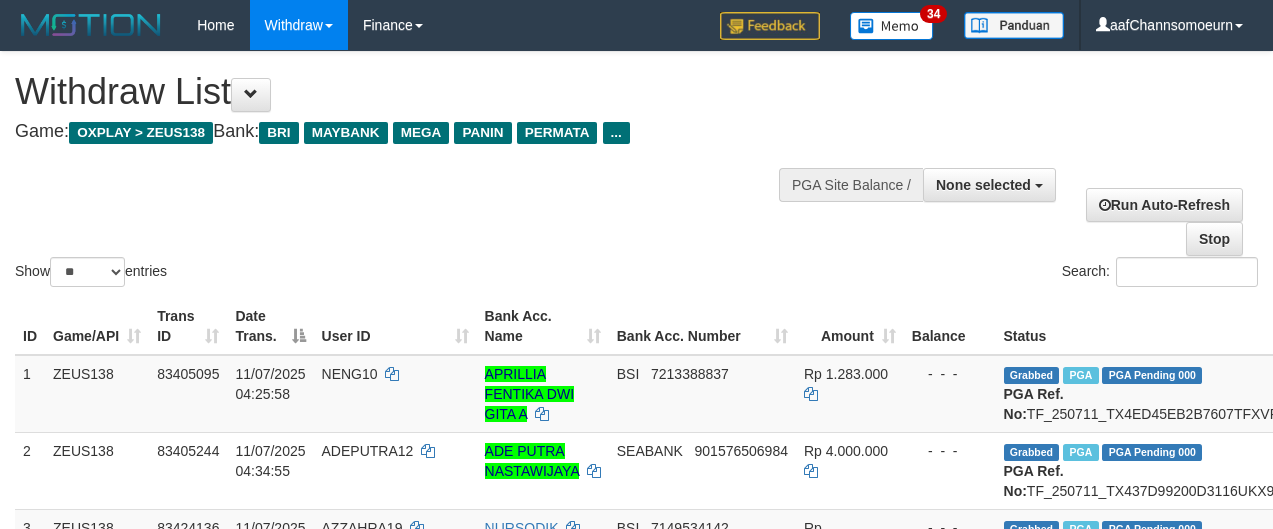 select 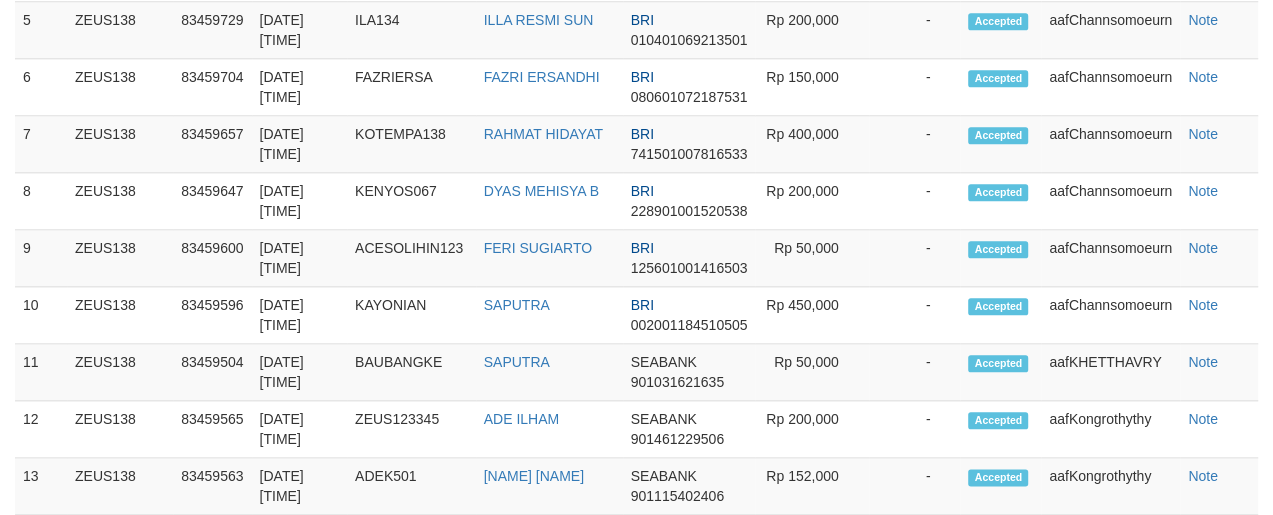 scroll, scrollTop: 1263, scrollLeft: 0, axis: vertical 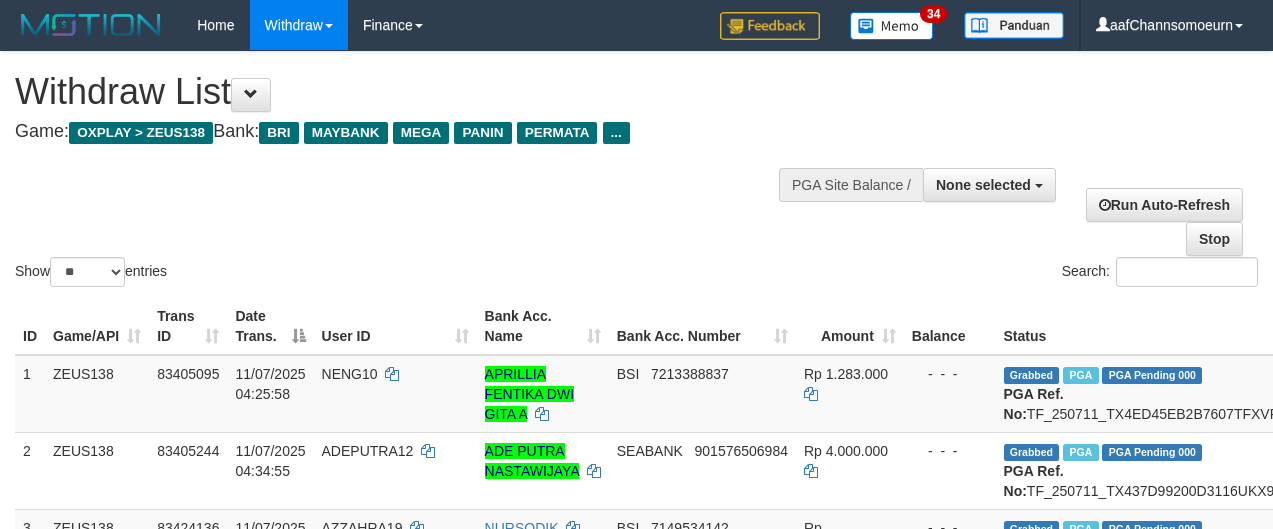 select 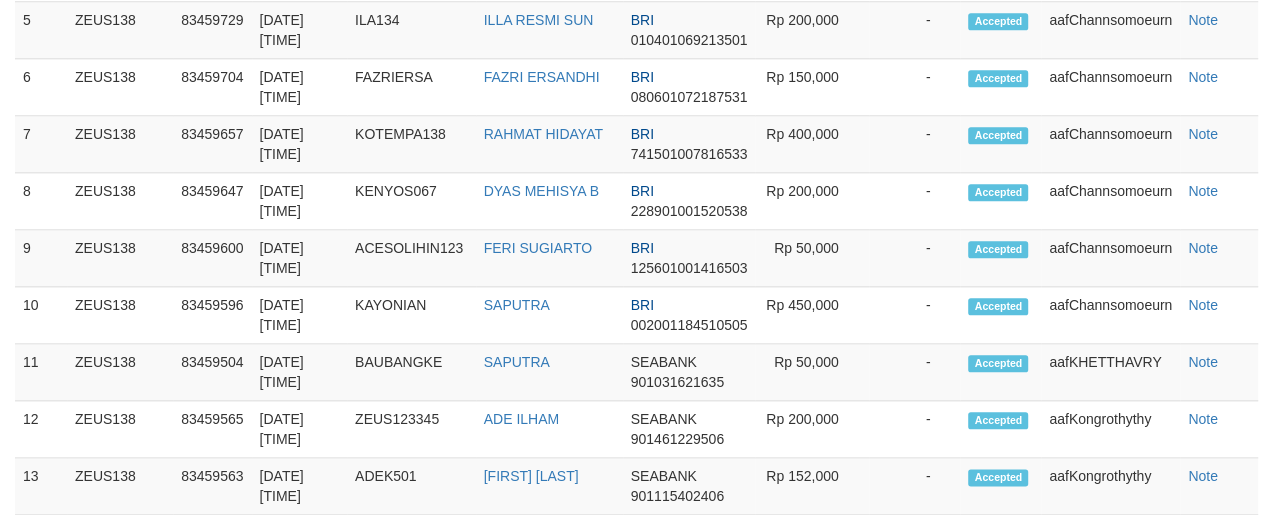 scroll, scrollTop: 1263, scrollLeft: 0, axis: vertical 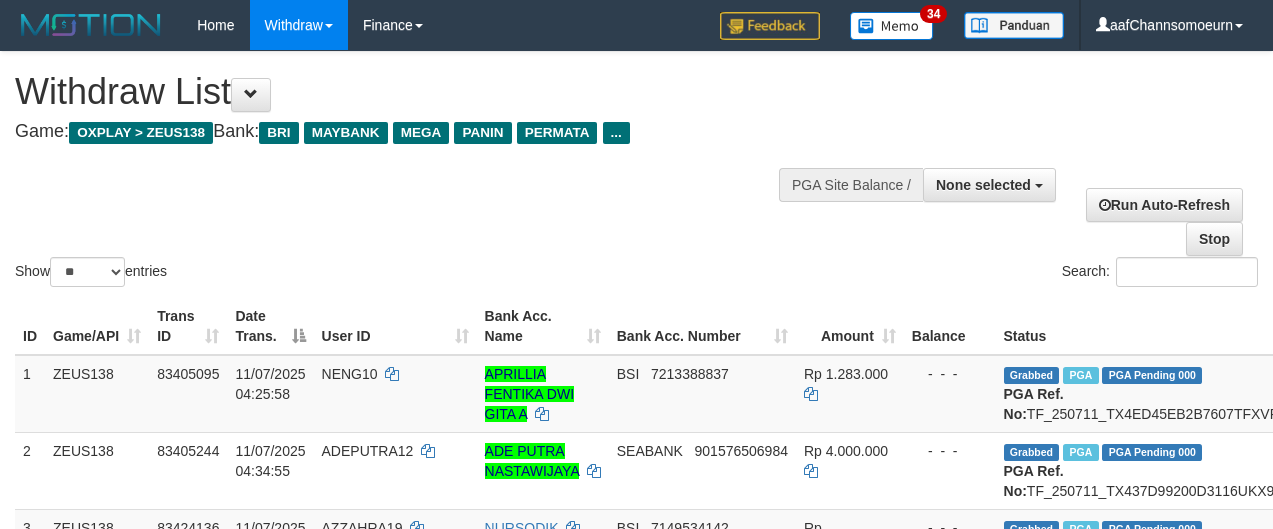 select 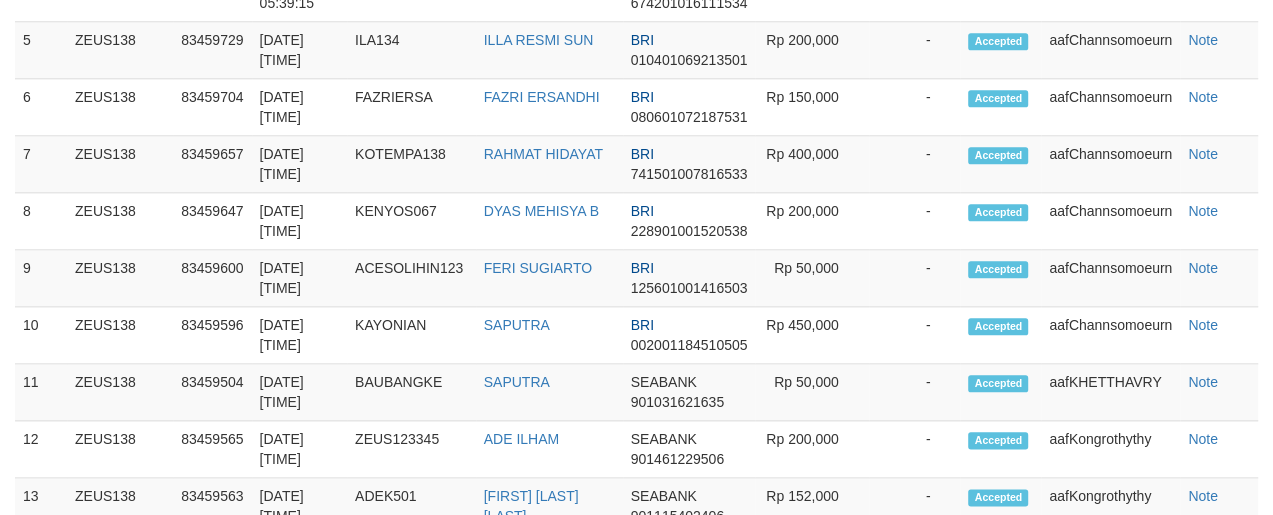 scroll, scrollTop: 1263, scrollLeft: 0, axis: vertical 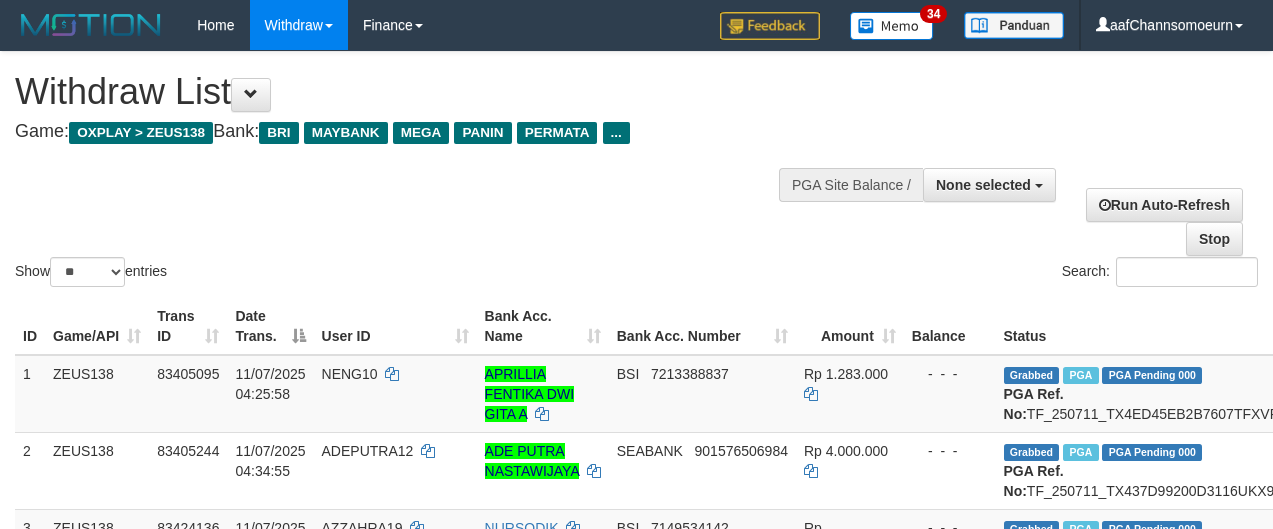 select 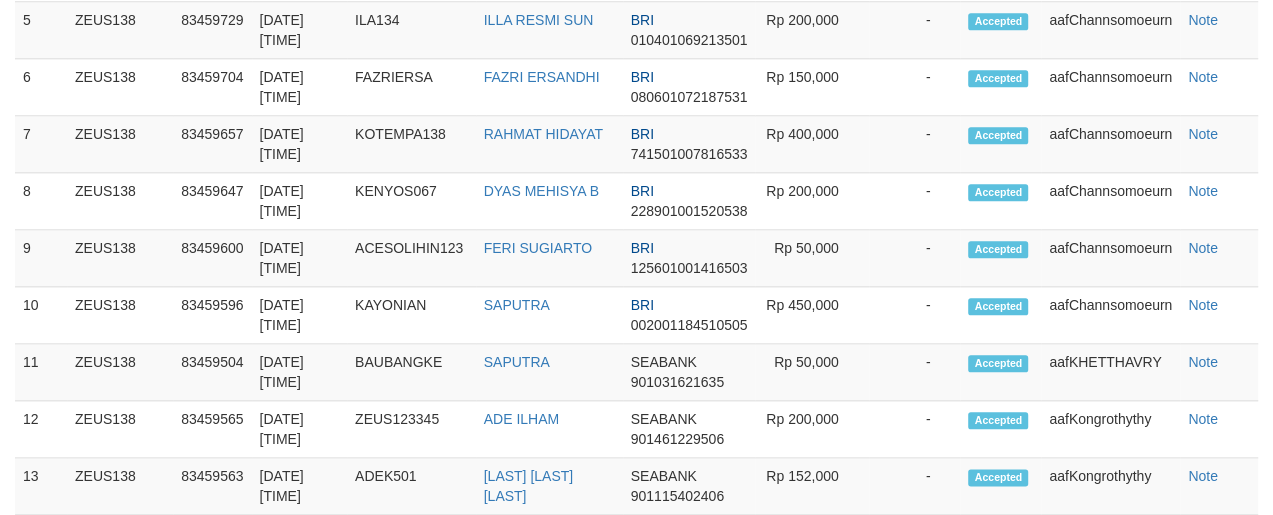 scroll, scrollTop: 1263, scrollLeft: 0, axis: vertical 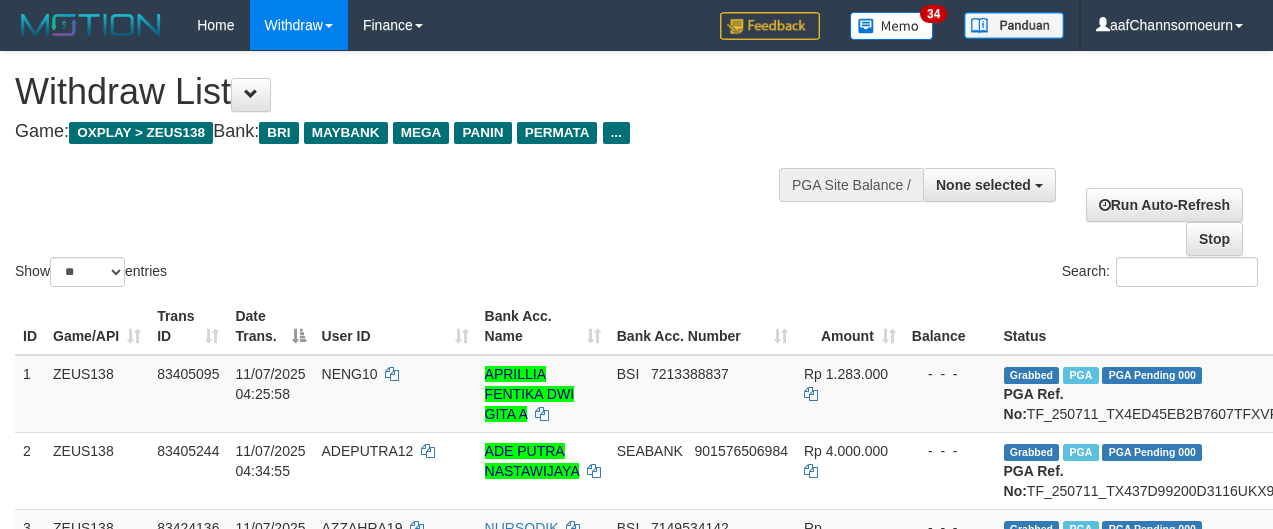 select 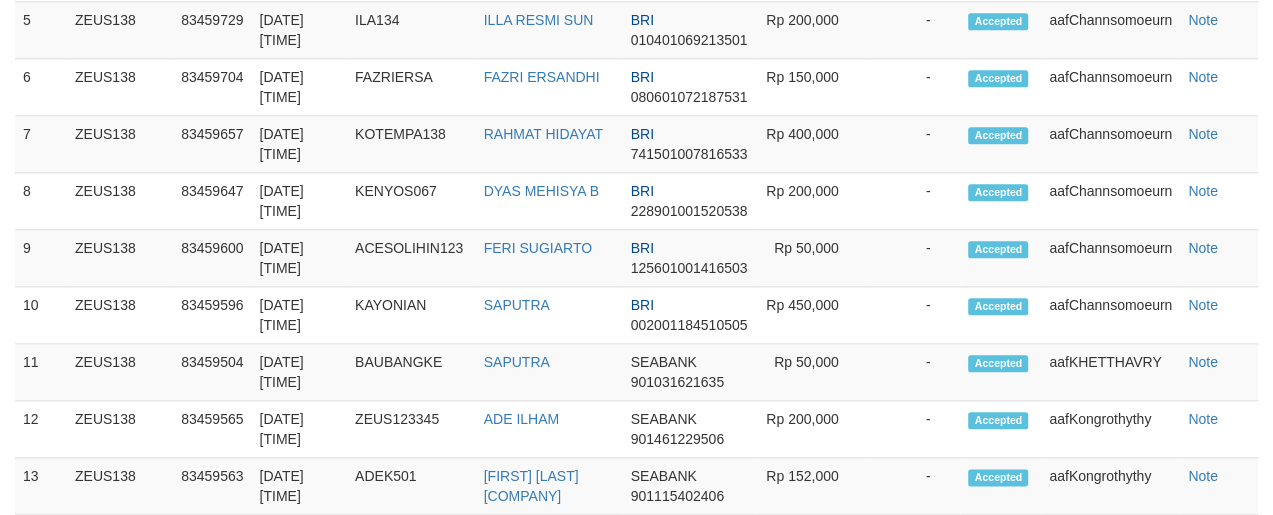 scroll, scrollTop: 1263, scrollLeft: 0, axis: vertical 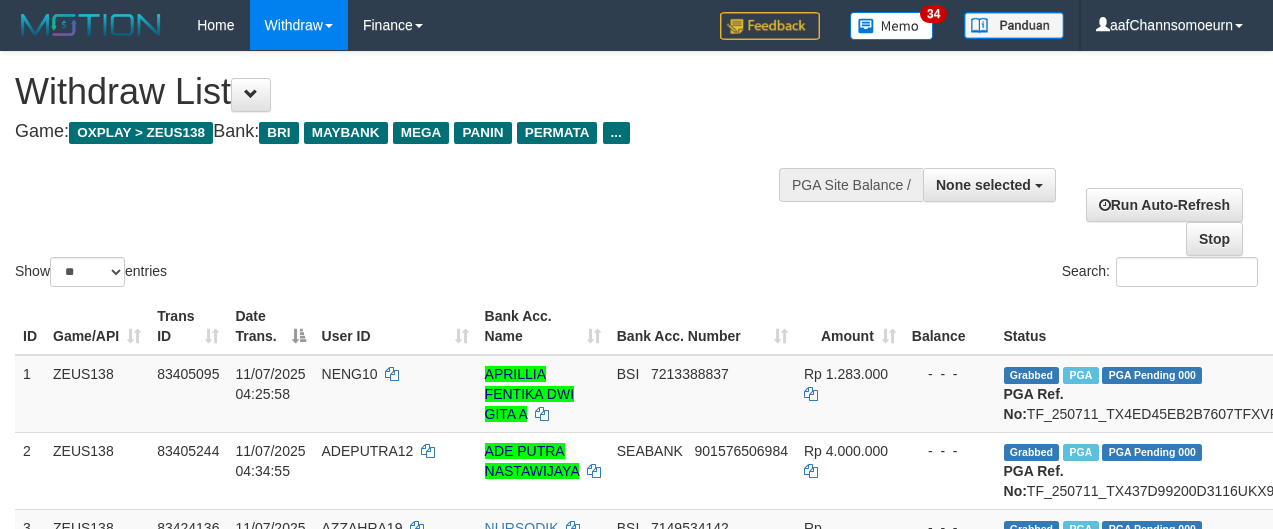 select 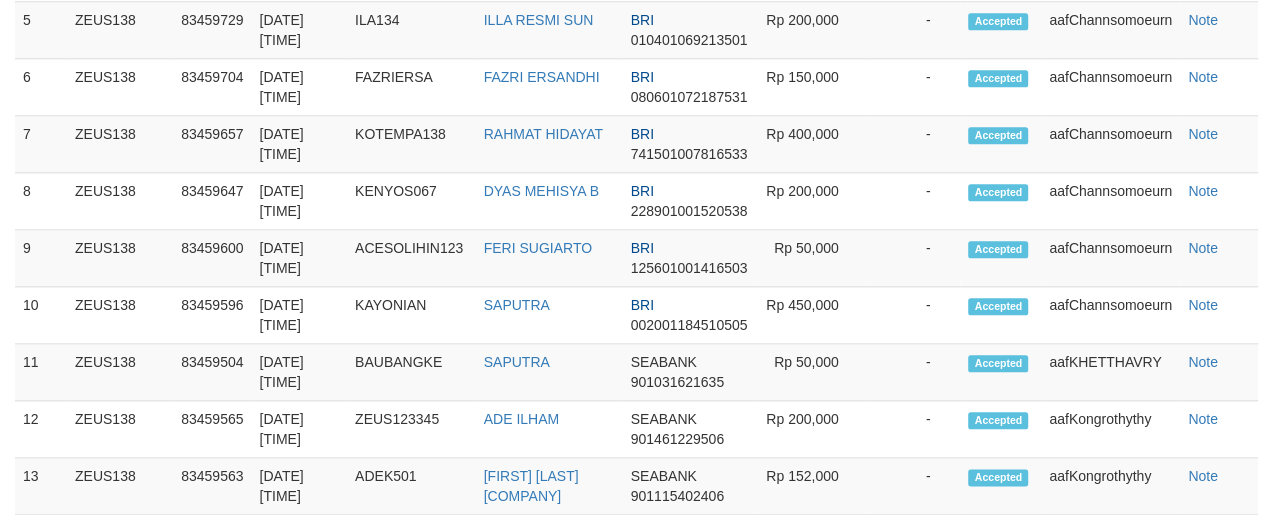 scroll, scrollTop: 1263, scrollLeft: 0, axis: vertical 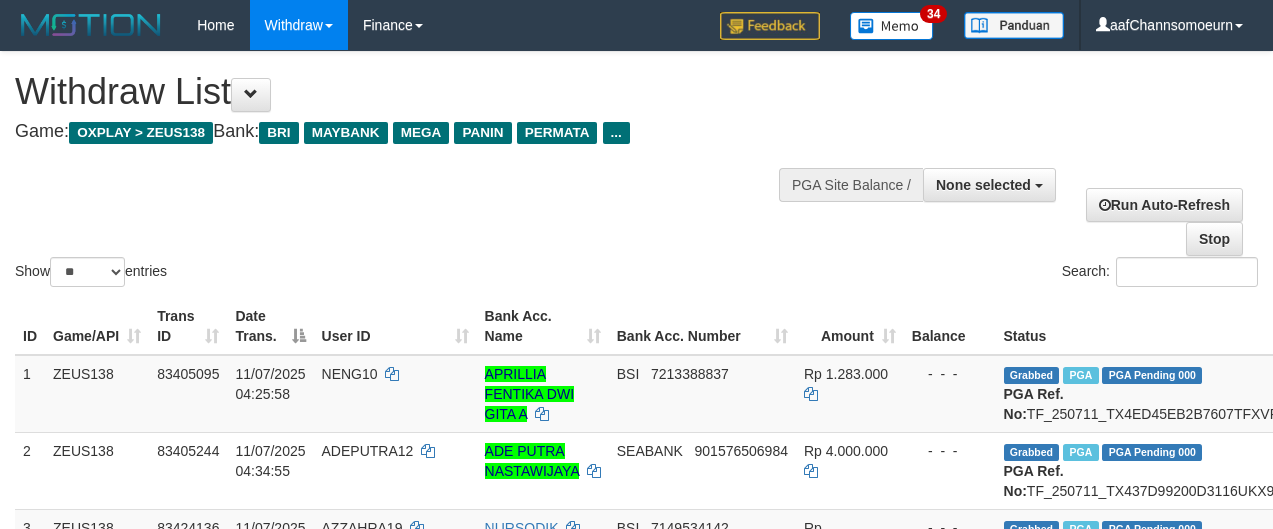 select 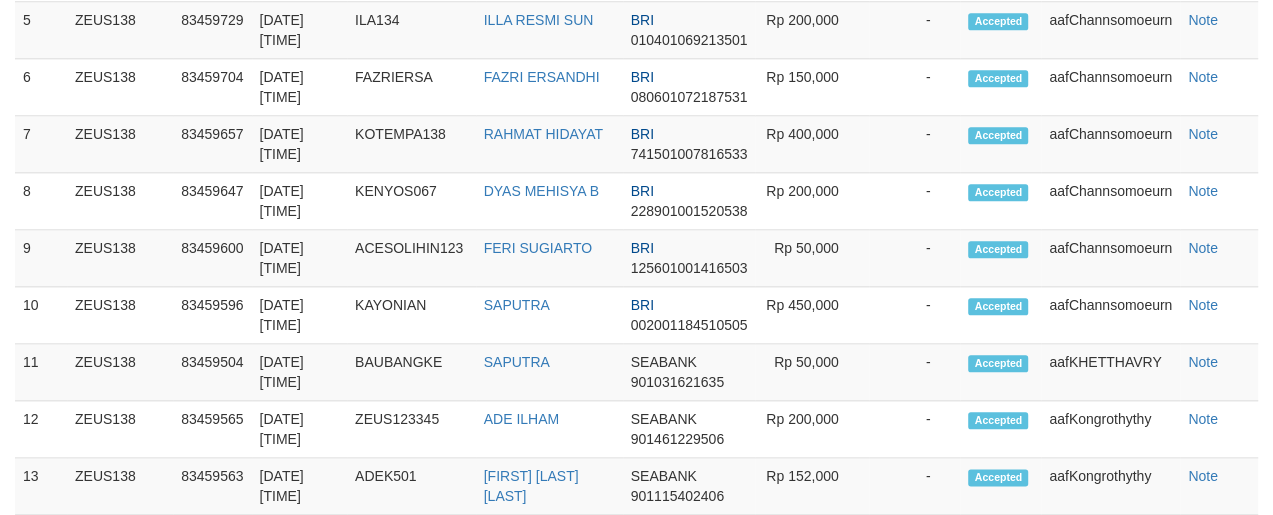 scroll, scrollTop: 1263, scrollLeft: 0, axis: vertical 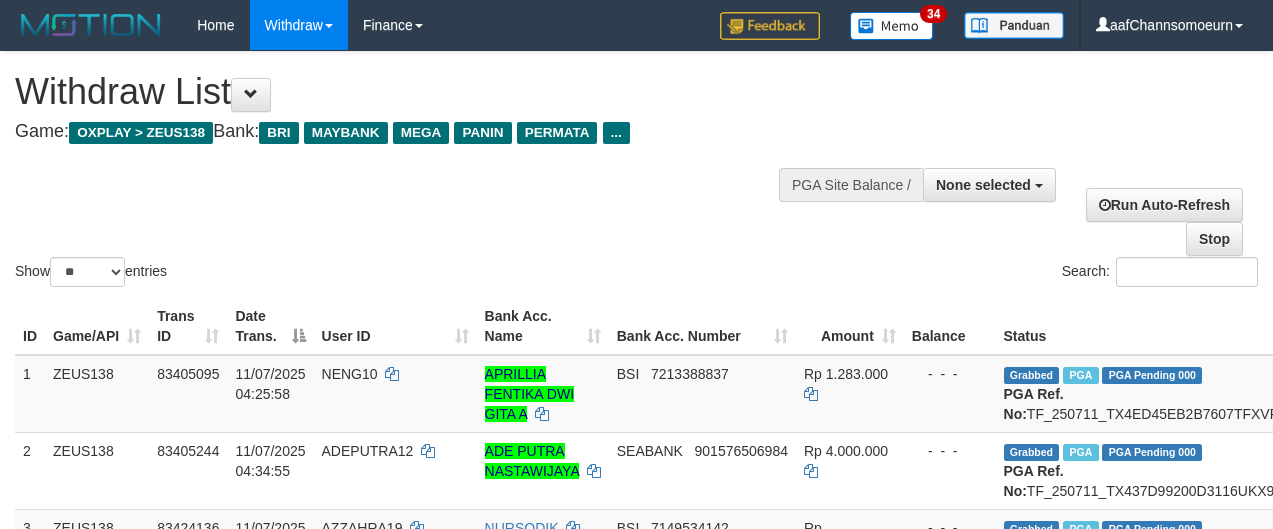 select 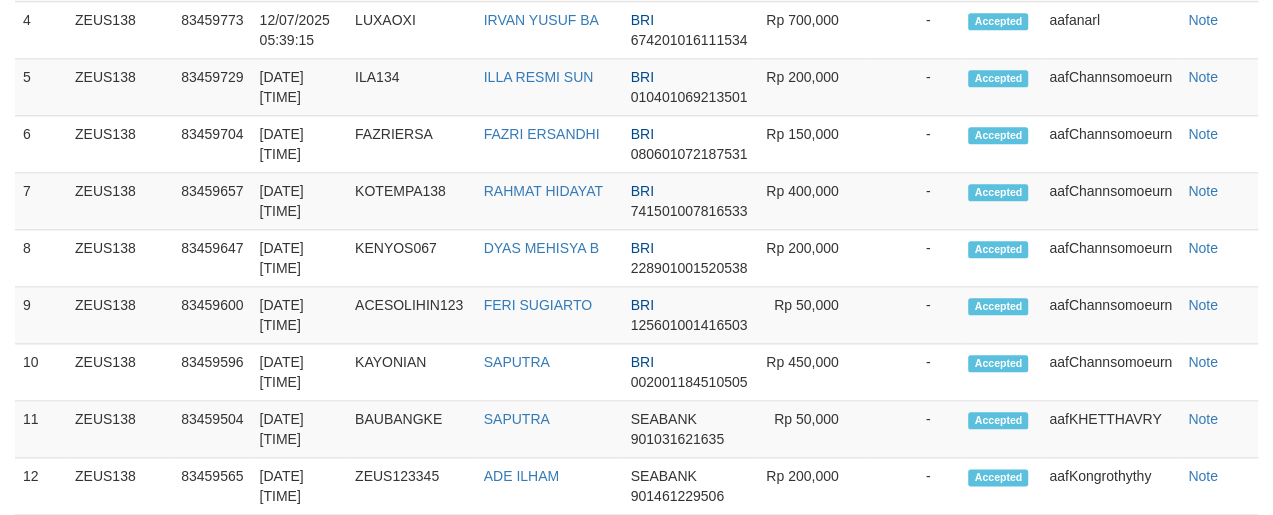 scroll, scrollTop: 1263, scrollLeft: 0, axis: vertical 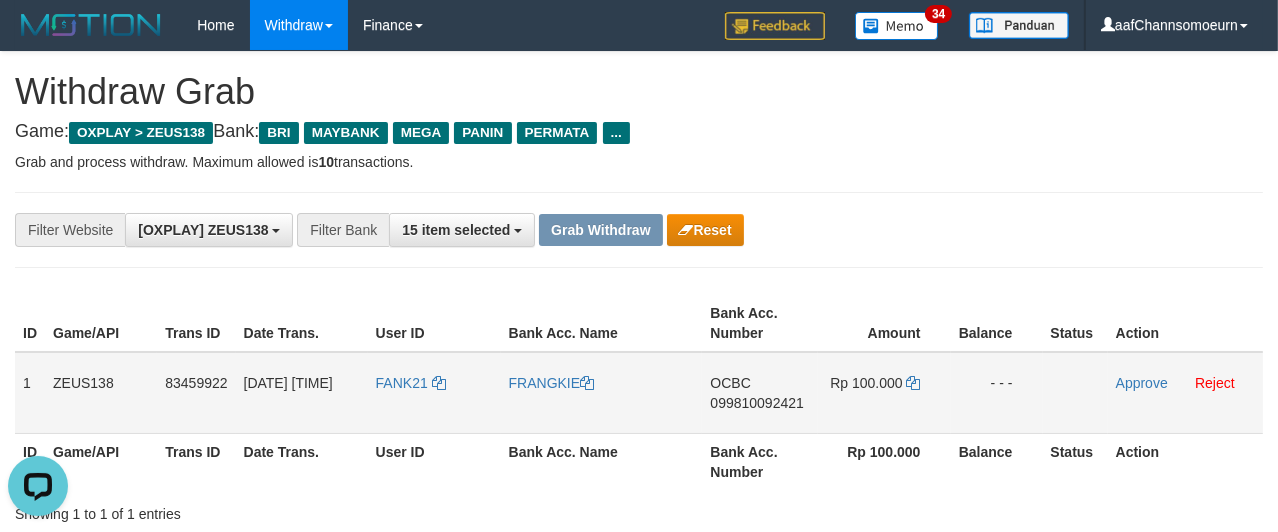 click on "FANK21" at bounding box center (434, 393) 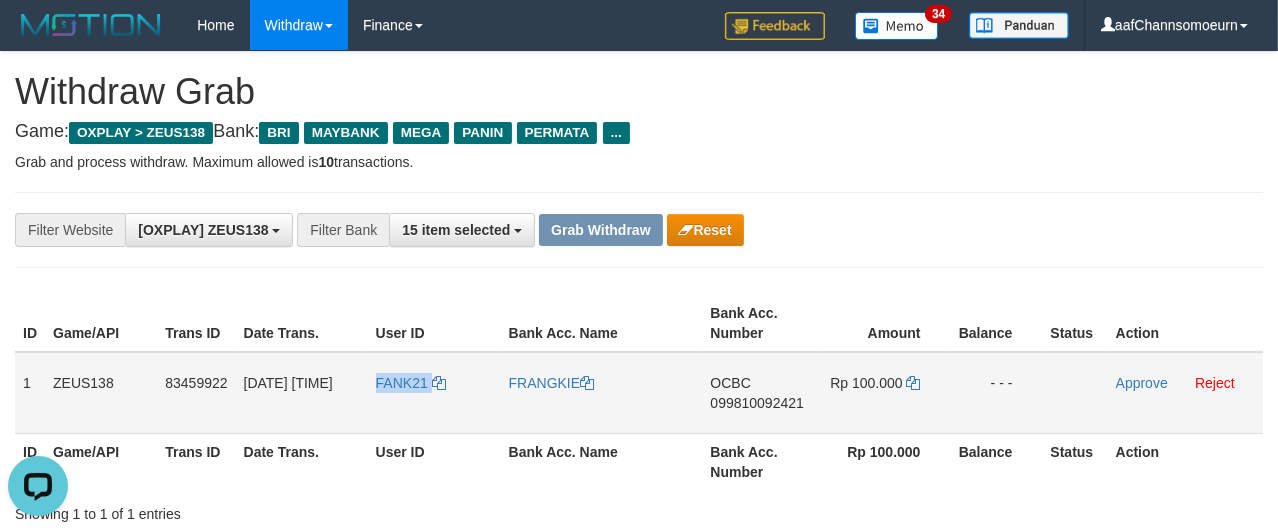 click on "FANK21" at bounding box center (434, 393) 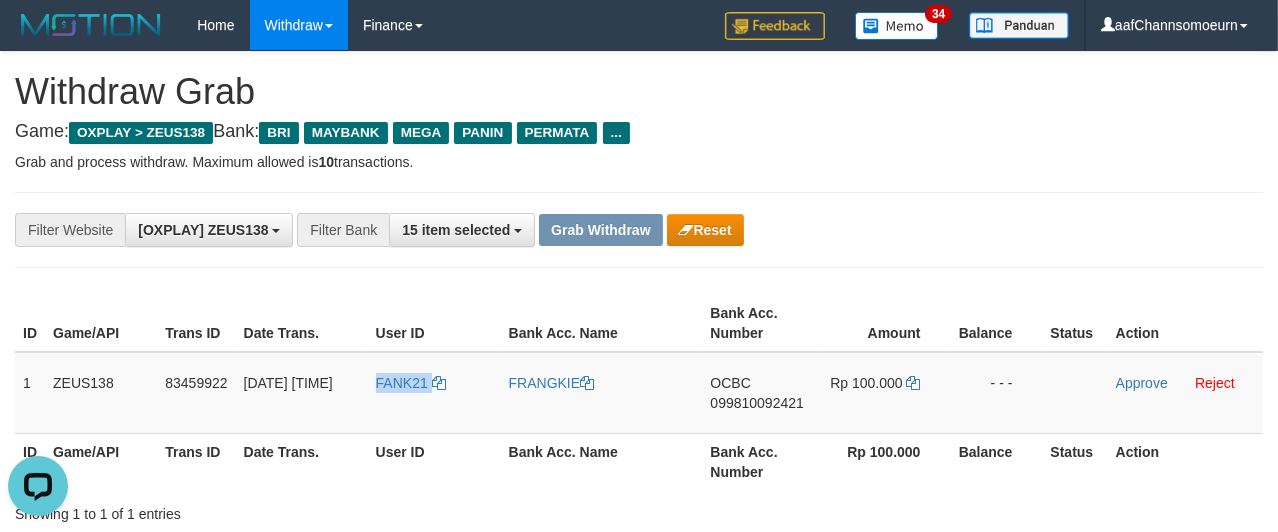 copy on "FANK21" 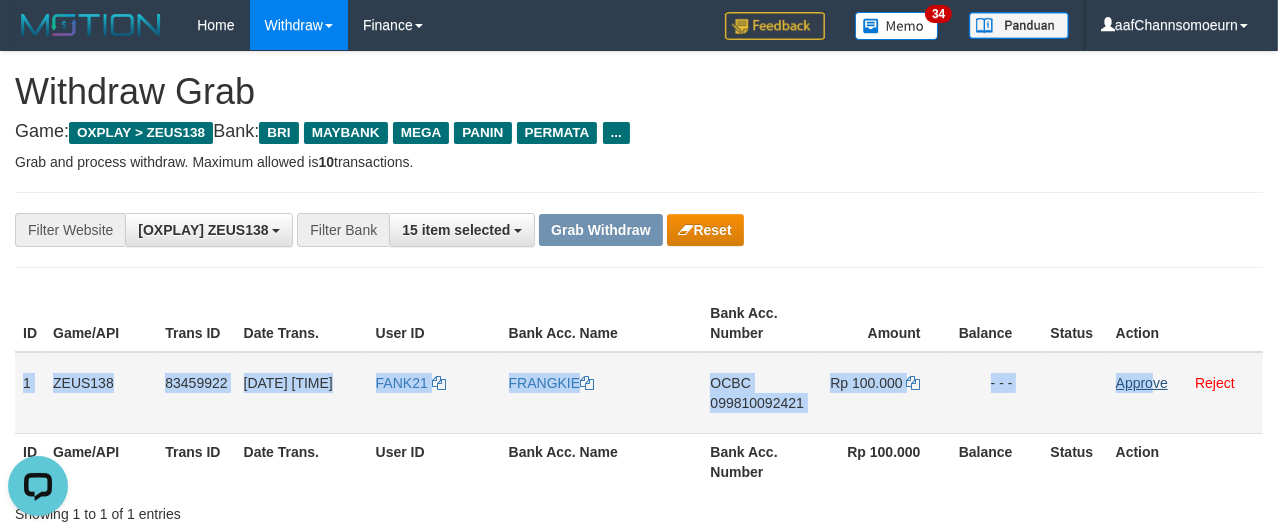 drag, startPoint x: 582, startPoint y: 429, endPoint x: 1154, endPoint y: 386, distance: 573.61395 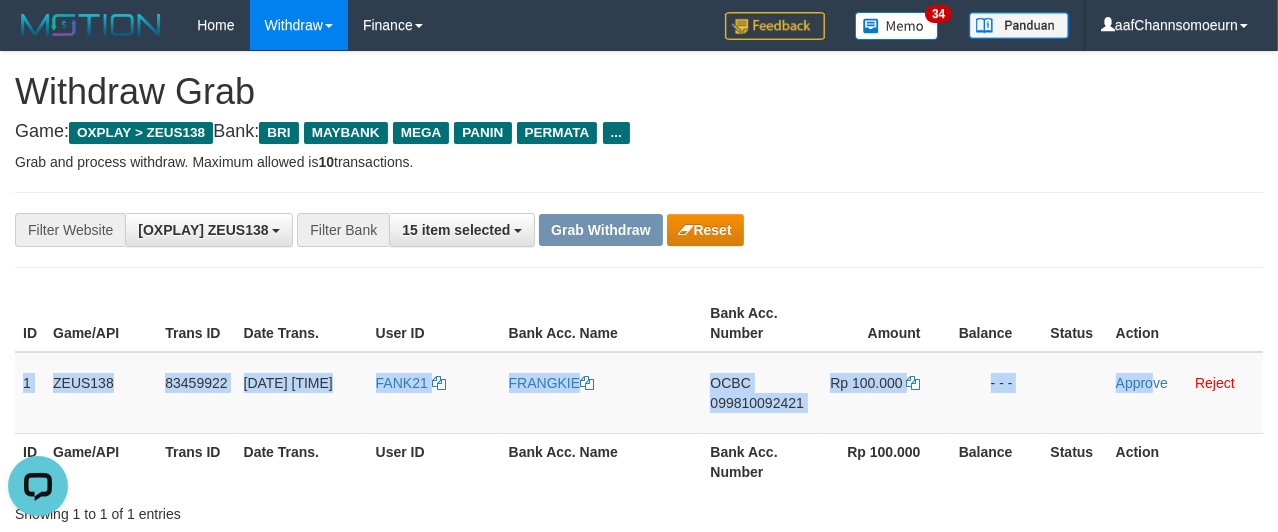 copy on "1
ZEUS138
83459922
12/07/2025 05:47:38
FANK21
FRANGKIE
OCBC
099810092421
Rp 100.000
- - -
Appro" 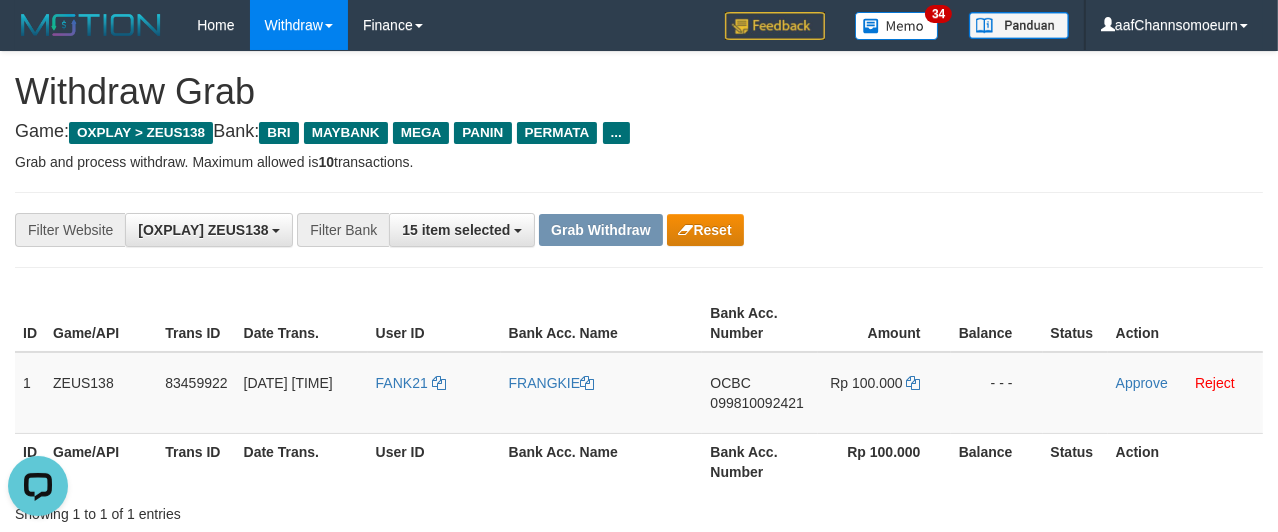click on "**********" at bounding box center (639, 1103) 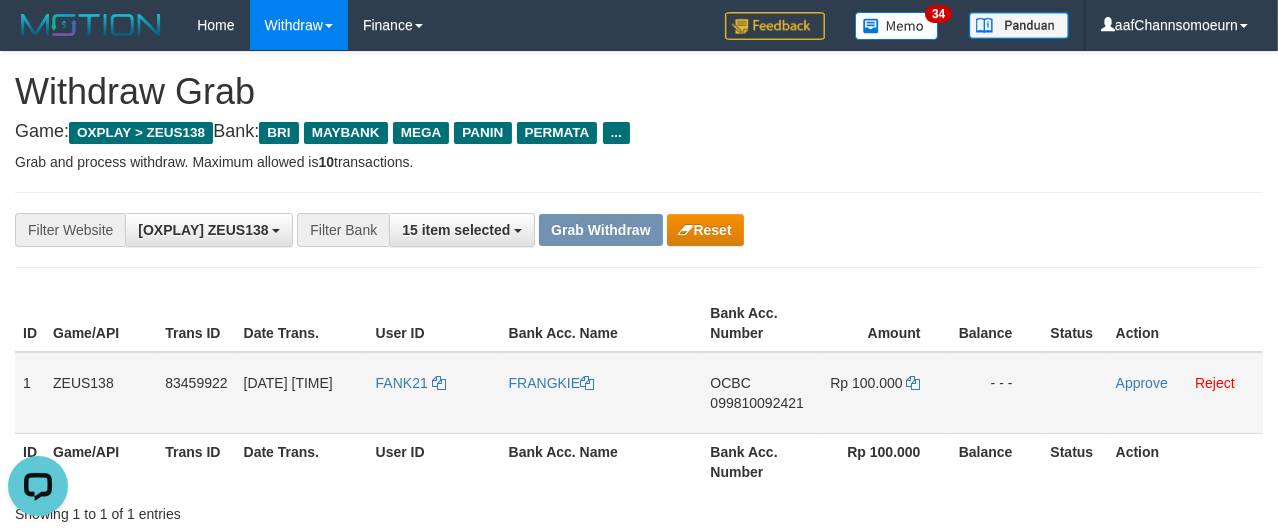 click on "OCBC" at bounding box center (730, 383) 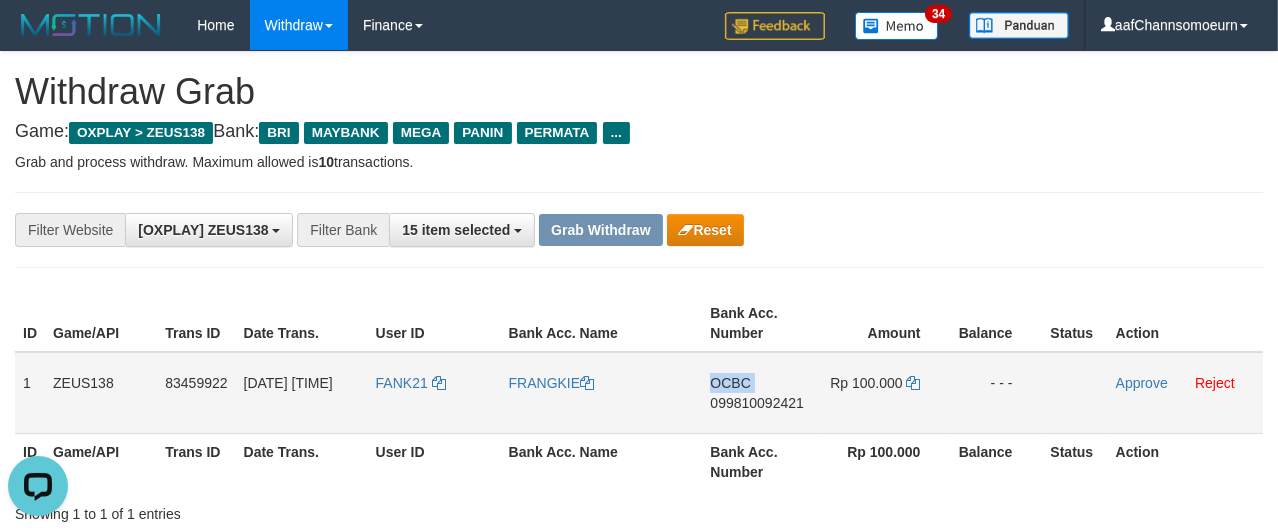 click on "OCBC" at bounding box center [730, 383] 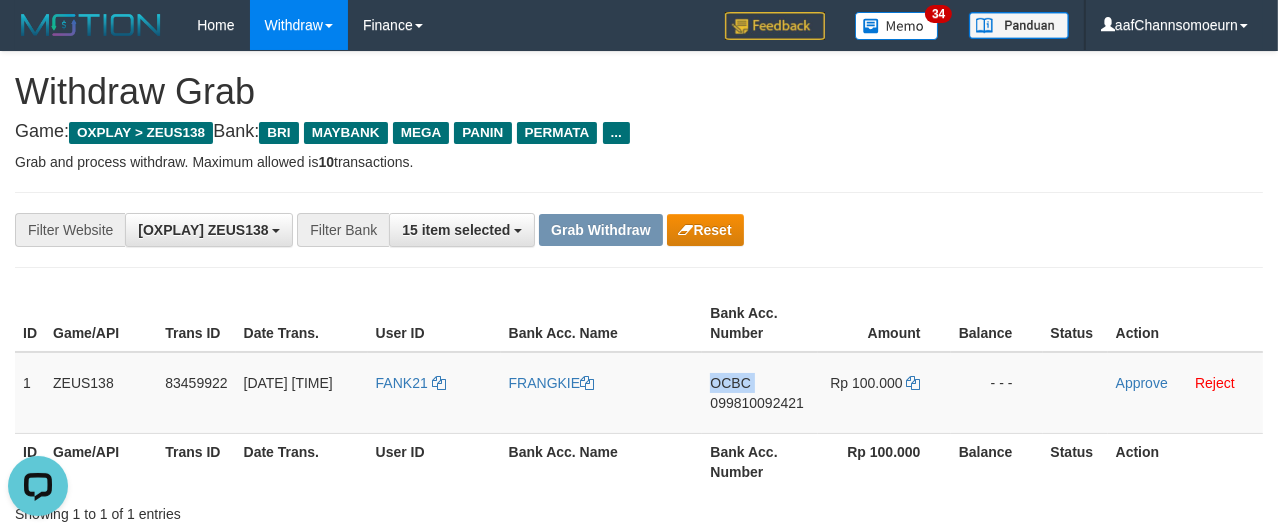 copy on "OCBC" 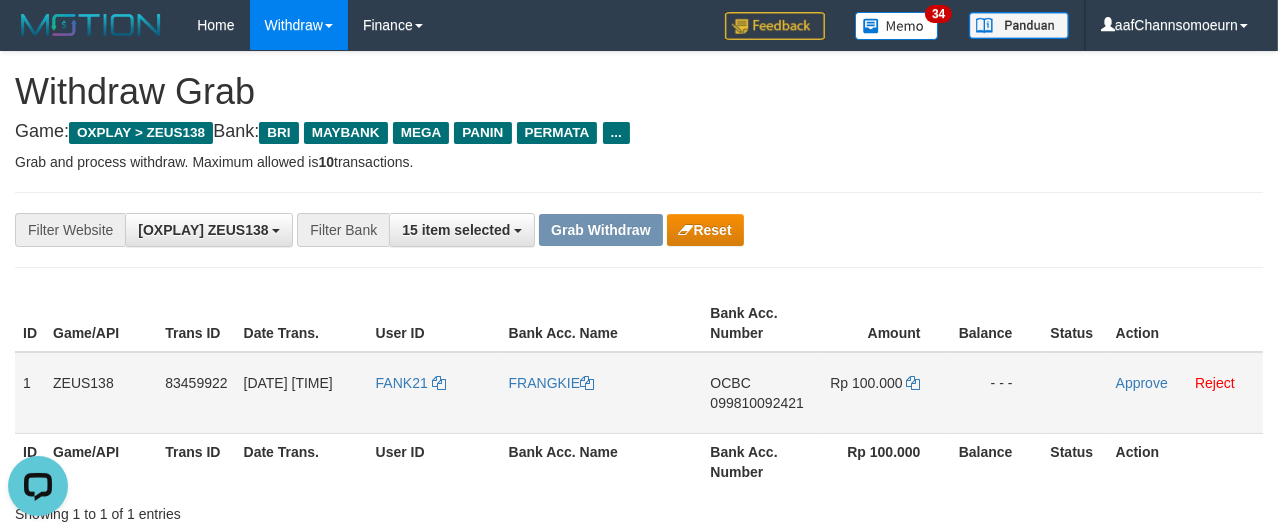 click on "099810092421" at bounding box center [756, 403] 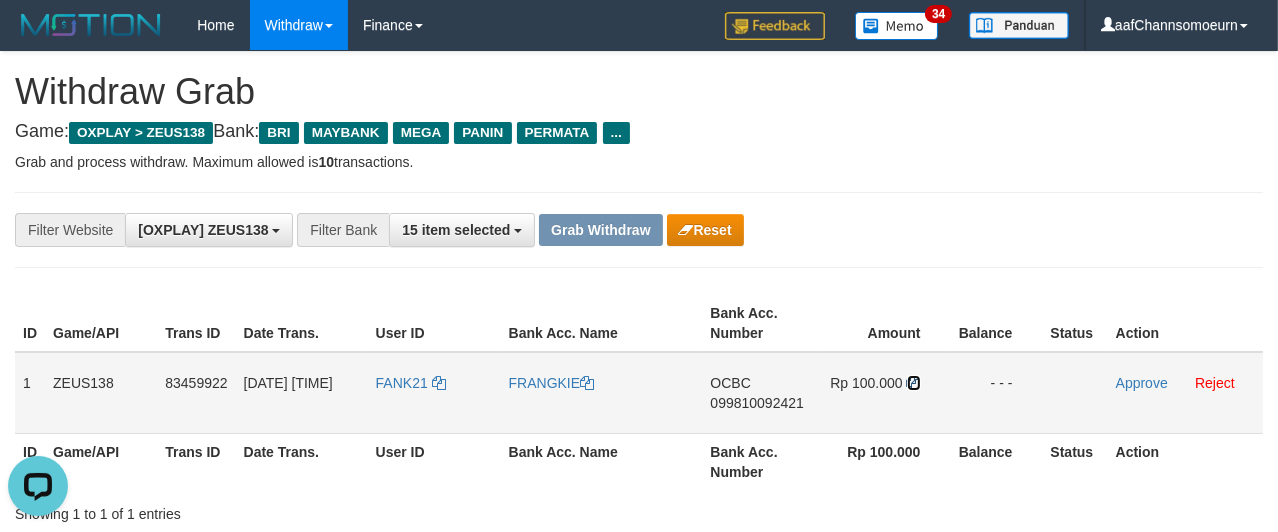 click at bounding box center [914, 383] 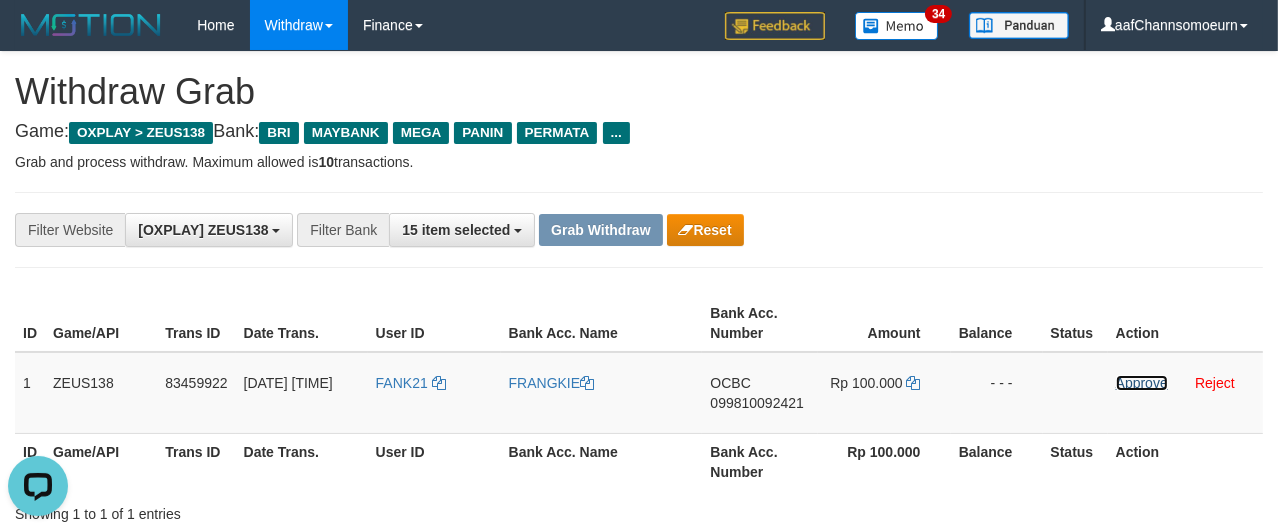 drag, startPoint x: 1138, startPoint y: 381, endPoint x: 721, endPoint y: 177, distance: 464.22516 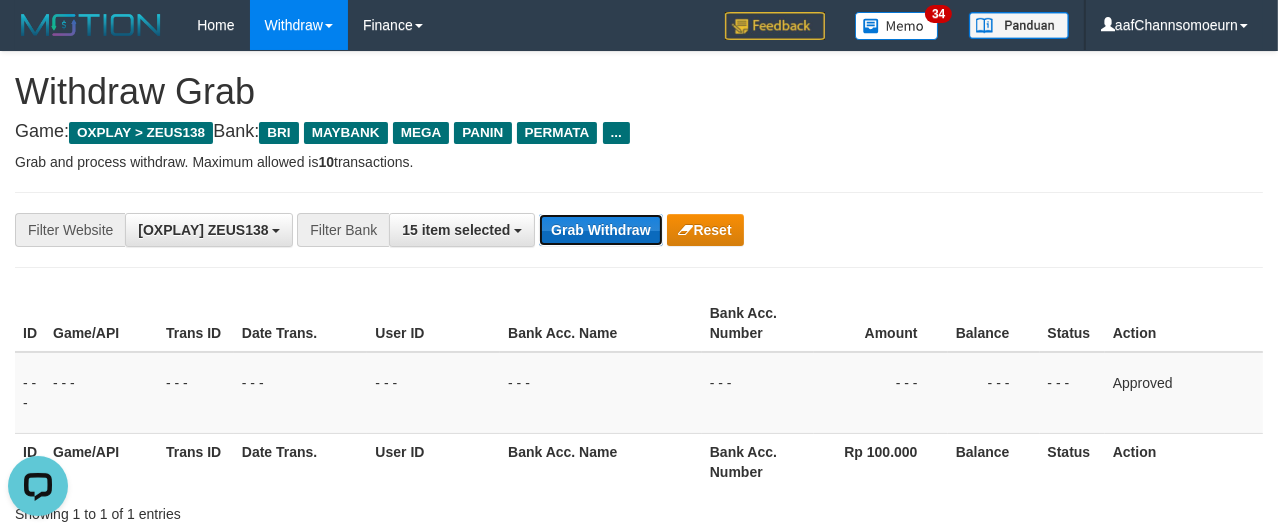 click on "Grab Withdraw" at bounding box center [600, 230] 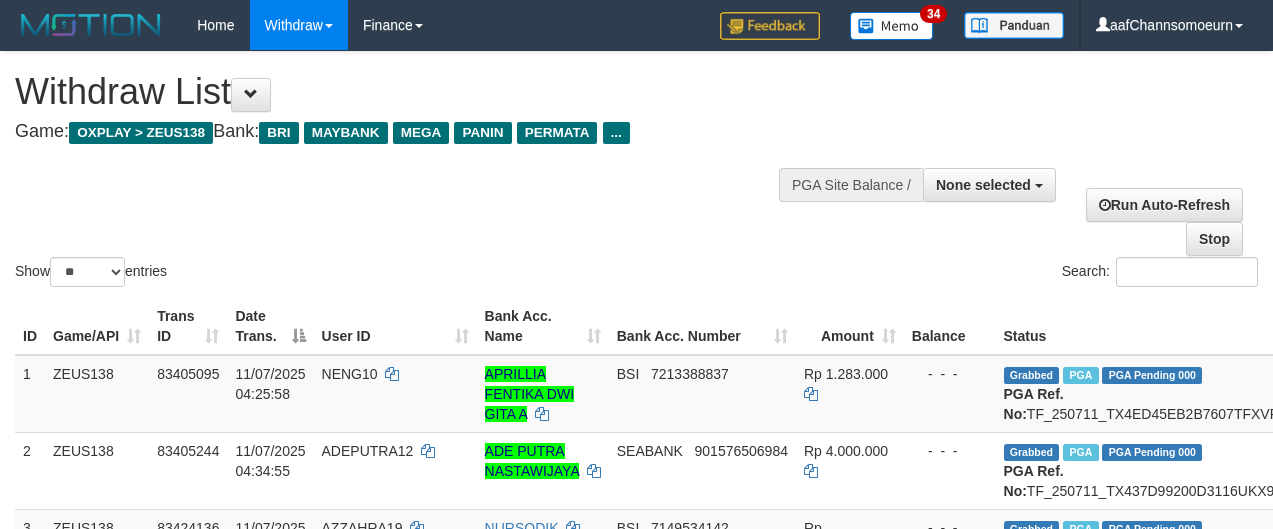 select 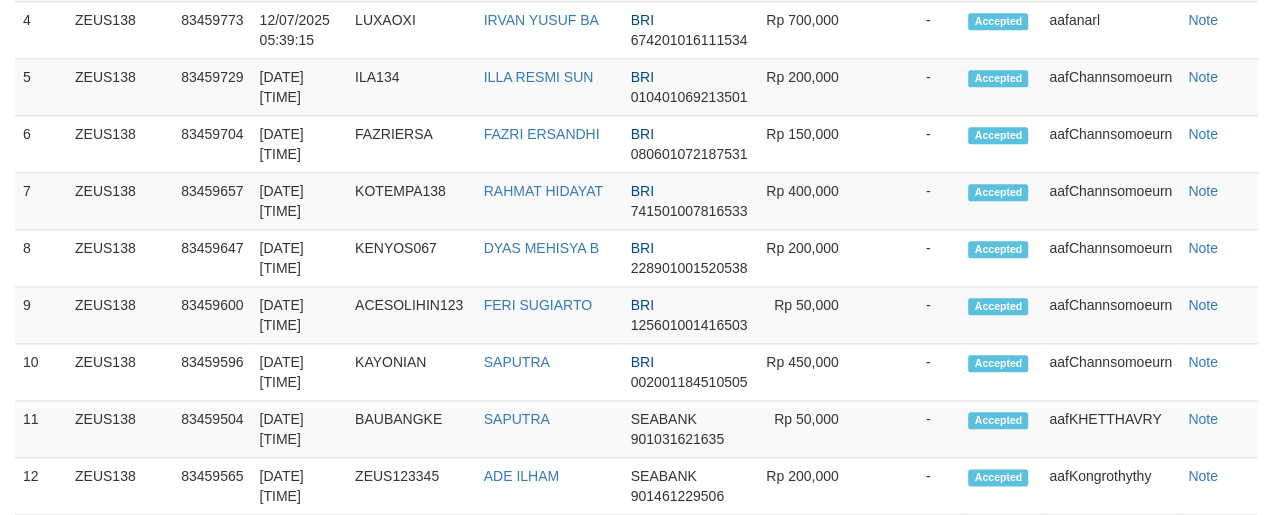 scroll, scrollTop: 1263, scrollLeft: 0, axis: vertical 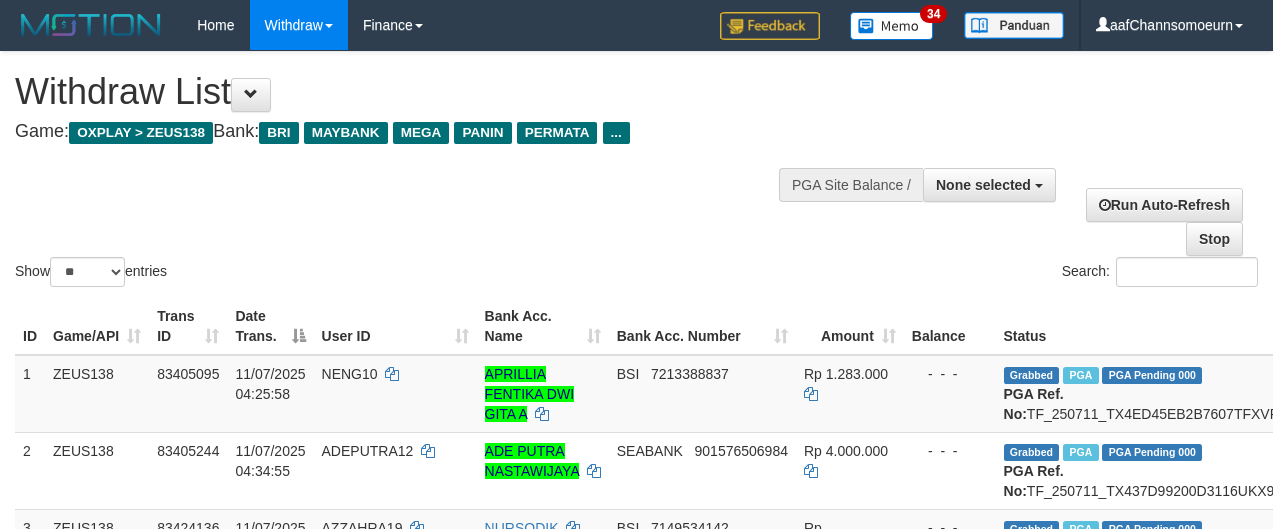 select 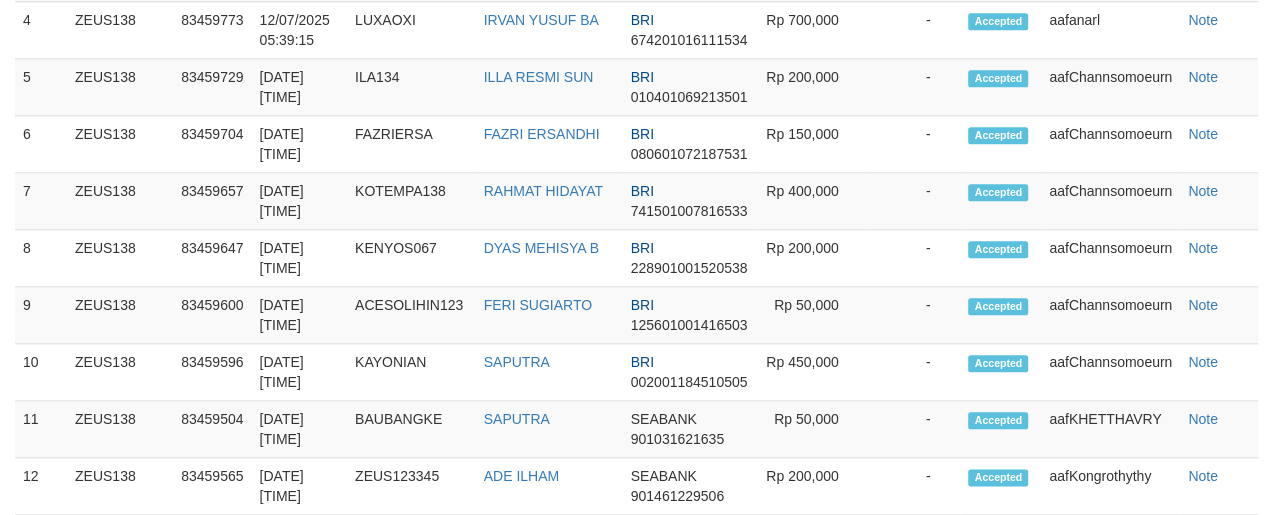 scroll, scrollTop: 1263, scrollLeft: 0, axis: vertical 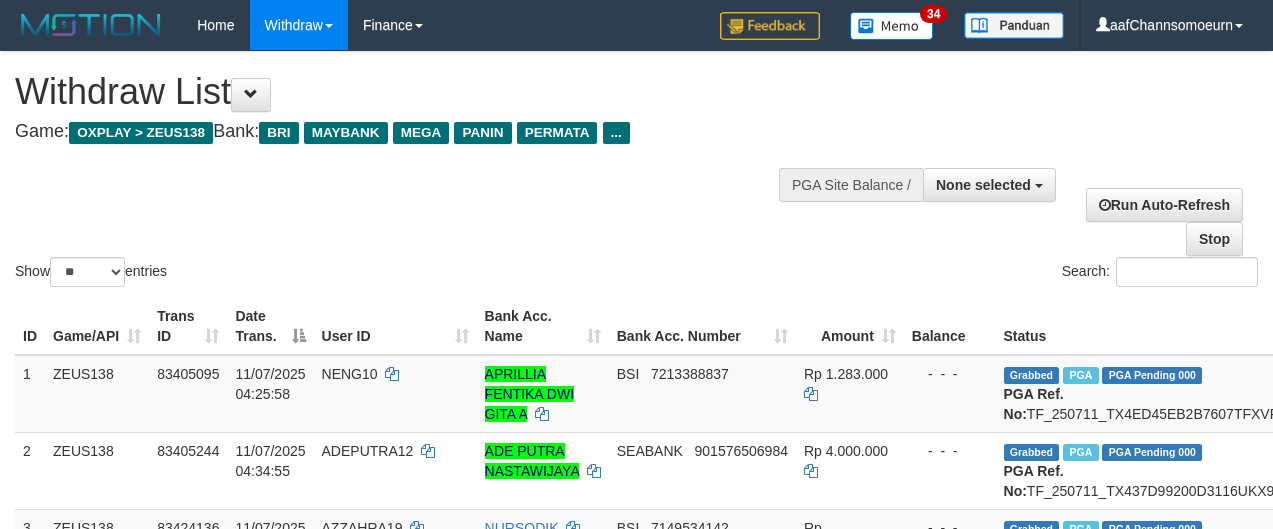 select 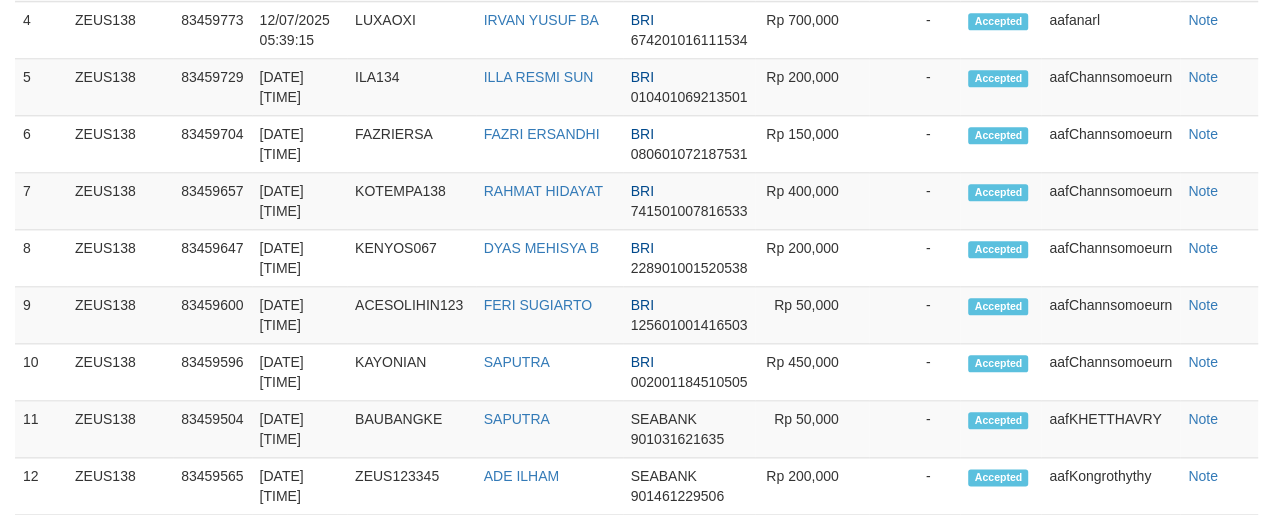 scroll, scrollTop: 1263, scrollLeft: 0, axis: vertical 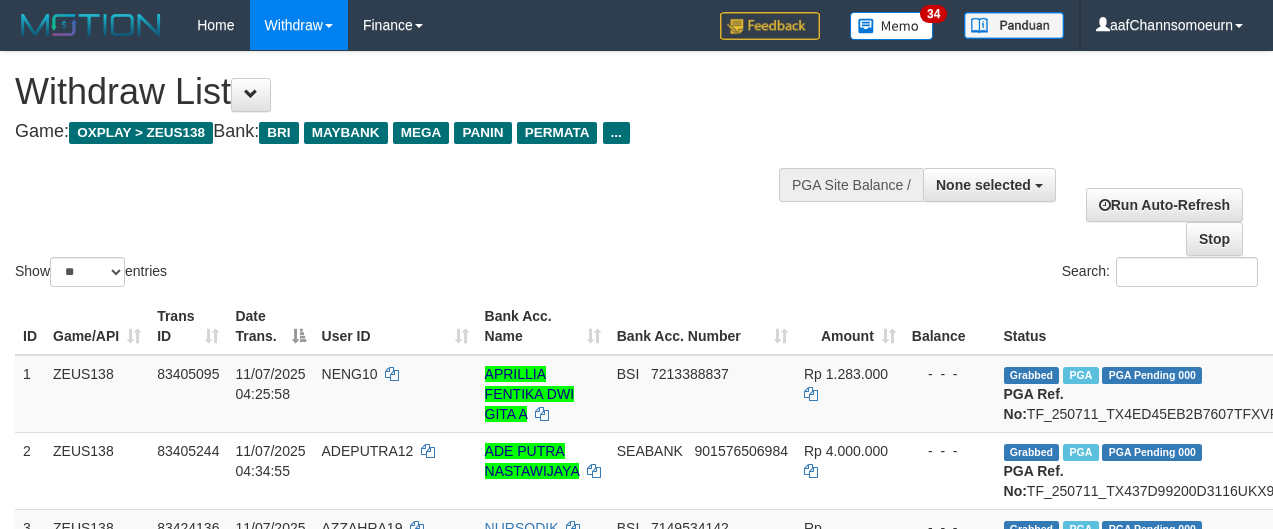 select 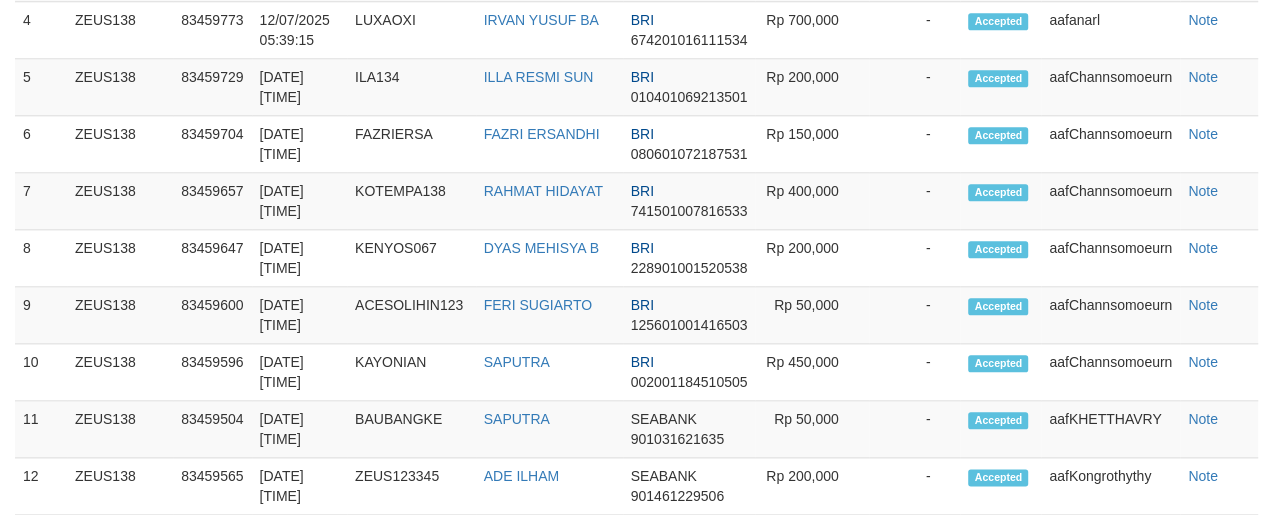 scroll, scrollTop: 1263, scrollLeft: 0, axis: vertical 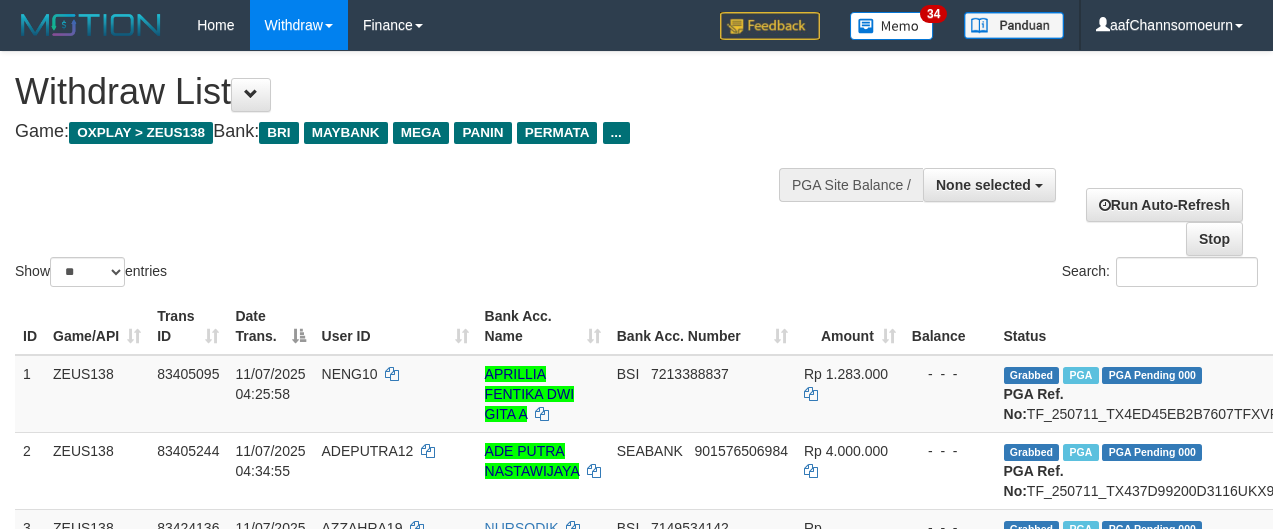 select 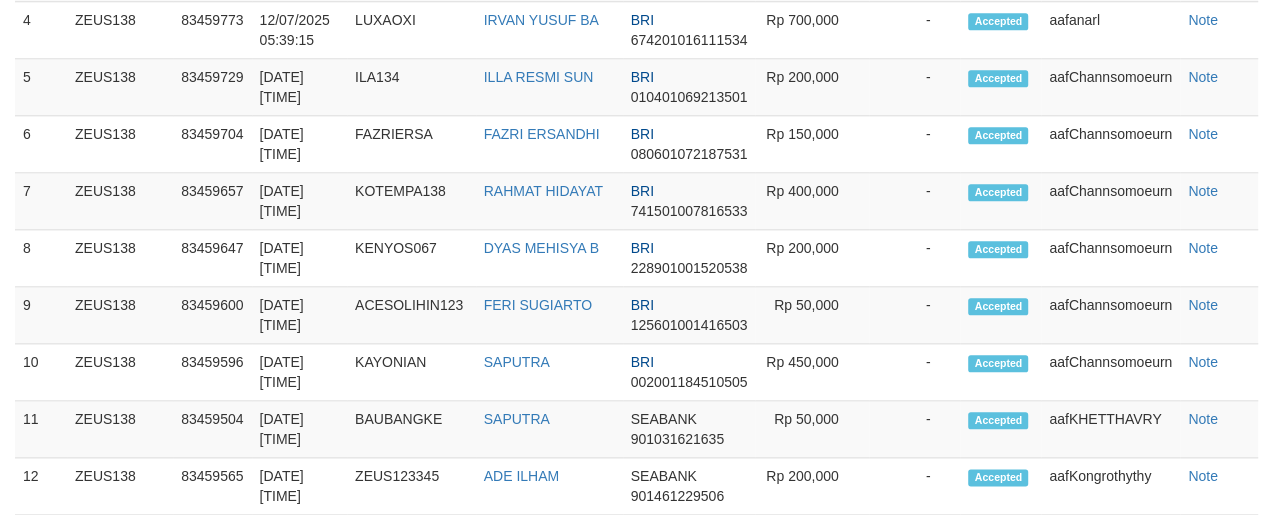 scroll, scrollTop: 1263, scrollLeft: 0, axis: vertical 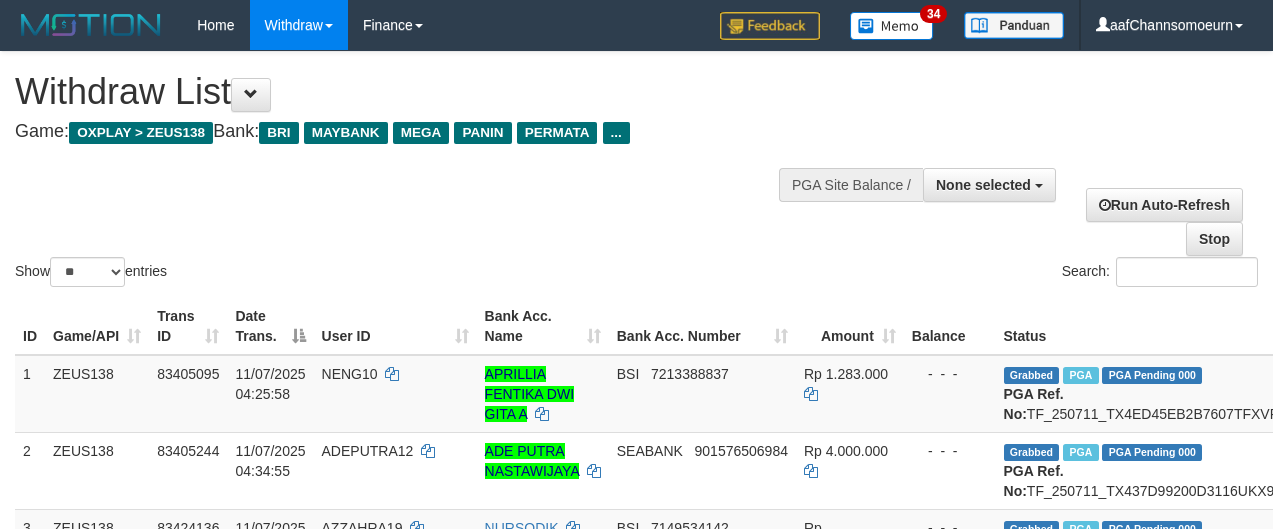 select 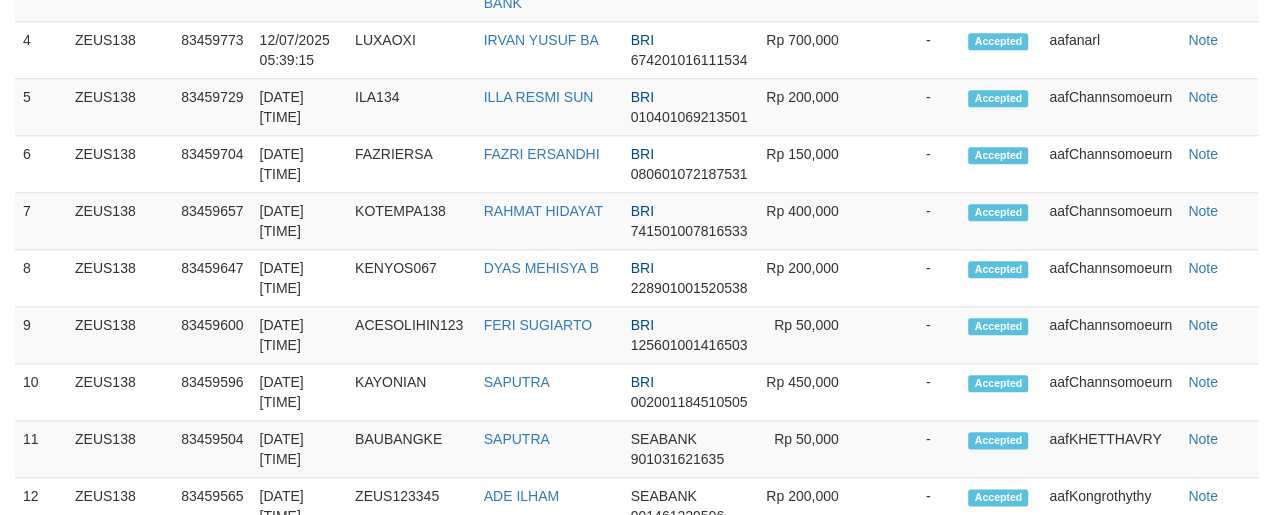scroll, scrollTop: 1263, scrollLeft: 0, axis: vertical 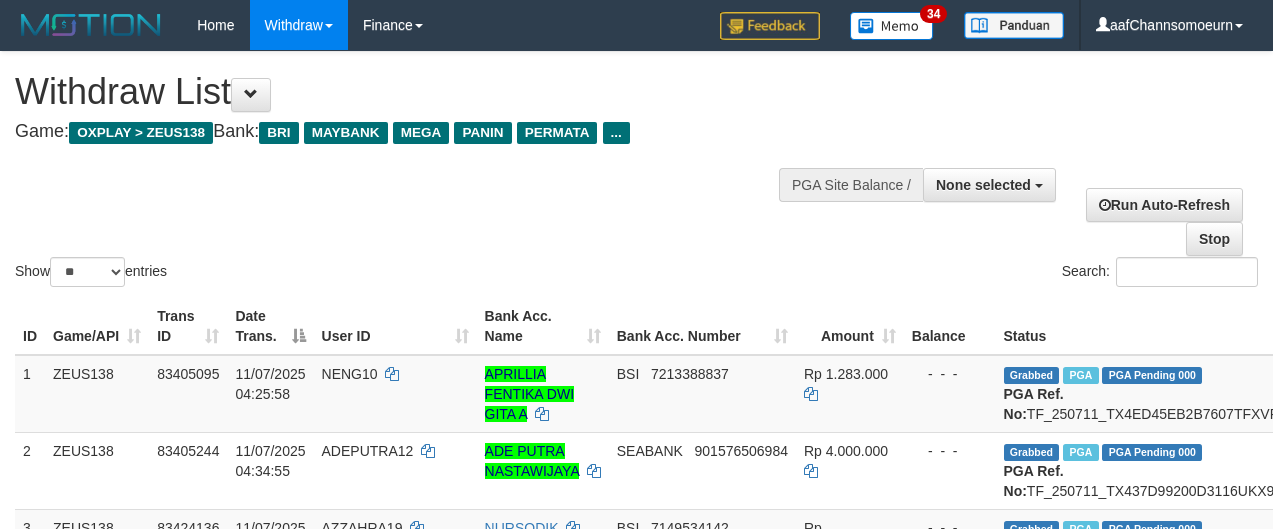 select 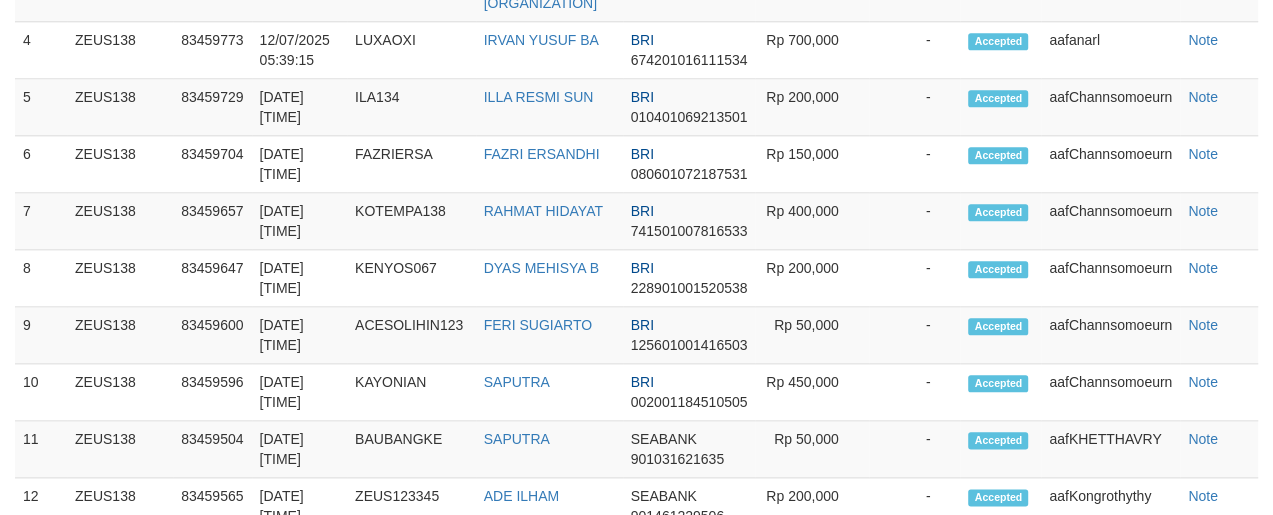 scroll, scrollTop: 1263, scrollLeft: 0, axis: vertical 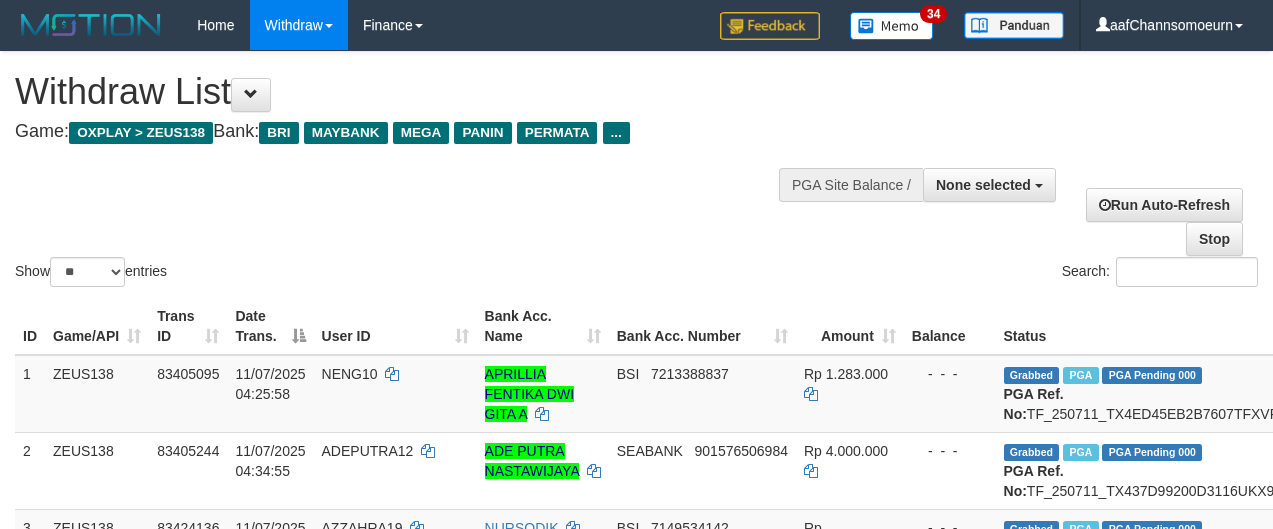 select 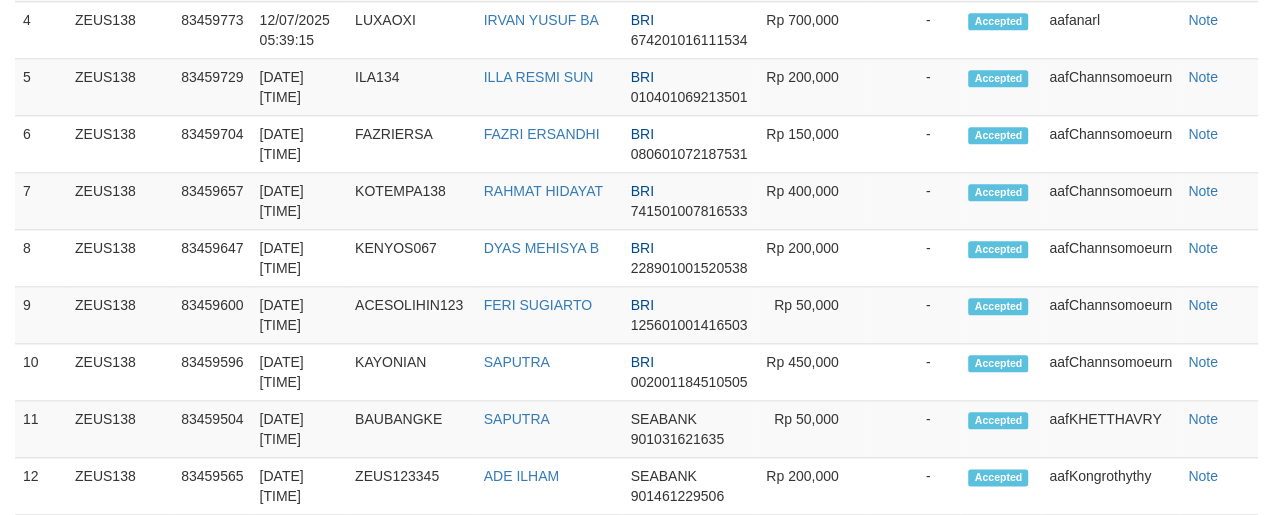scroll, scrollTop: 1263, scrollLeft: 0, axis: vertical 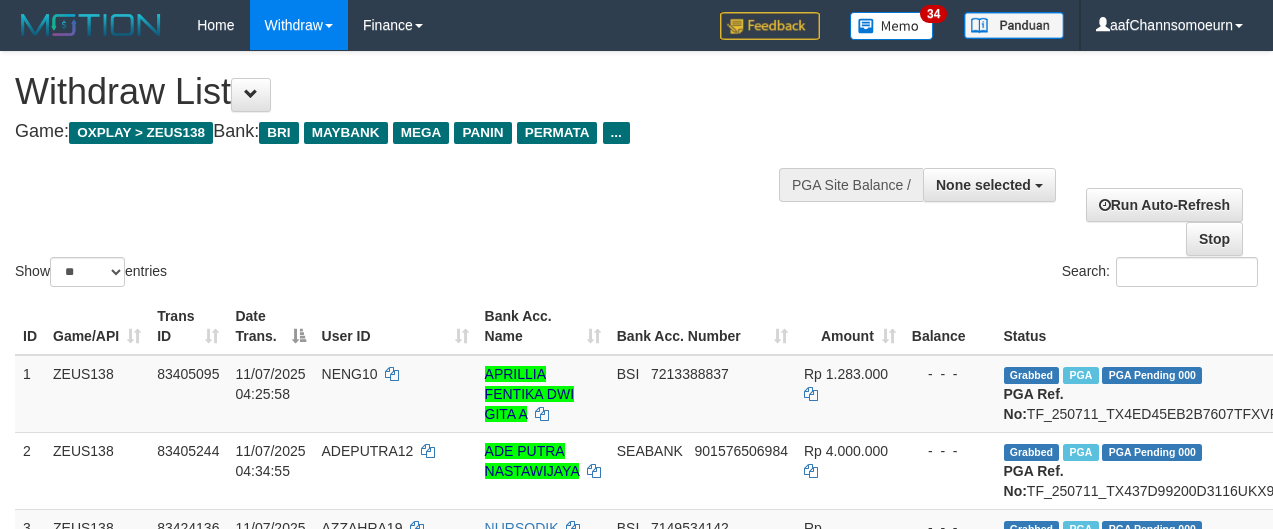 select 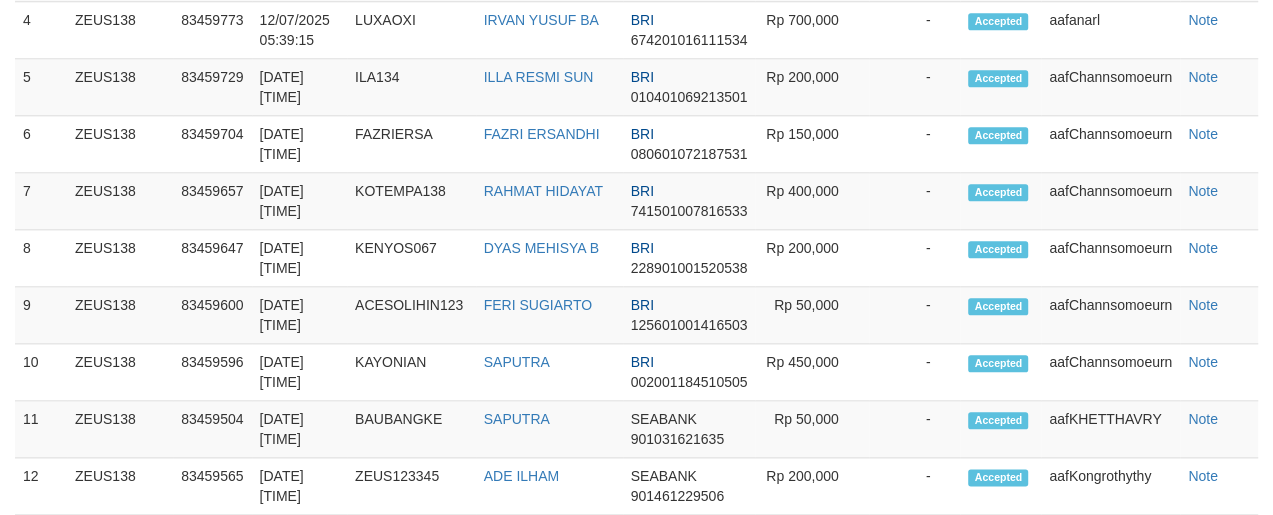 scroll, scrollTop: 1263, scrollLeft: 0, axis: vertical 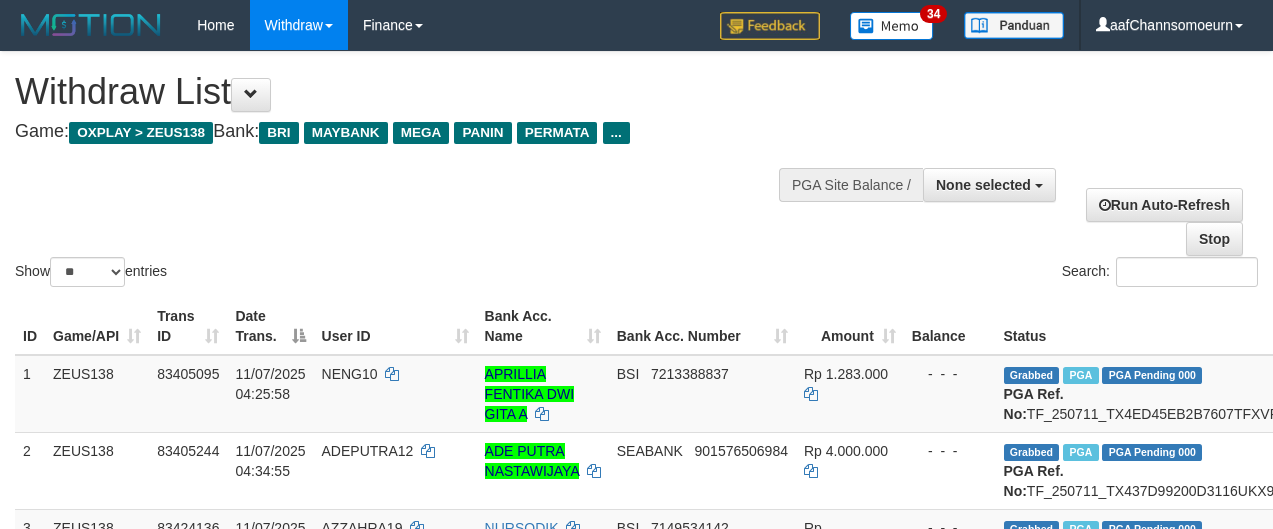select 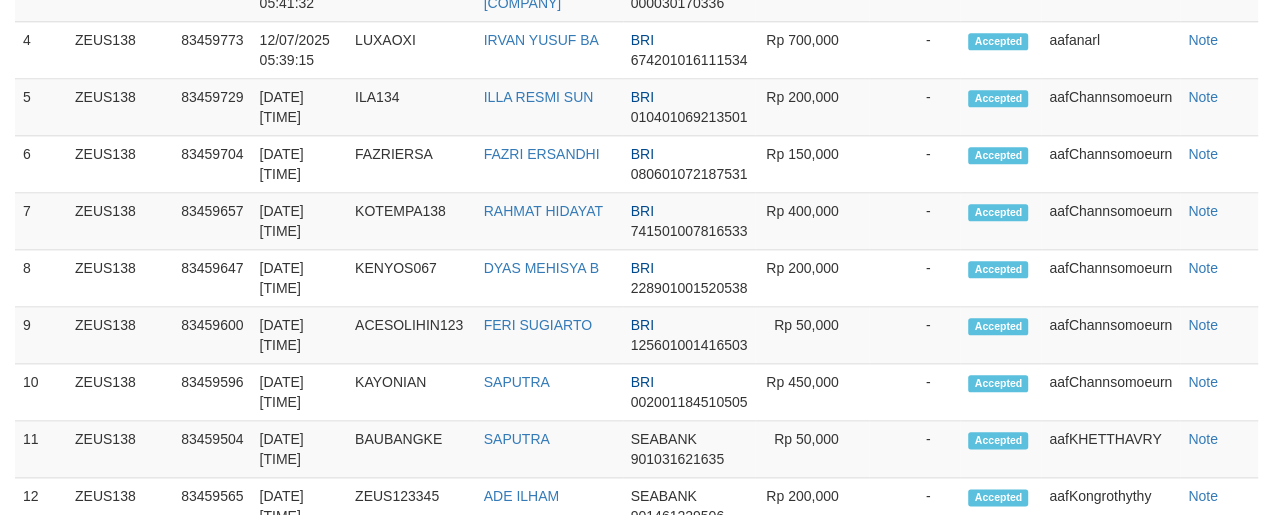 scroll, scrollTop: 1263, scrollLeft: 0, axis: vertical 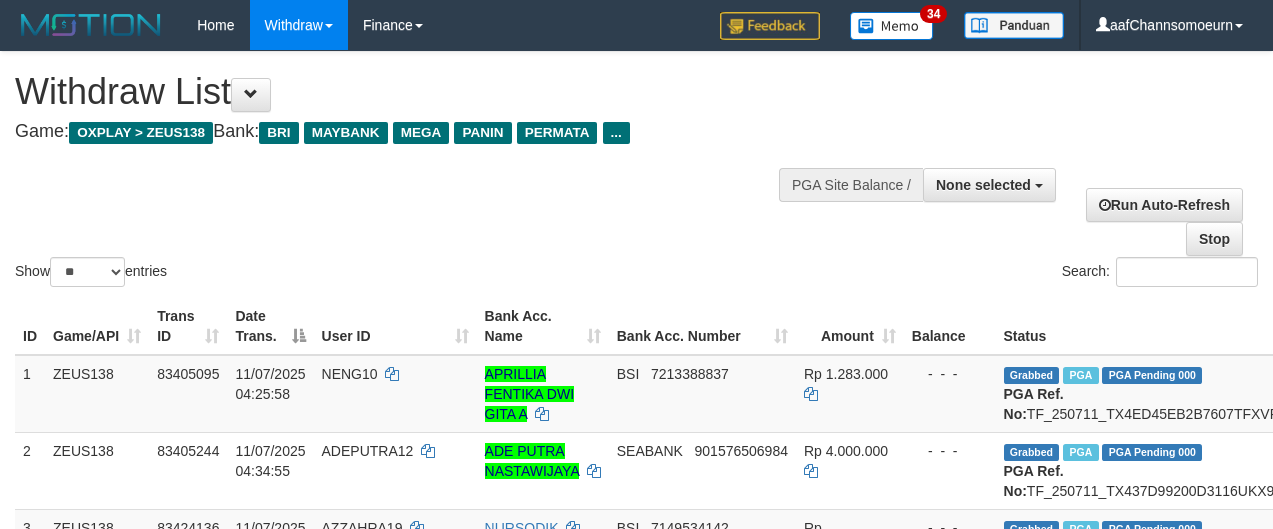 select 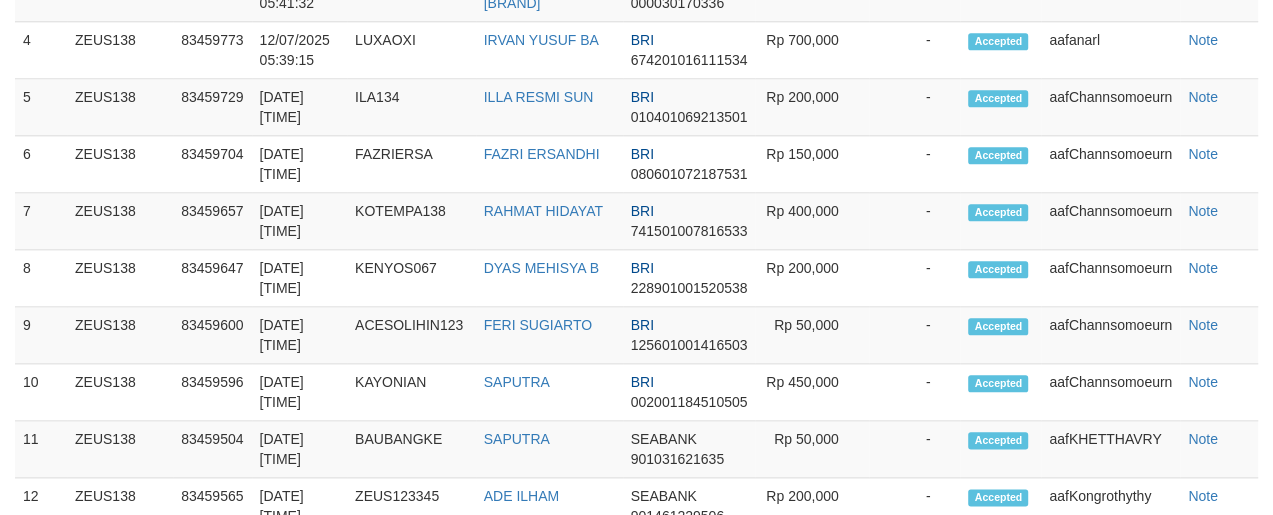 scroll, scrollTop: 1263, scrollLeft: 0, axis: vertical 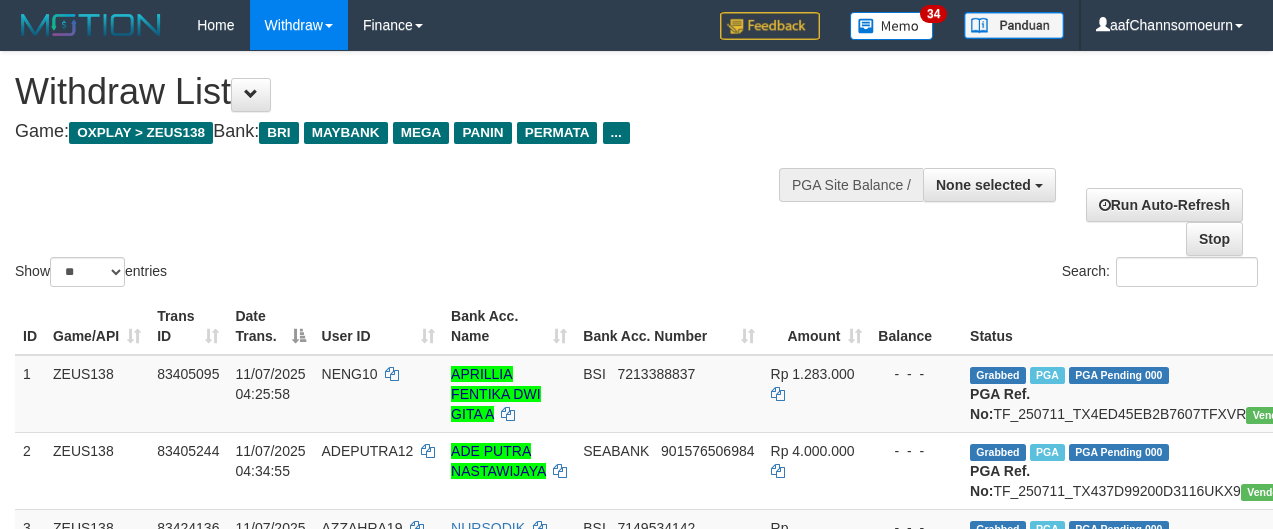 select 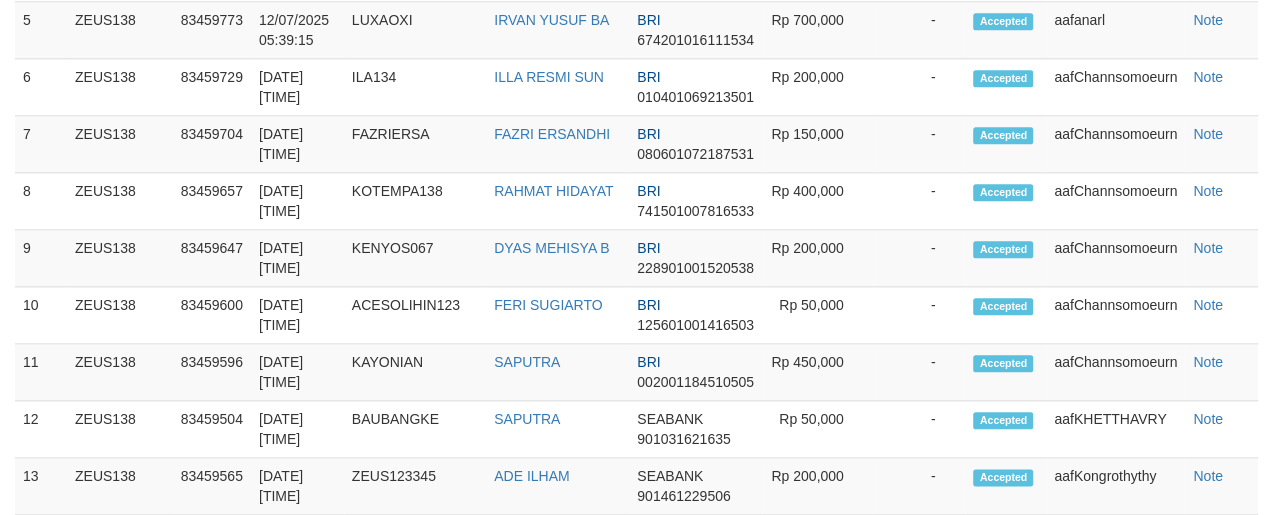 scroll, scrollTop: 1263, scrollLeft: 0, axis: vertical 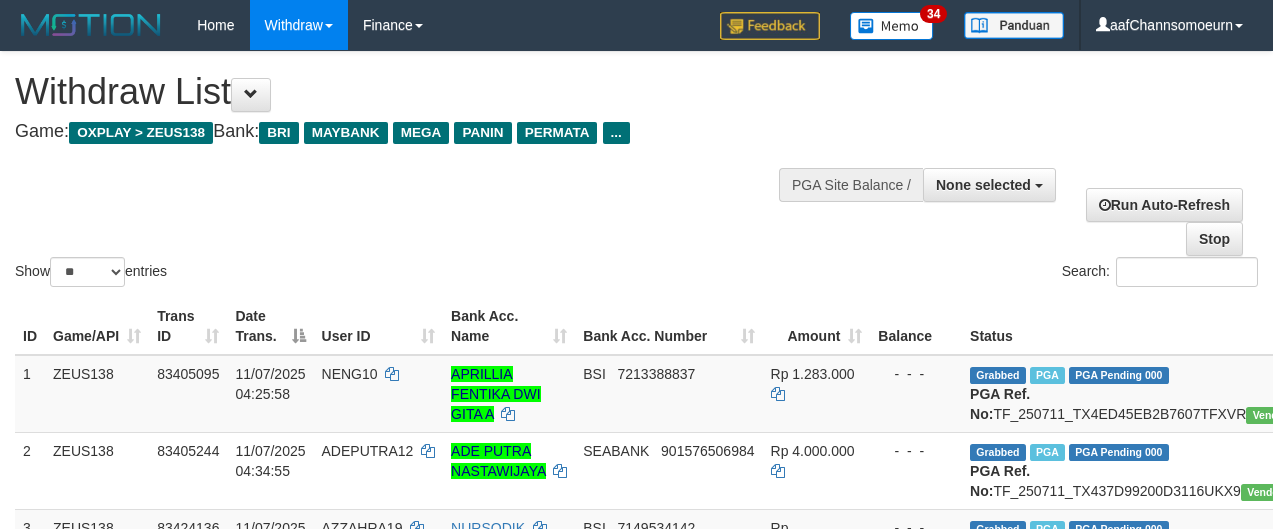 select 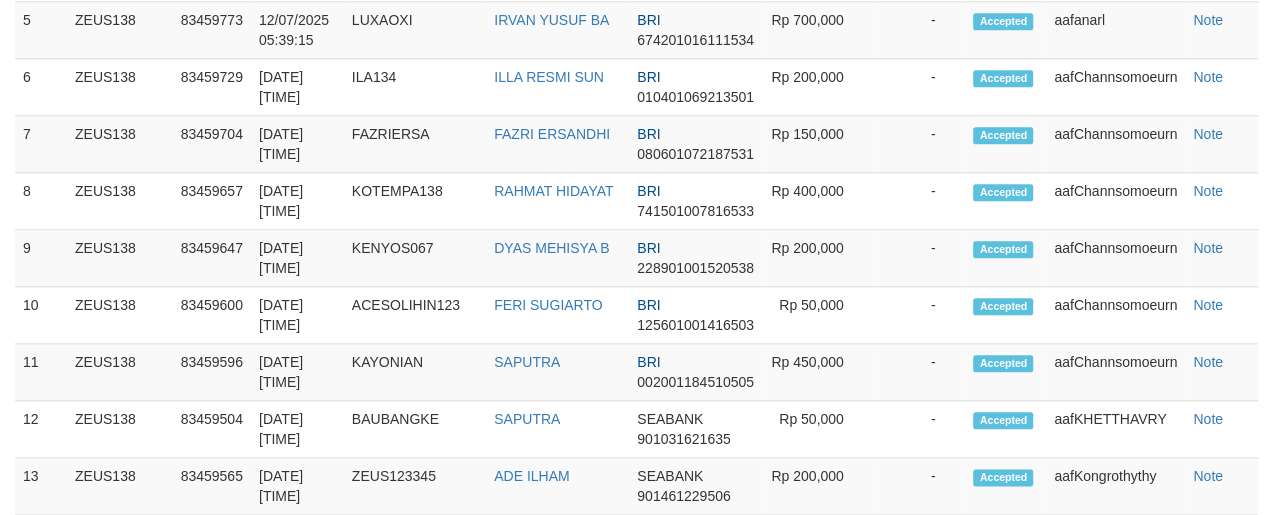 scroll, scrollTop: 1263, scrollLeft: 0, axis: vertical 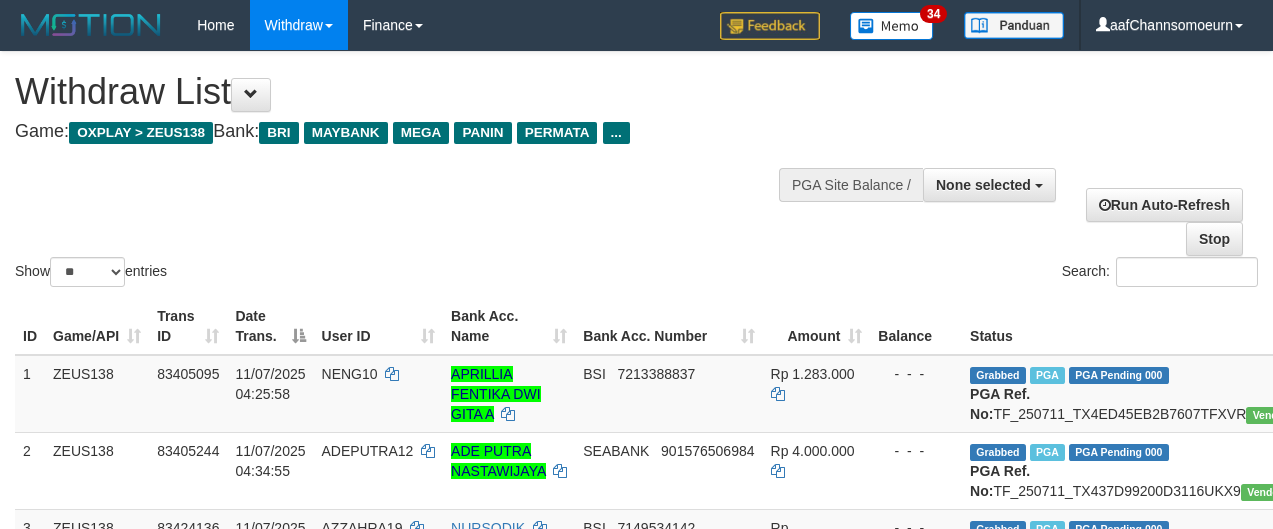 select 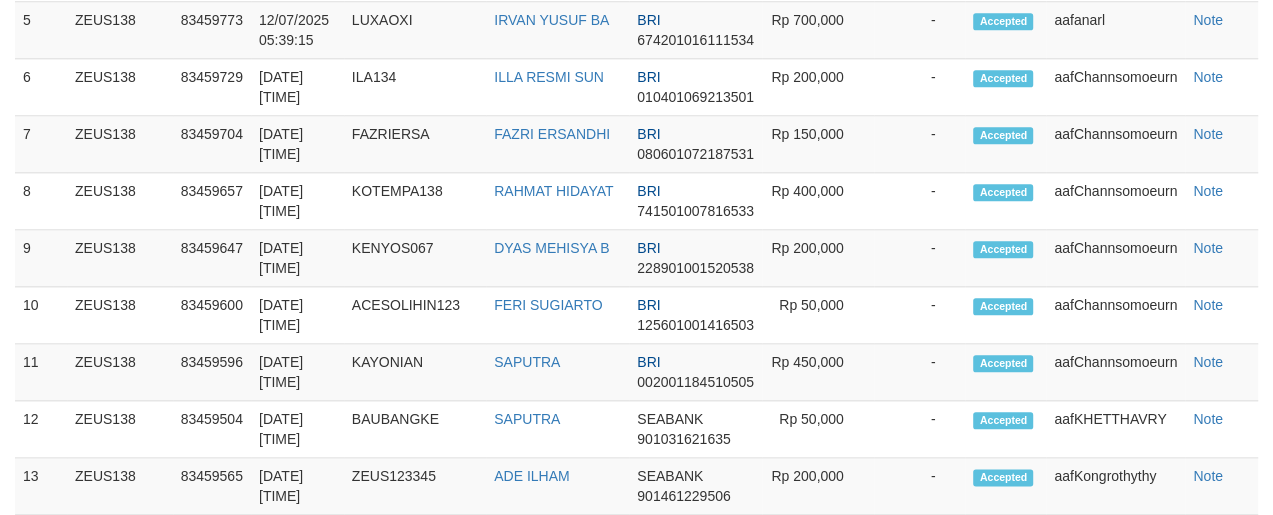 scroll, scrollTop: 1263, scrollLeft: 0, axis: vertical 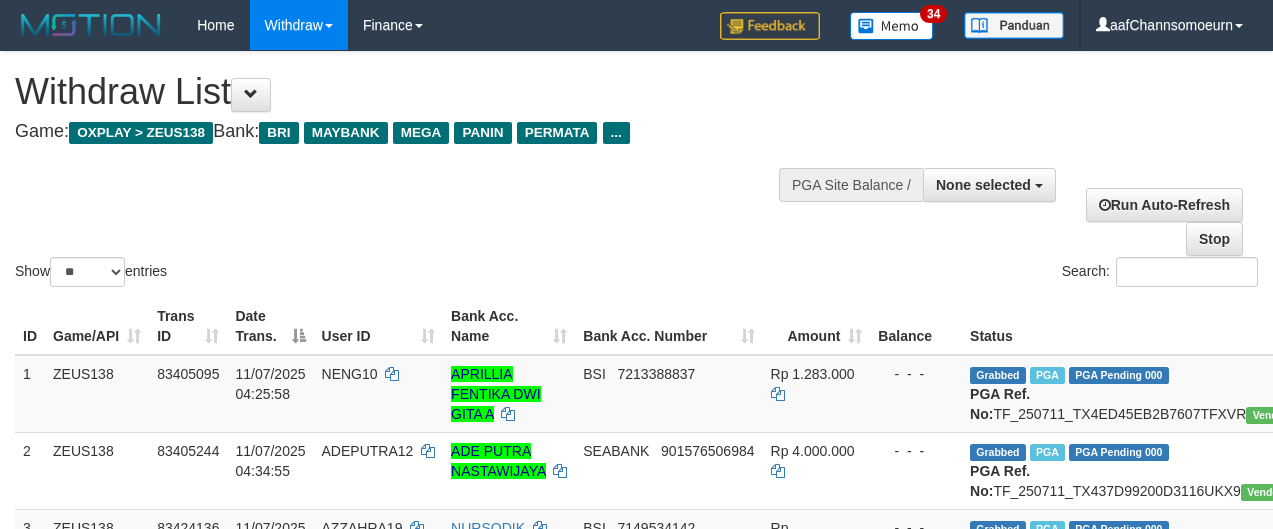 select 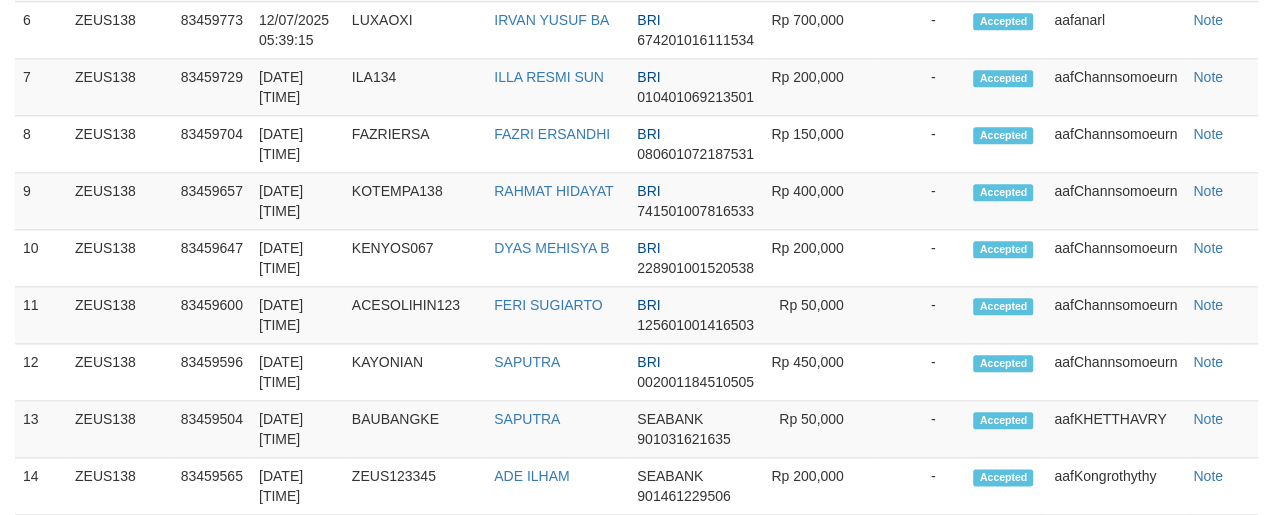 scroll, scrollTop: 1263, scrollLeft: 0, axis: vertical 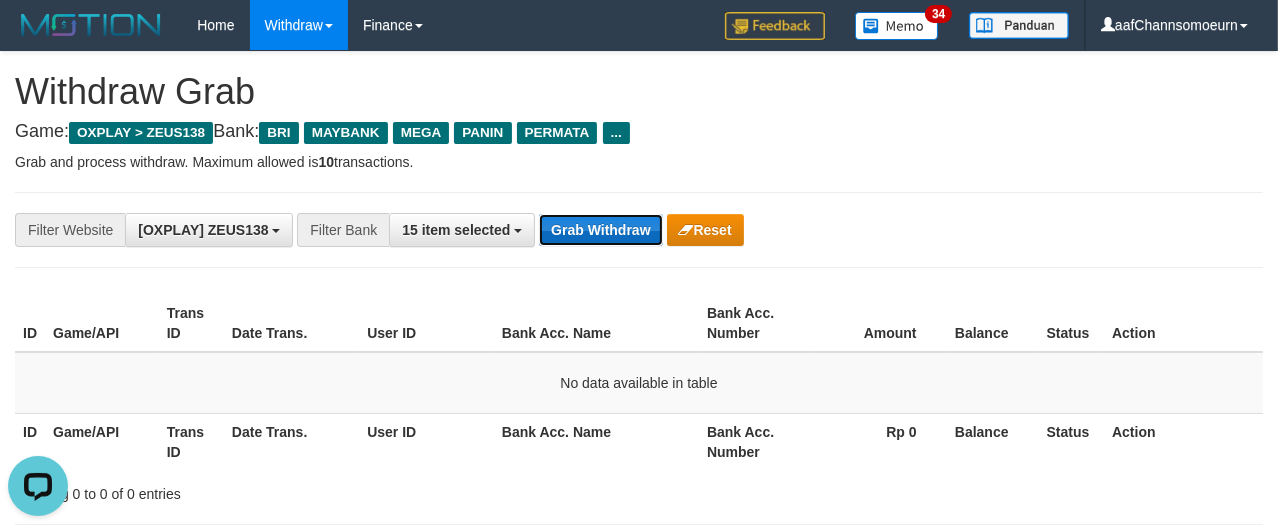 click on "Grab Withdraw" at bounding box center (600, 230) 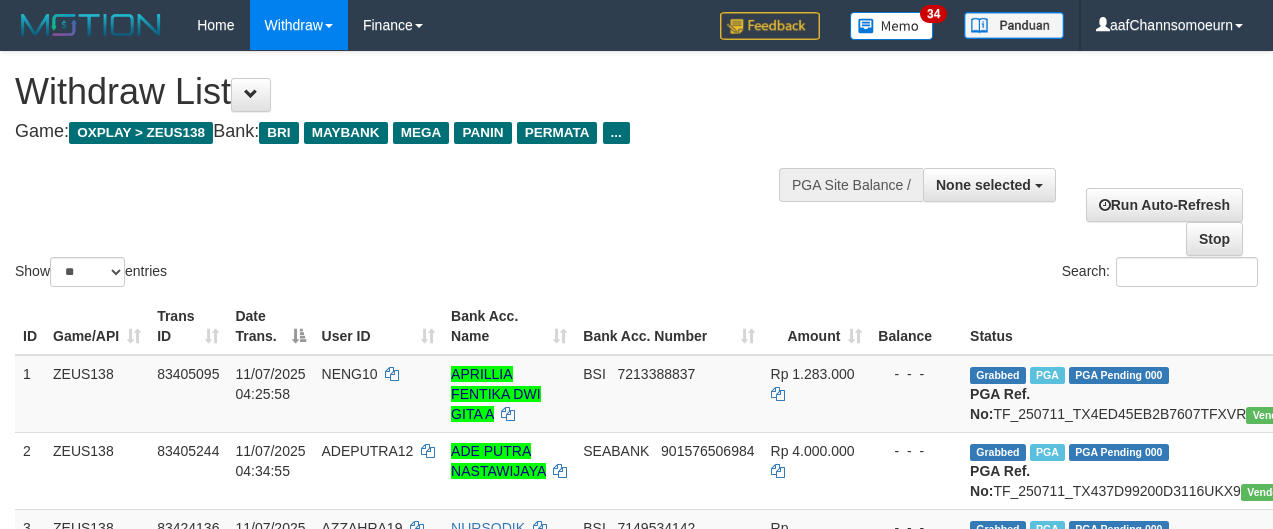 select 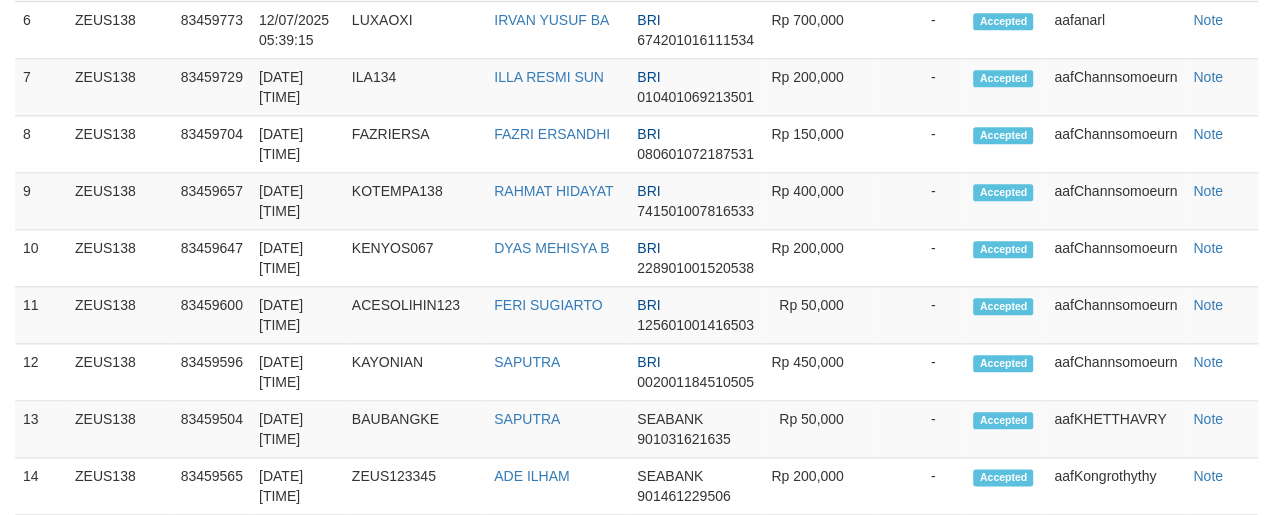 scroll, scrollTop: 1263, scrollLeft: 0, axis: vertical 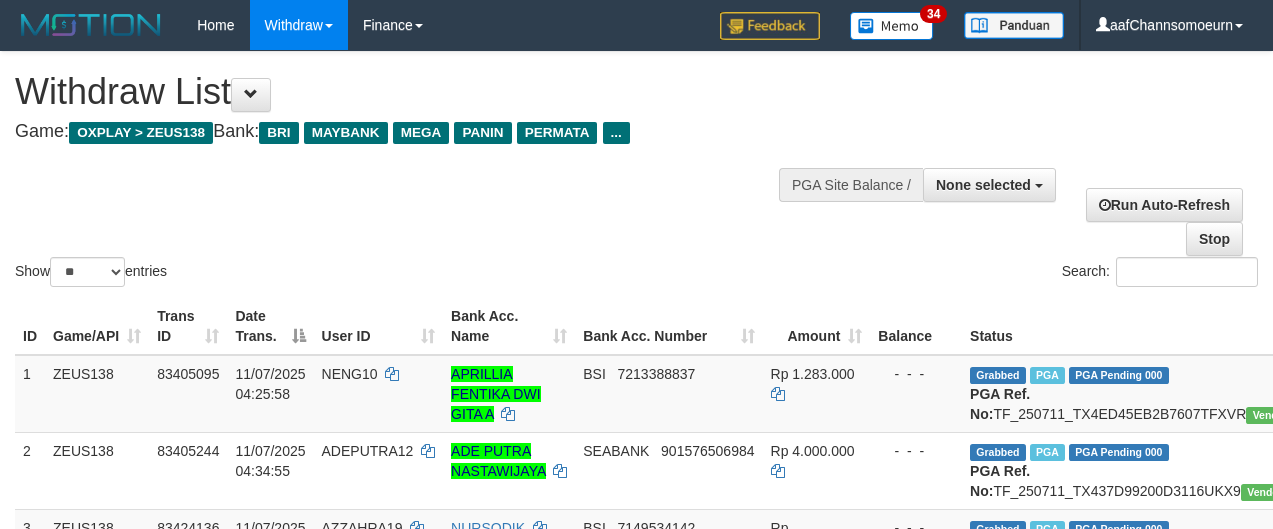 select 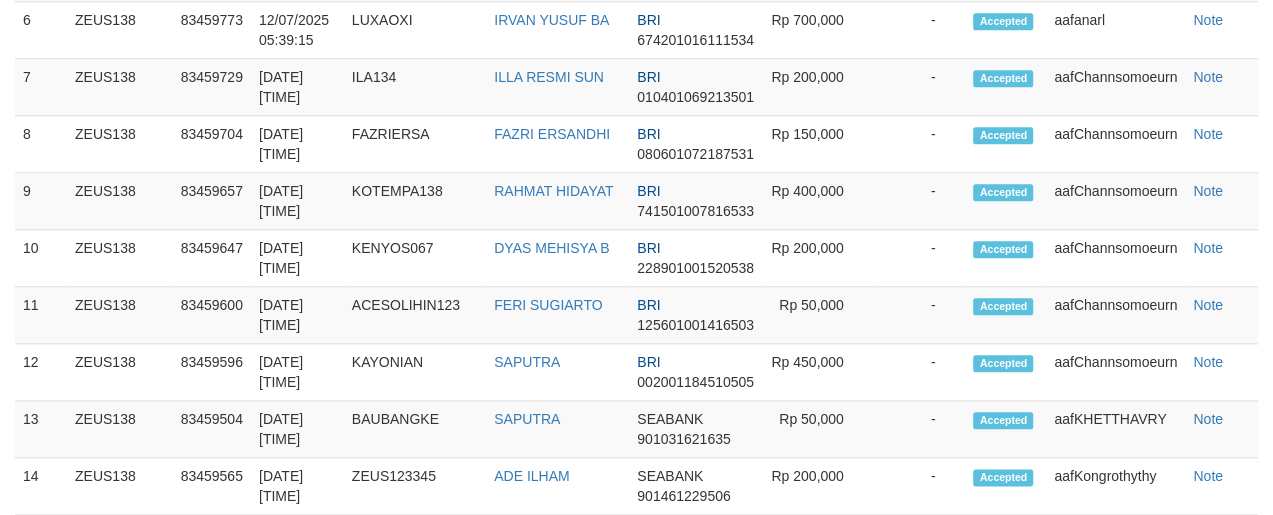 scroll, scrollTop: 1263, scrollLeft: 0, axis: vertical 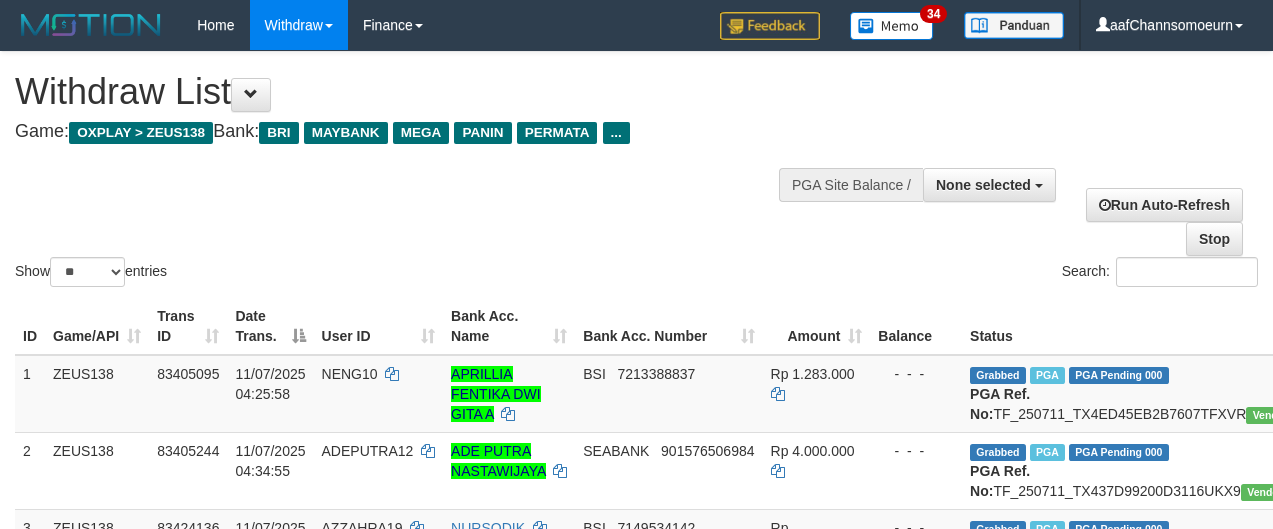 select 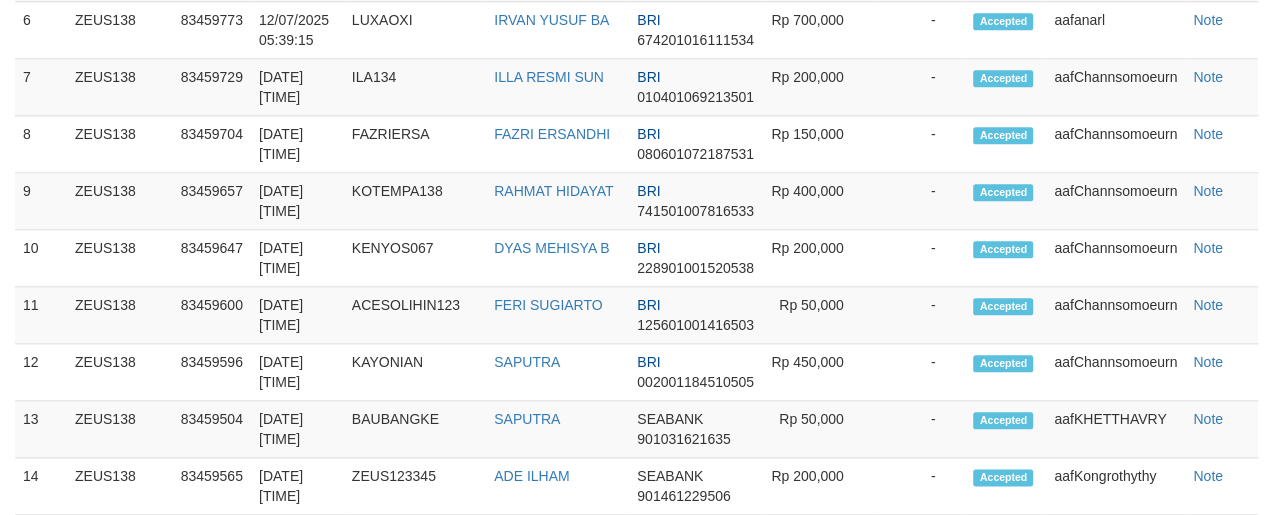 scroll, scrollTop: 1263, scrollLeft: 0, axis: vertical 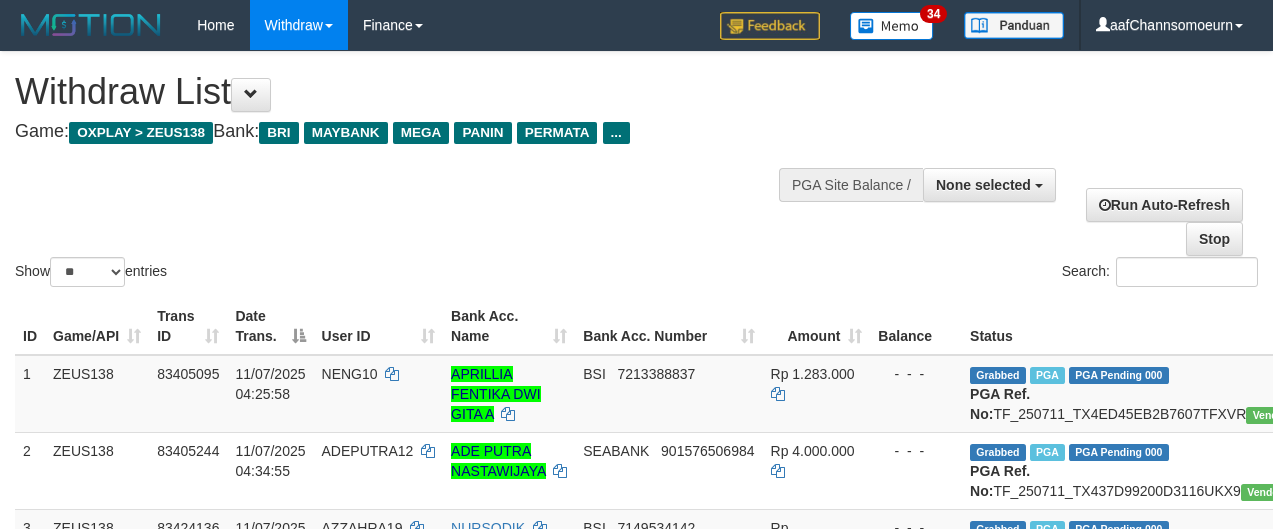 select 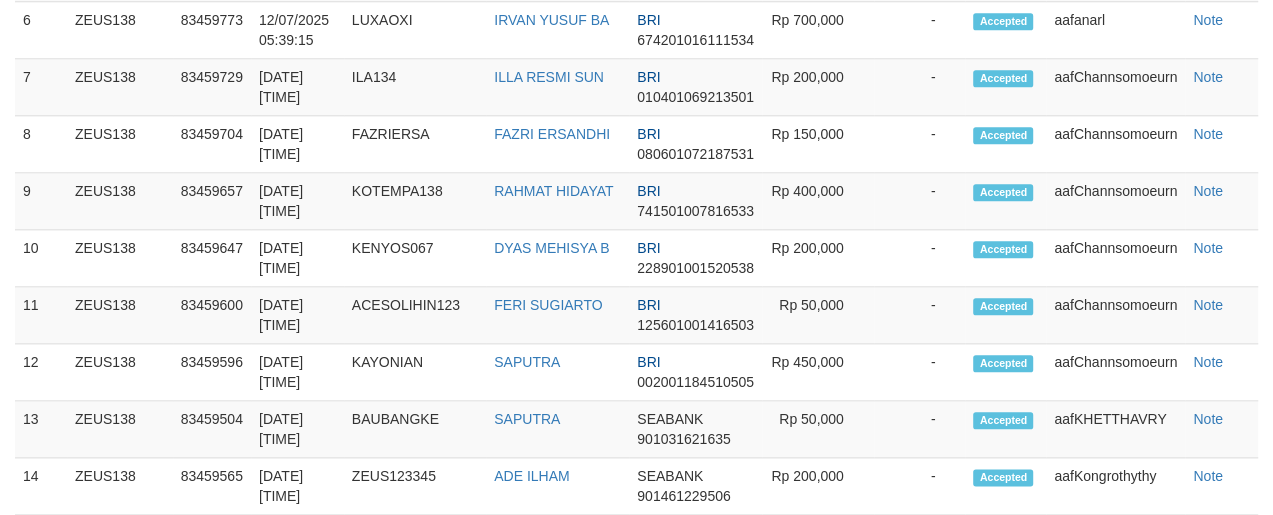 scroll, scrollTop: 1263, scrollLeft: 0, axis: vertical 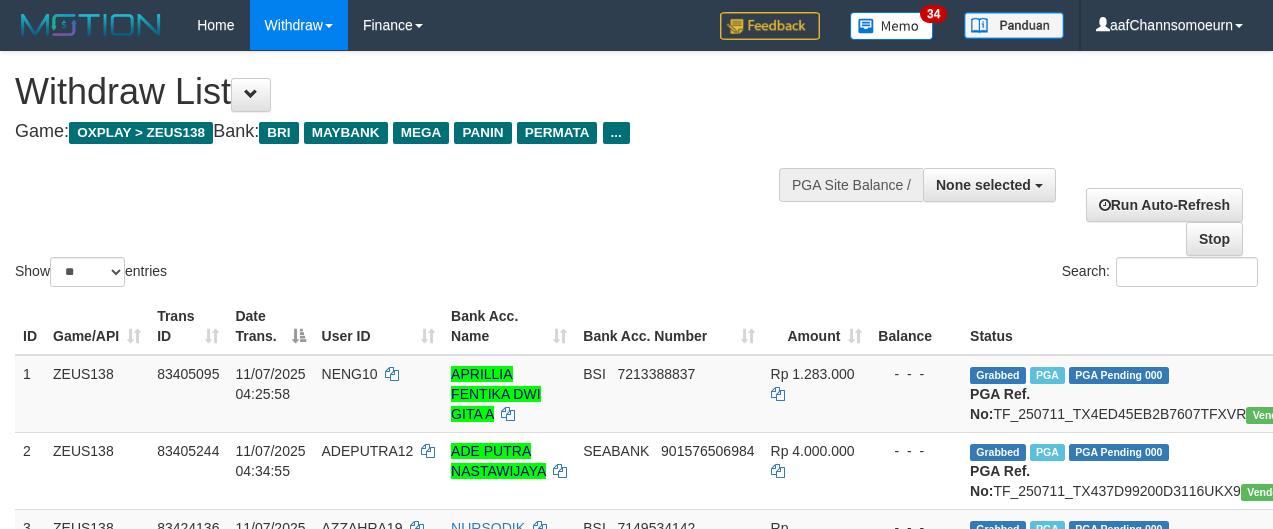 select 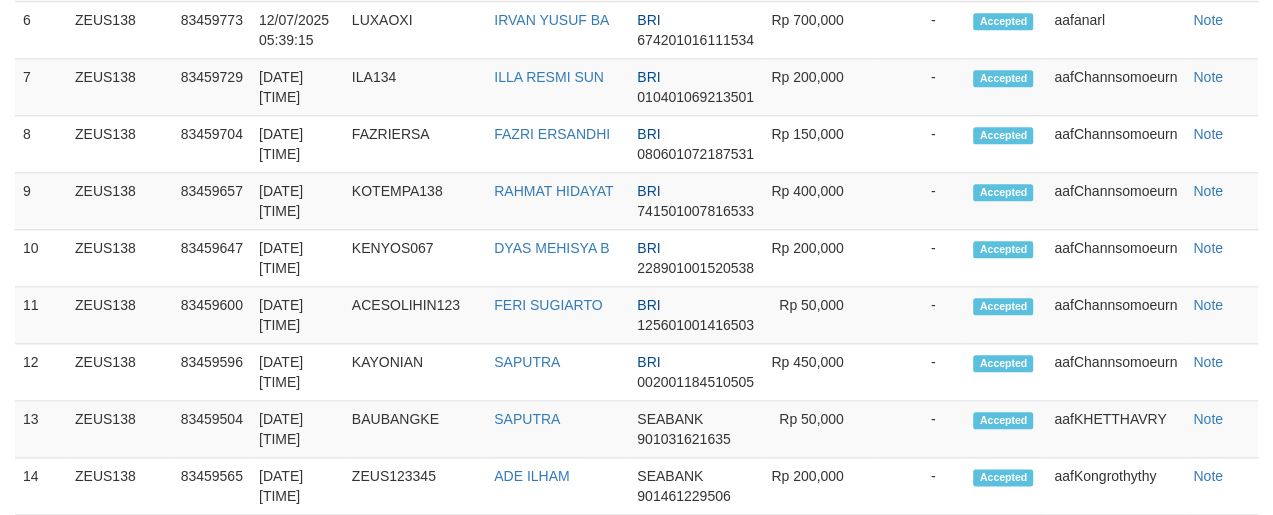 scroll, scrollTop: 1263, scrollLeft: 0, axis: vertical 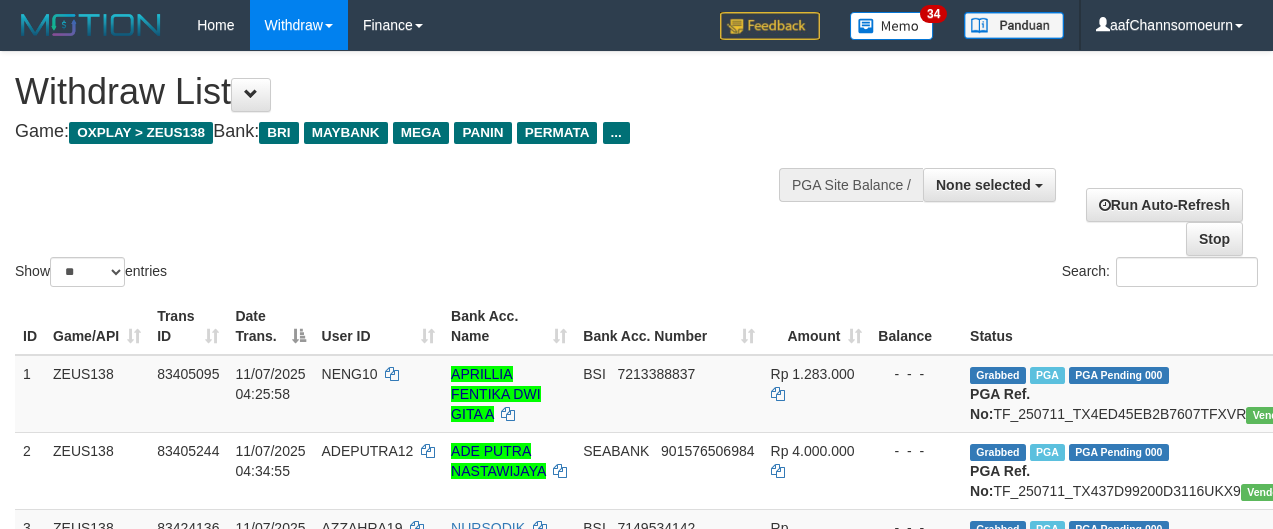 select 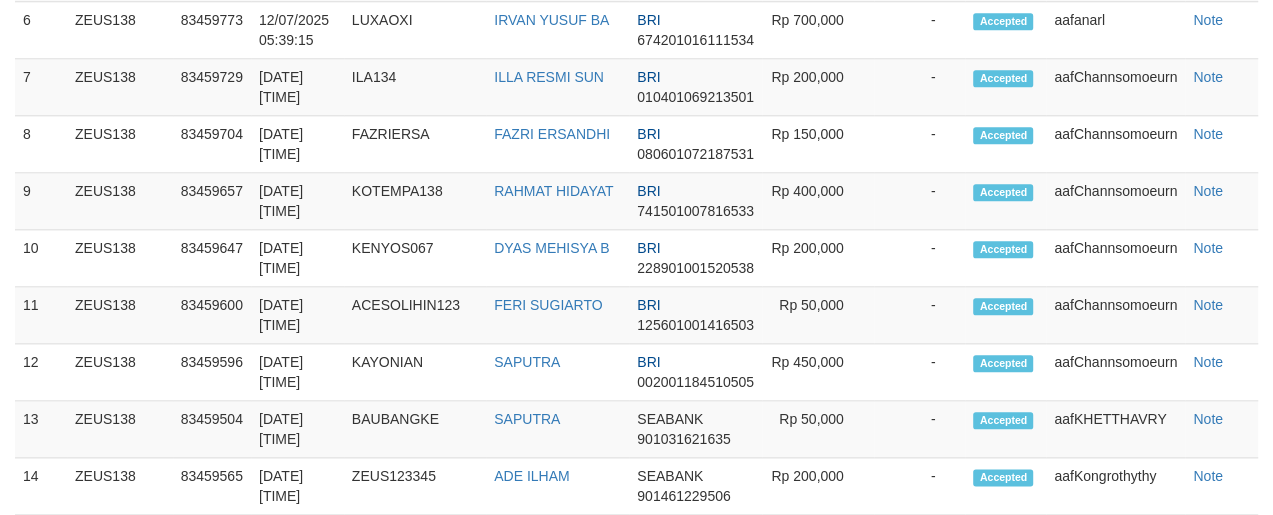 scroll, scrollTop: 1263, scrollLeft: 0, axis: vertical 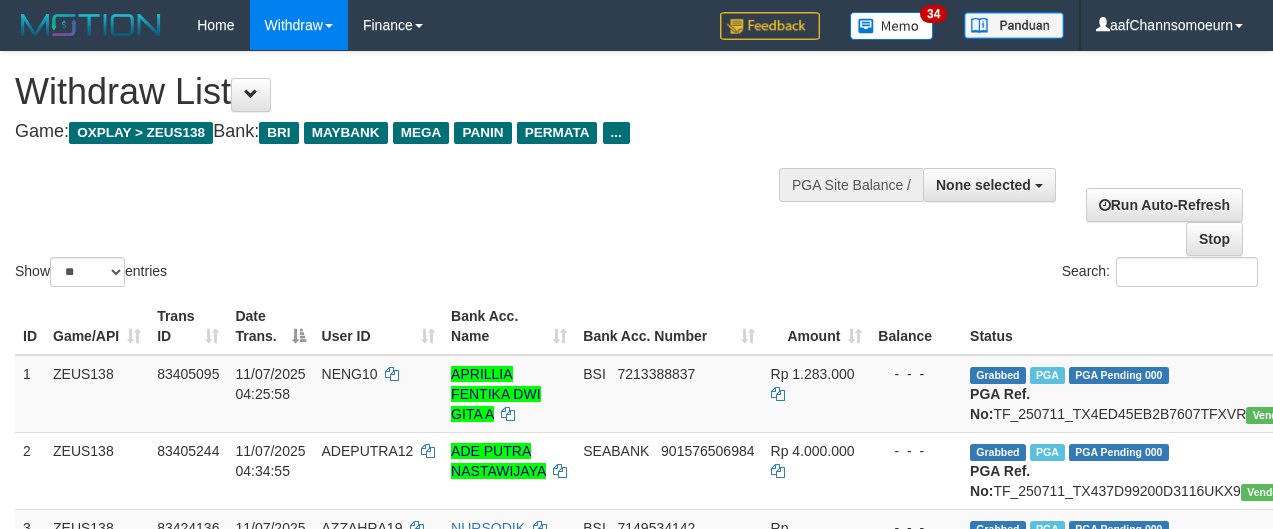 select 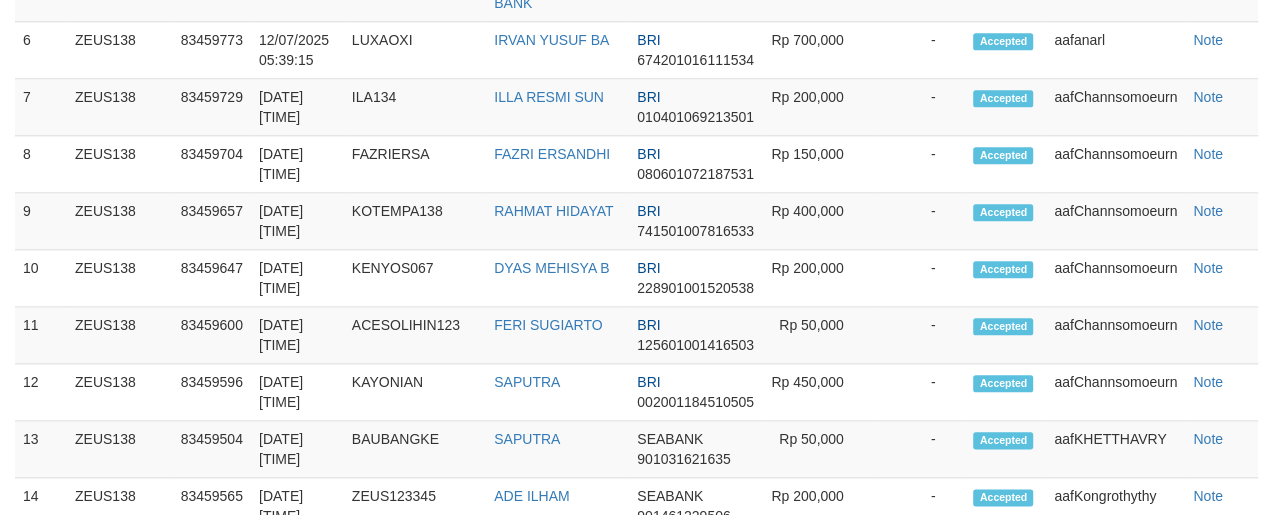 scroll, scrollTop: 1263, scrollLeft: 0, axis: vertical 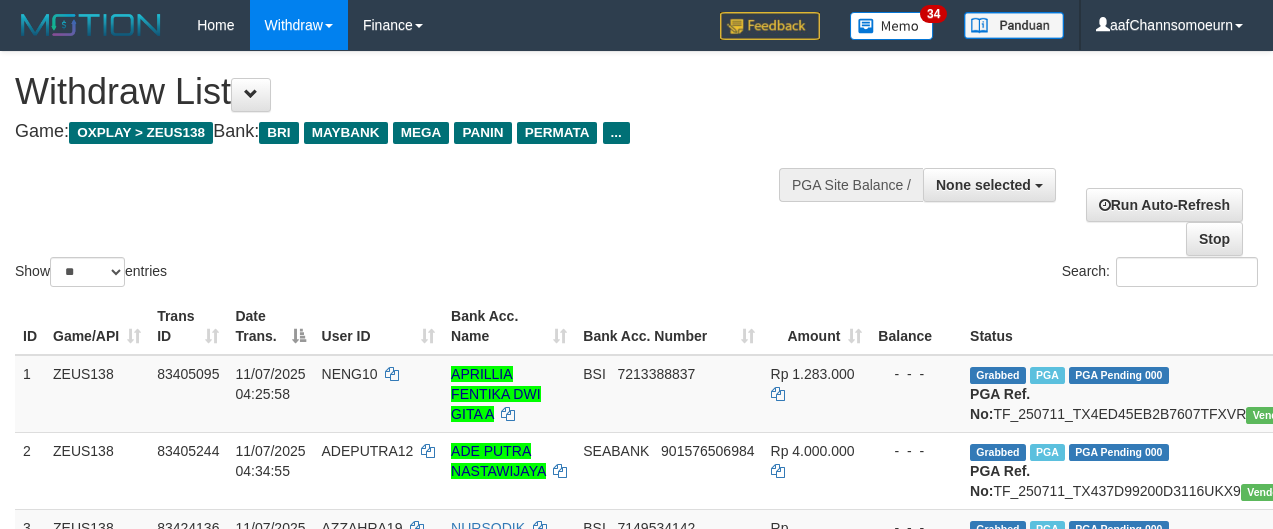 select 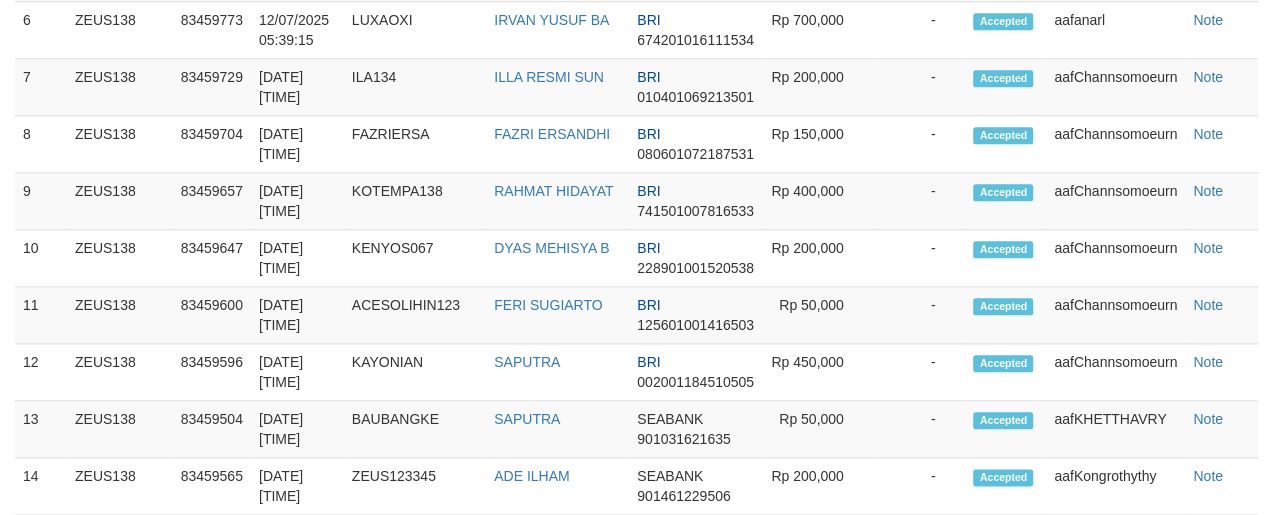 scroll, scrollTop: 1263, scrollLeft: 0, axis: vertical 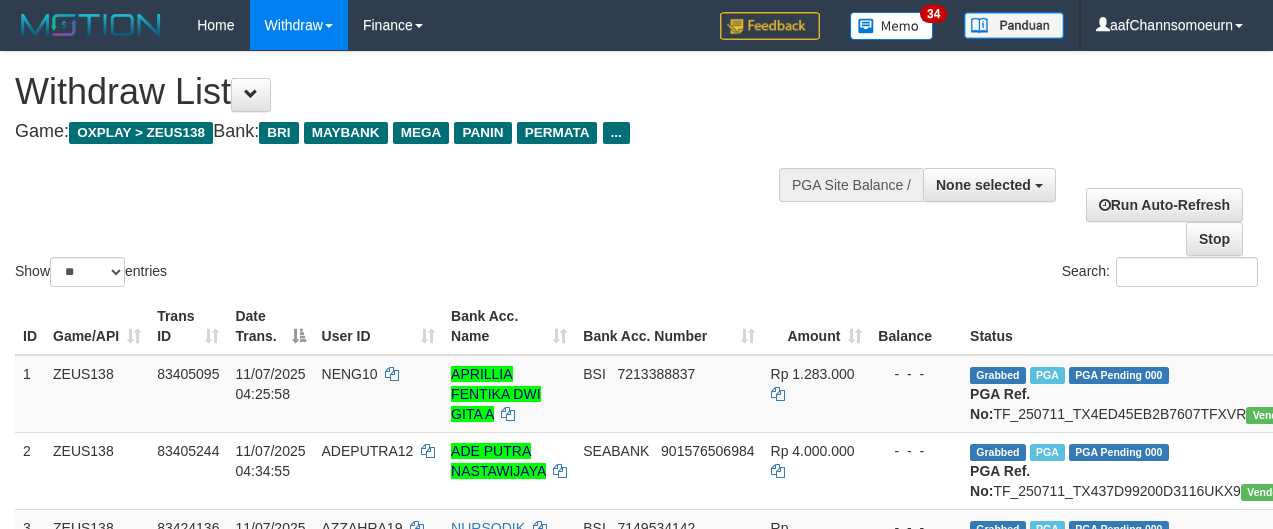 select 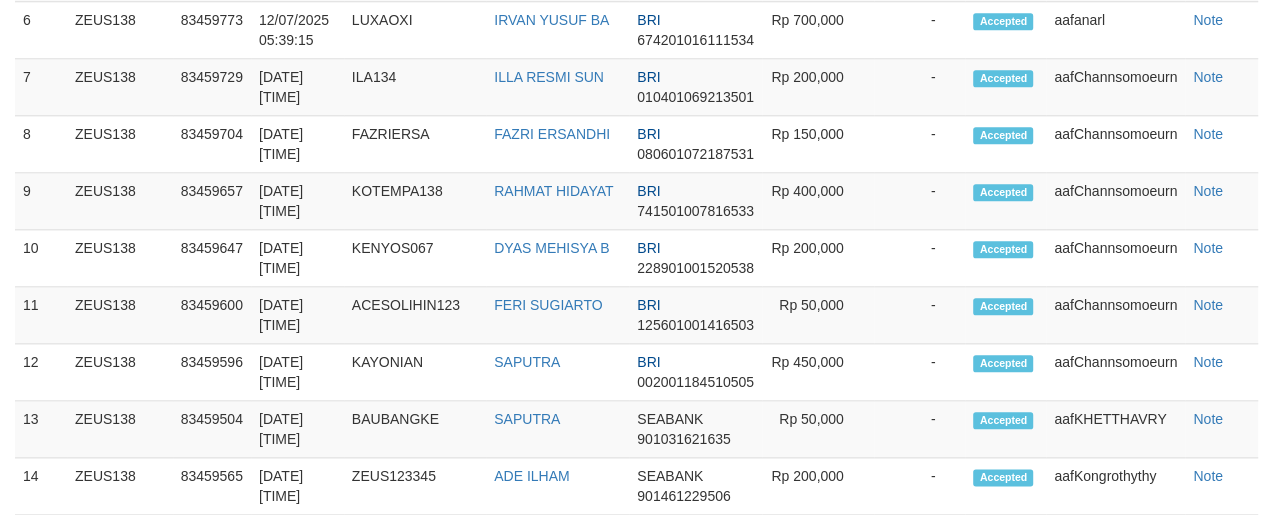 scroll, scrollTop: 1263, scrollLeft: 0, axis: vertical 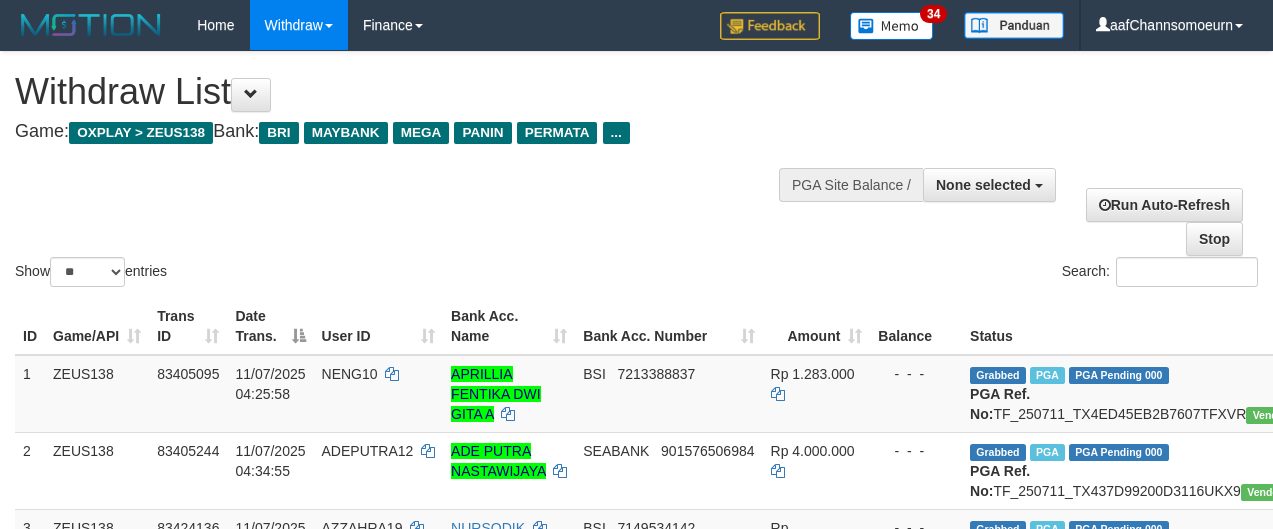 select 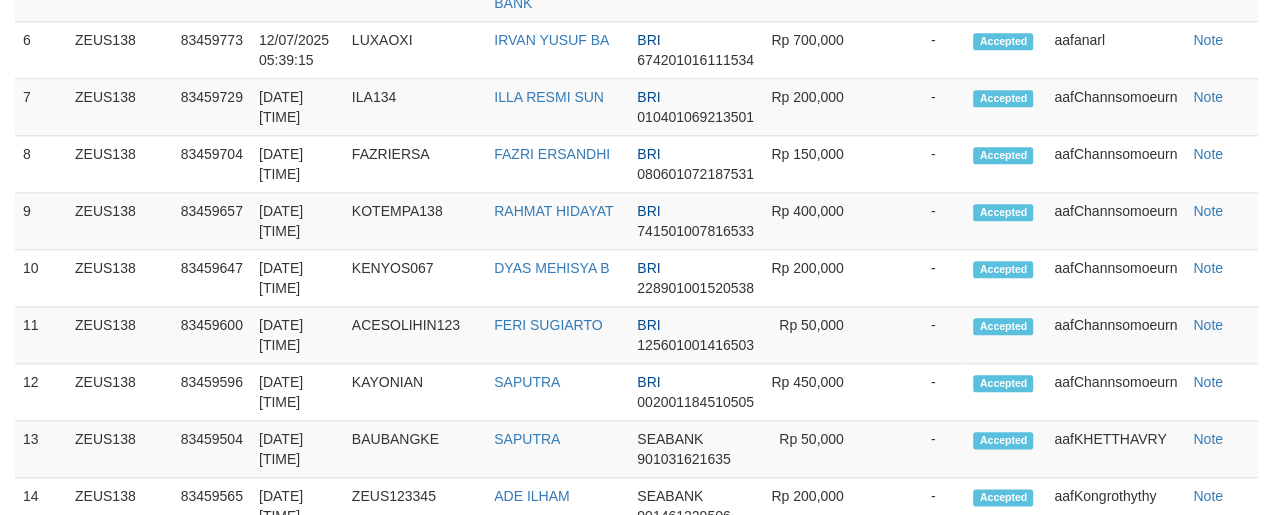 scroll, scrollTop: 1263, scrollLeft: 0, axis: vertical 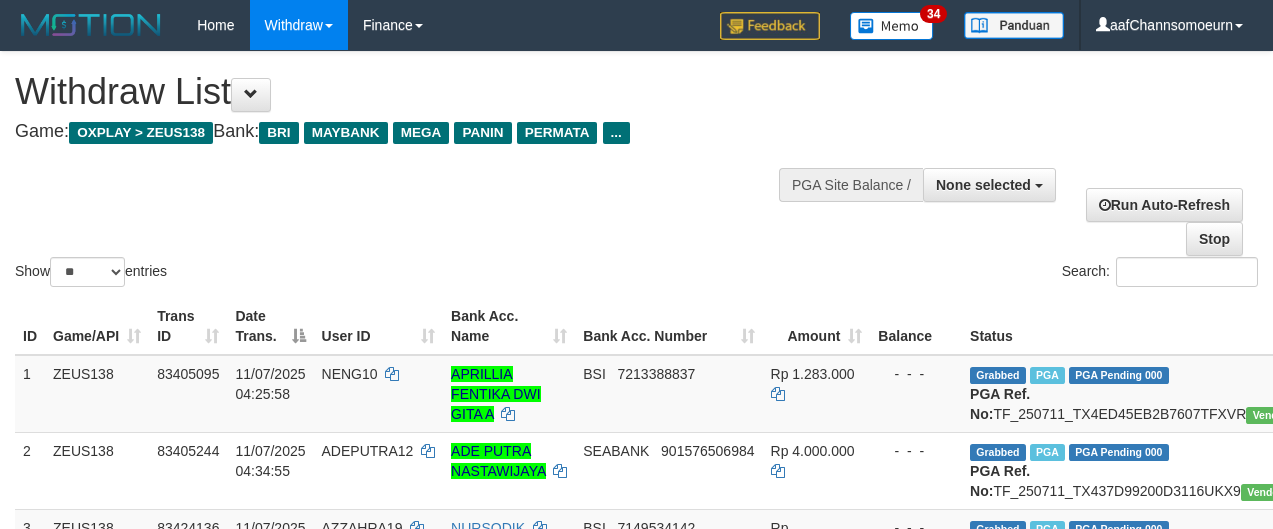 select 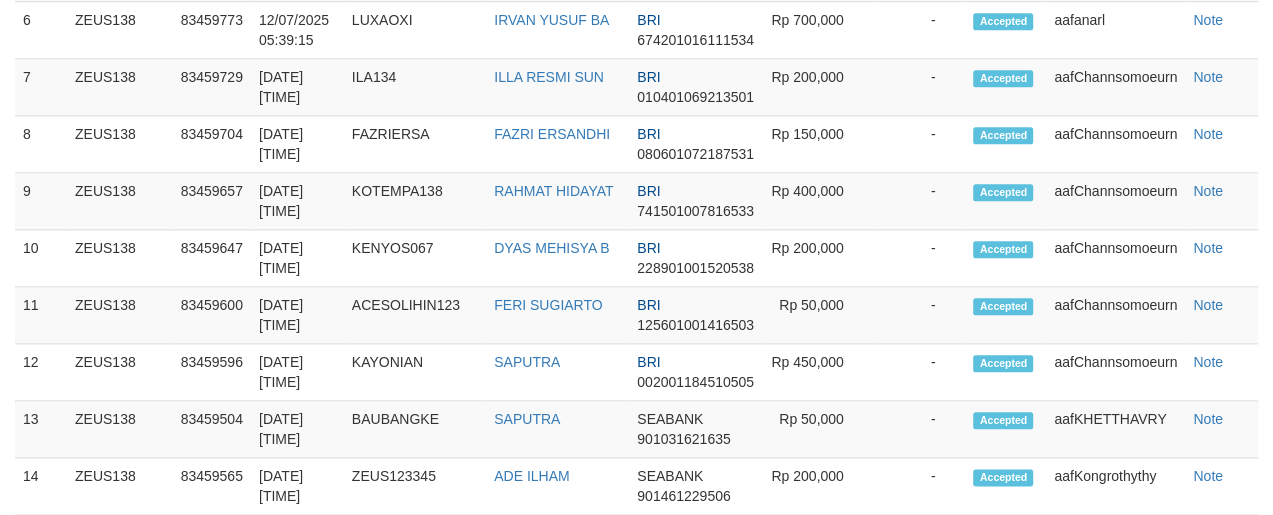 scroll, scrollTop: 1263, scrollLeft: 0, axis: vertical 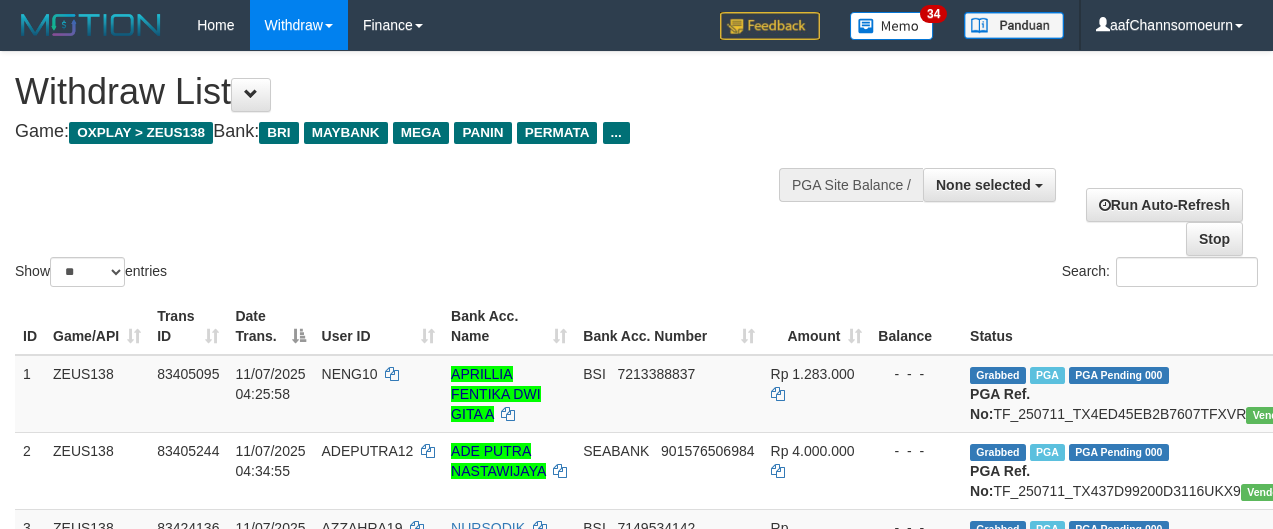 select 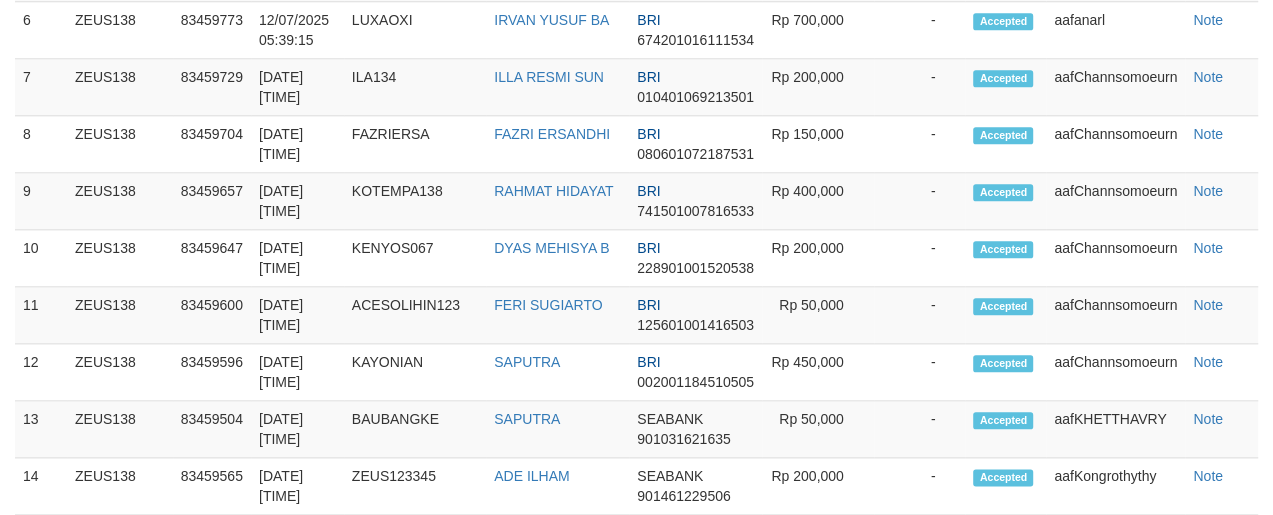 scroll, scrollTop: 1263, scrollLeft: 0, axis: vertical 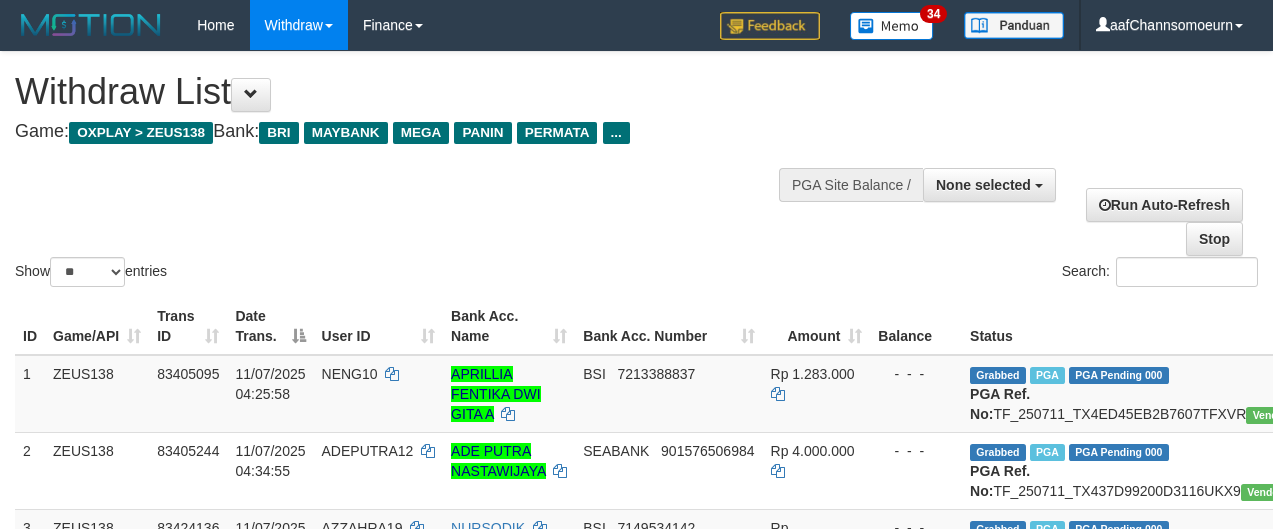select 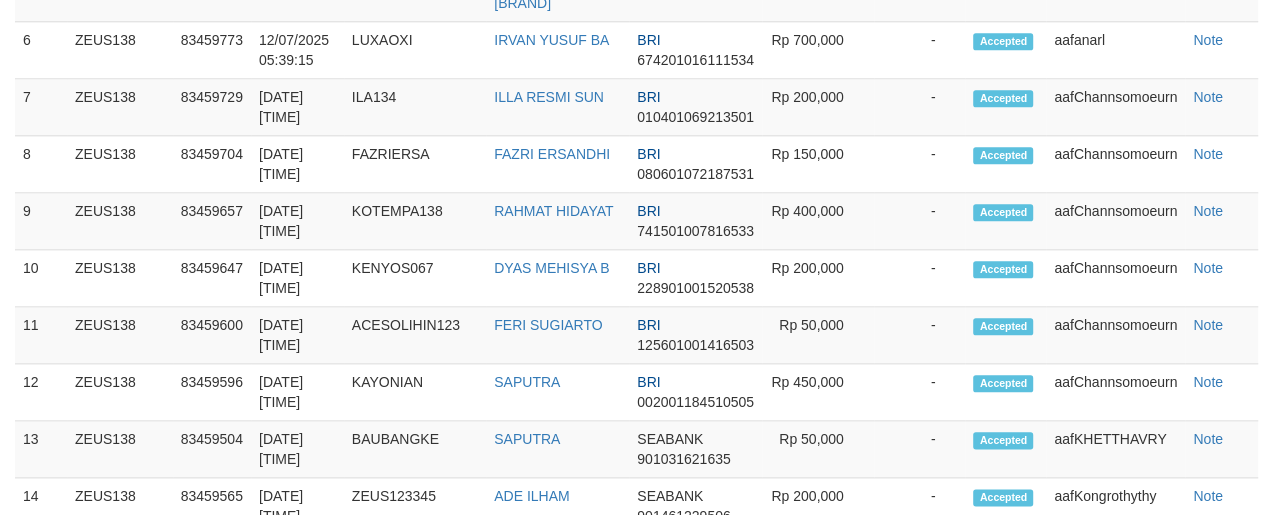 scroll, scrollTop: 1263, scrollLeft: 0, axis: vertical 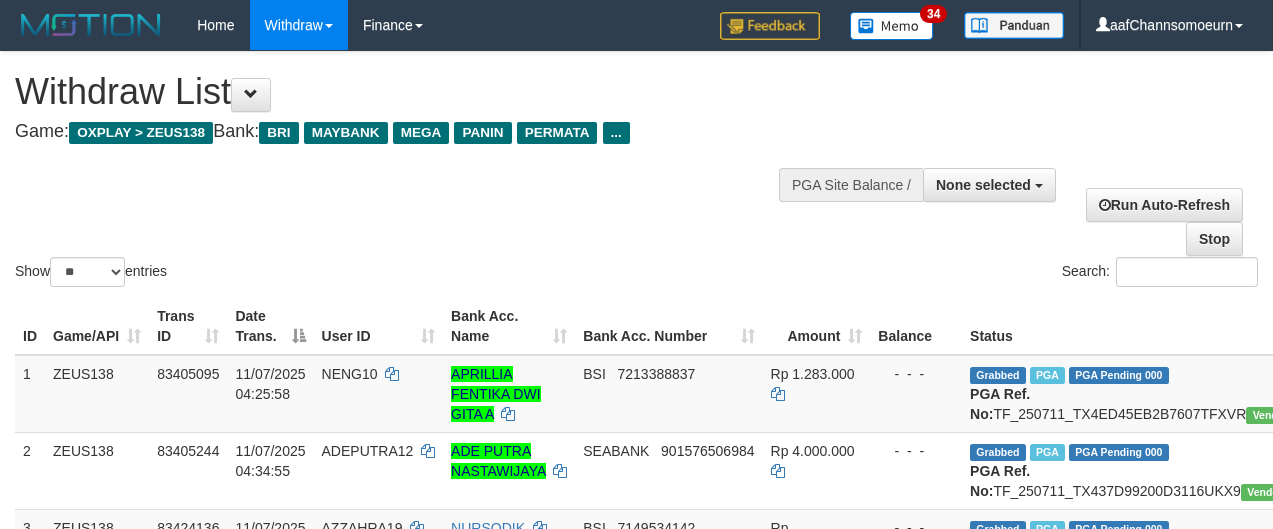 select 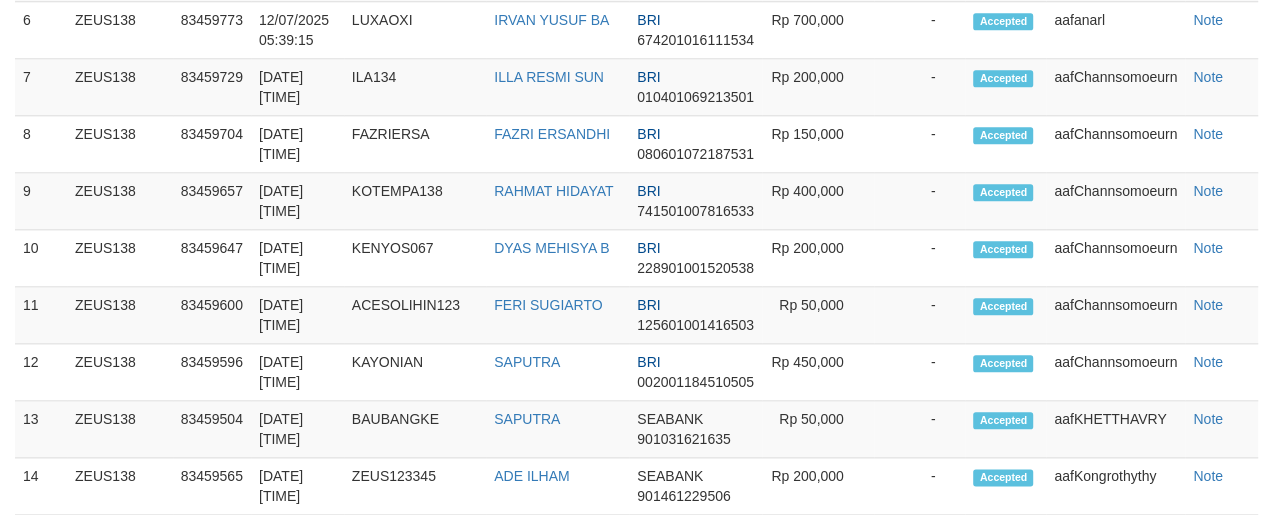 scroll, scrollTop: 1263, scrollLeft: 0, axis: vertical 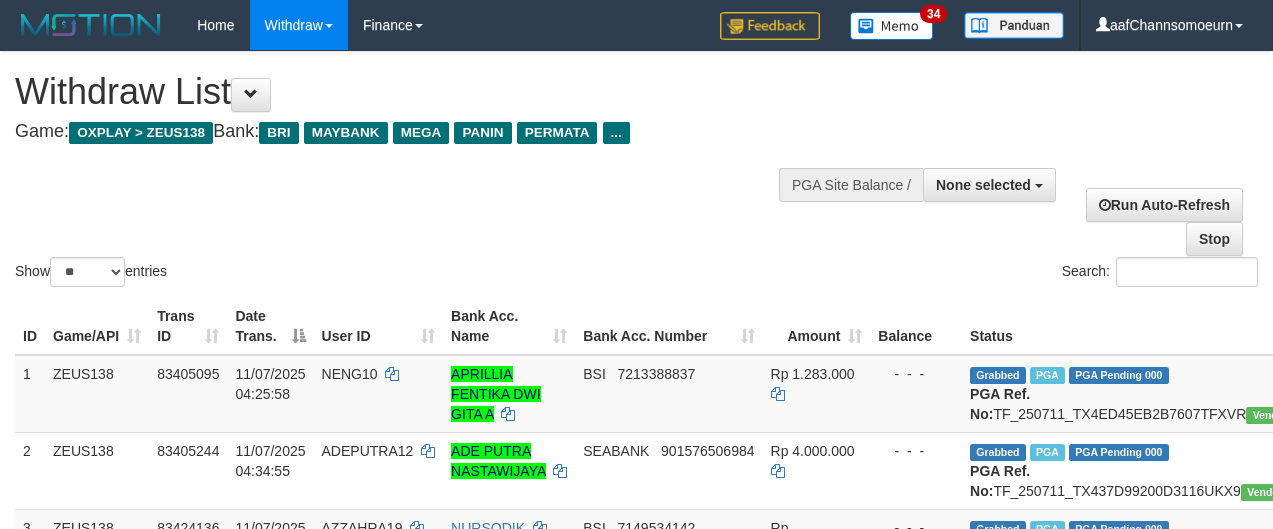 select 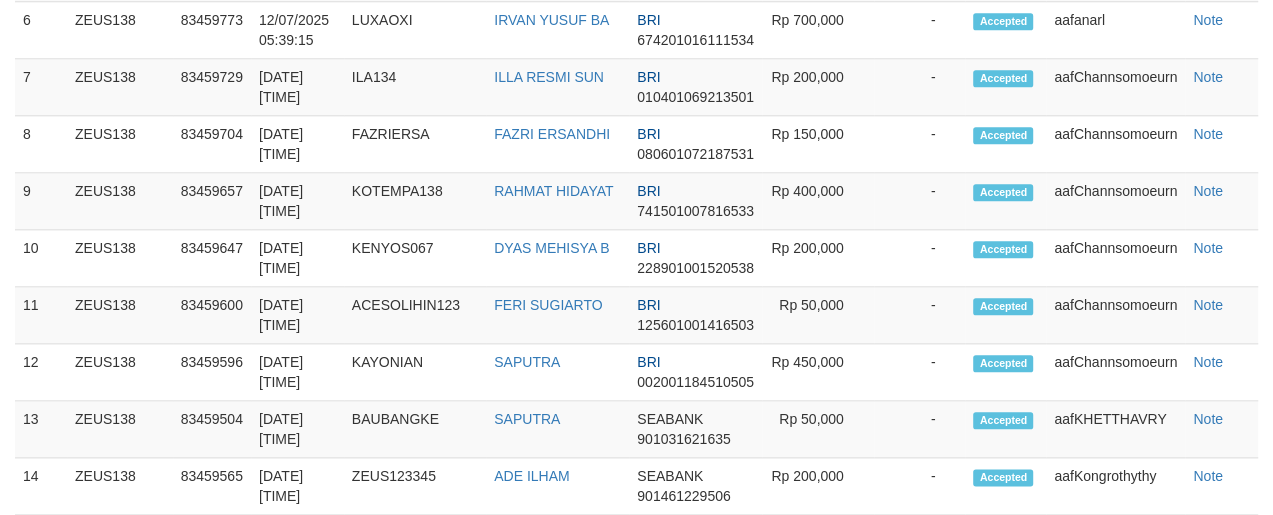 scroll, scrollTop: 1263, scrollLeft: 0, axis: vertical 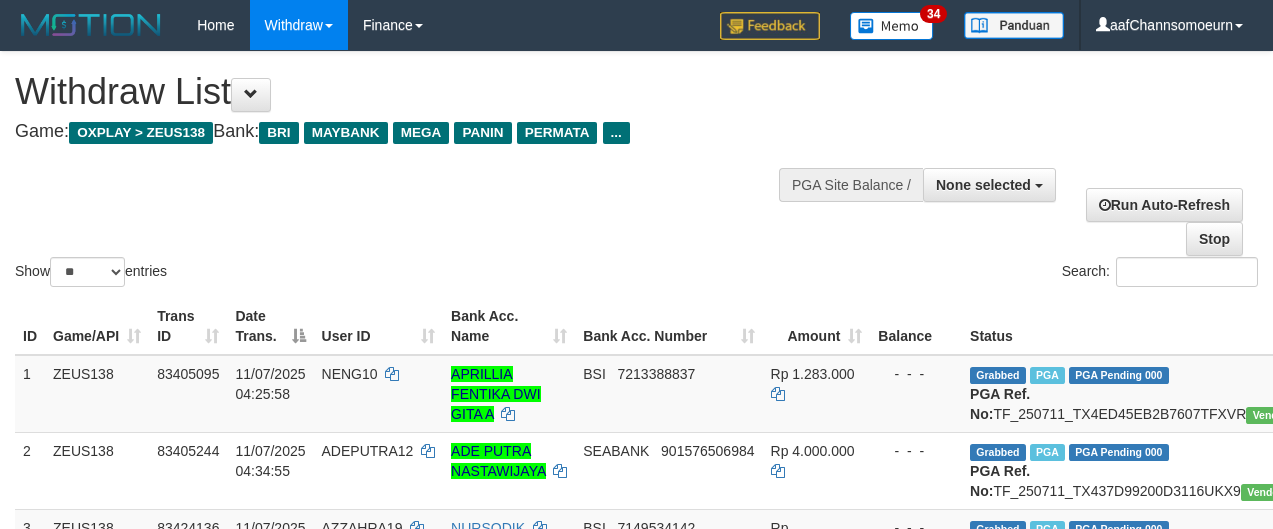 select 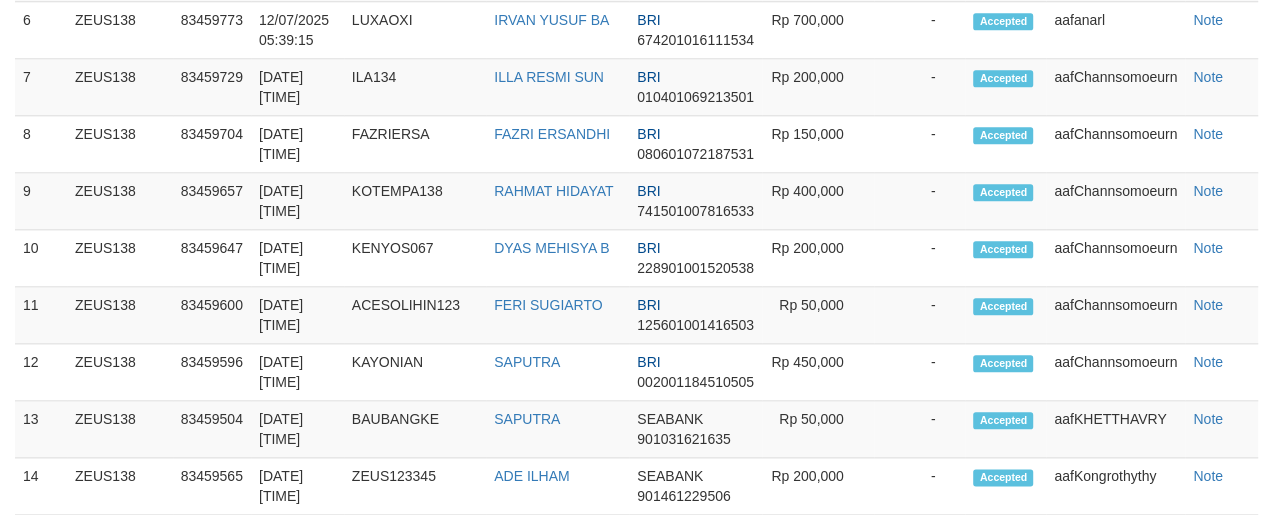 scroll, scrollTop: 1263, scrollLeft: 0, axis: vertical 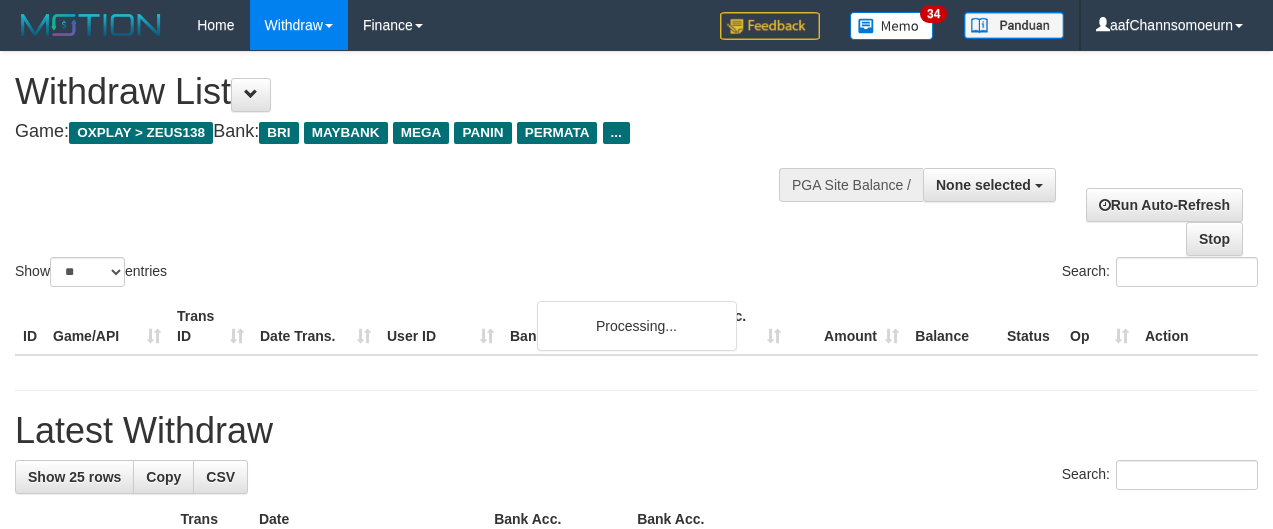 select 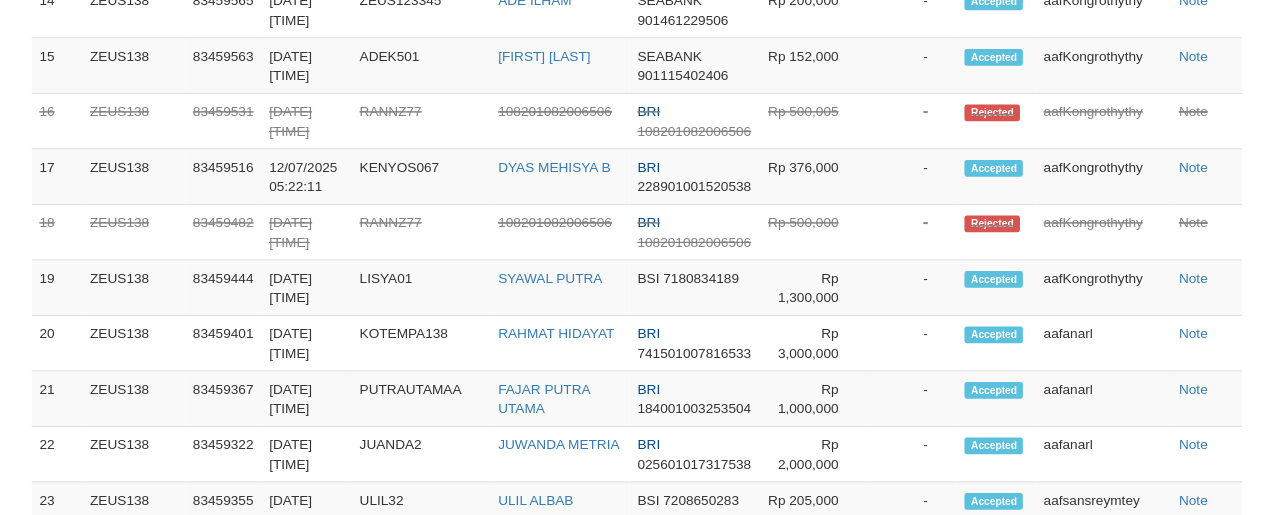 scroll, scrollTop: 1263, scrollLeft: 0, axis: vertical 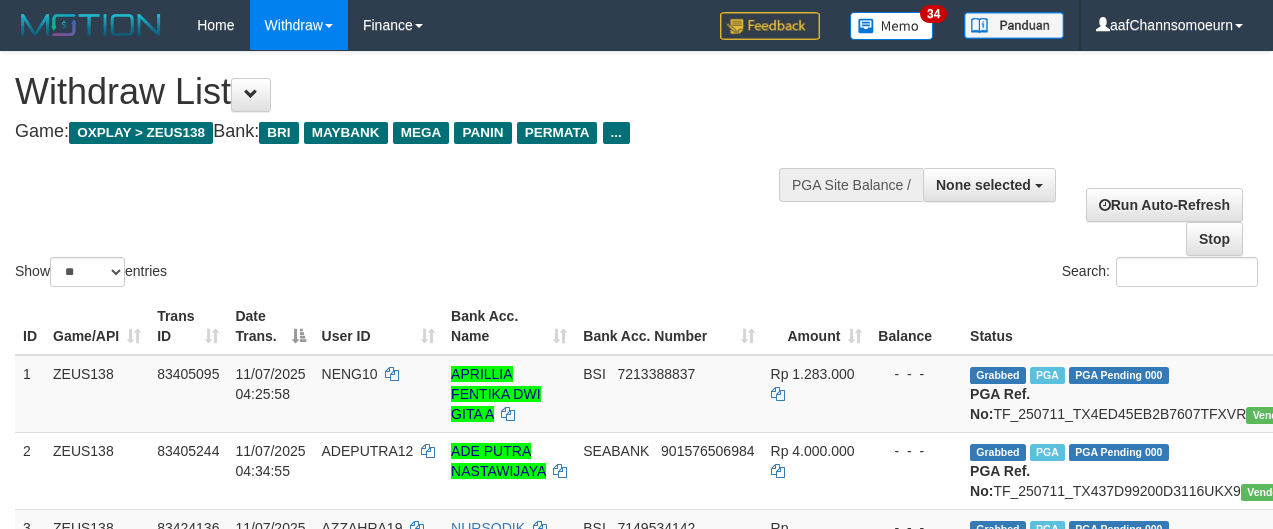 select 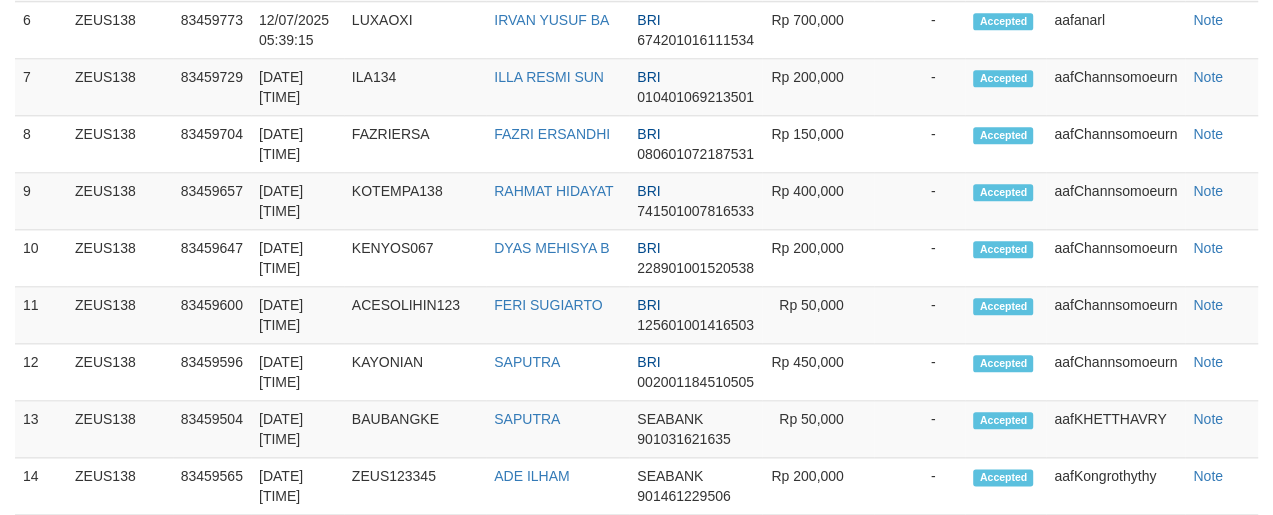 scroll, scrollTop: 1263, scrollLeft: 0, axis: vertical 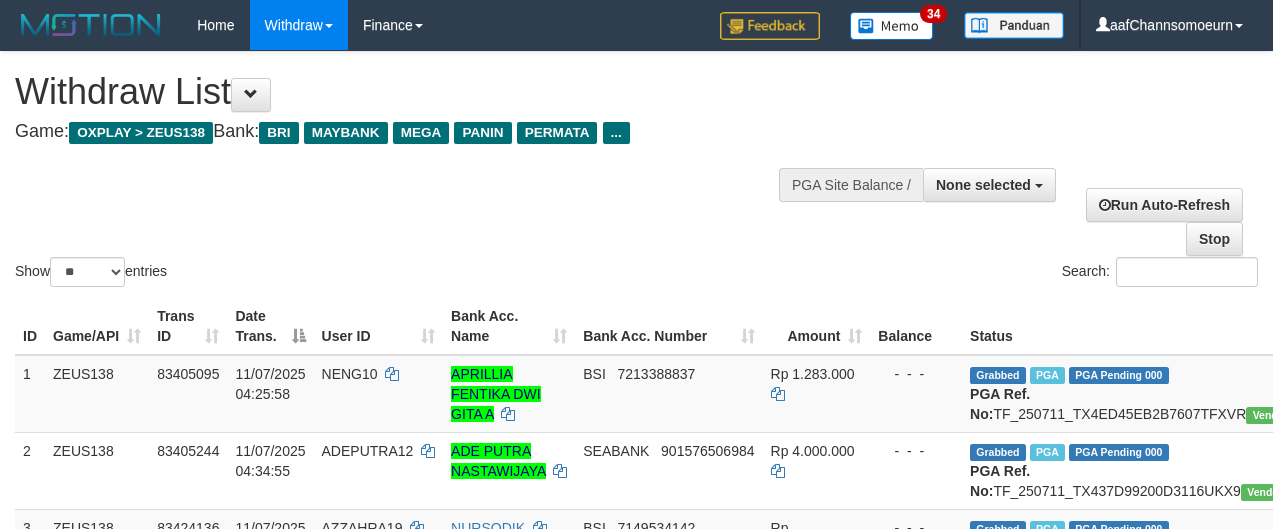 select 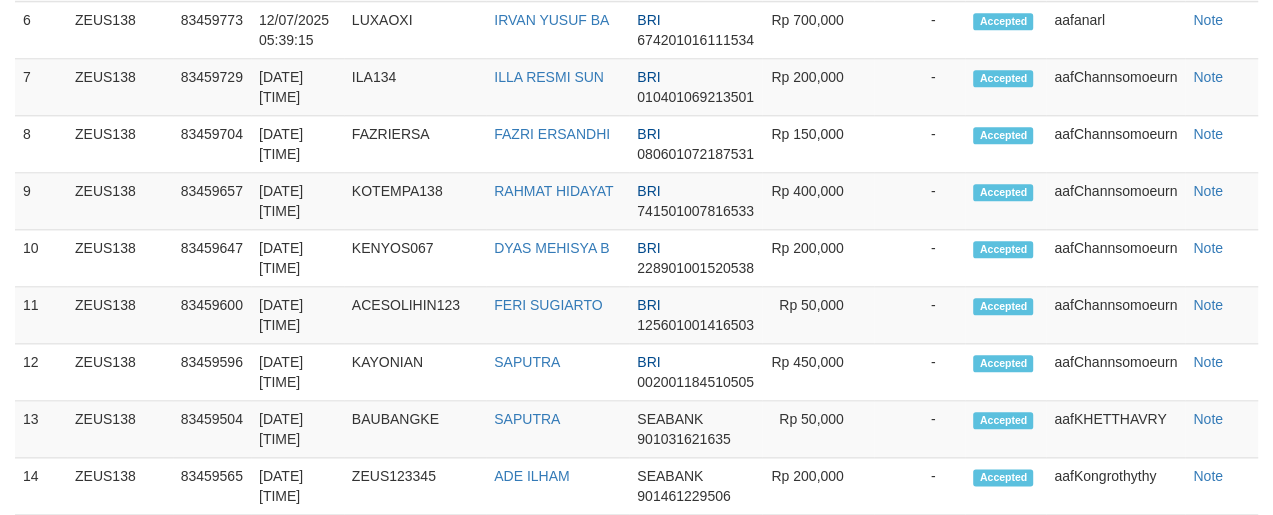 scroll, scrollTop: 1263, scrollLeft: 0, axis: vertical 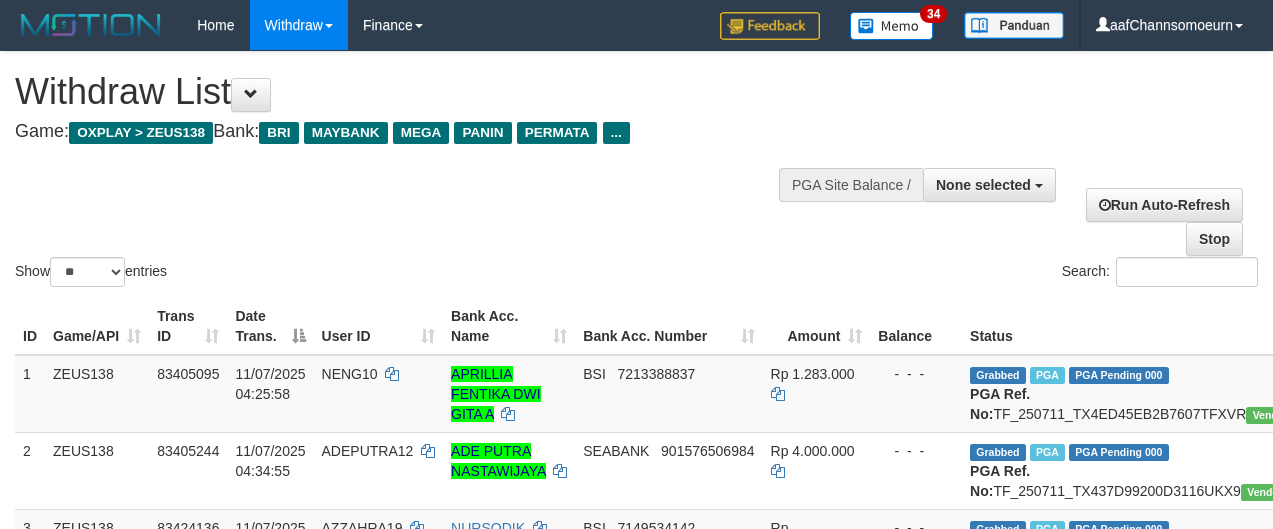 select 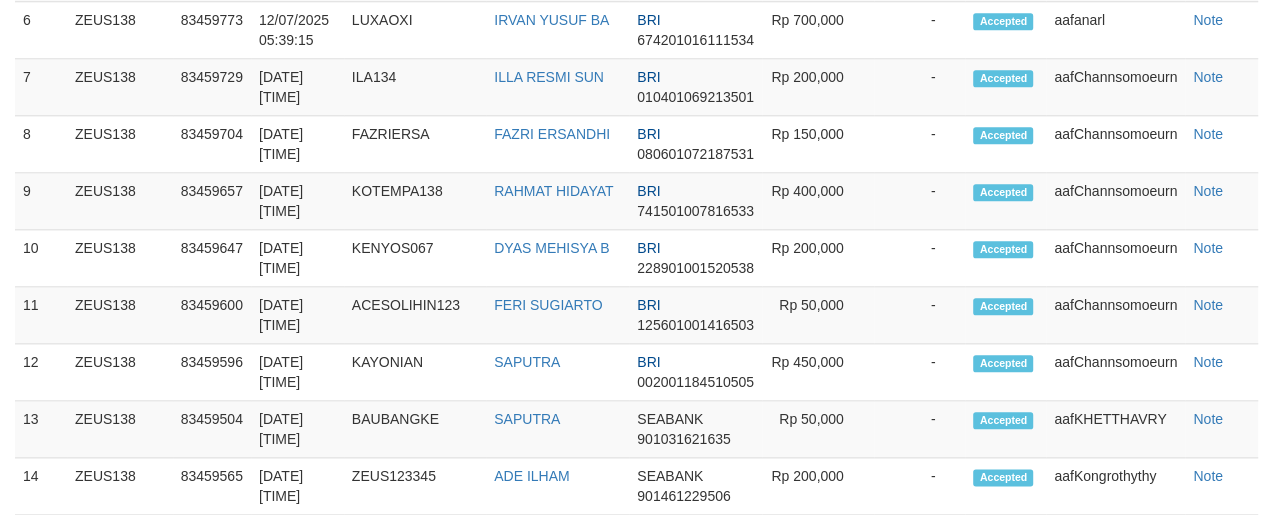 scroll, scrollTop: 1263, scrollLeft: 0, axis: vertical 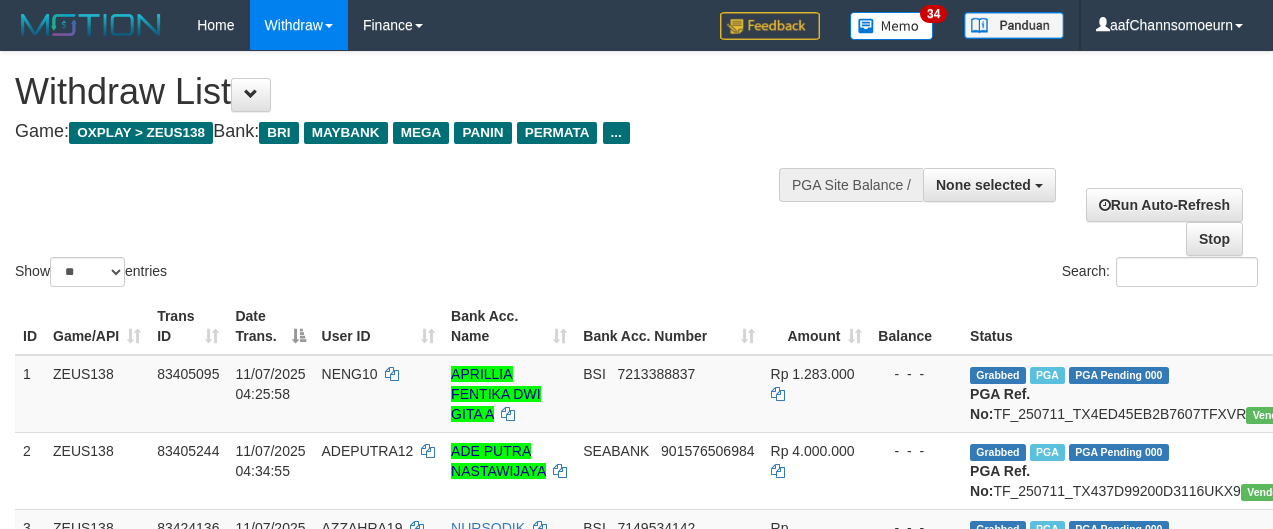 select 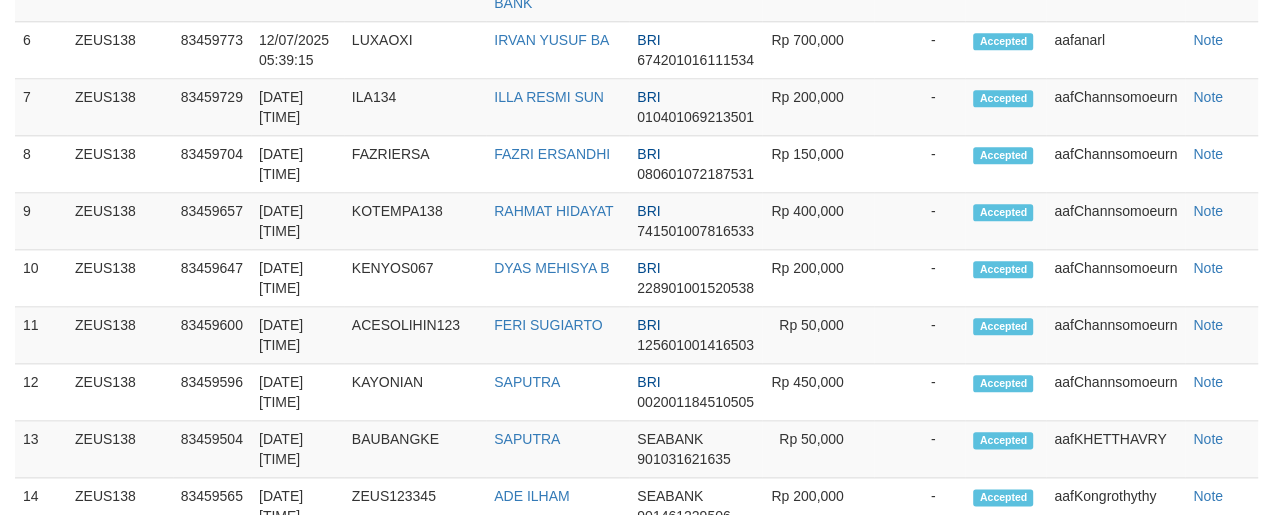 scroll, scrollTop: 1263, scrollLeft: 0, axis: vertical 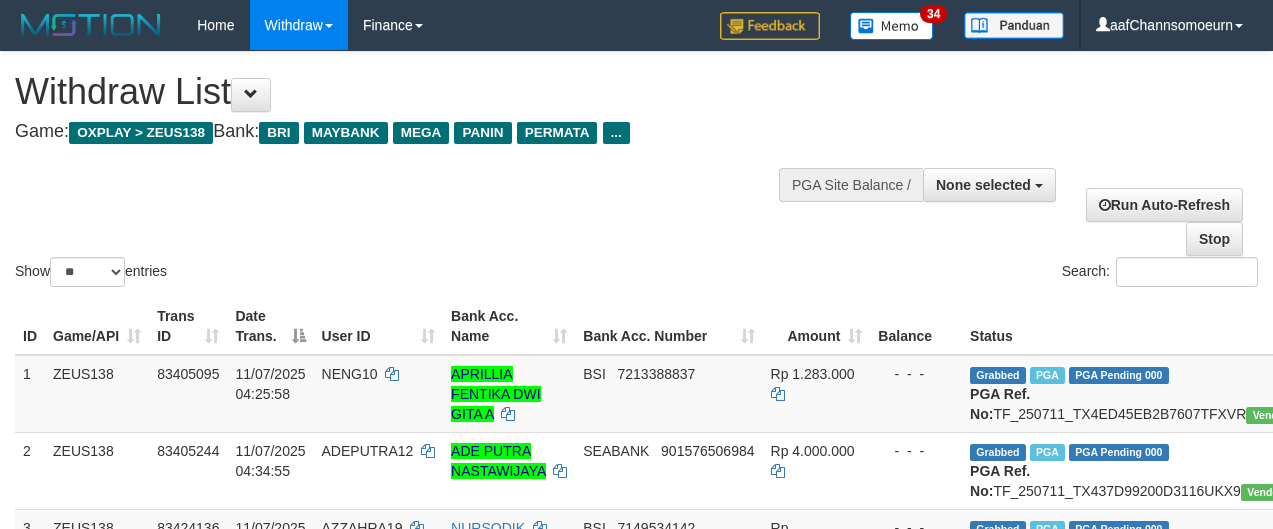select 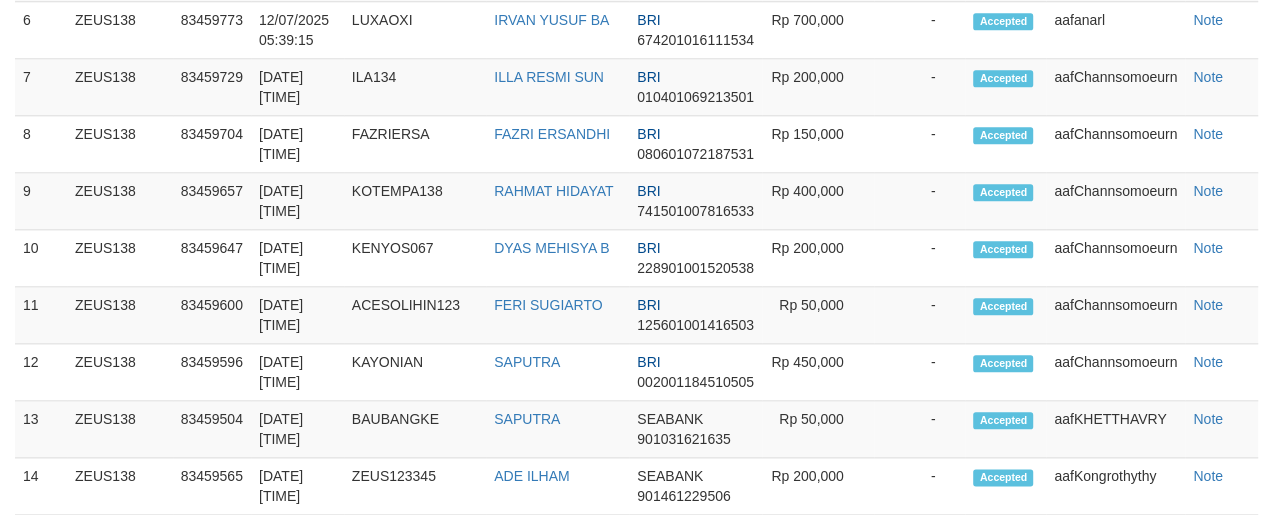 scroll, scrollTop: 1263, scrollLeft: 0, axis: vertical 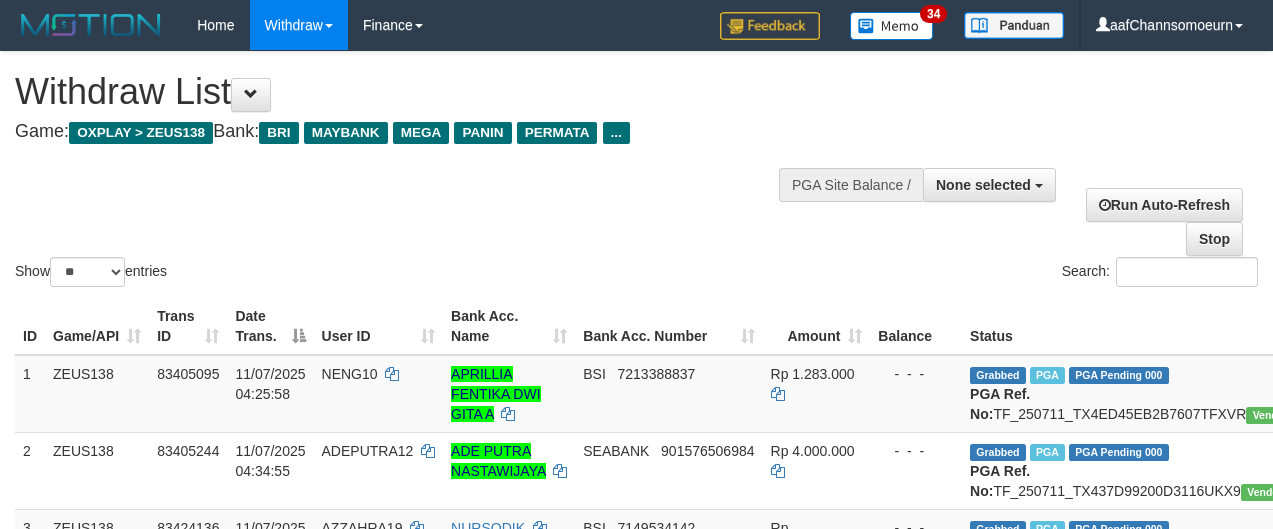 select 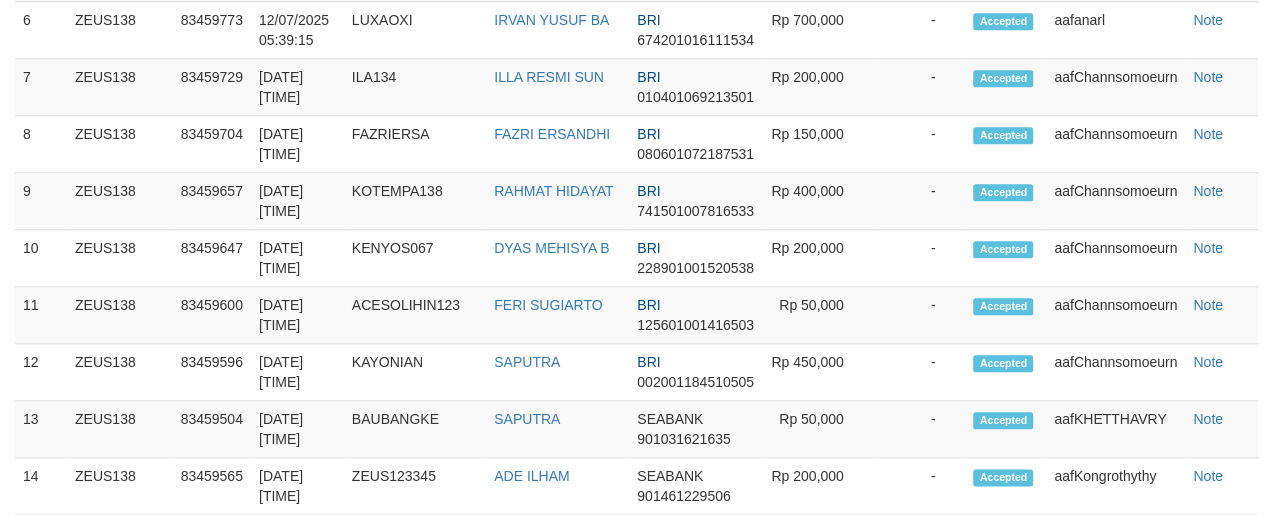 scroll, scrollTop: 1263, scrollLeft: 0, axis: vertical 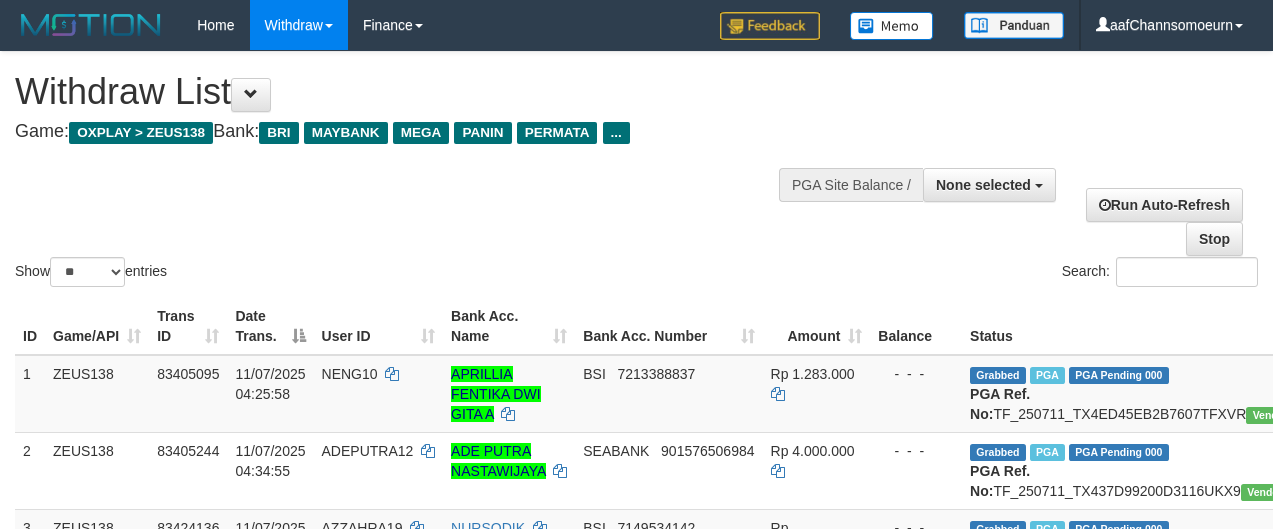 select 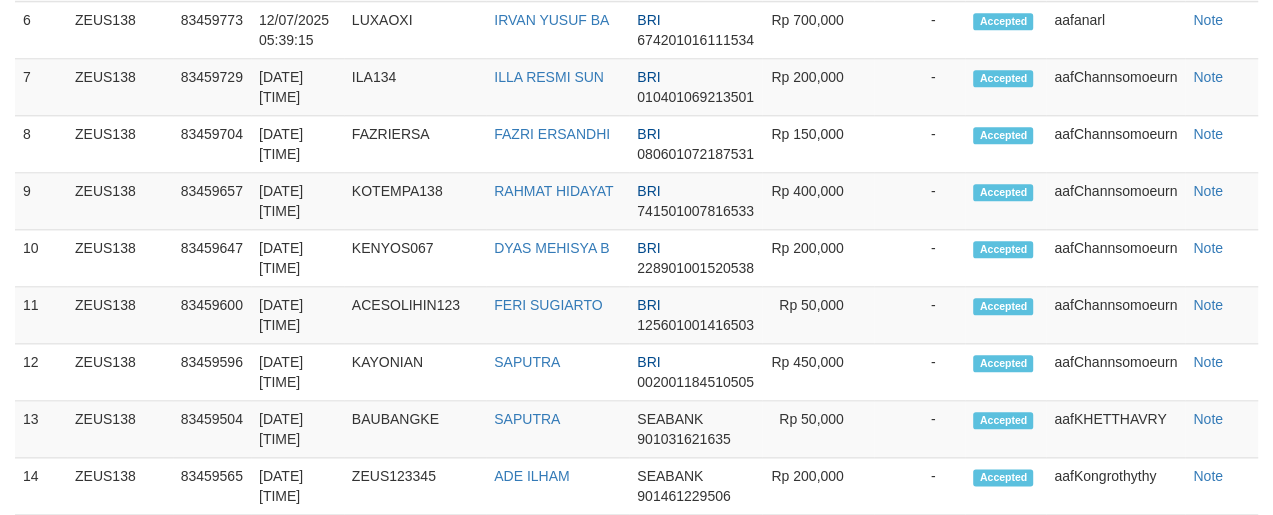 scroll, scrollTop: 1263, scrollLeft: 0, axis: vertical 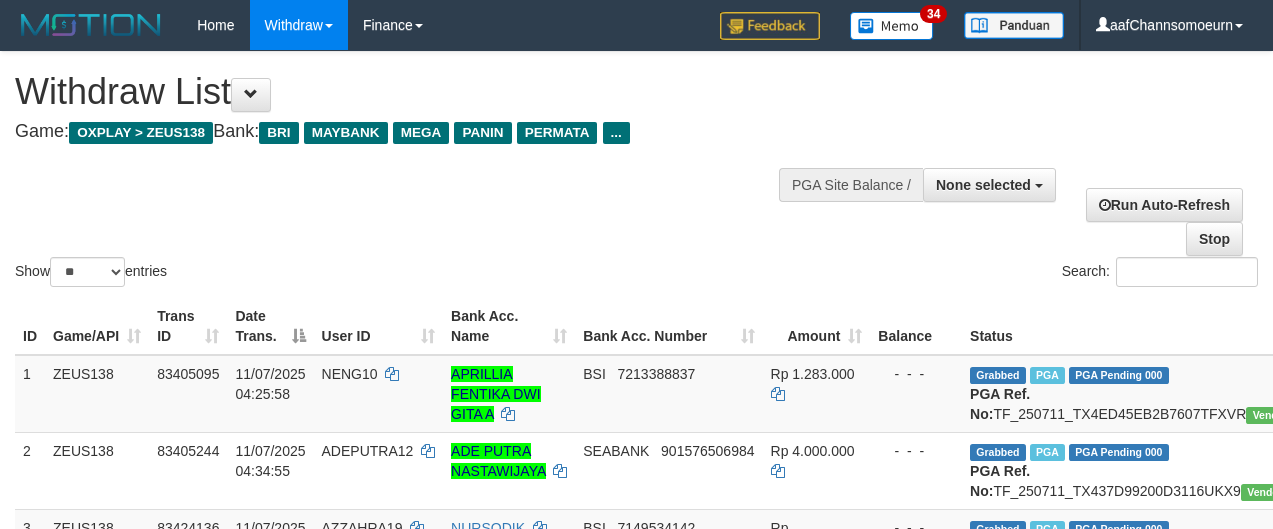 select 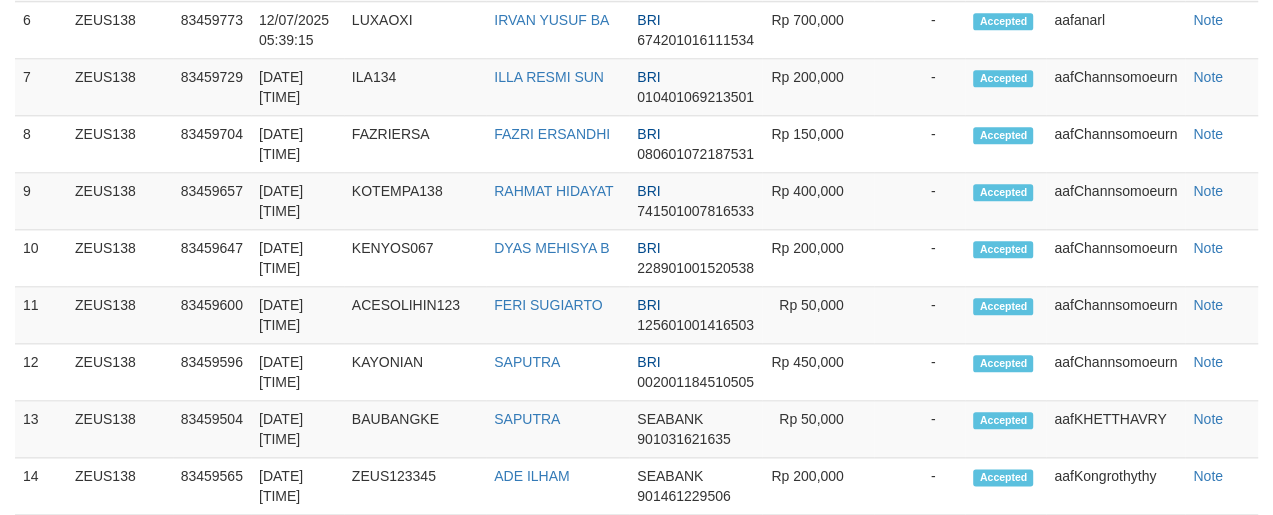scroll, scrollTop: 1263, scrollLeft: 0, axis: vertical 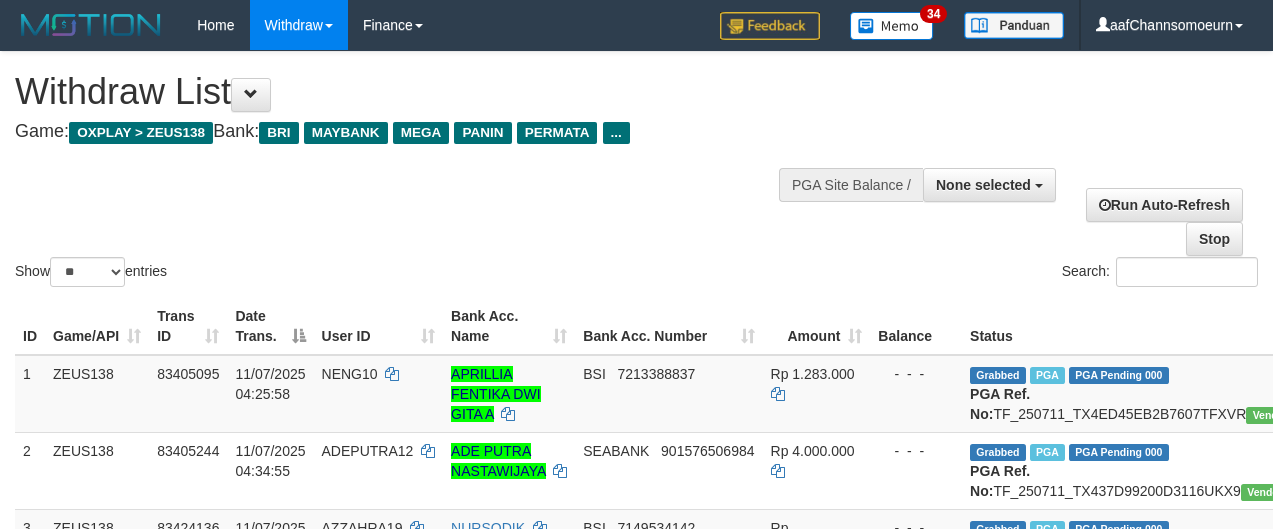 select 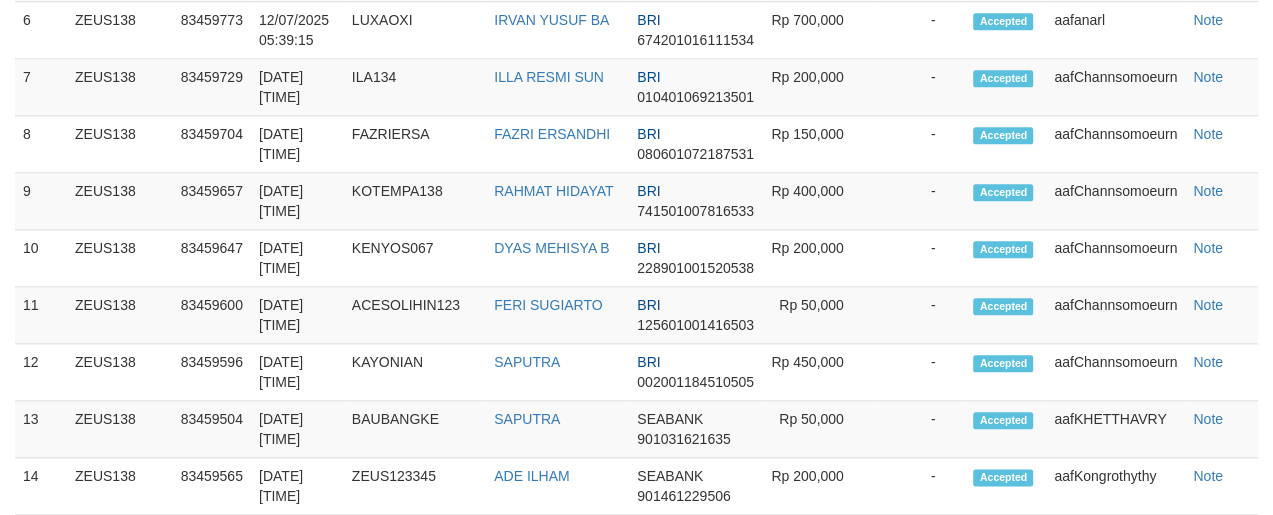 scroll, scrollTop: 1263, scrollLeft: 0, axis: vertical 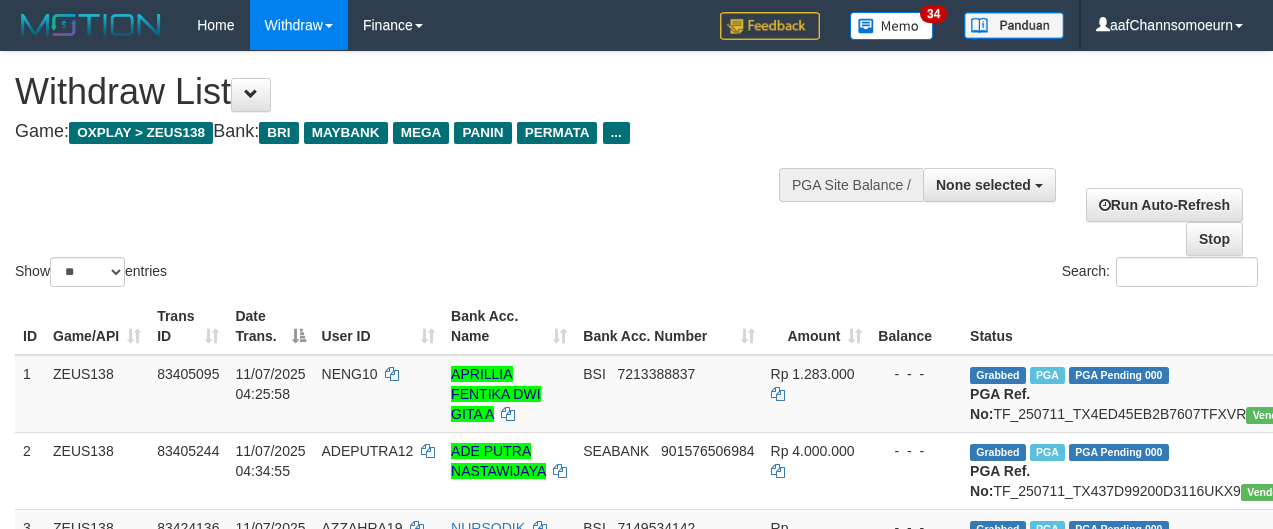 select 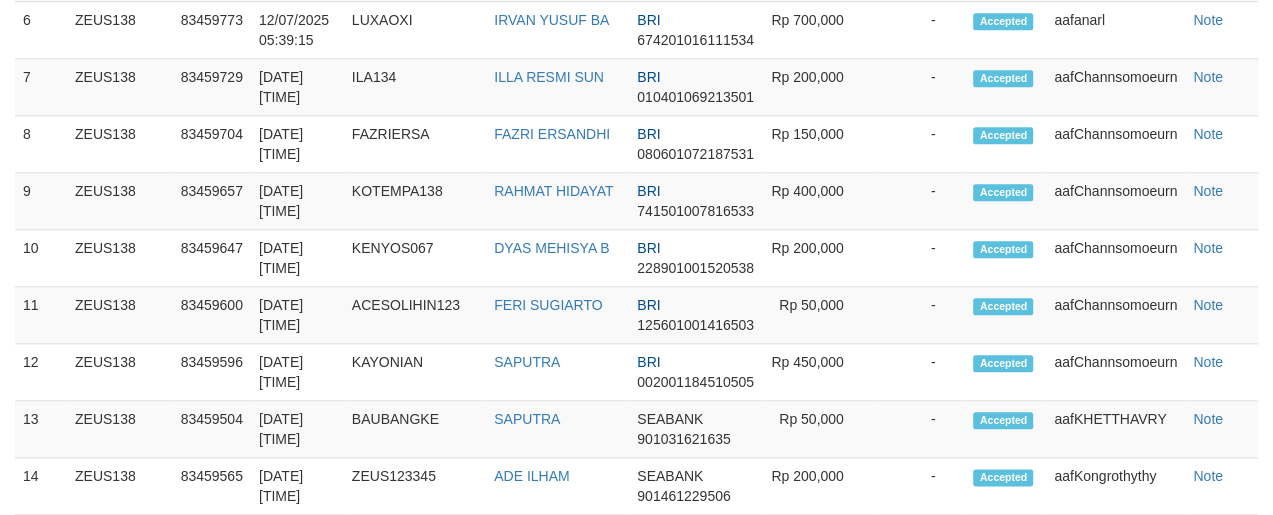 scroll, scrollTop: 1263, scrollLeft: 0, axis: vertical 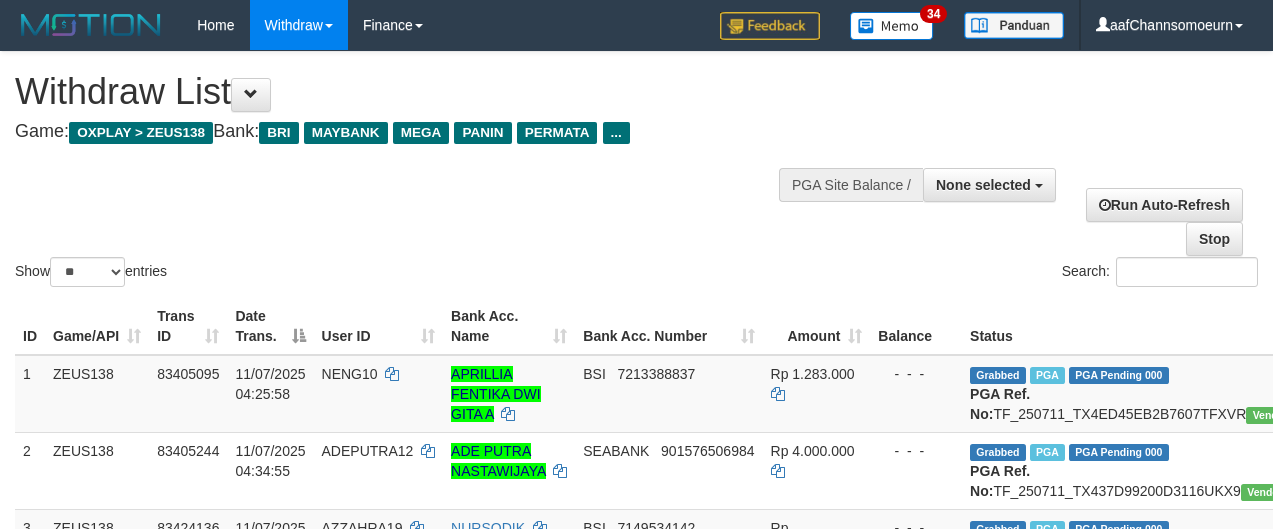 select 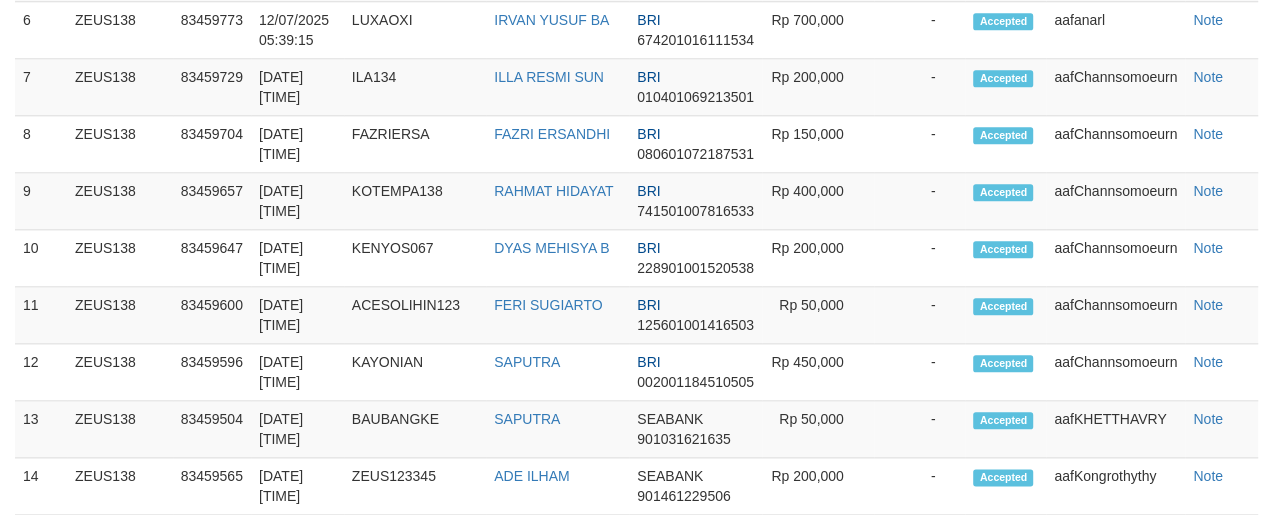 scroll, scrollTop: 1263, scrollLeft: 0, axis: vertical 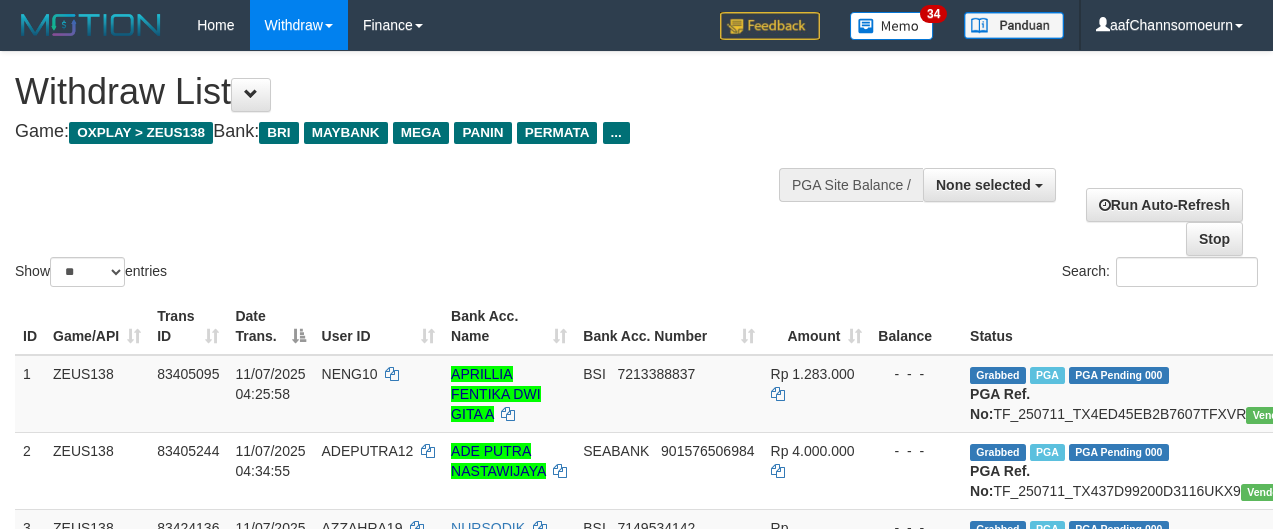 select 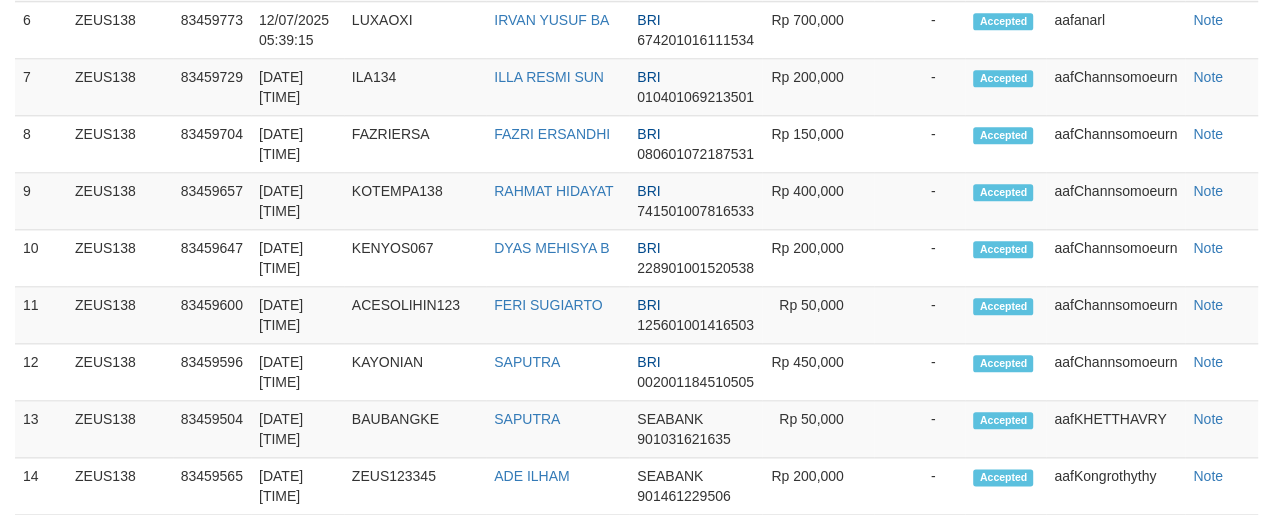 scroll, scrollTop: 1263, scrollLeft: 0, axis: vertical 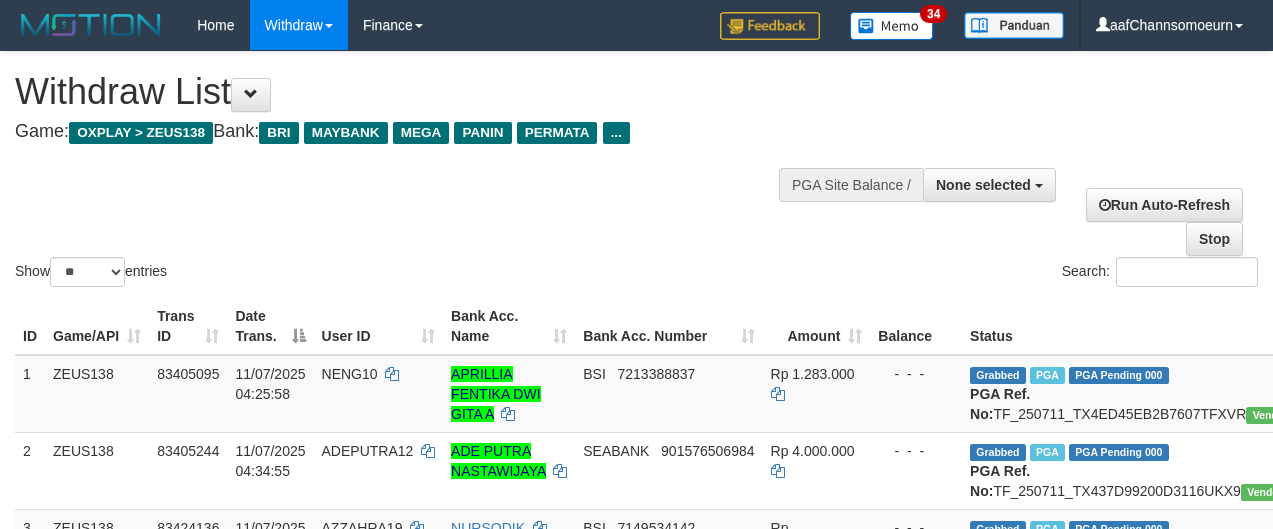 select 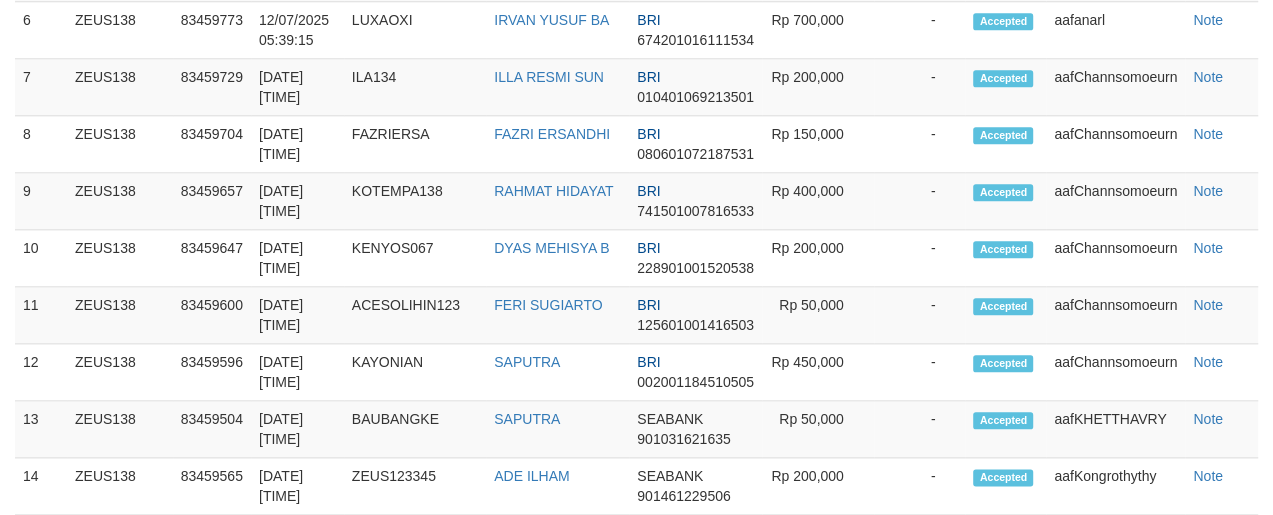 scroll, scrollTop: 1263, scrollLeft: 0, axis: vertical 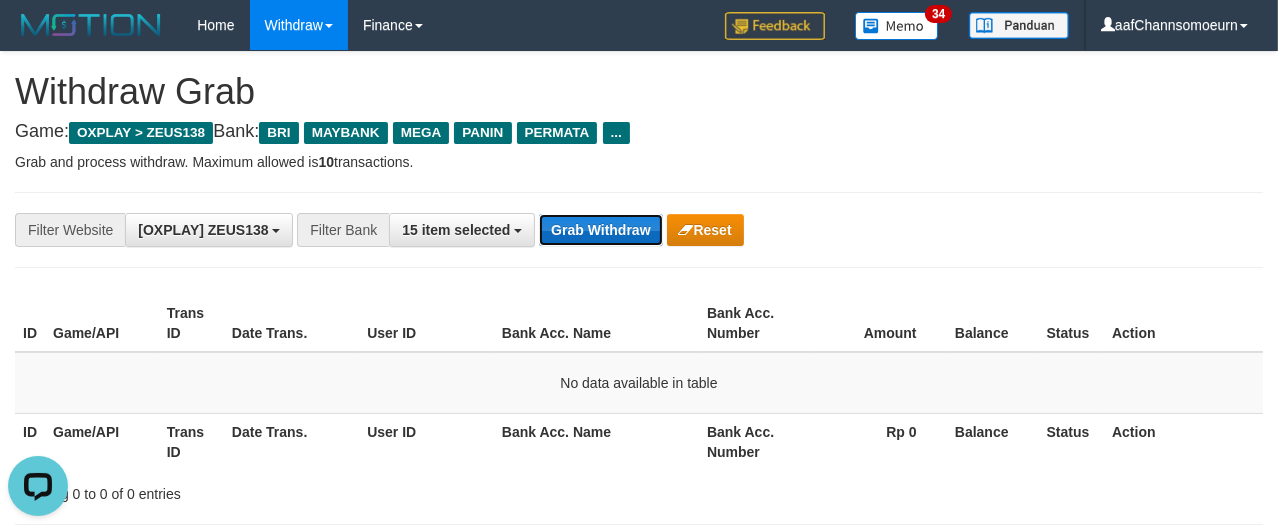 click on "Grab Withdraw" at bounding box center (600, 230) 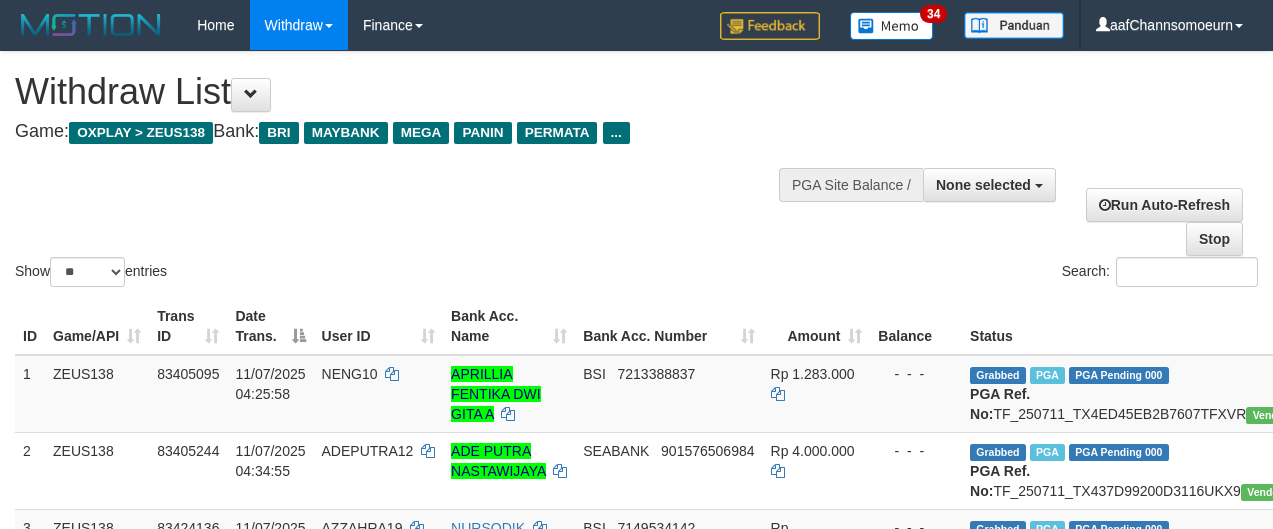 select 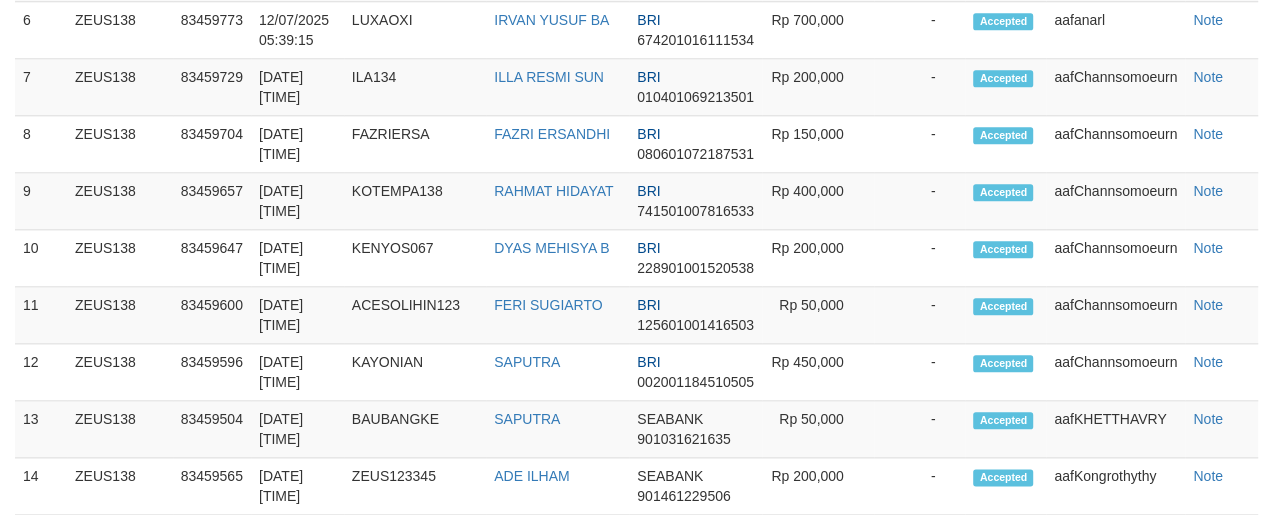 scroll, scrollTop: 1263, scrollLeft: 0, axis: vertical 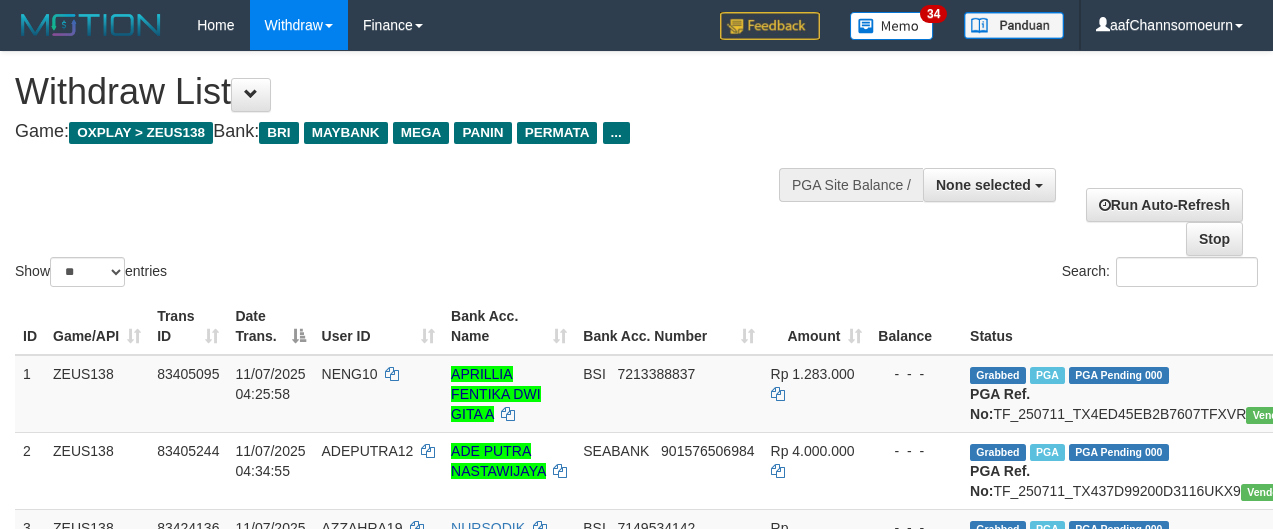 select 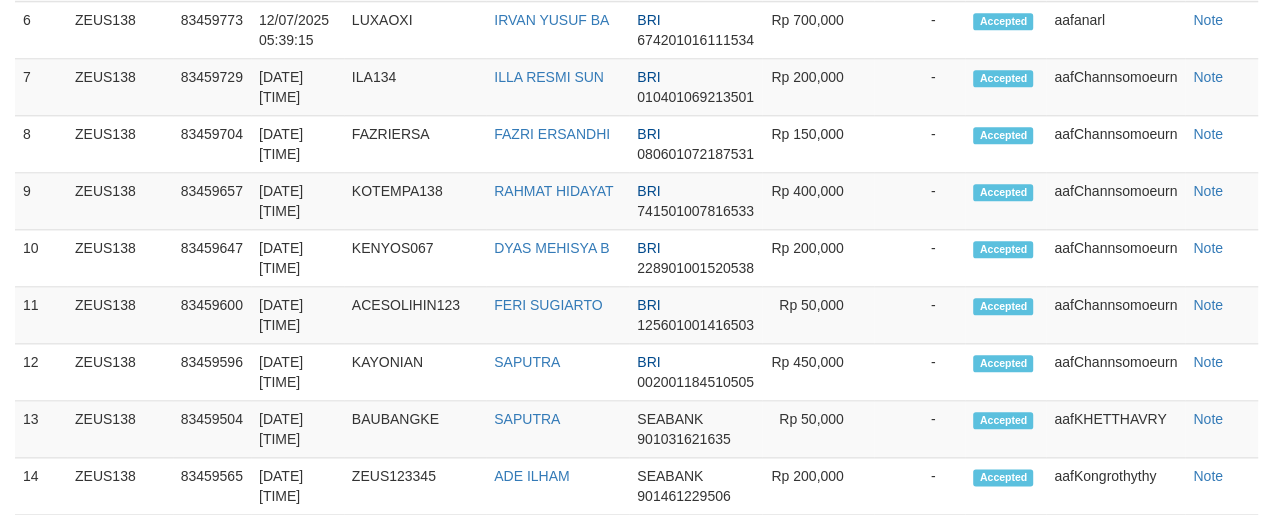 scroll, scrollTop: 1263, scrollLeft: 0, axis: vertical 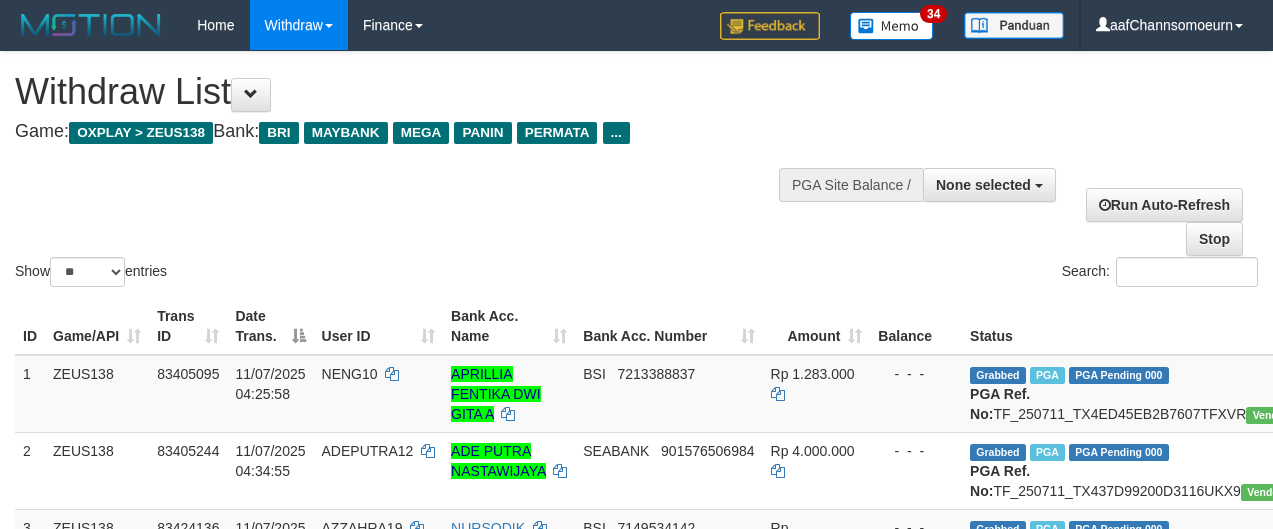 select 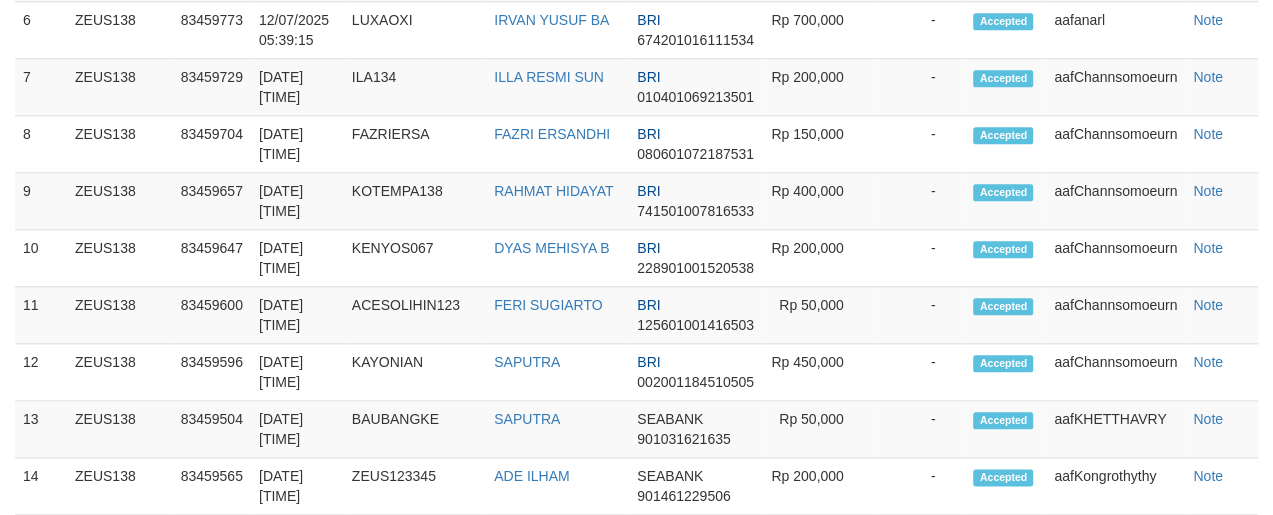 scroll, scrollTop: 1263, scrollLeft: 0, axis: vertical 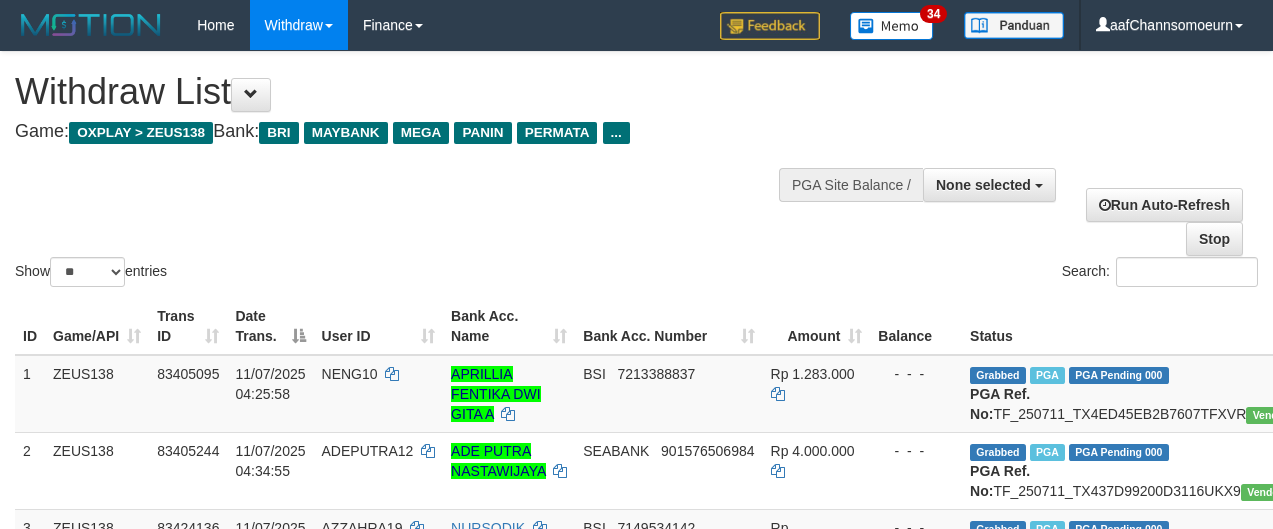 select 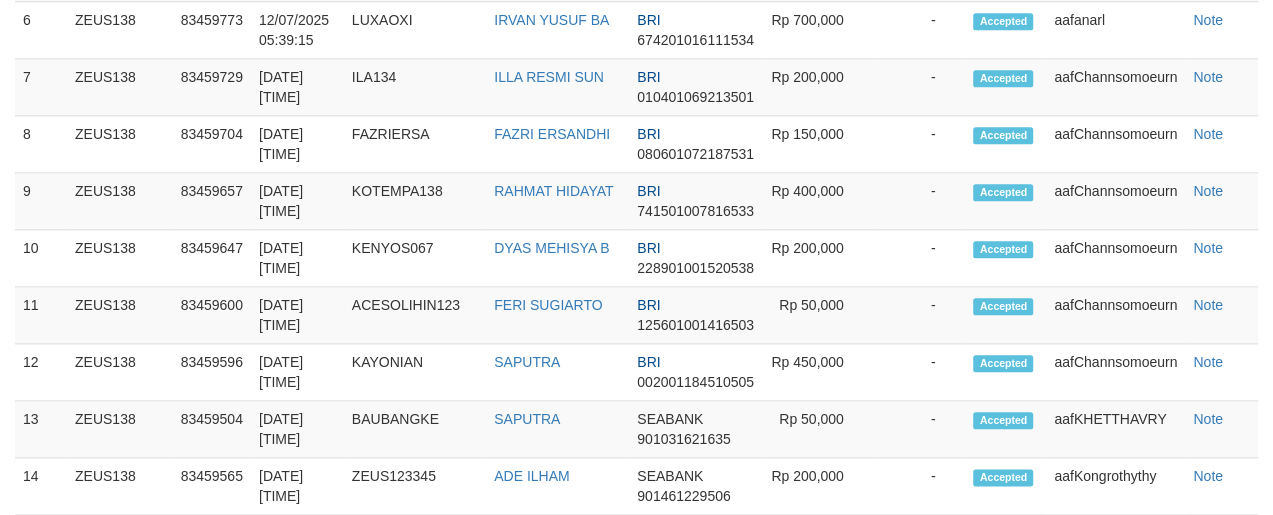 scroll, scrollTop: 1263, scrollLeft: 0, axis: vertical 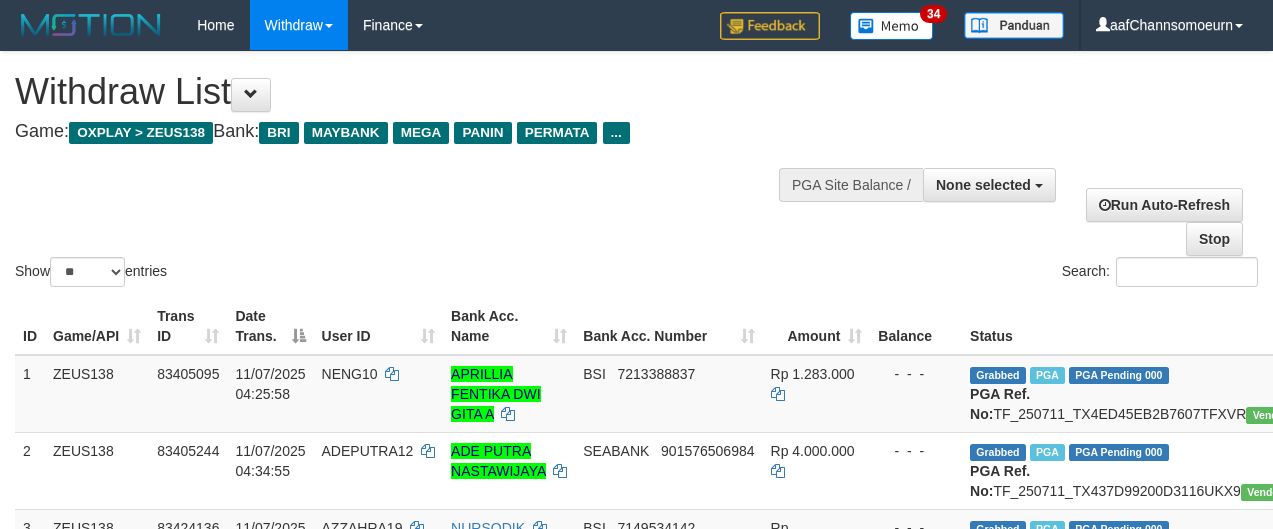 select 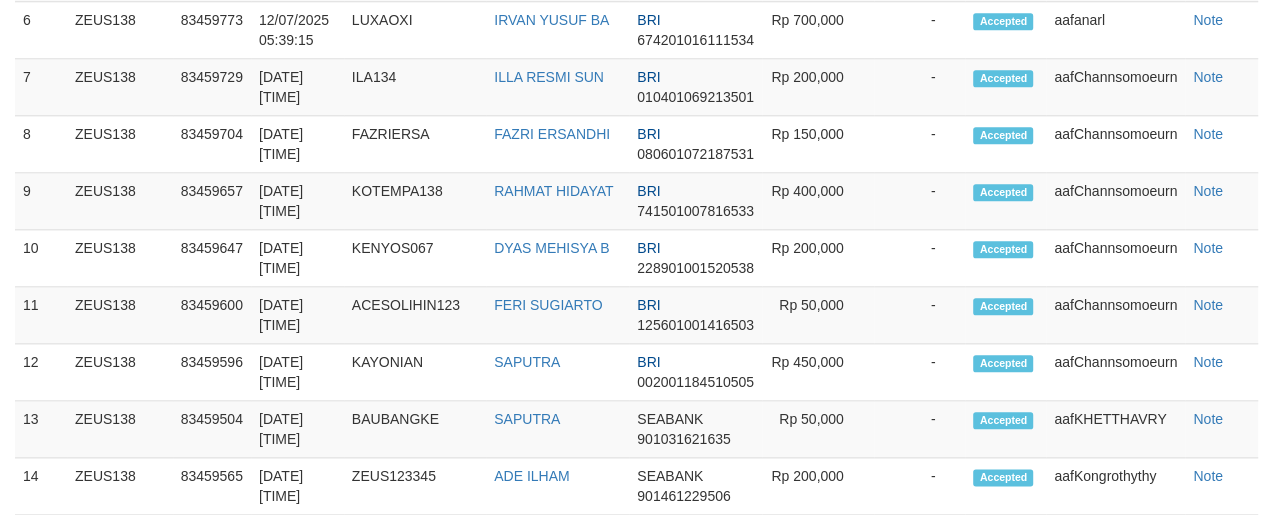 scroll, scrollTop: 1263, scrollLeft: 0, axis: vertical 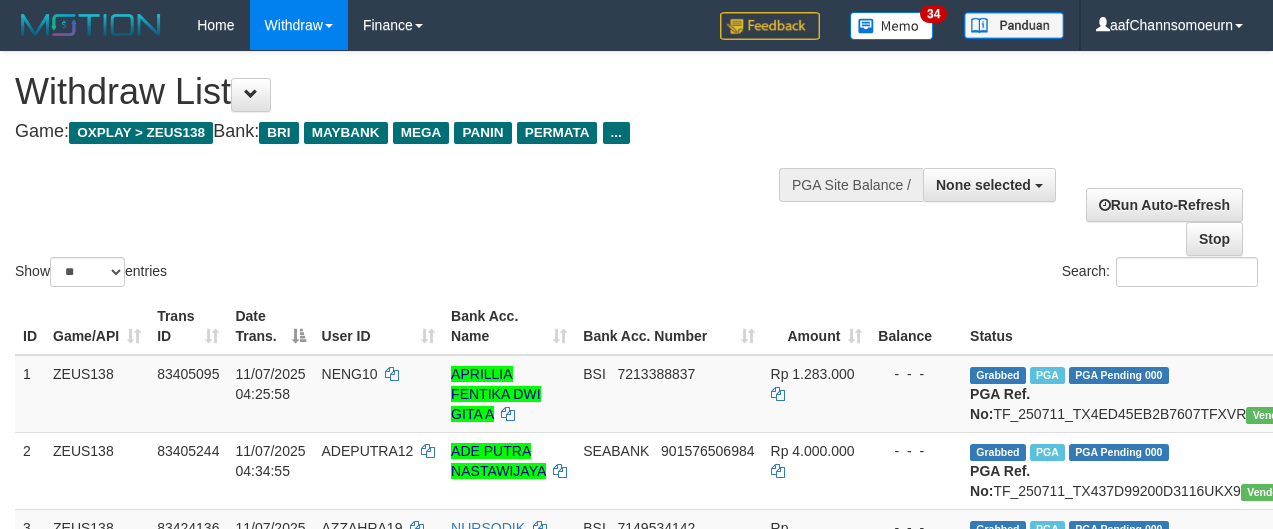 select 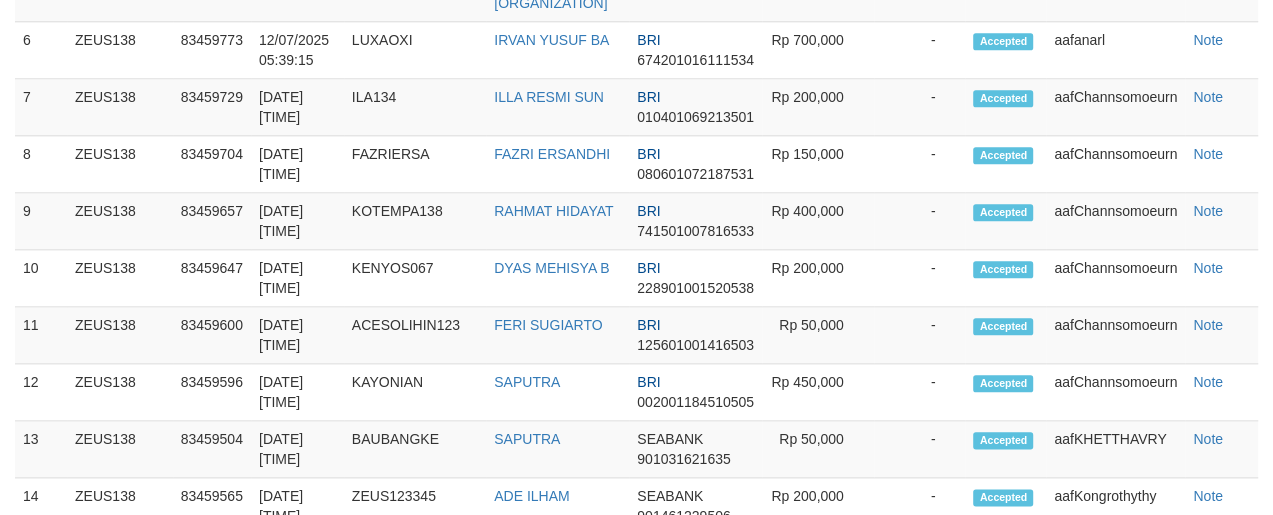 scroll, scrollTop: 1263, scrollLeft: 0, axis: vertical 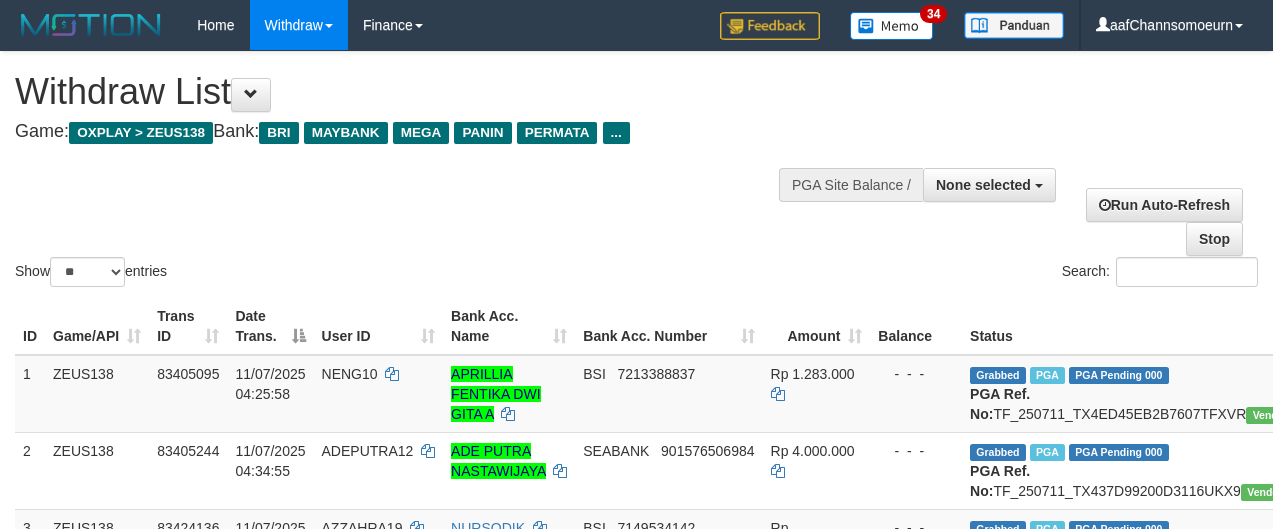 select 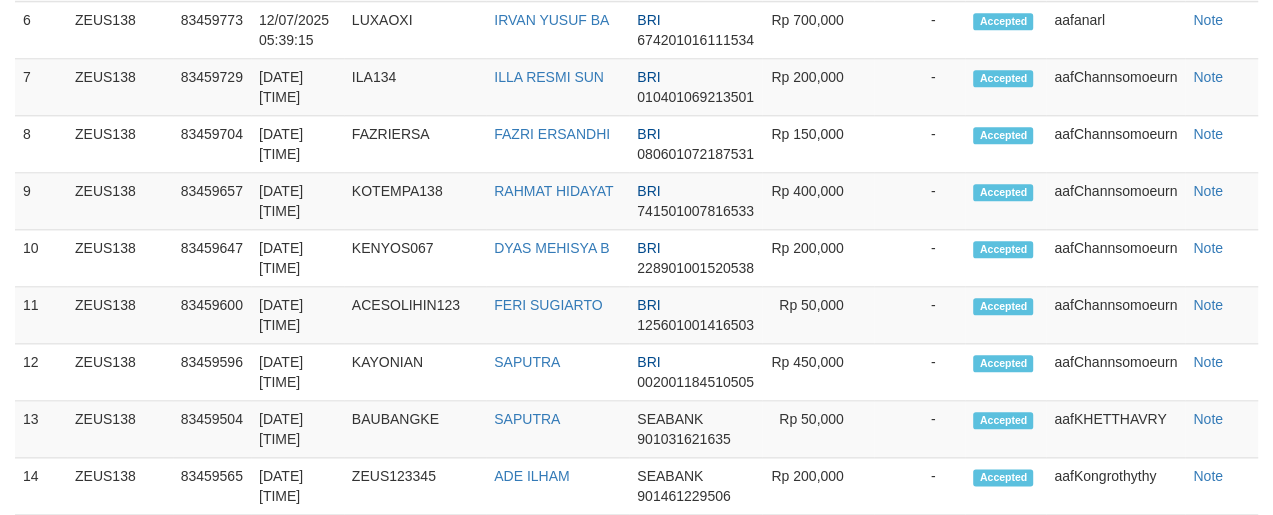 scroll, scrollTop: 1263, scrollLeft: 0, axis: vertical 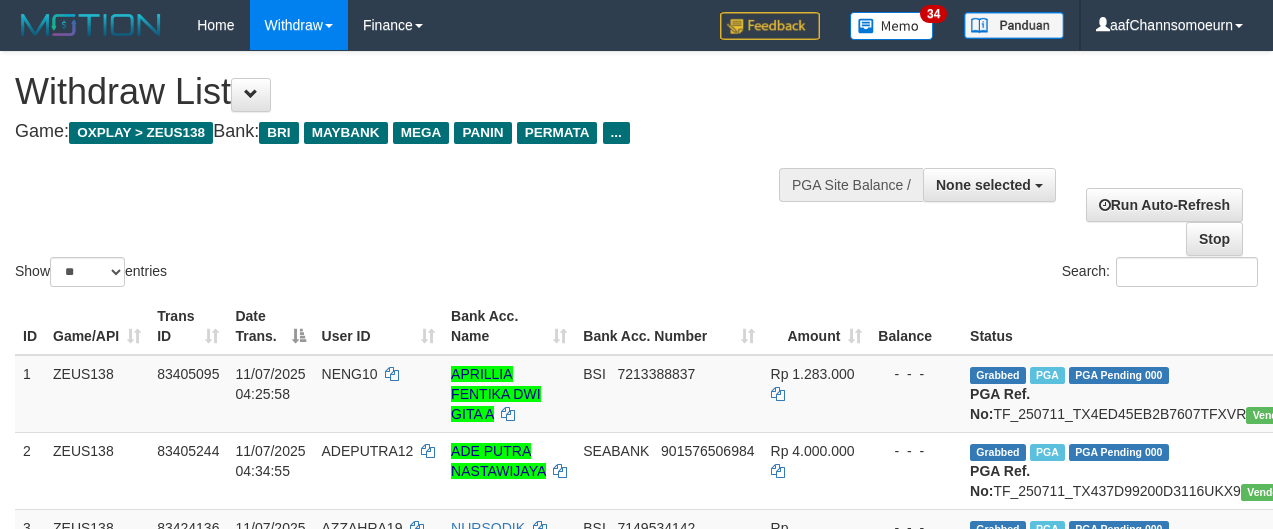 select 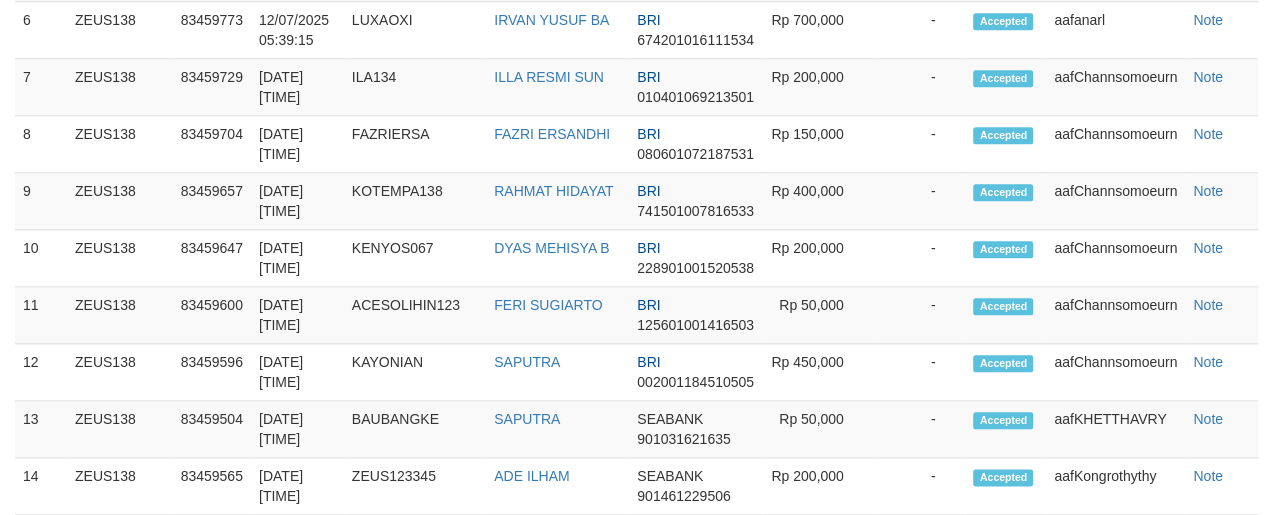 scroll, scrollTop: 1263, scrollLeft: 0, axis: vertical 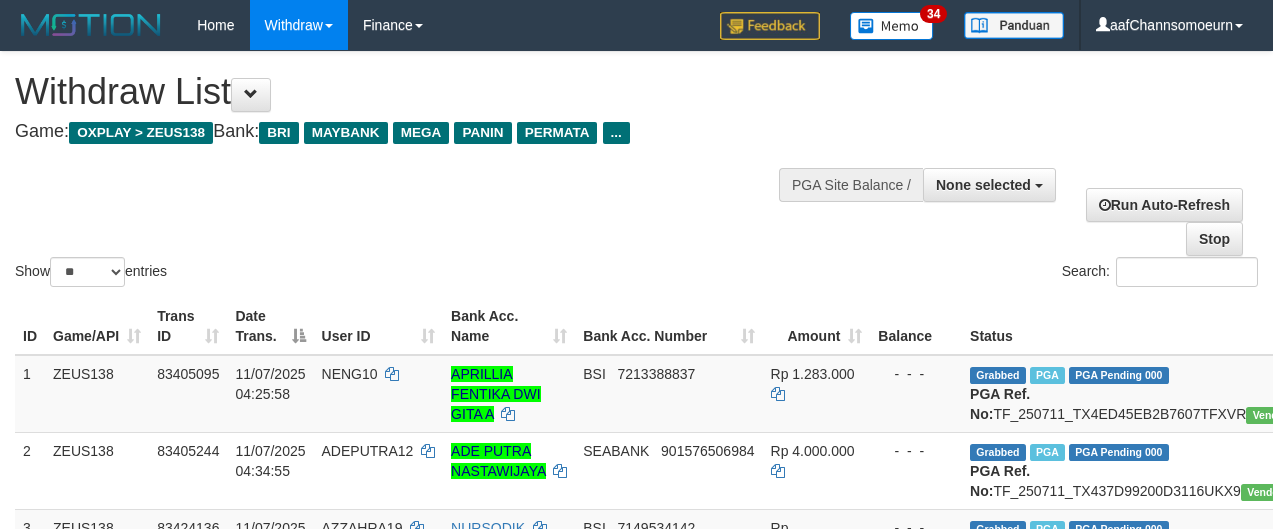 select 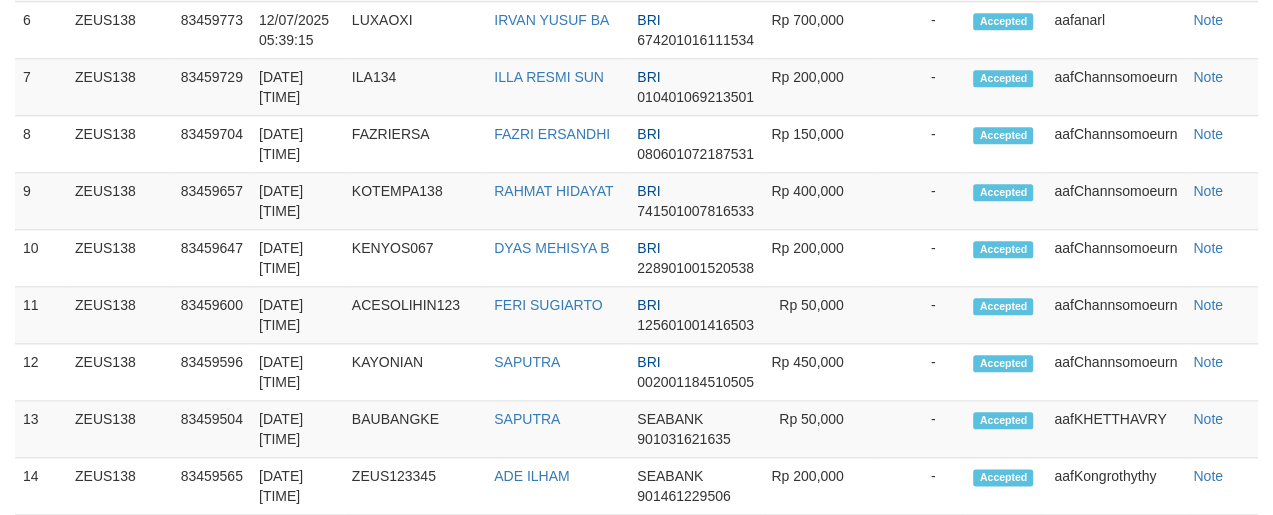 scroll, scrollTop: 1263, scrollLeft: 0, axis: vertical 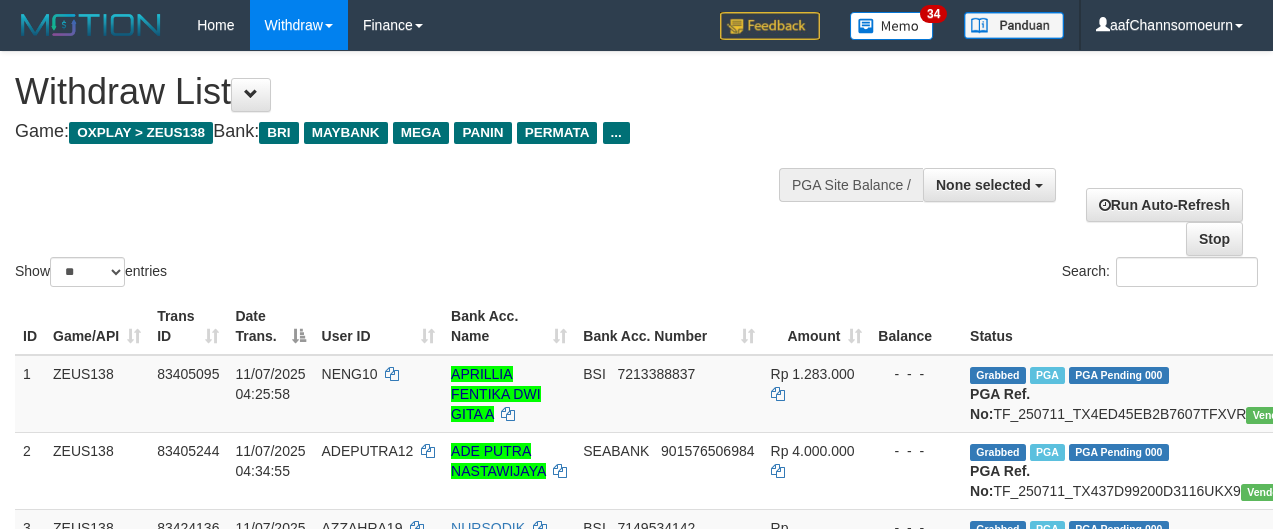 select 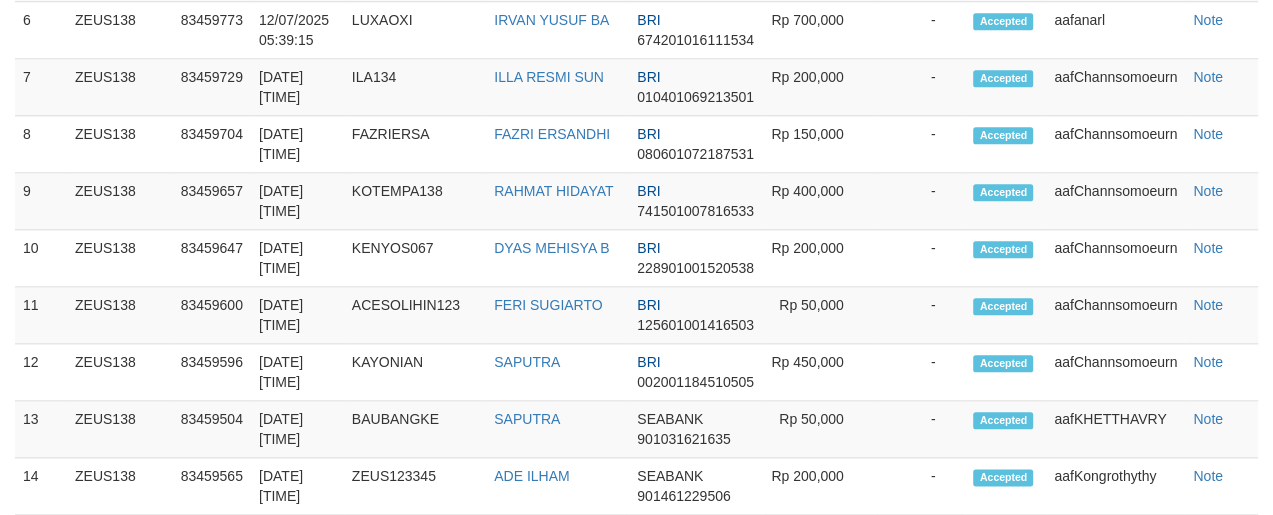 scroll, scrollTop: 1263, scrollLeft: 0, axis: vertical 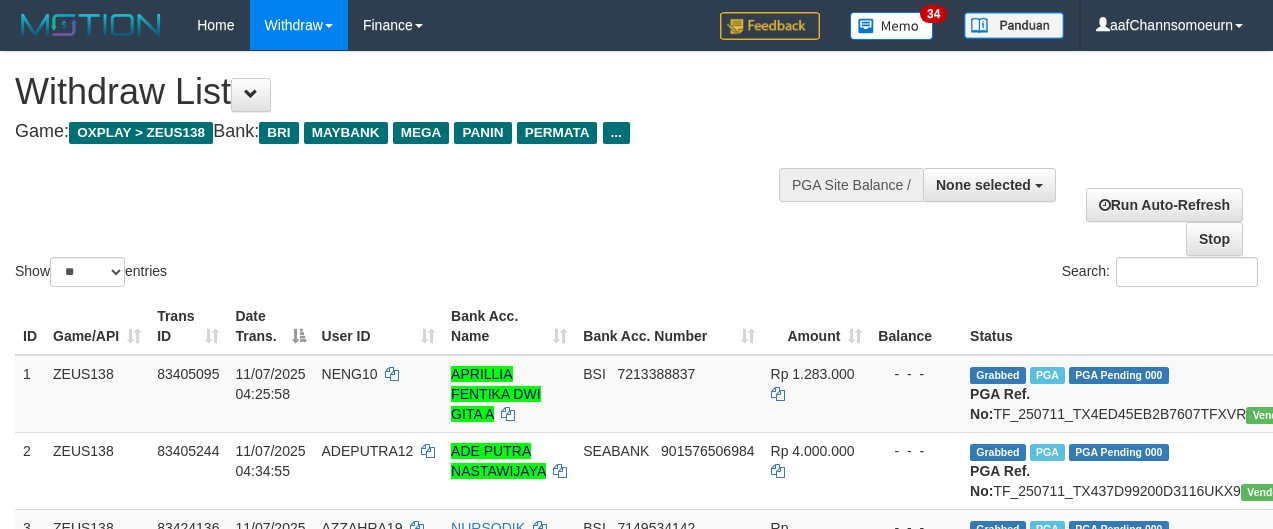 select 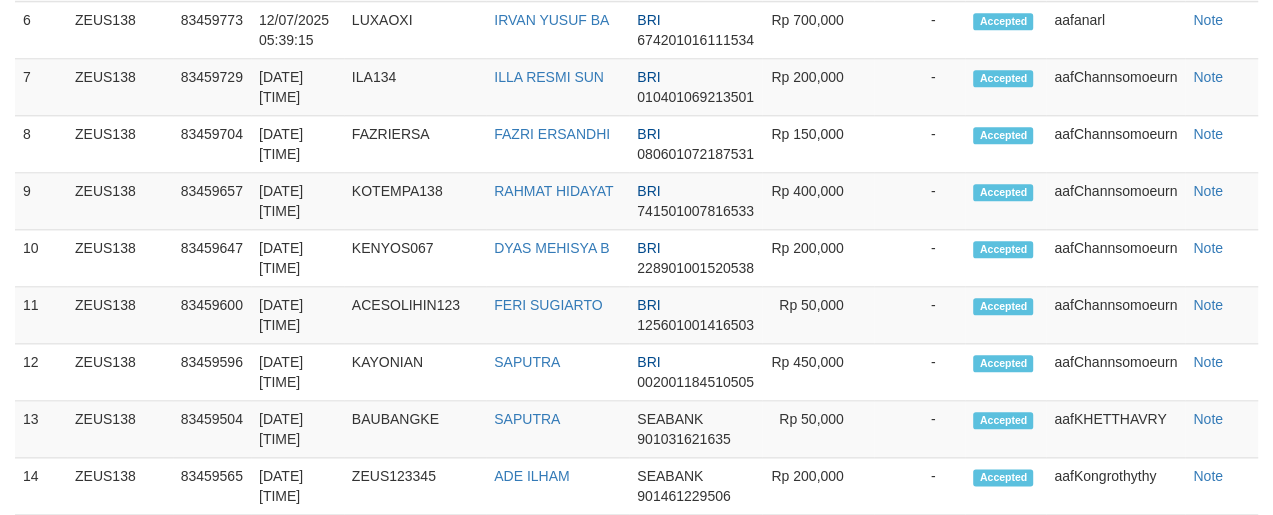 scroll, scrollTop: 1263, scrollLeft: 0, axis: vertical 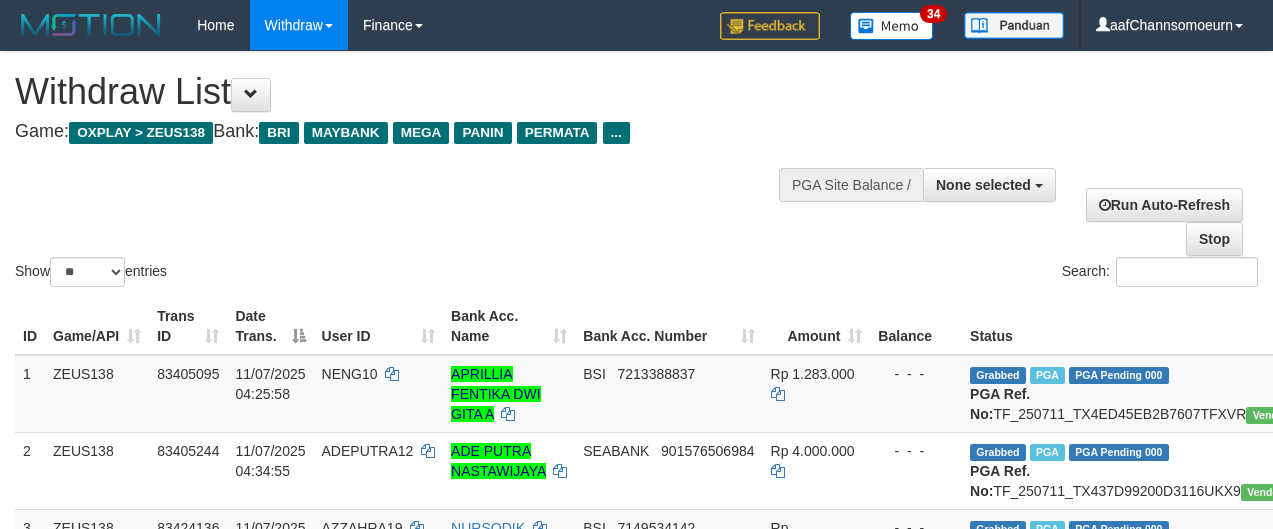select 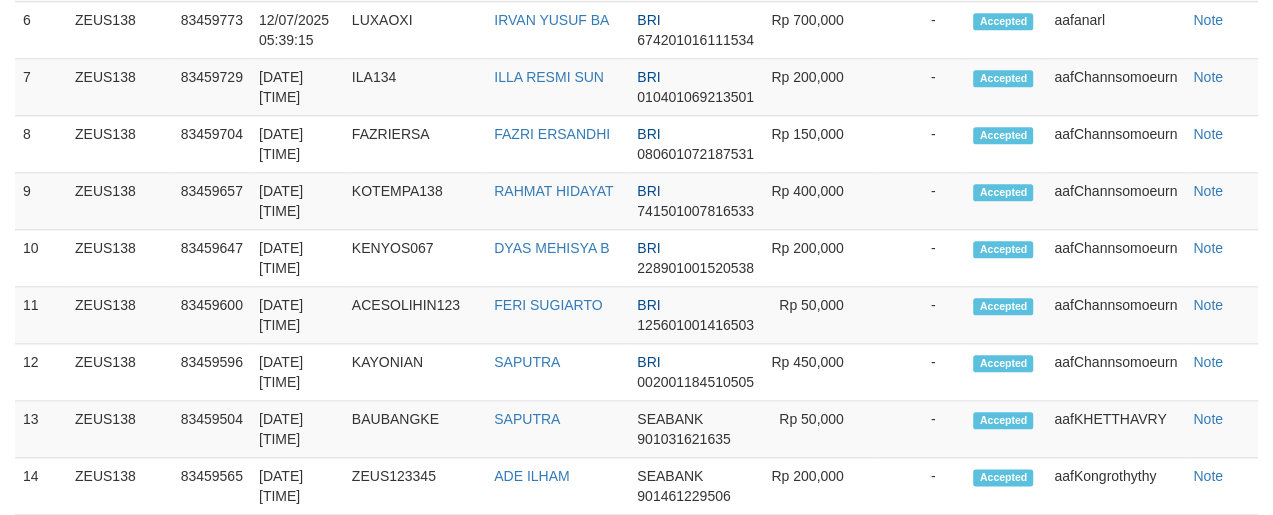 scroll, scrollTop: 1263, scrollLeft: 0, axis: vertical 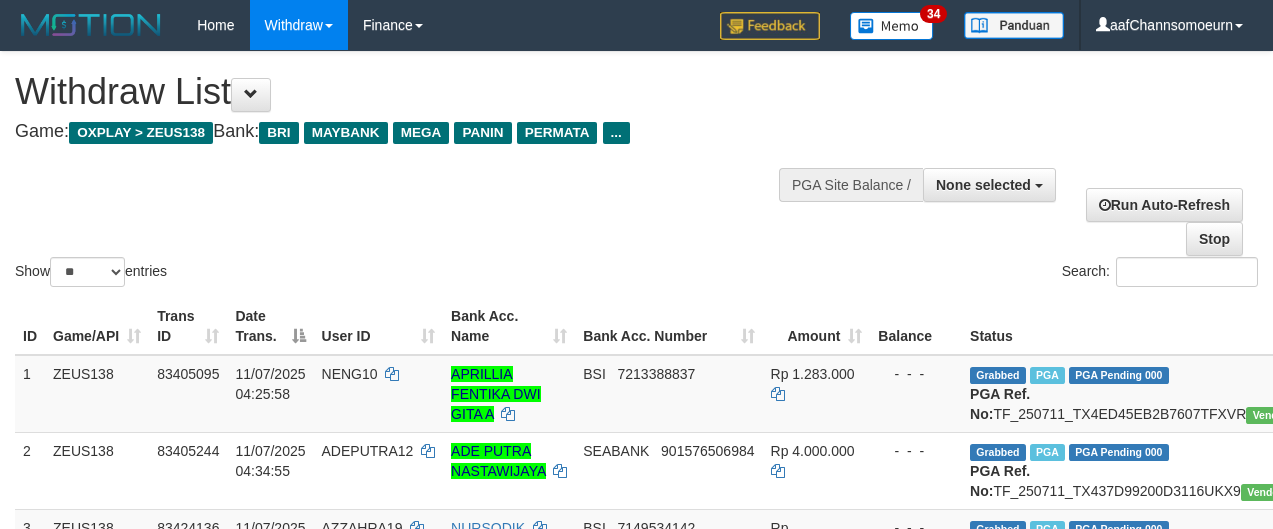 select 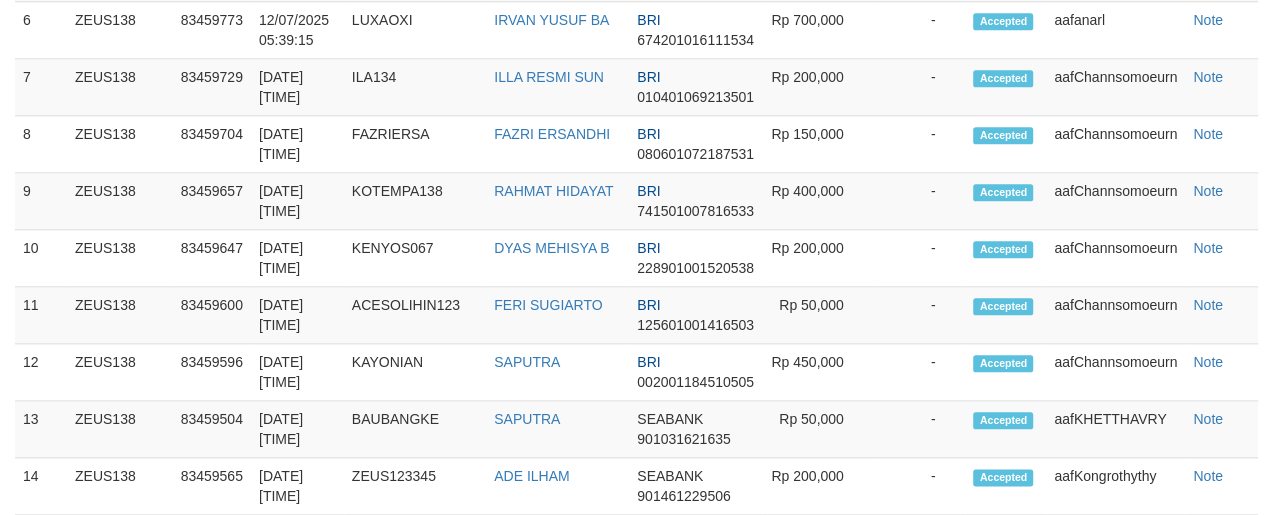 scroll, scrollTop: 1263, scrollLeft: 0, axis: vertical 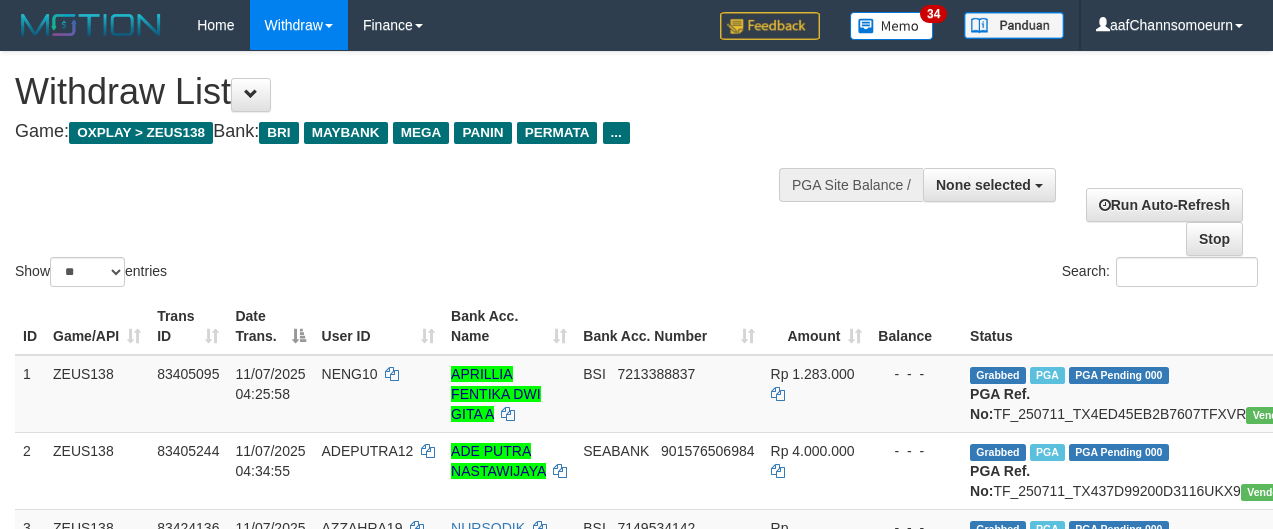 select 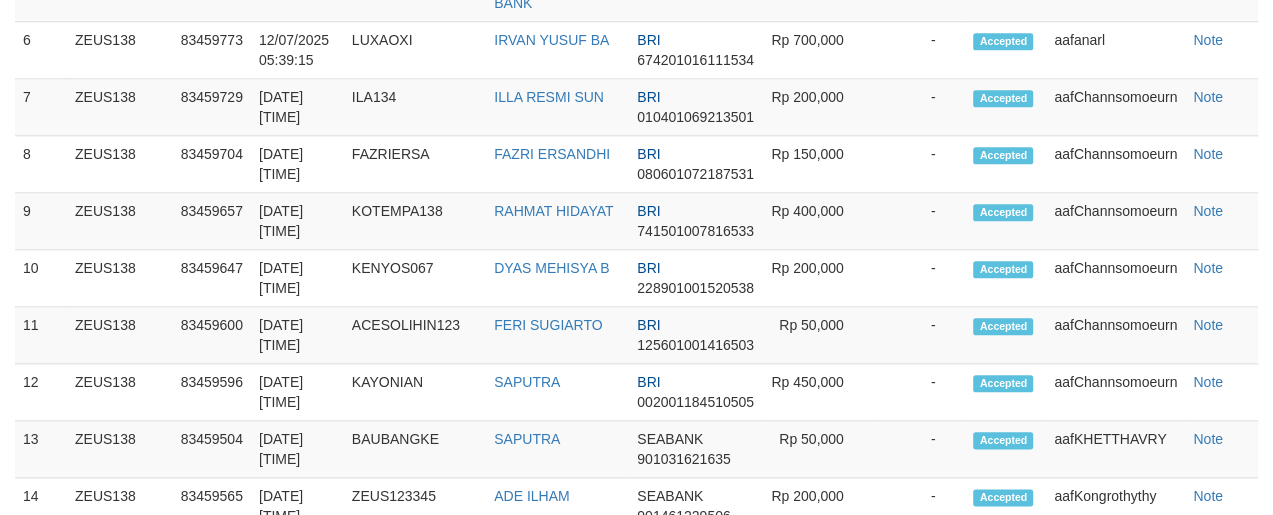 scroll, scrollTop: 1263, scrollLeft: 0, axis: vertical 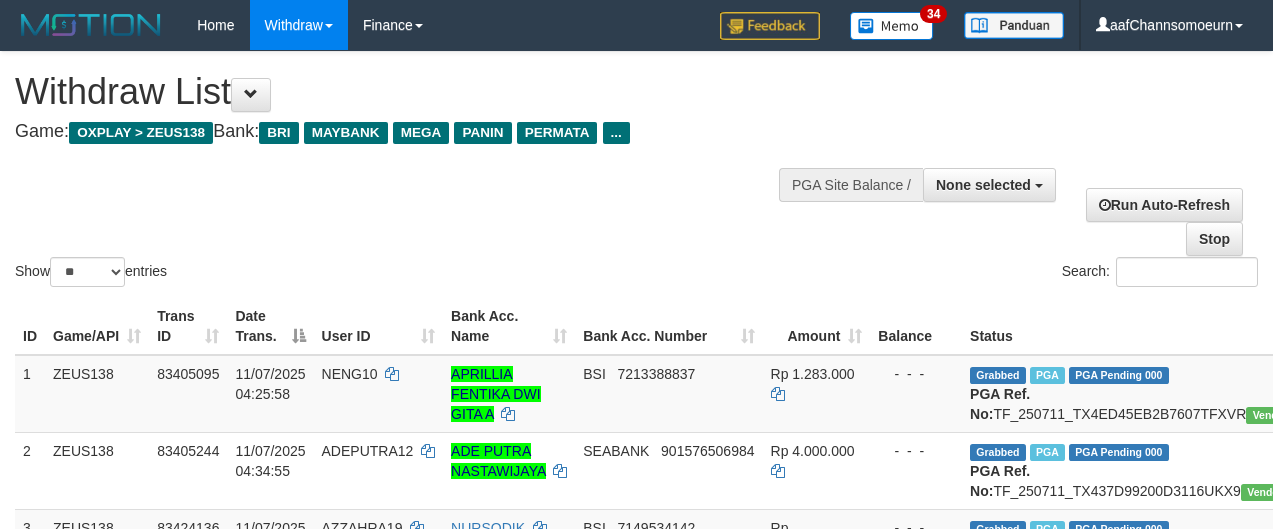 select 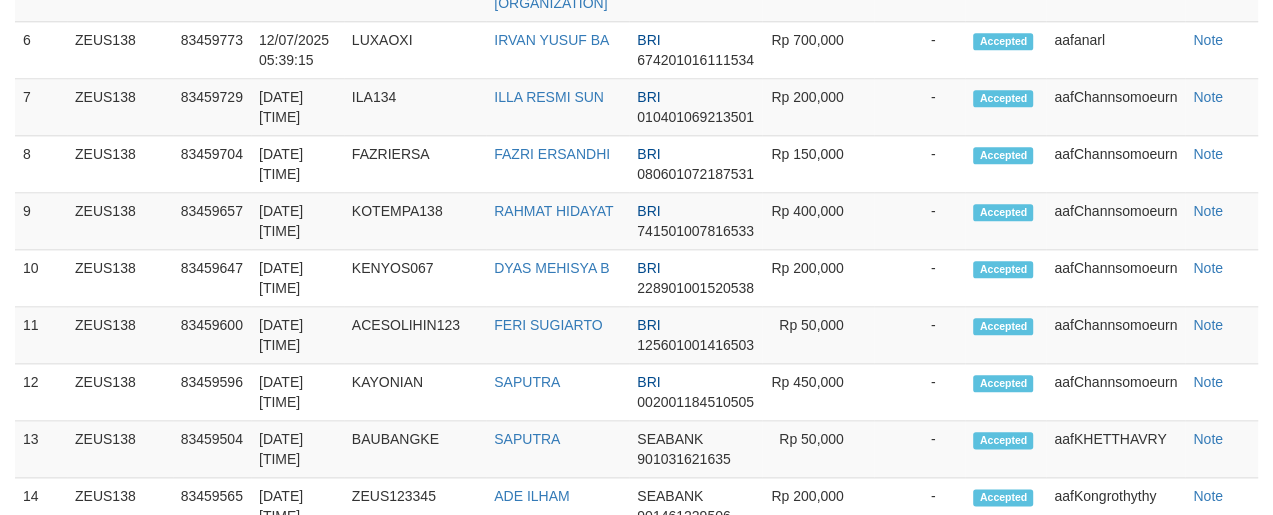 scroll, scrollTop: 1263, scrollLeft: 0, axis: vertical 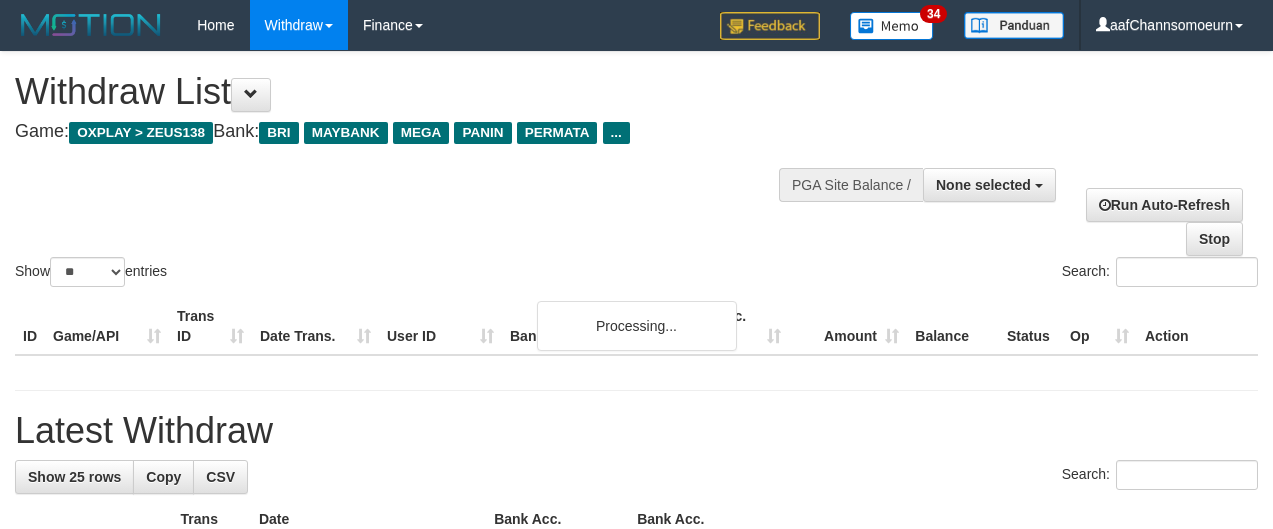 select 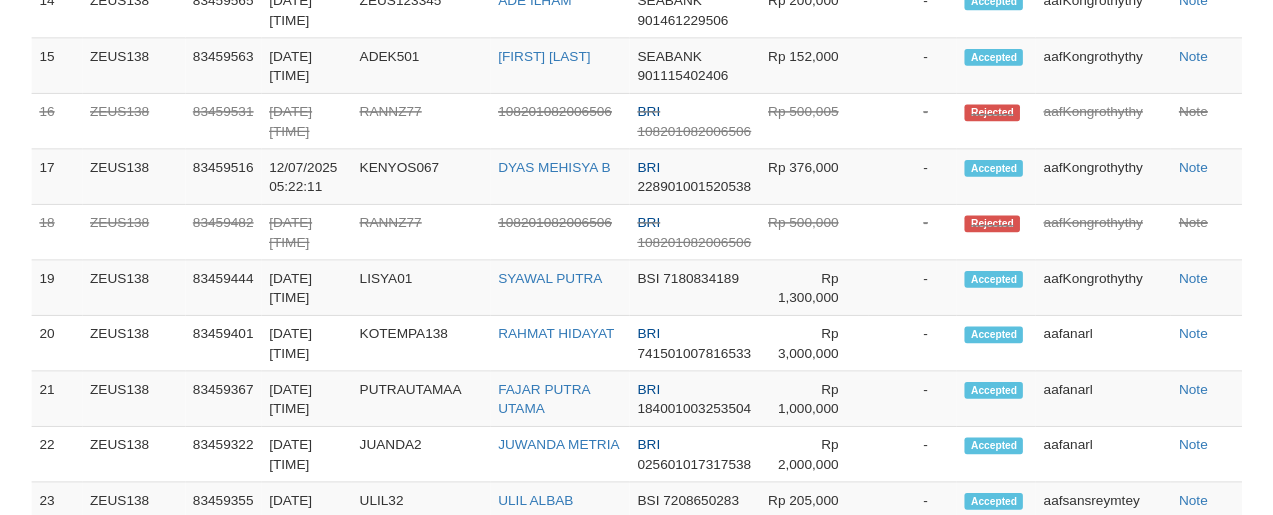 scroll, scrollTop: 1840, scrollLeft: 0, axis: vertical 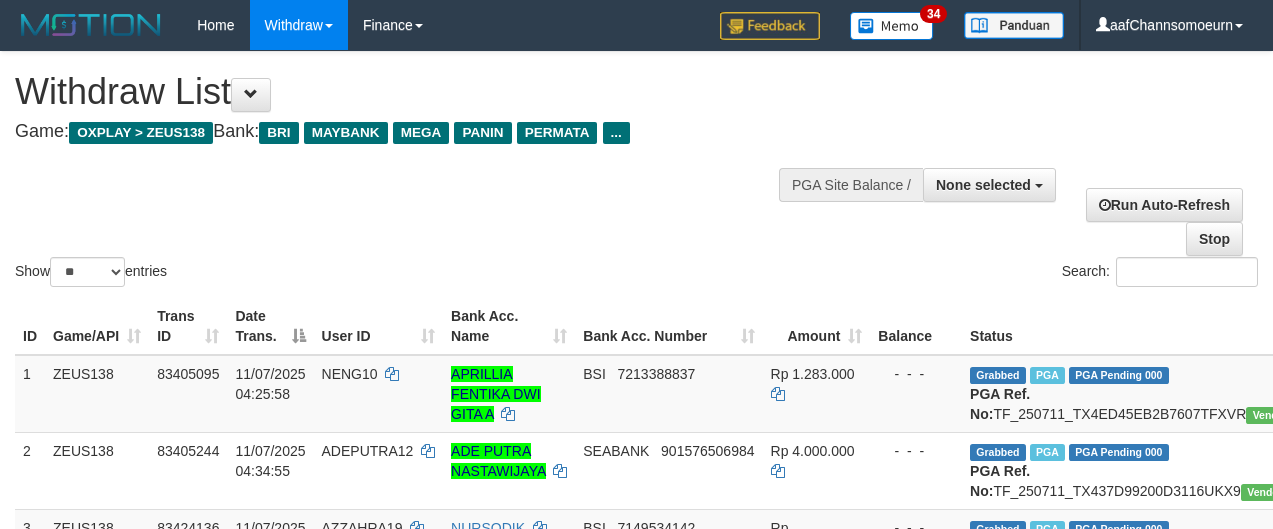 select 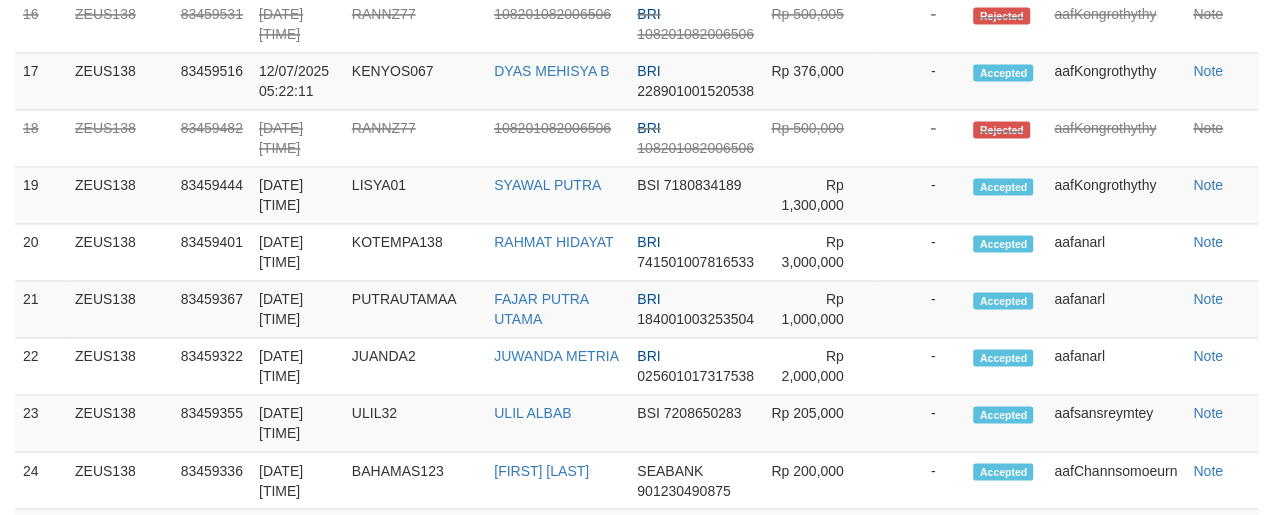scroll, scrollTop: 1840, scrollLeft: 0, axis: vertical 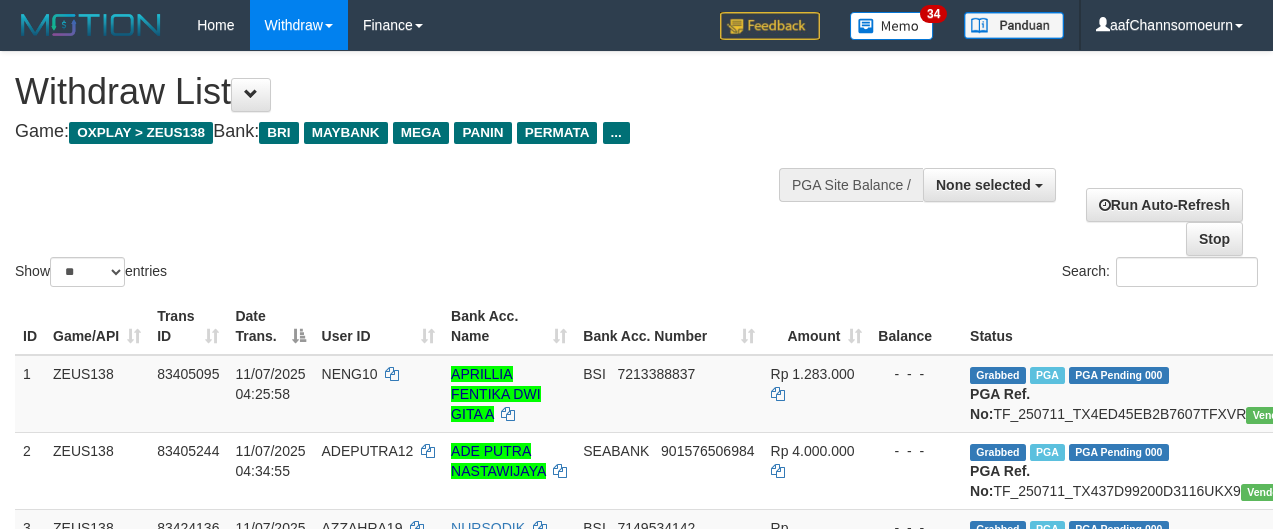 select 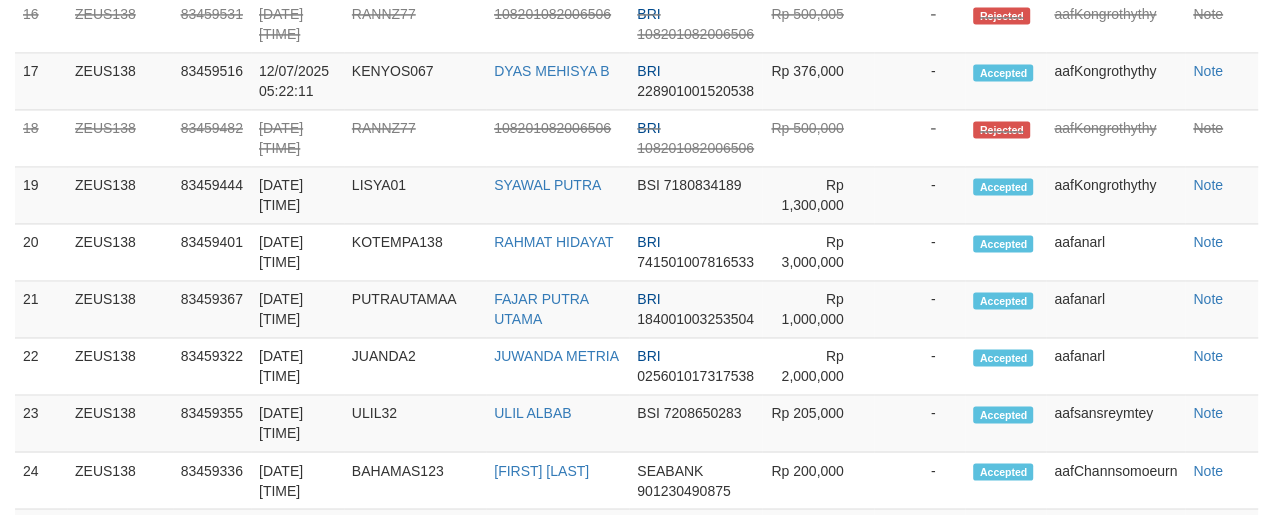 scroll, scrollTop: 1840, scrollLeft: 0, axis: vertical 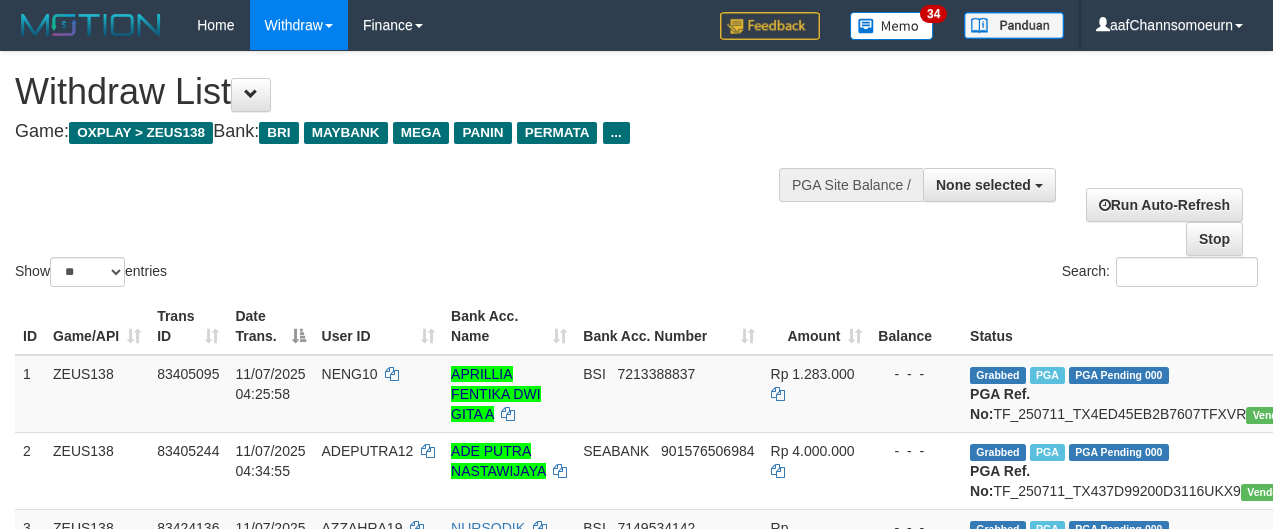 select 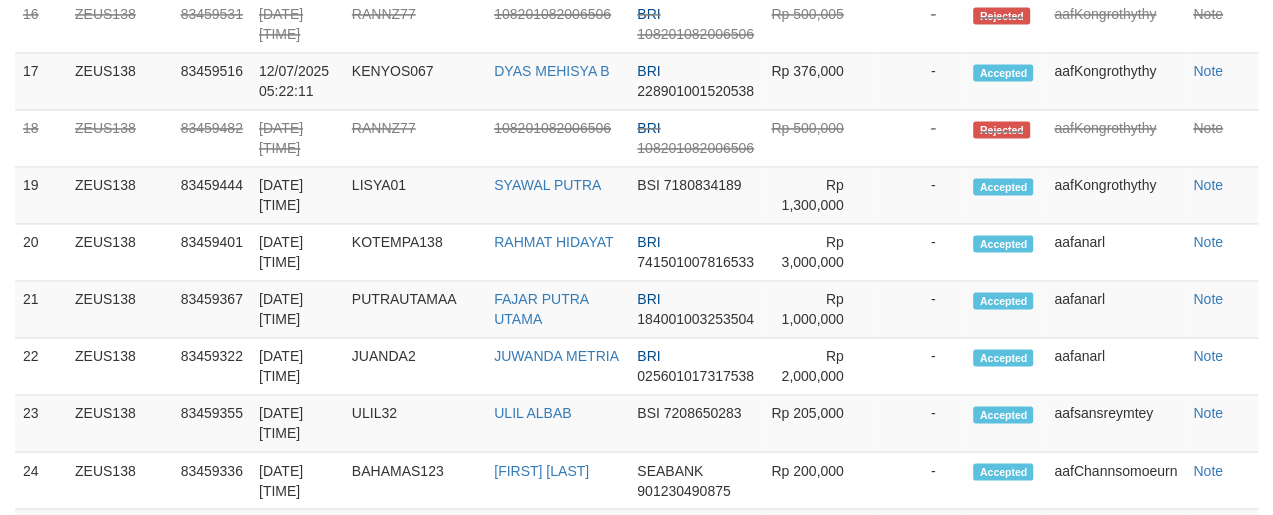 scroll, scrollTop: 1840, scrollLeft: 0, axis: vertical 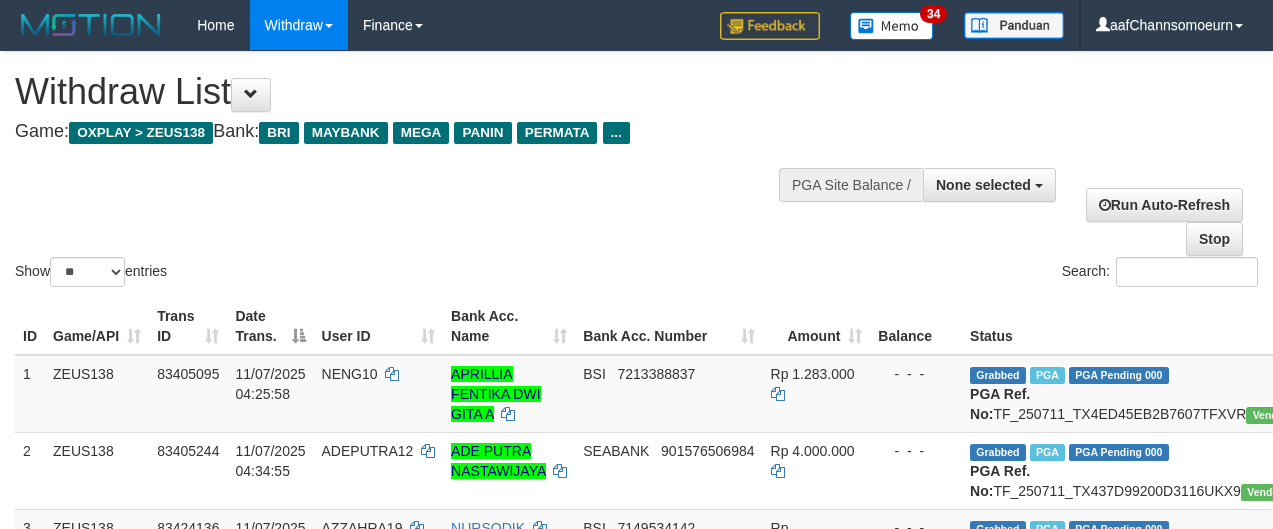 select 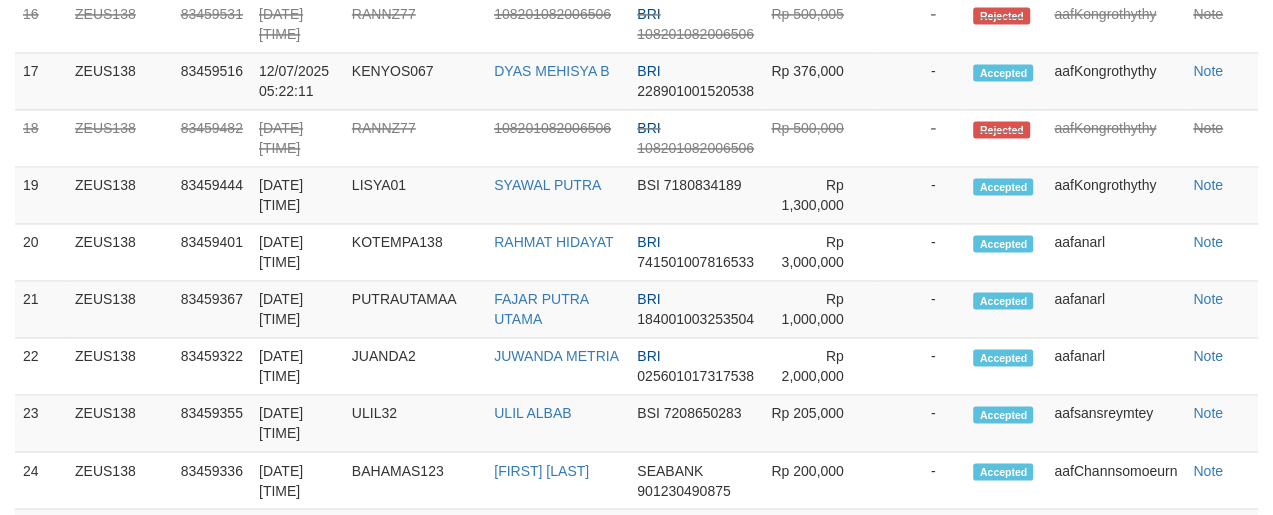 scroll, scrollTop: 1840, scrollLeft: 0, axis: vertical 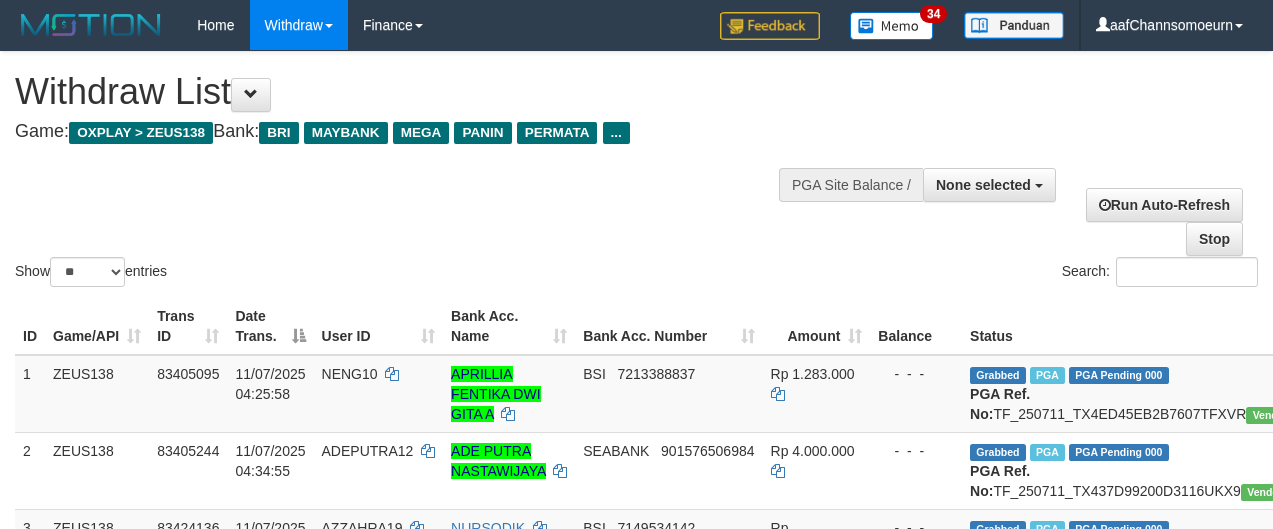 select 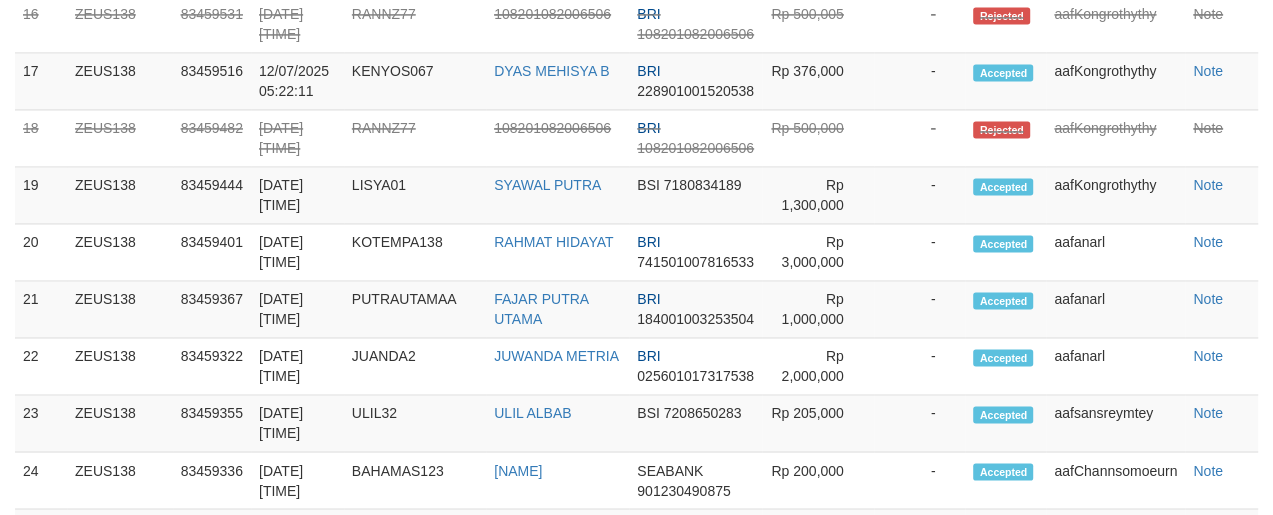 scroll, scrollTop: 1840, scrollLeft: 0, axis: vertical 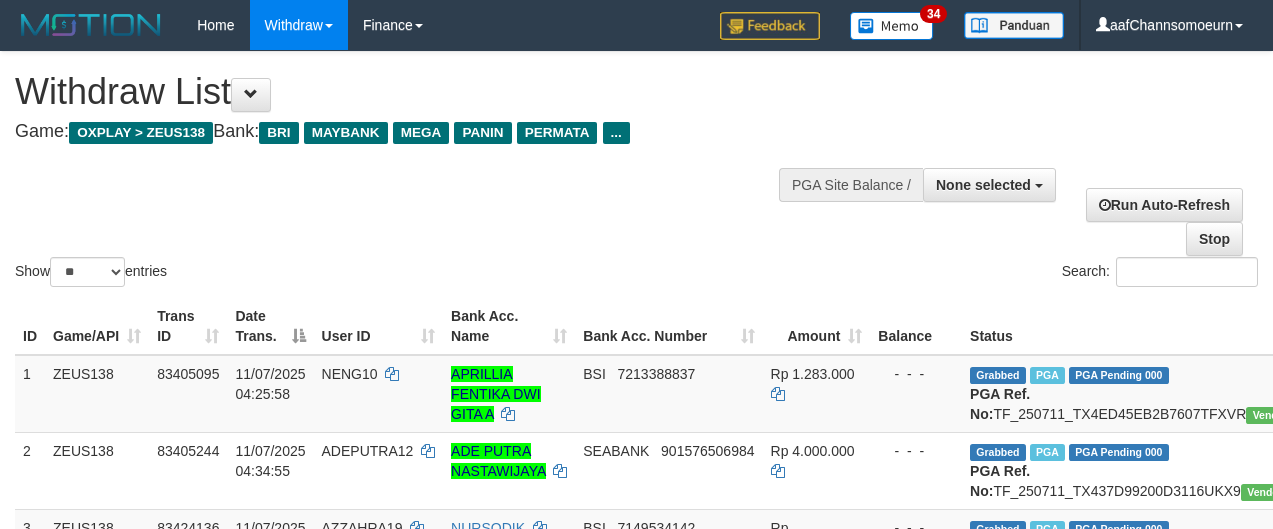 select 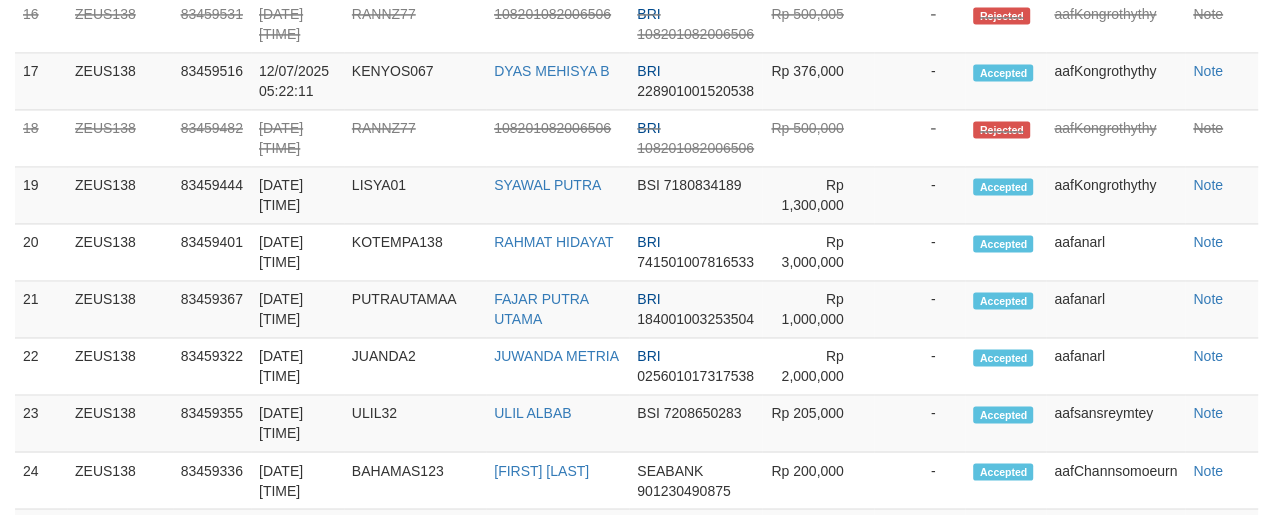 scroll, scrollTop: 1840, scrollLeft: 0, axis: vertical 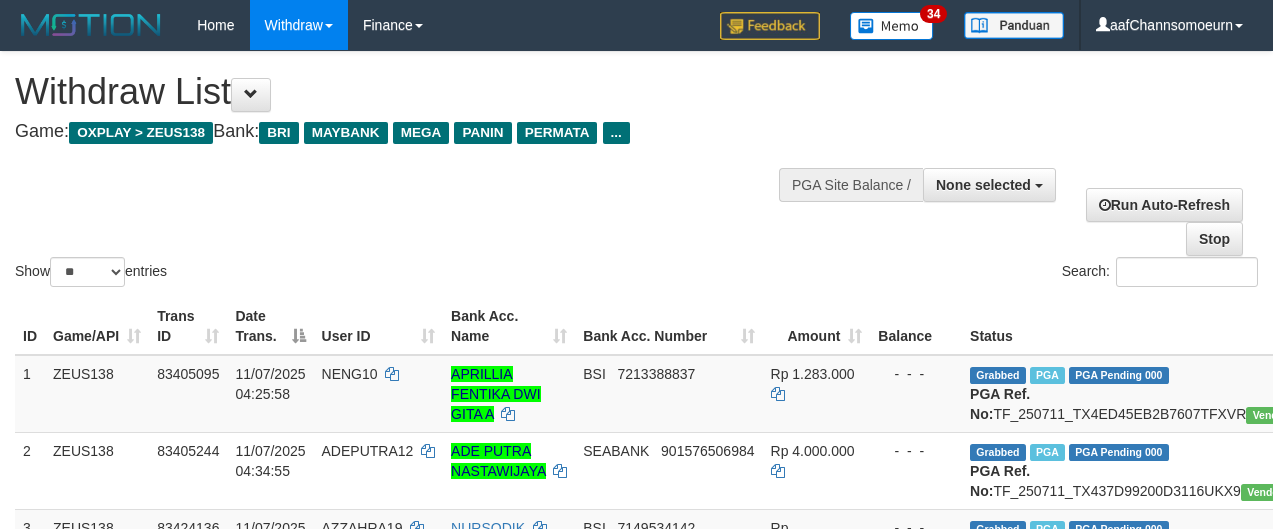select 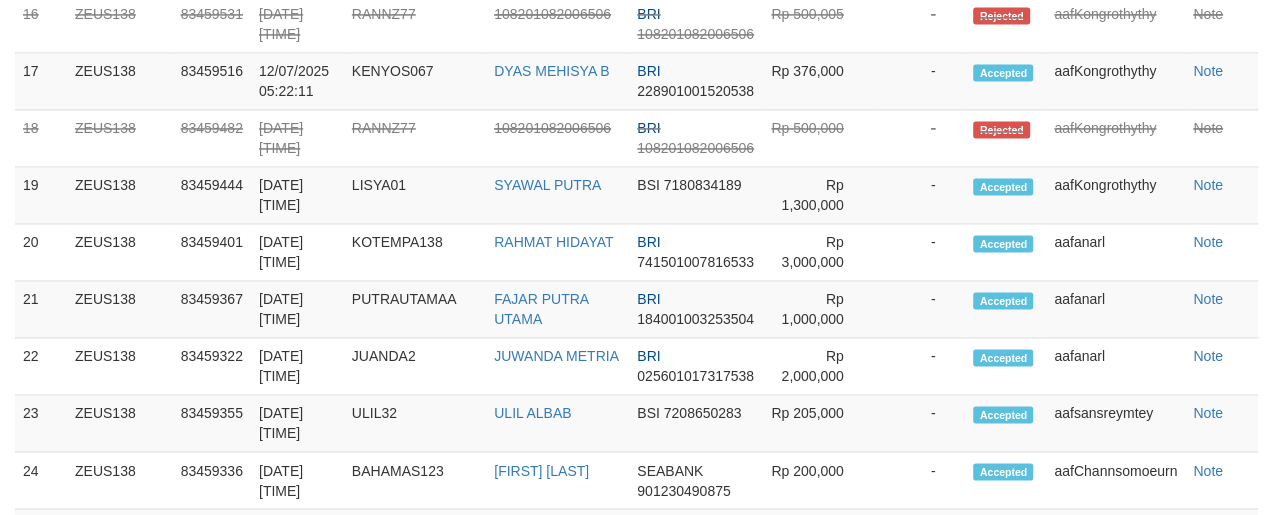 scroll, scrollTop: 1840, scrollLeft: 0, axis: vertical 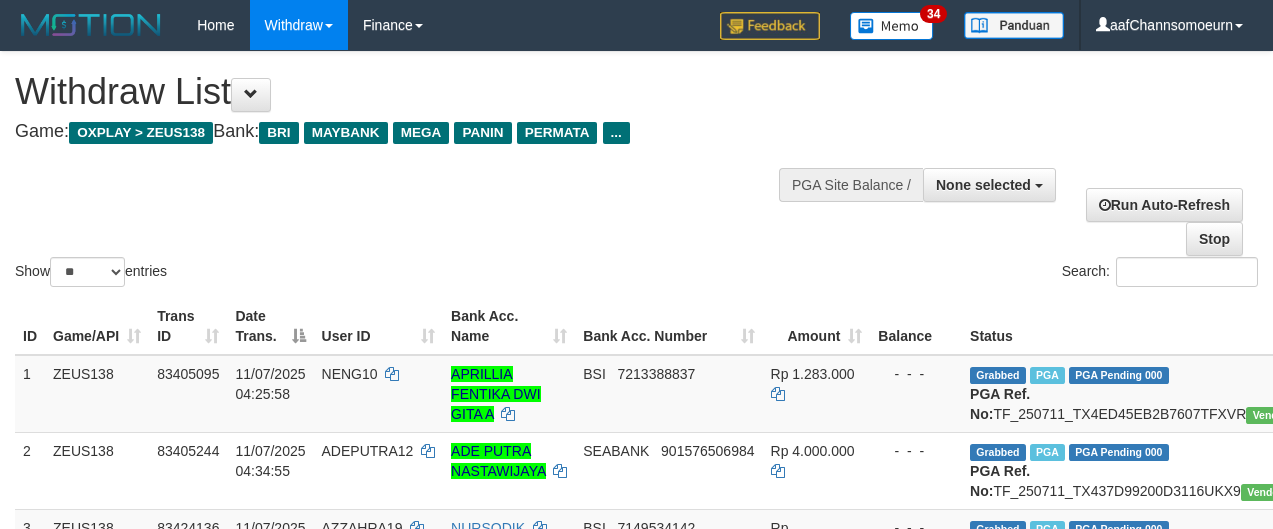 select 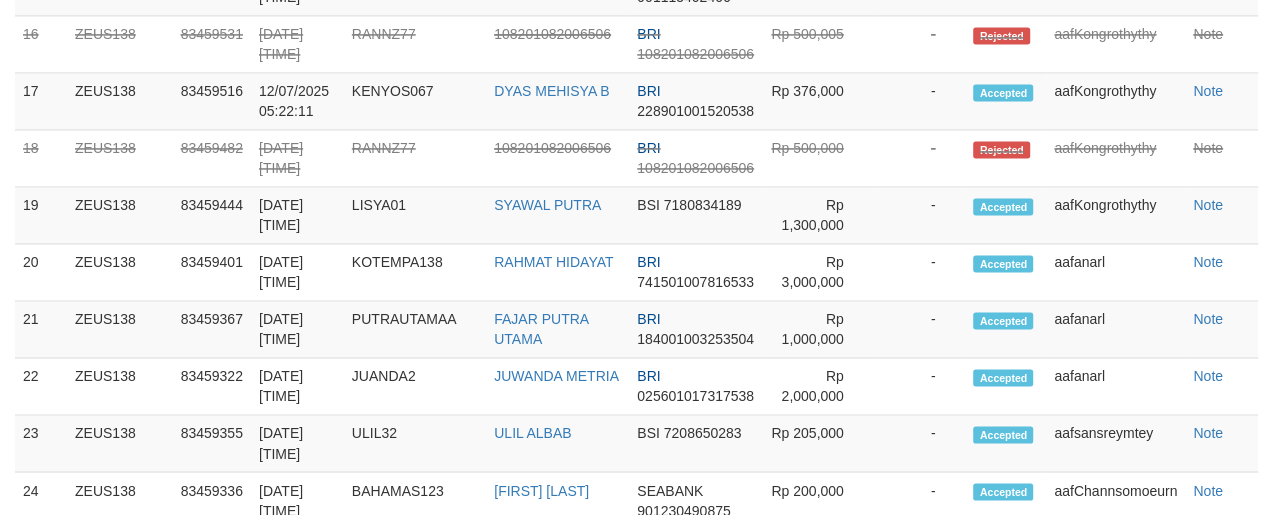 scroll, scrollTop: 1840, scrollLeft: 0, axis: vertical 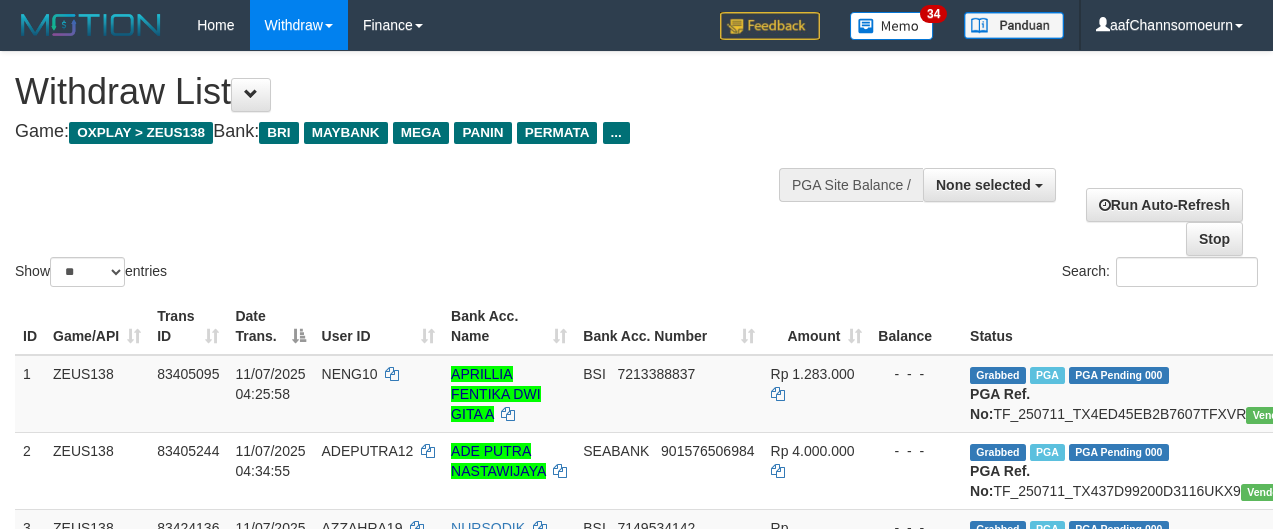 select 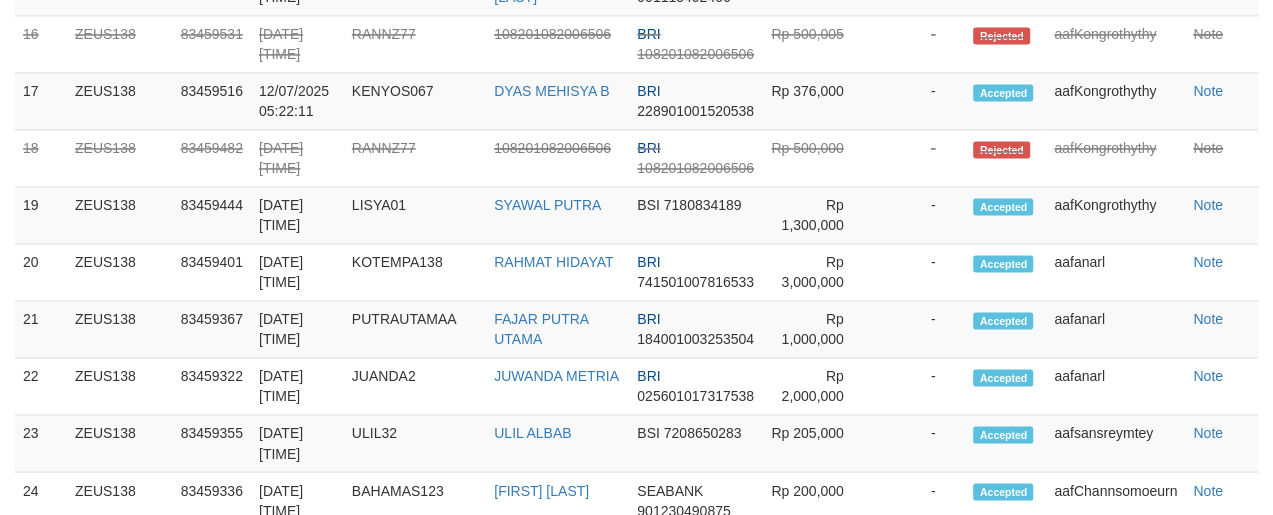 scroll, scrollTop: 1840, scrollLeft: 0, axis: vertical 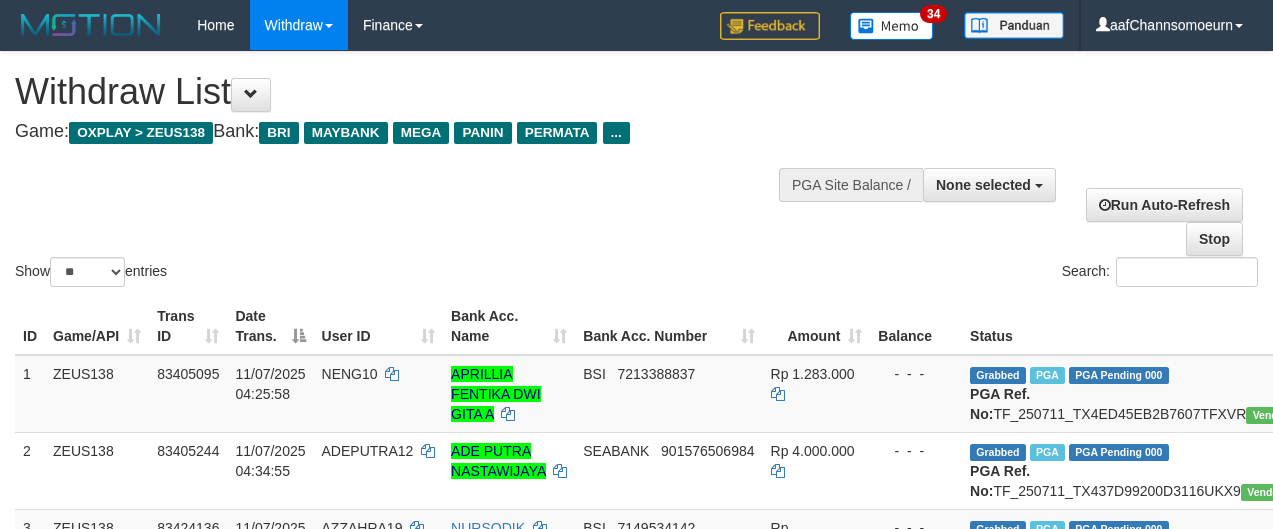 select 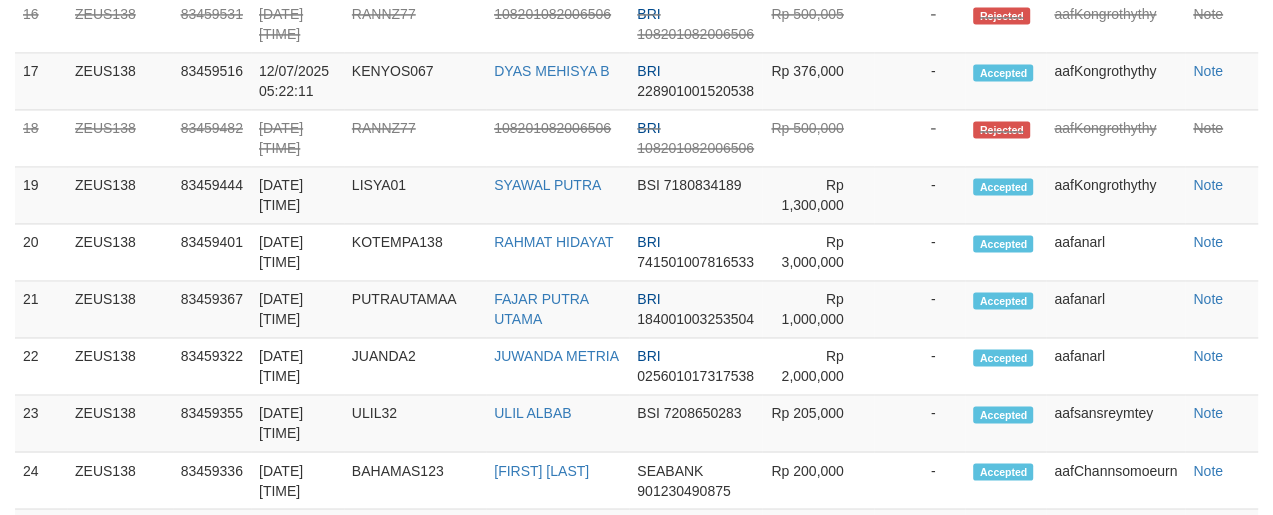 scroll, scrollTop: 1840, scrollLeft: 0, axis: vertical 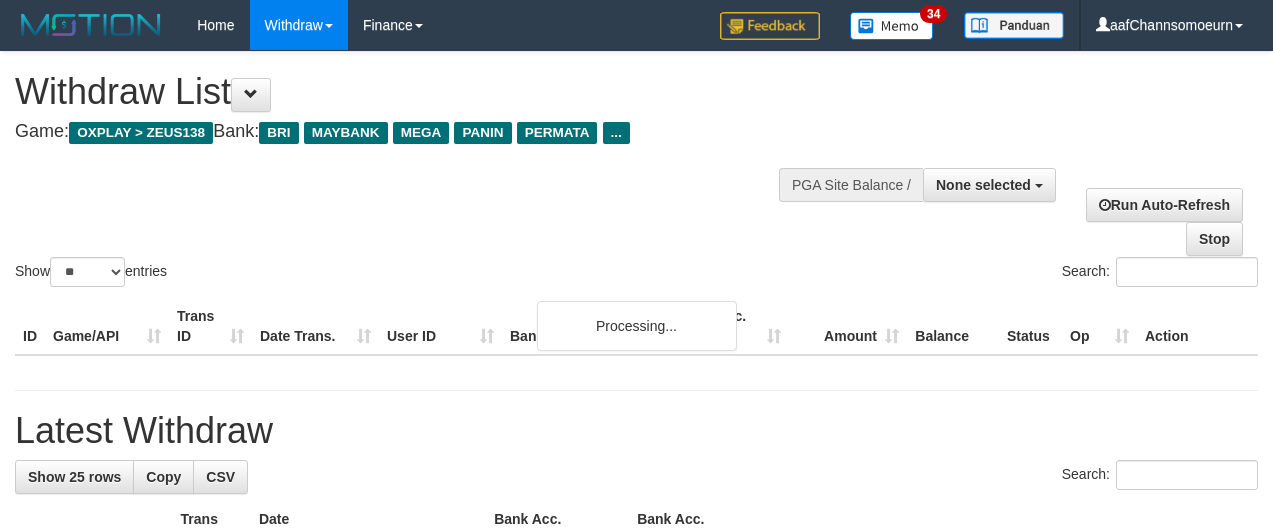 select 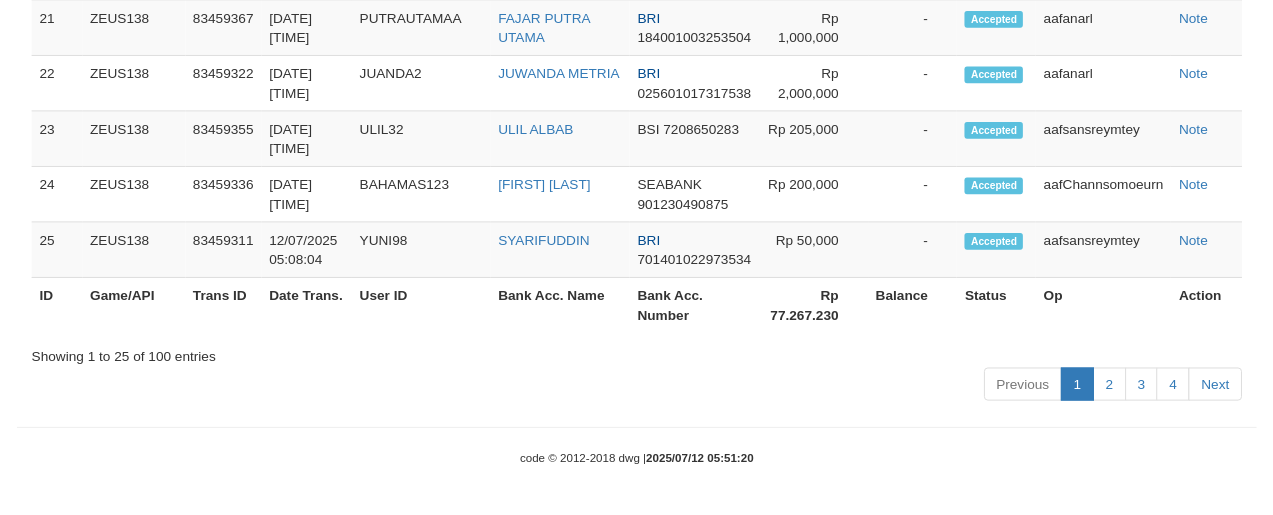 scroll, scrollTop: 1894, scrollLeft: 0, axis: vertical 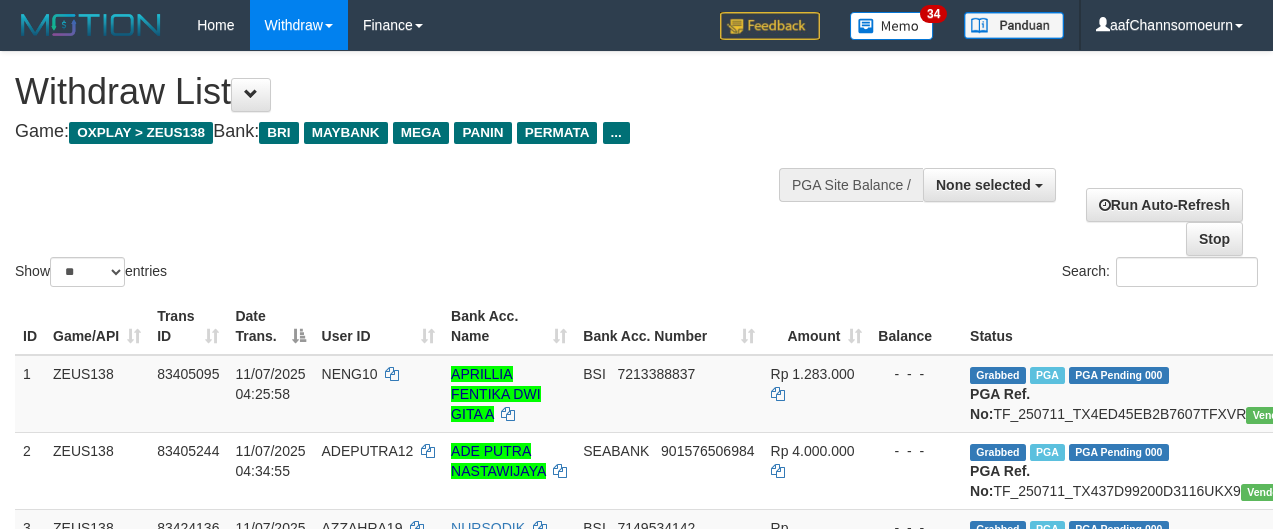 select 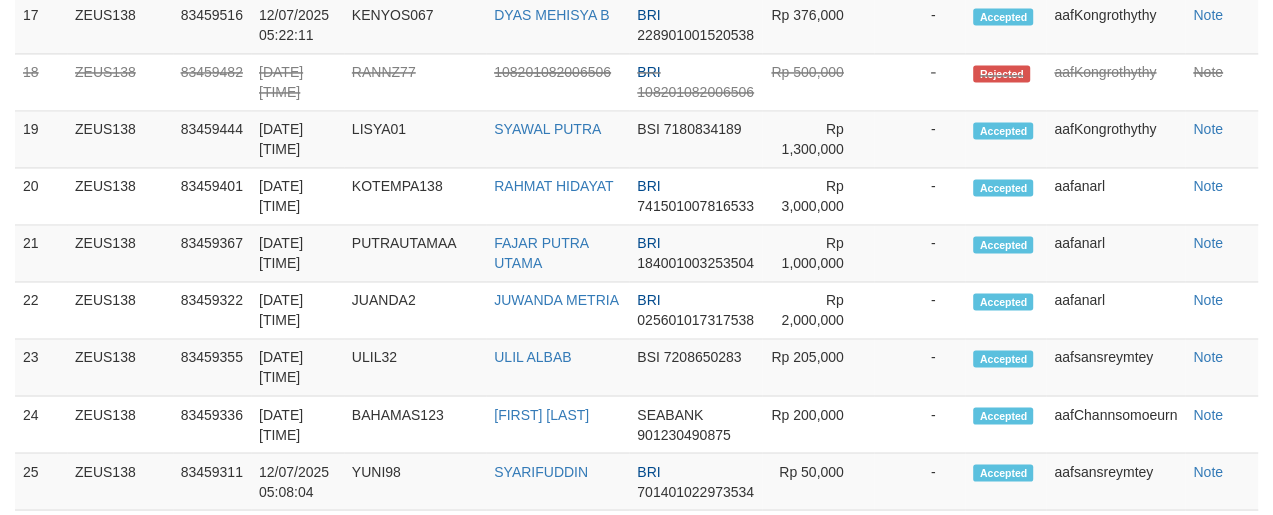 scroll, scrollTop: 1894, scrollLeft: 0, axis: vertical 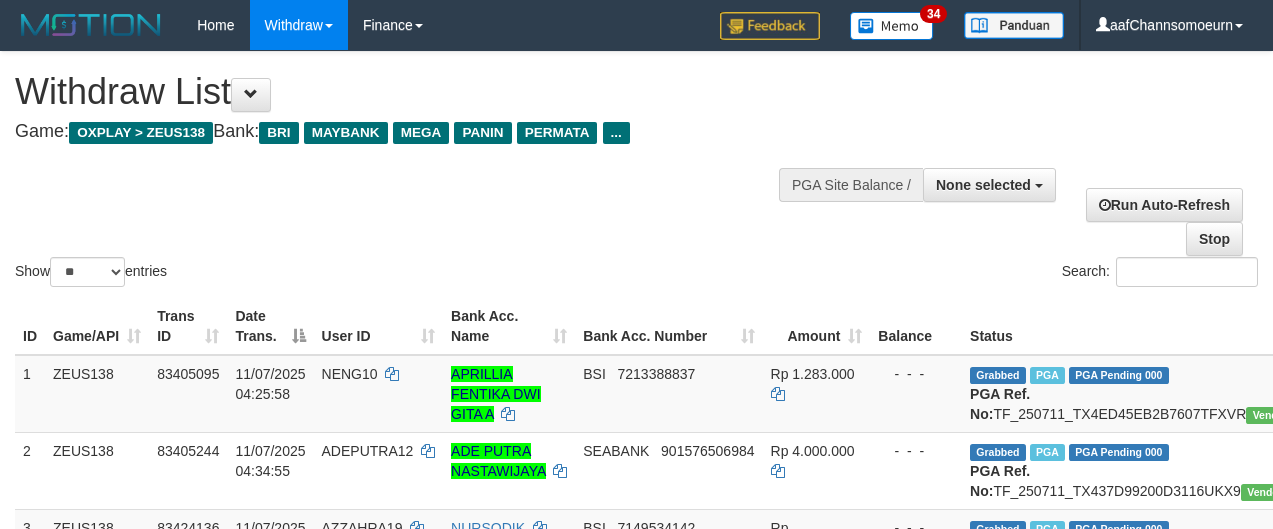 select 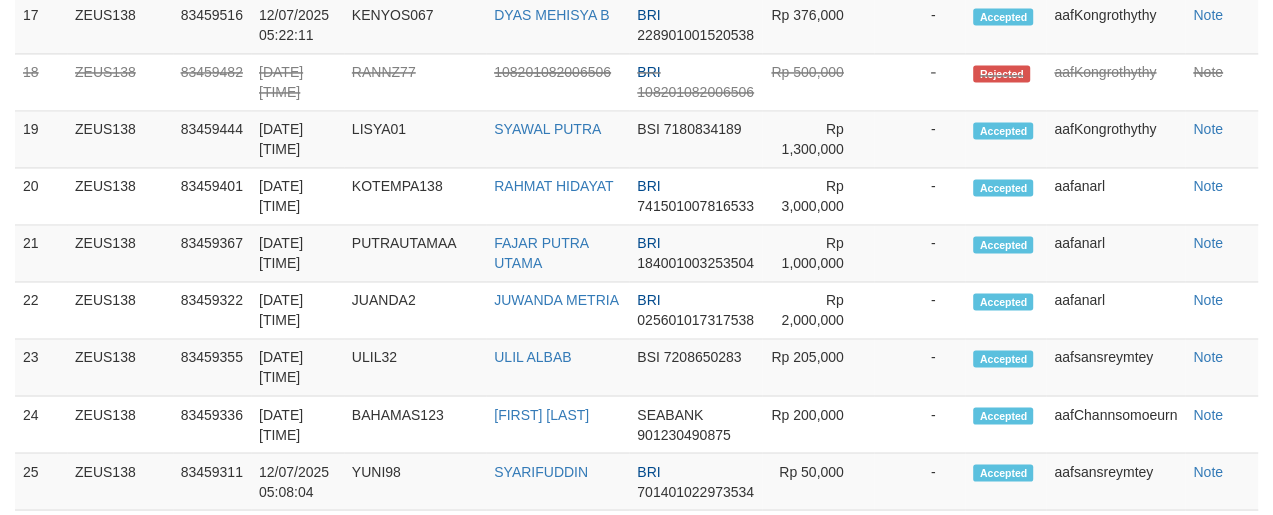 scroll, scrollTop: 1894, scrollLeft: 0, axis: vertical 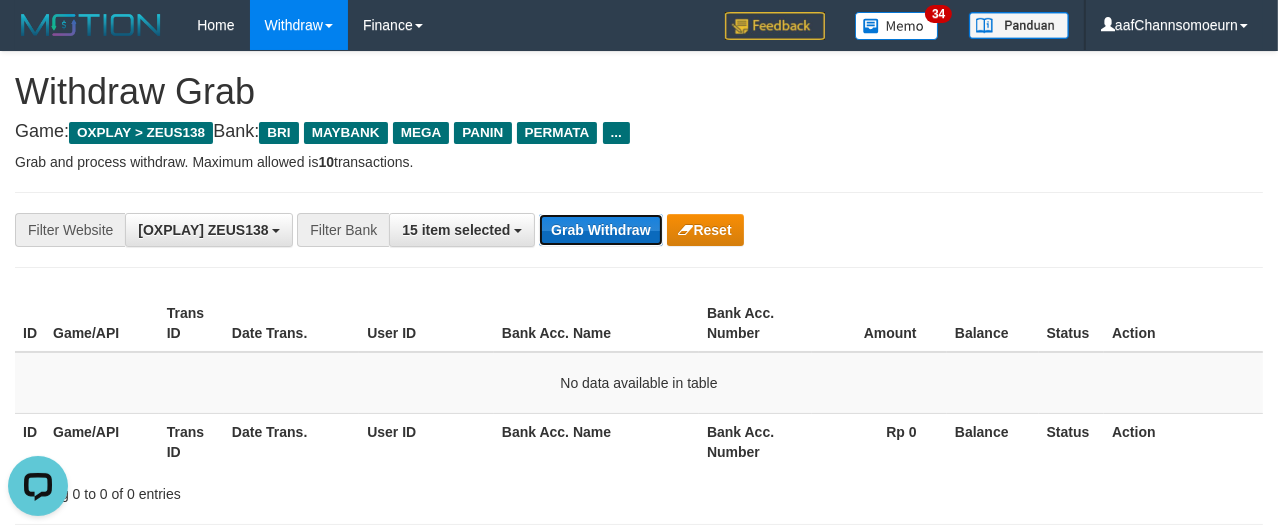 click on "Grab Withdraw" at bounding box center (600, 230) 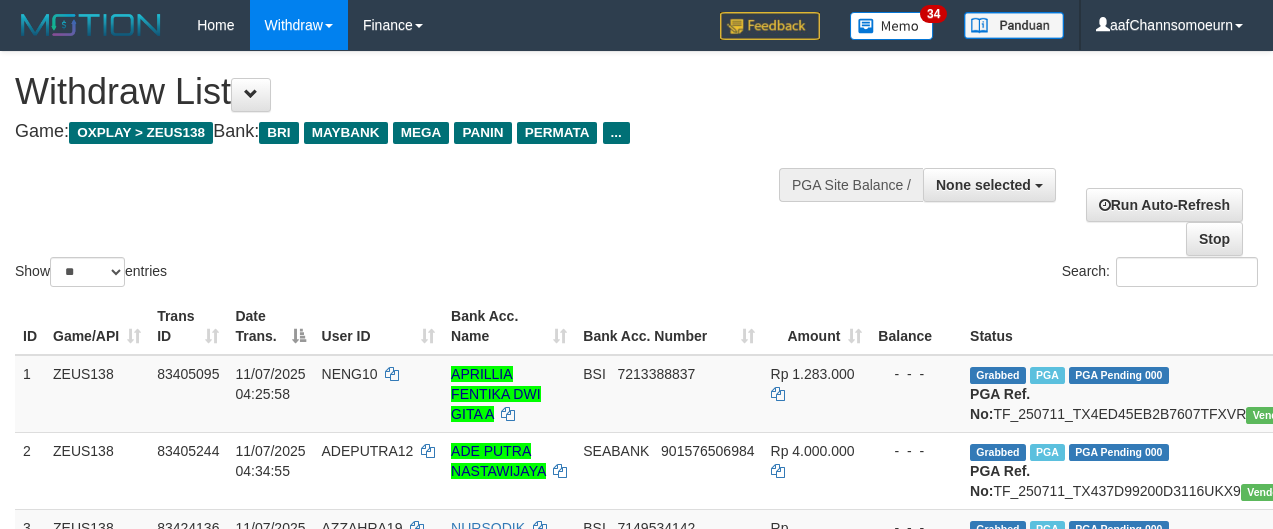 select 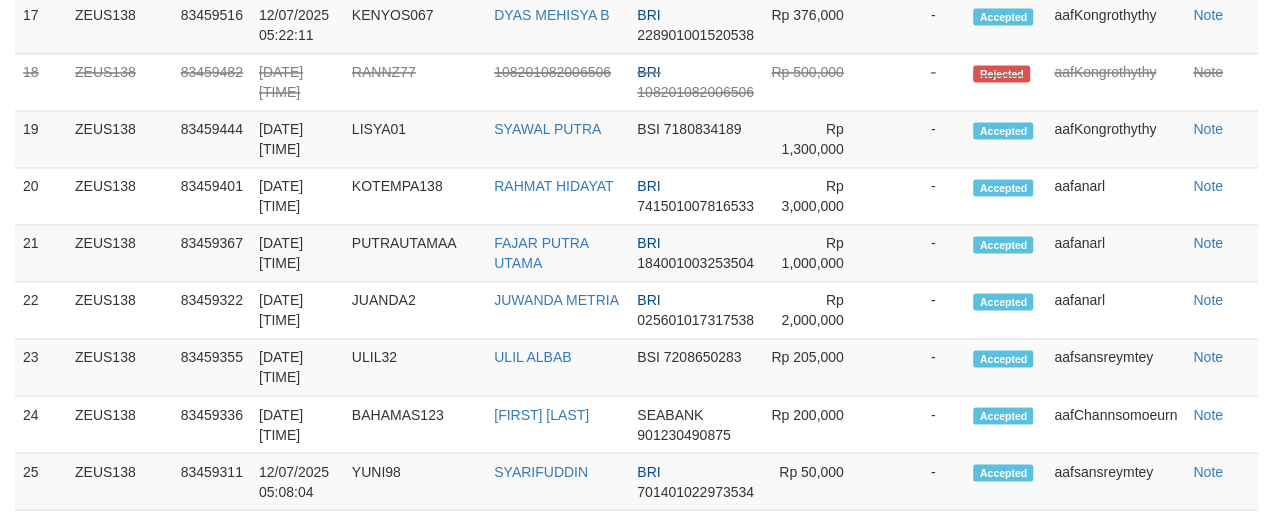 scroll, scrollTop: 1894, scrollLeft: 0, axis: vertical 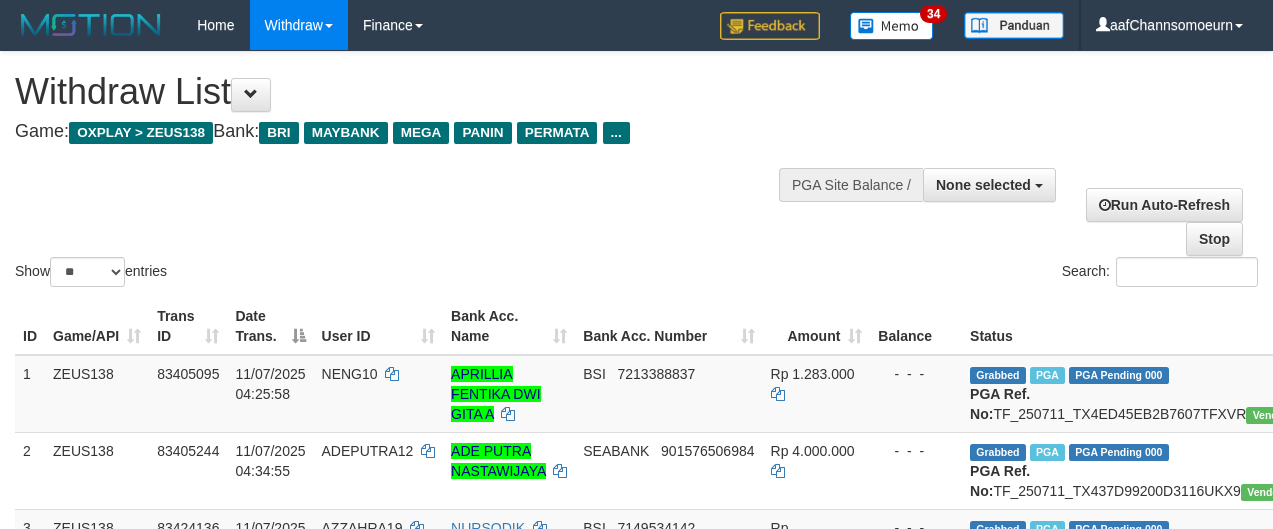 select 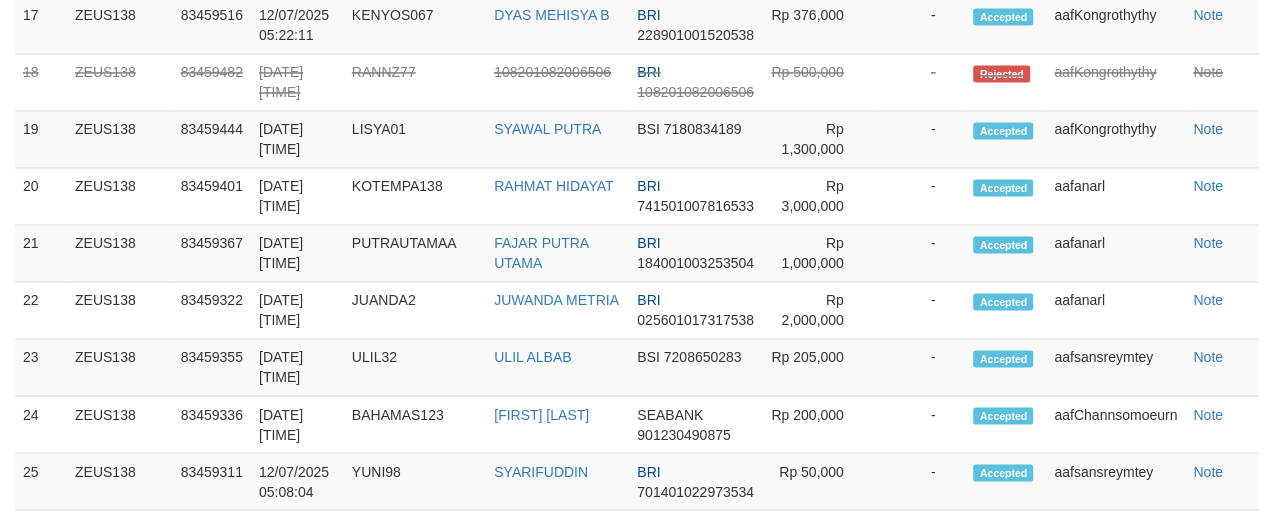 scroll, scrollTop: 1894, scrollLeft: 0, axis: vertical 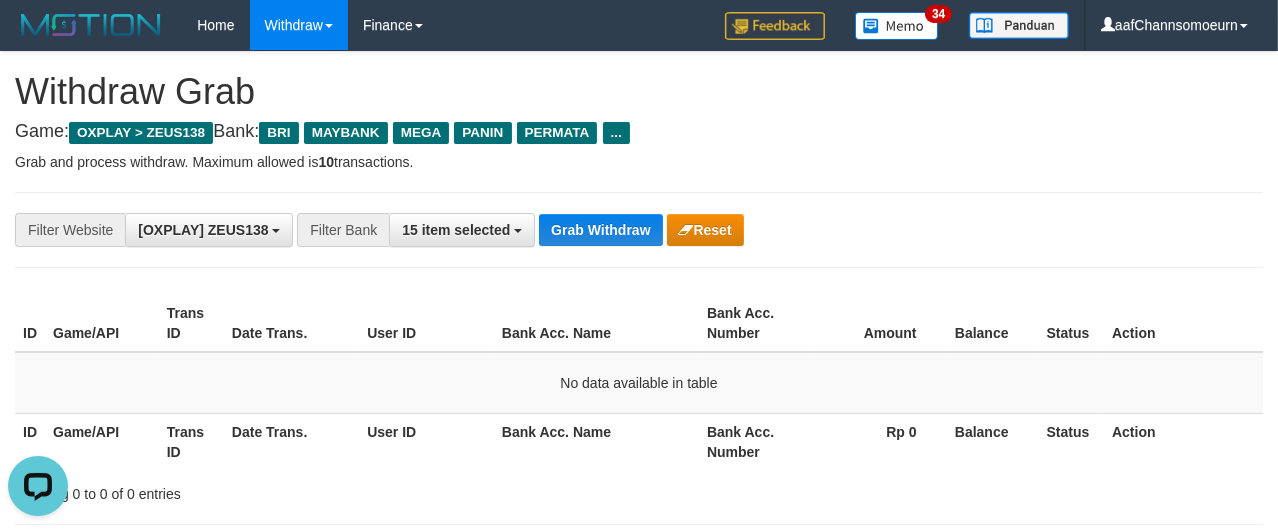 drag, startPoint x: 626, startPoint y: 210, endPoint x: 610, endPoint y: 226, distance: 22.627417 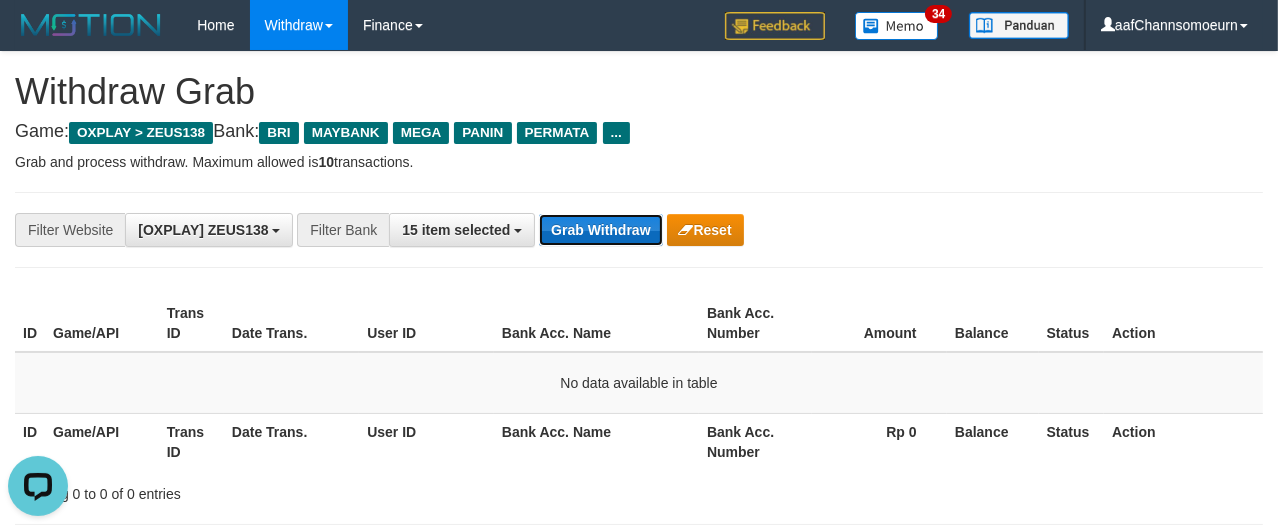 click on "Grab Withdraw" at bounding box center (600, 230) 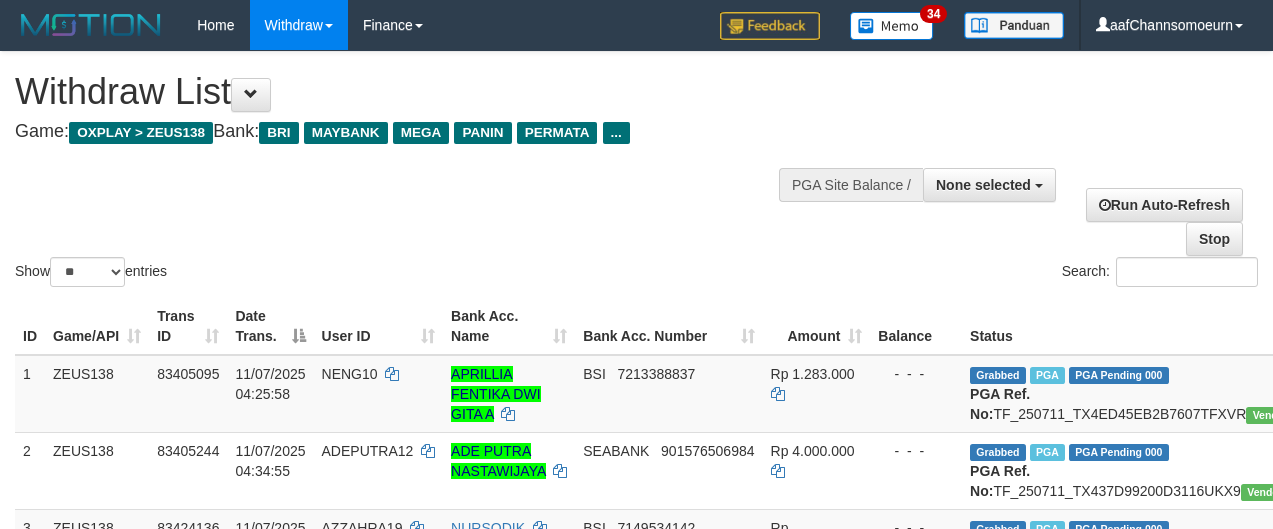 select 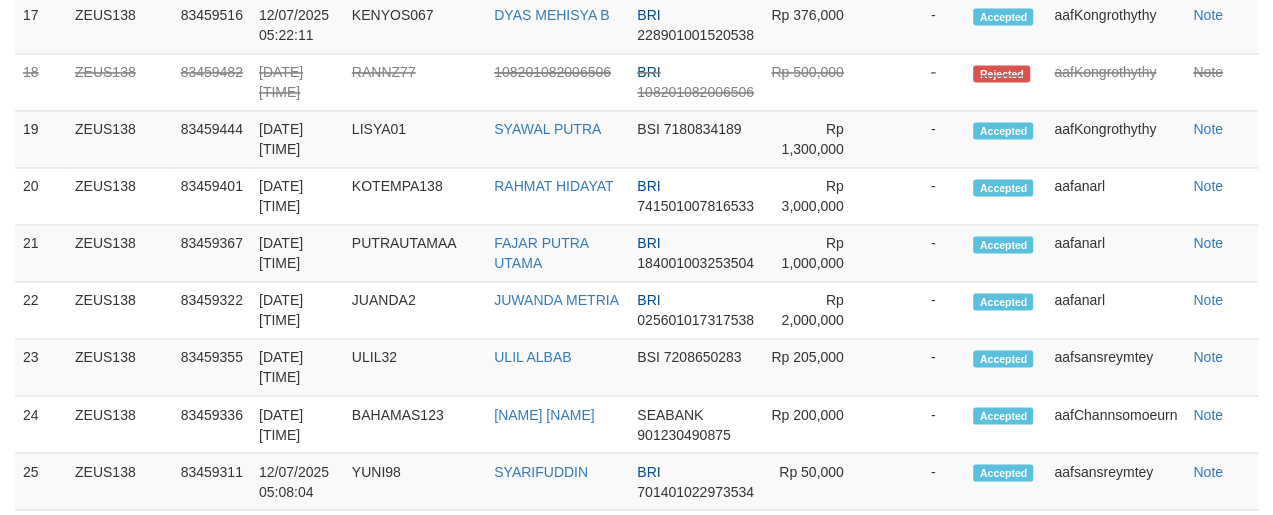 scroll, scrollTop: 1894, scrollLeft: 0, axis: vertical 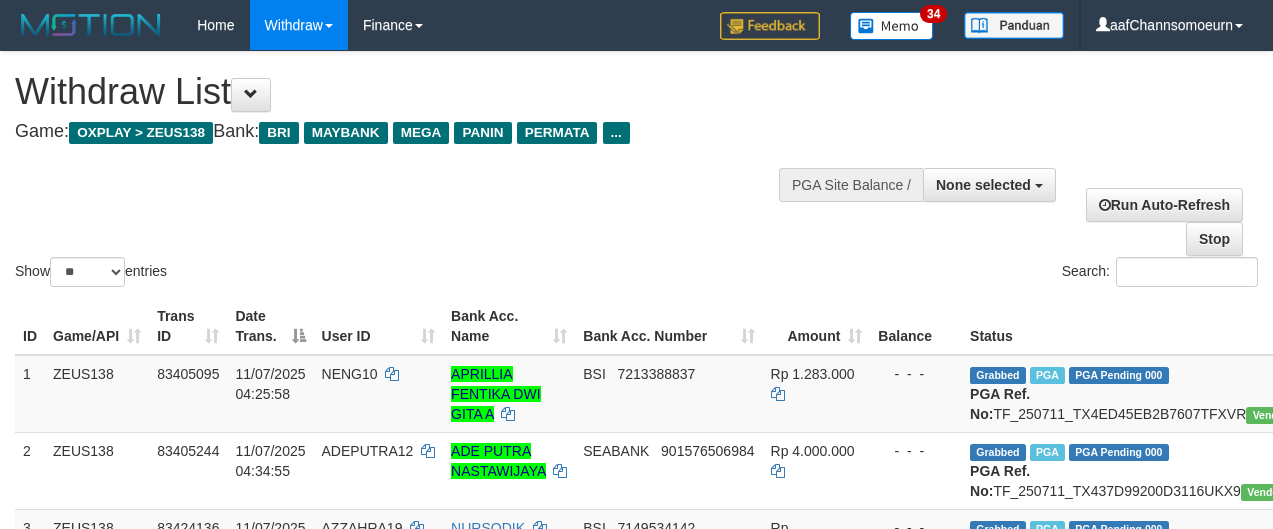 select 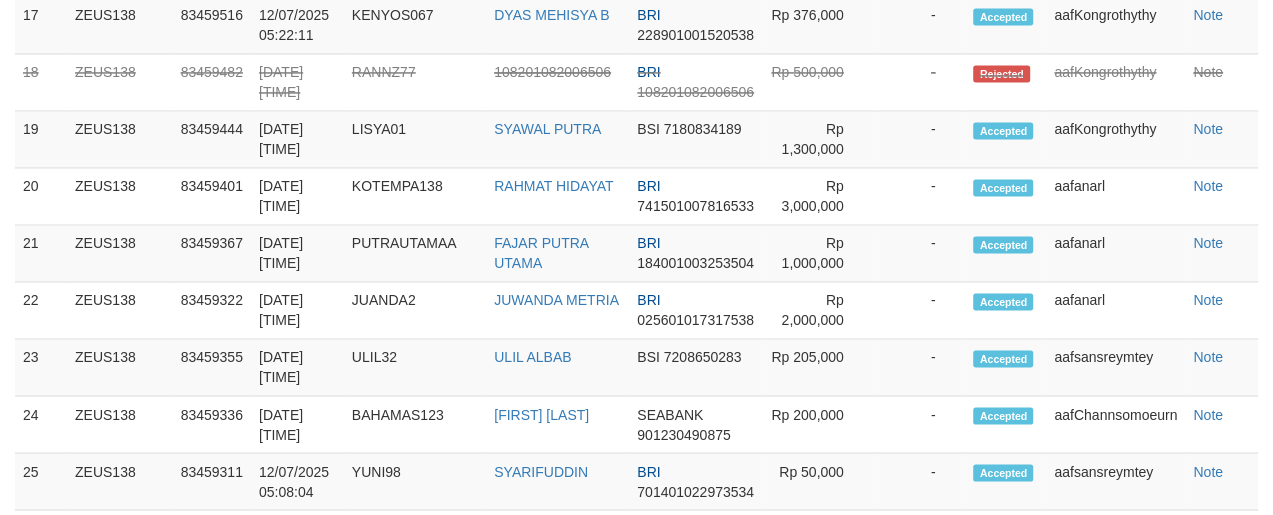 scroll, scrollTop: 1894, scrollLeft: 0, axis: vertical 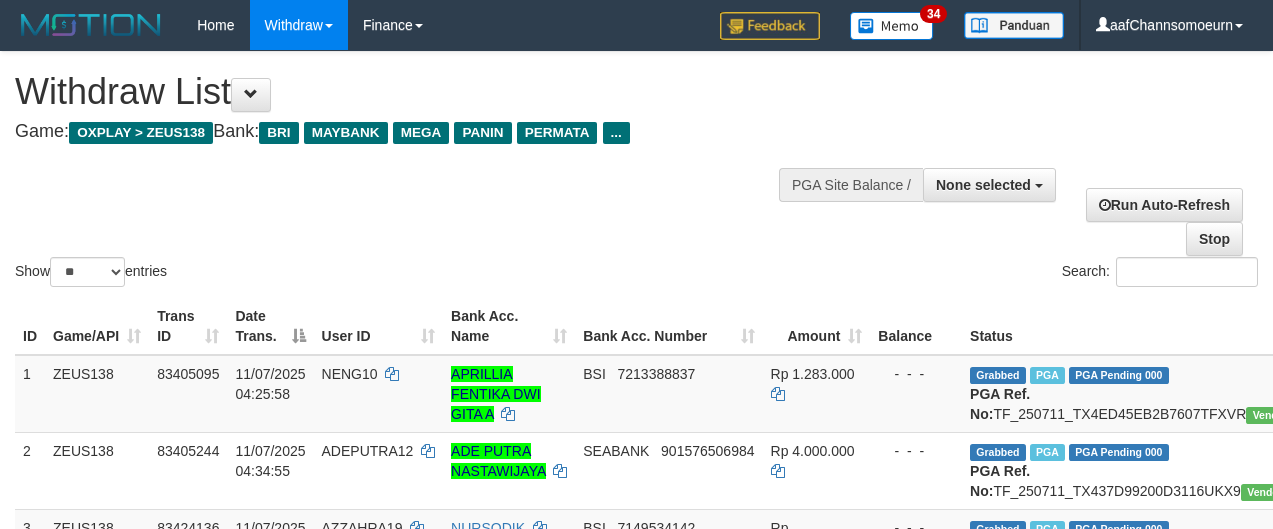 select 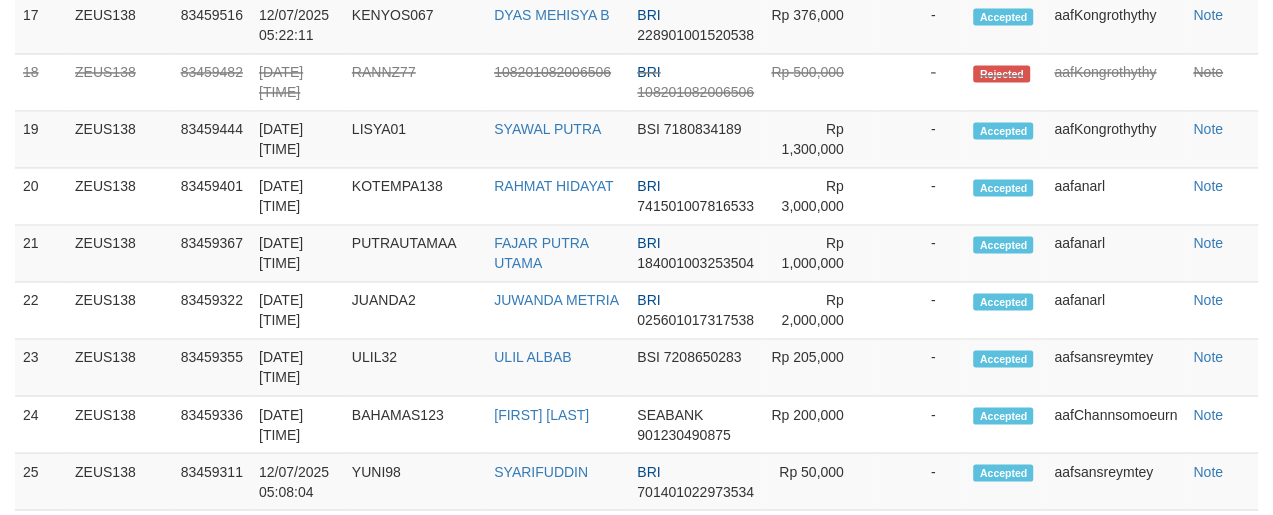 scroll, scrollTop: 1894, scrollLeft: 0, axis: vertical 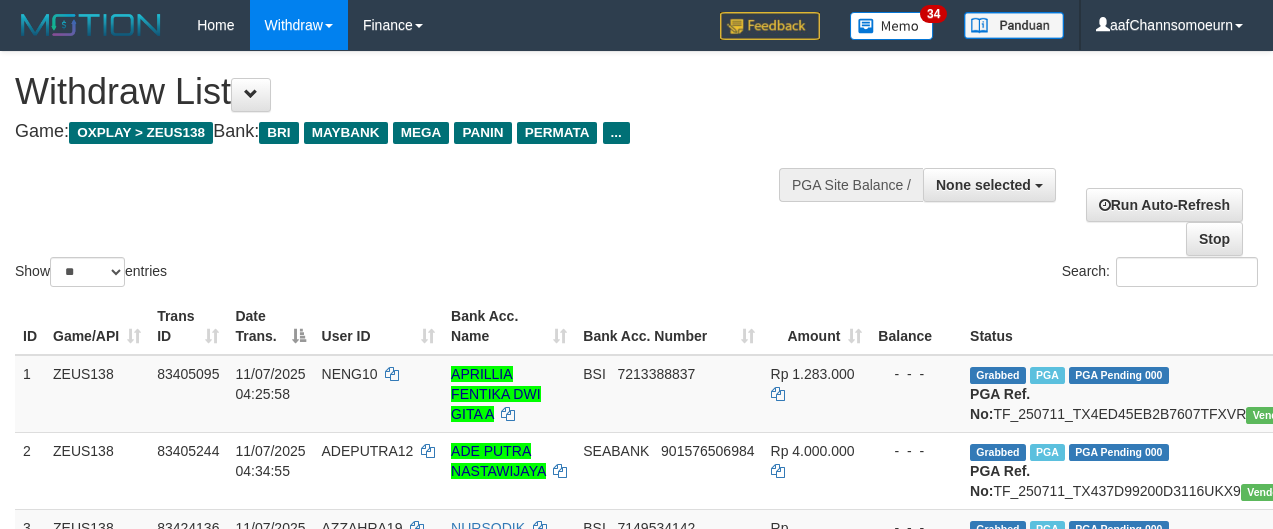 select 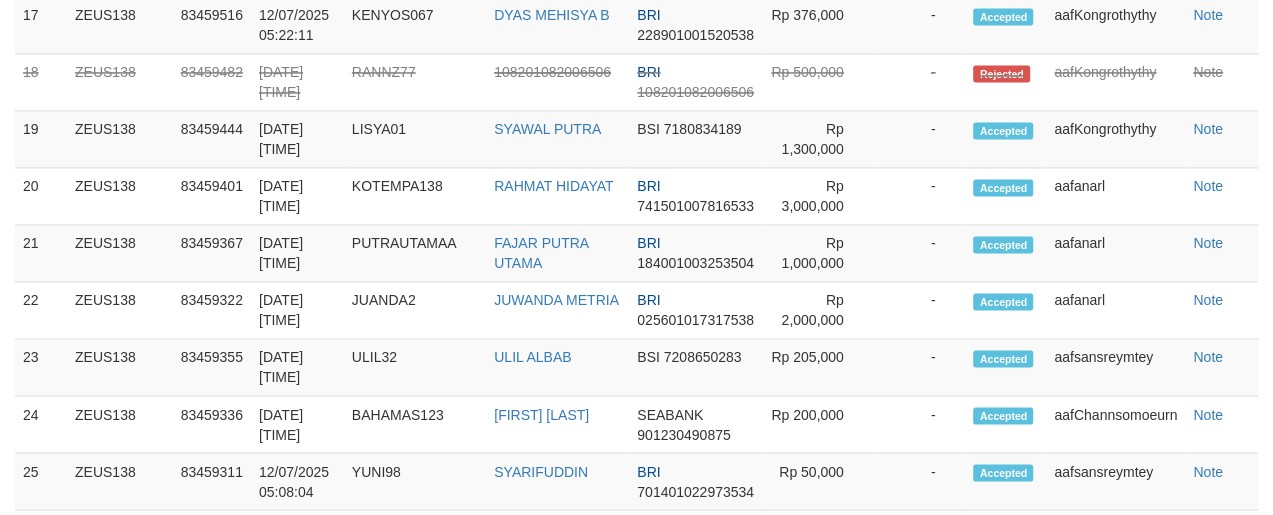 scroll, scrollTop: 1894, scrollLeft: 0, axis: vertical 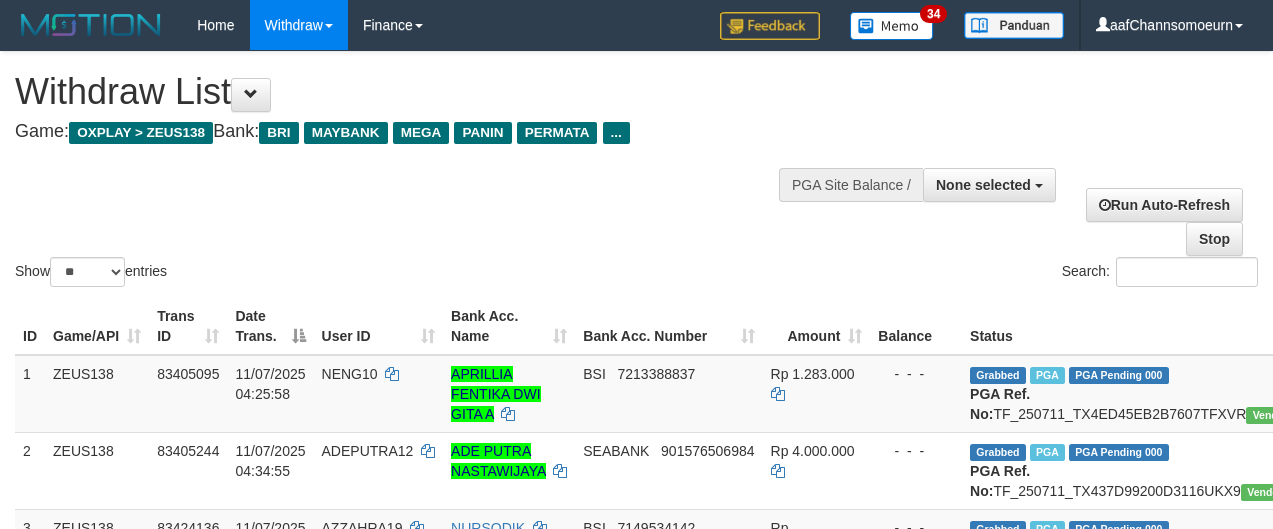 select 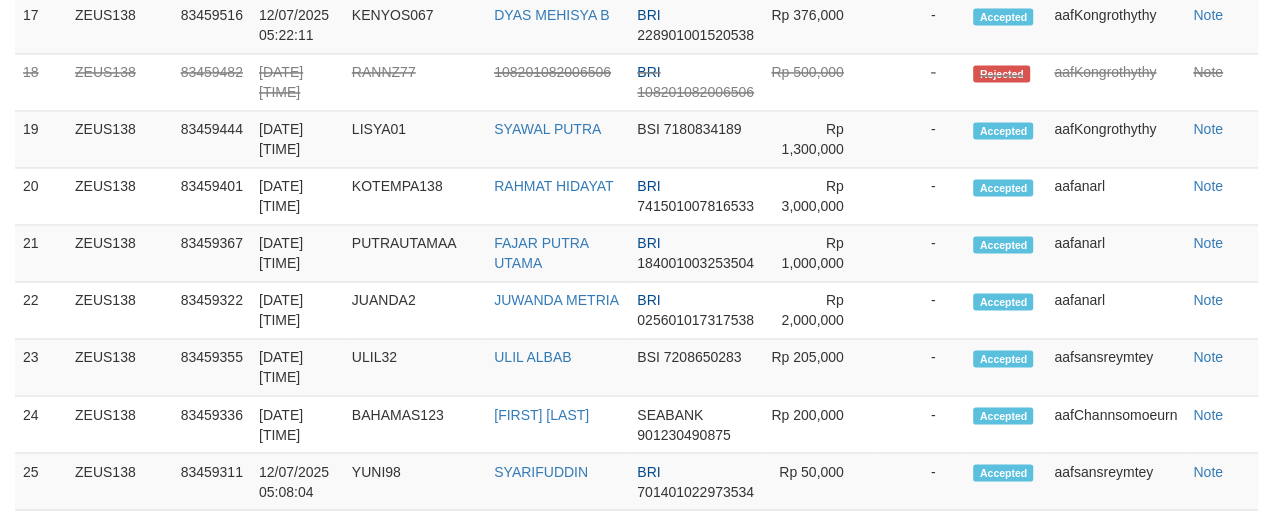 scroll, scrollTop: 1894, scrollLeft: 0, axis: vertical 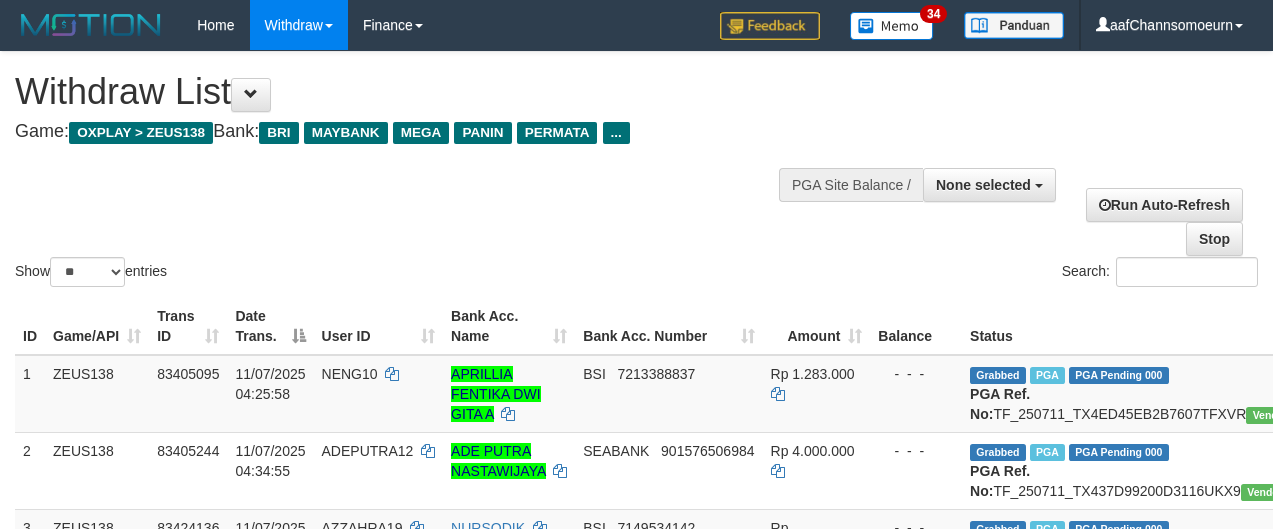 select 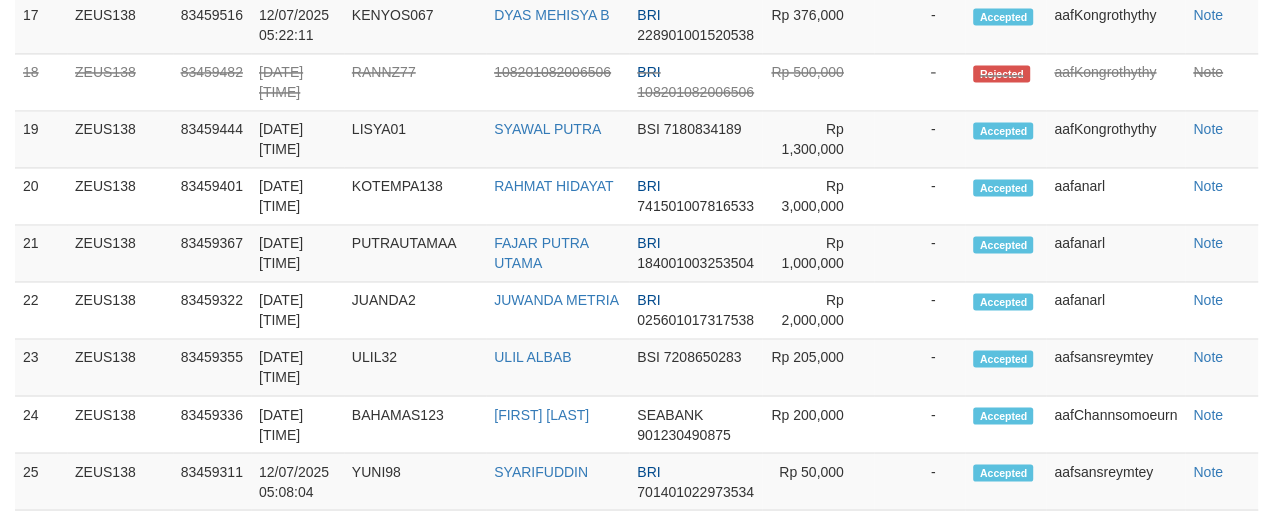 scroll, scrollTop: 1894, scrollLeft: 0, axis: vertical 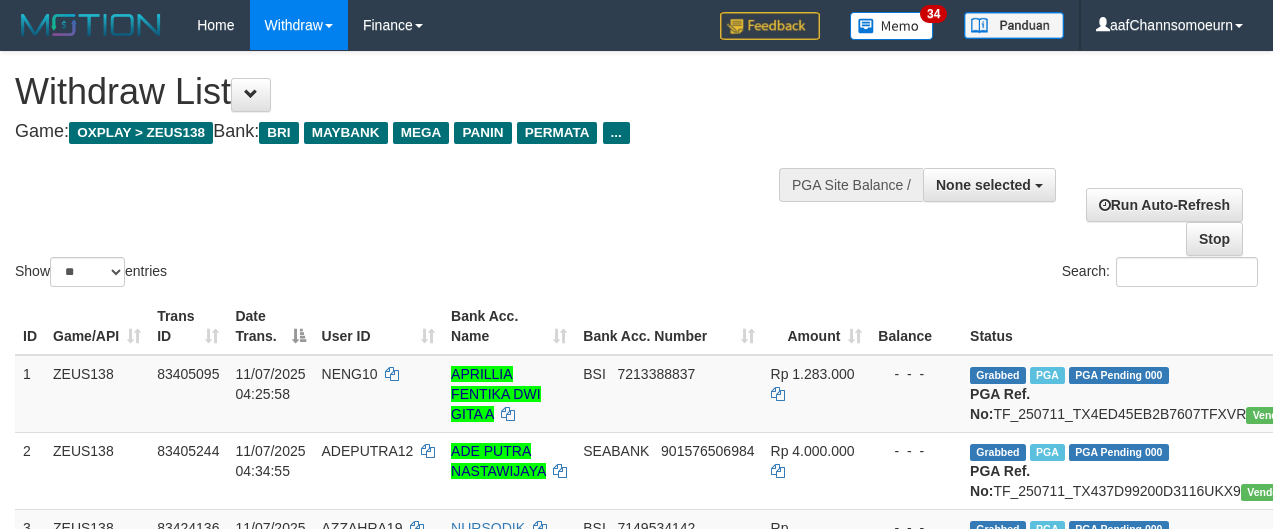 select 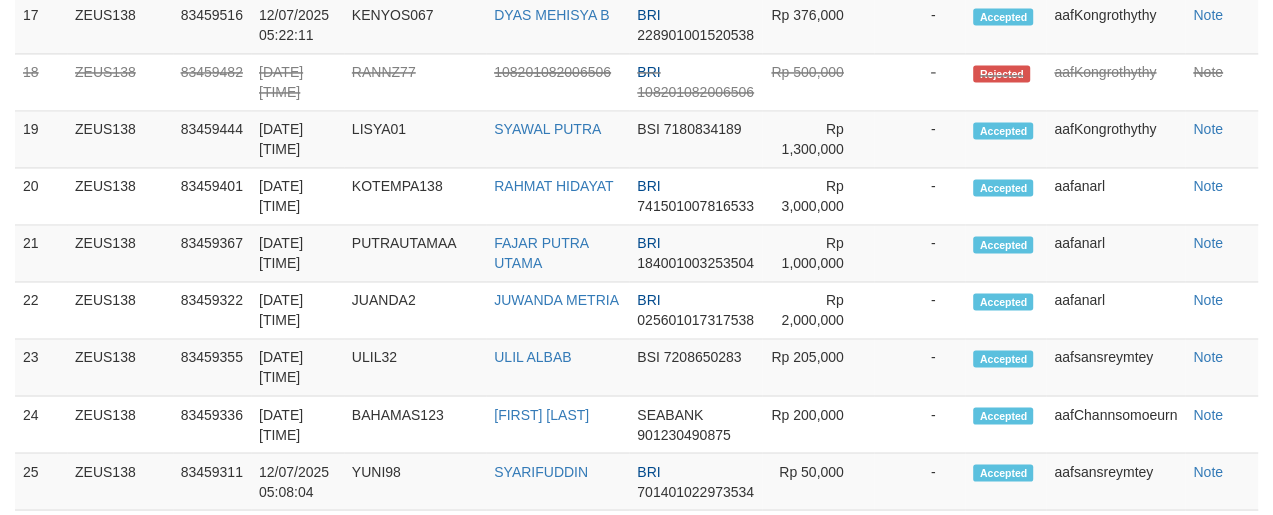 scroll, scrollTop: 1894, scrollLeft: 0, axis: vertical 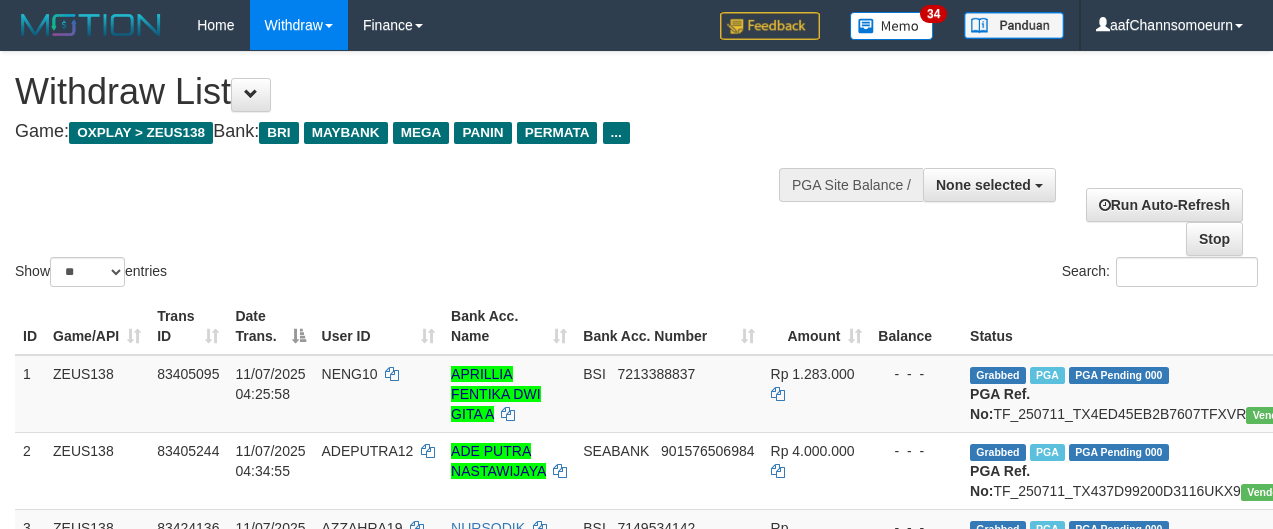 select 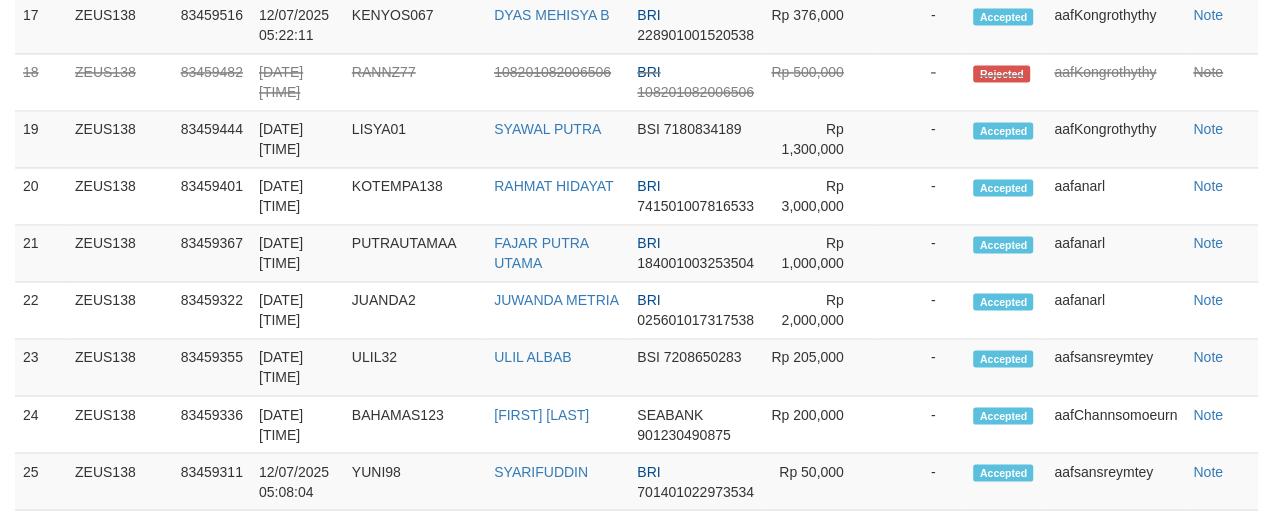 scroll, scrollTop: 1894, scrollLeft: 0, axis: vertical 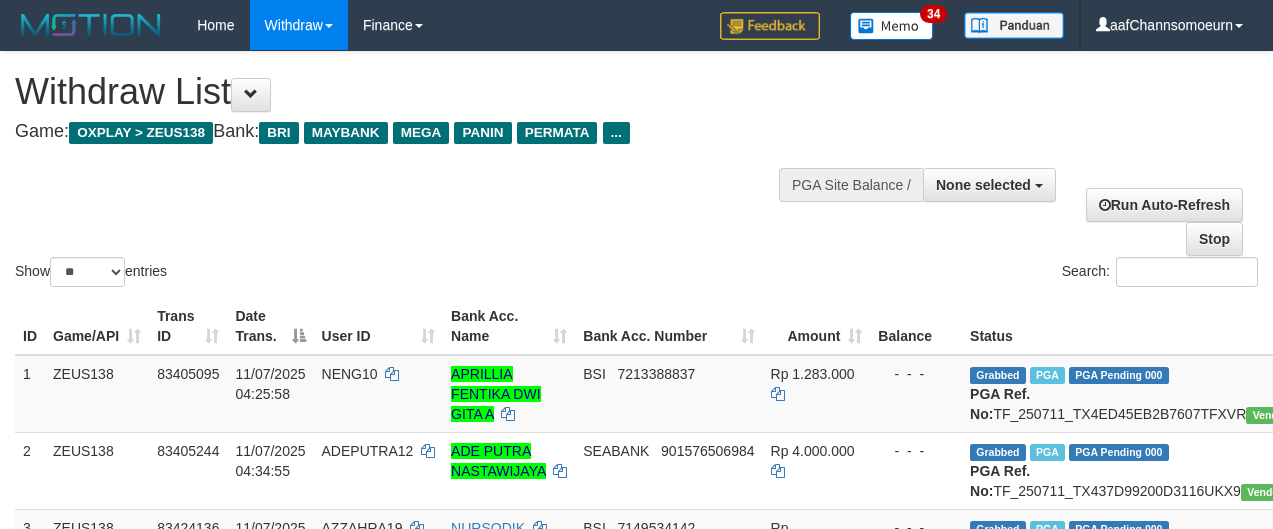 select 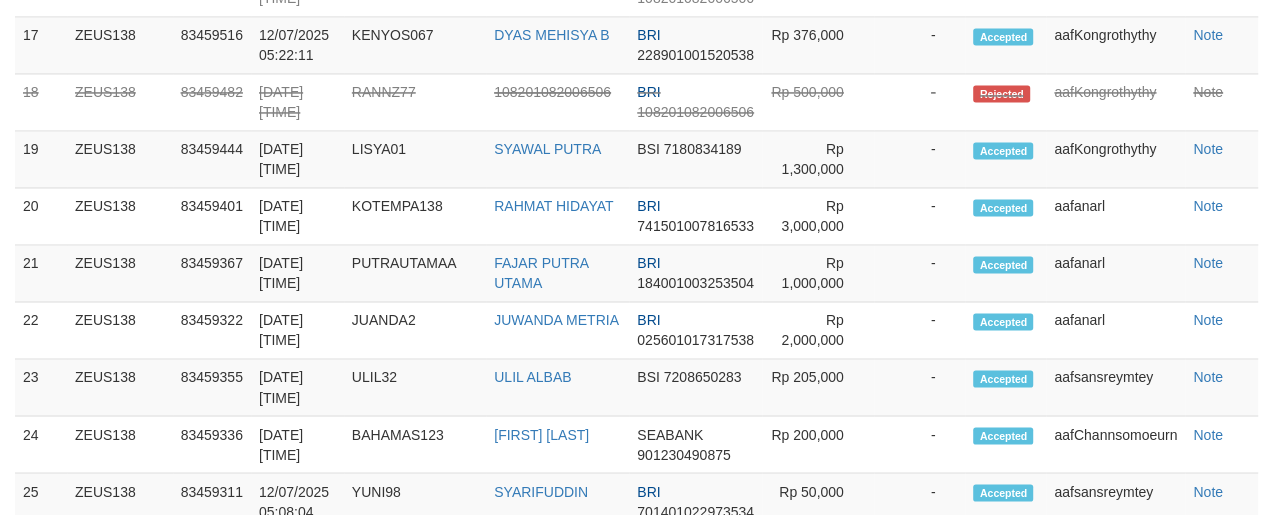scroll, scrollTop: 1894, scrollLeft: 0, axis: vertical 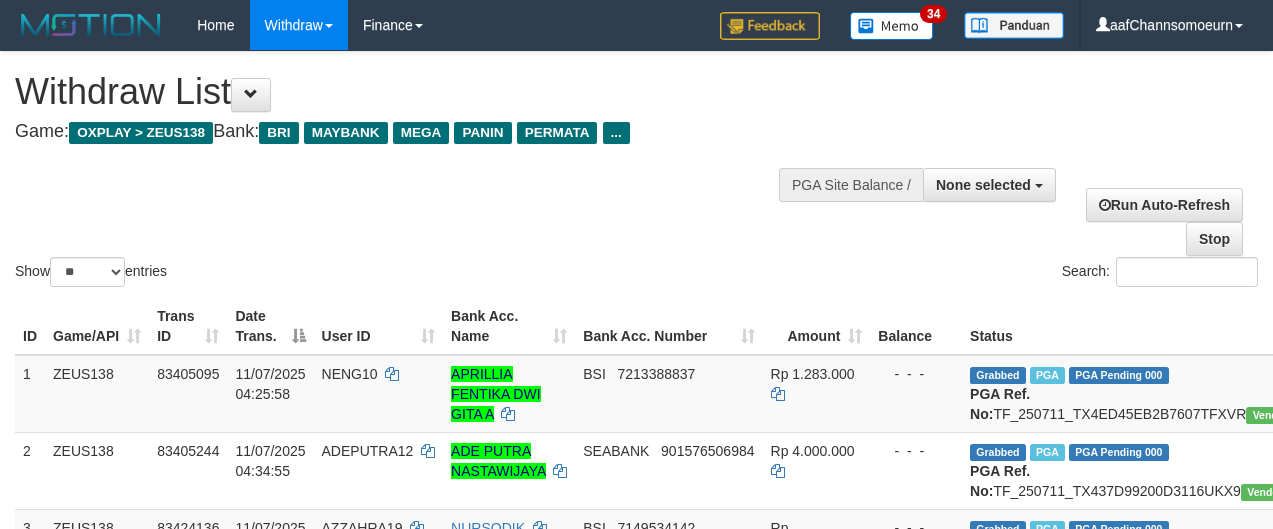 select 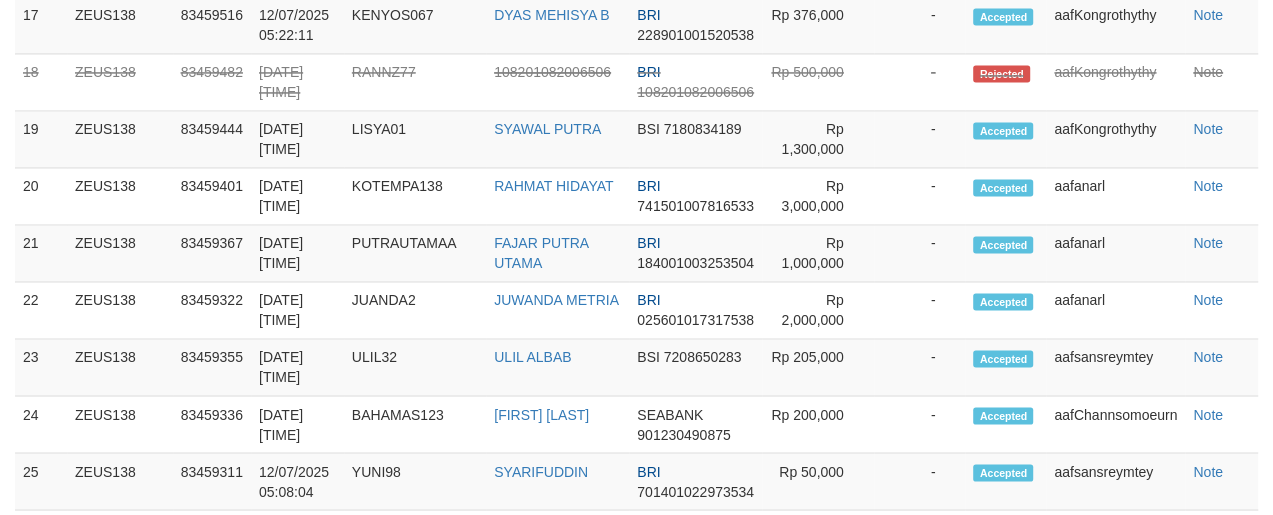 scroll, scrollTop: 1894, scrollLeft: 0, axis: vertical 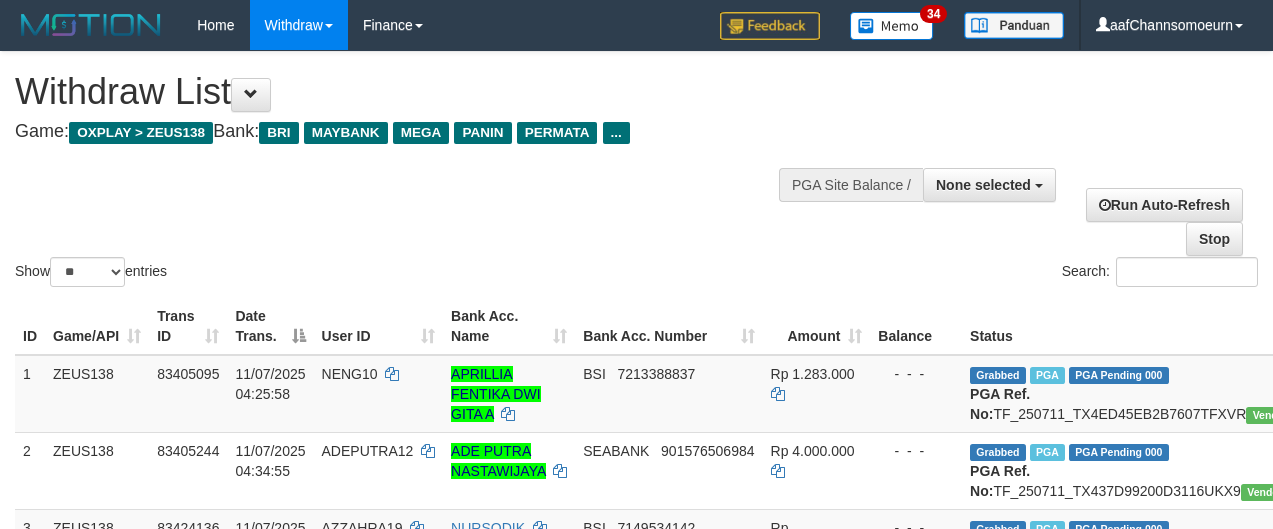 select 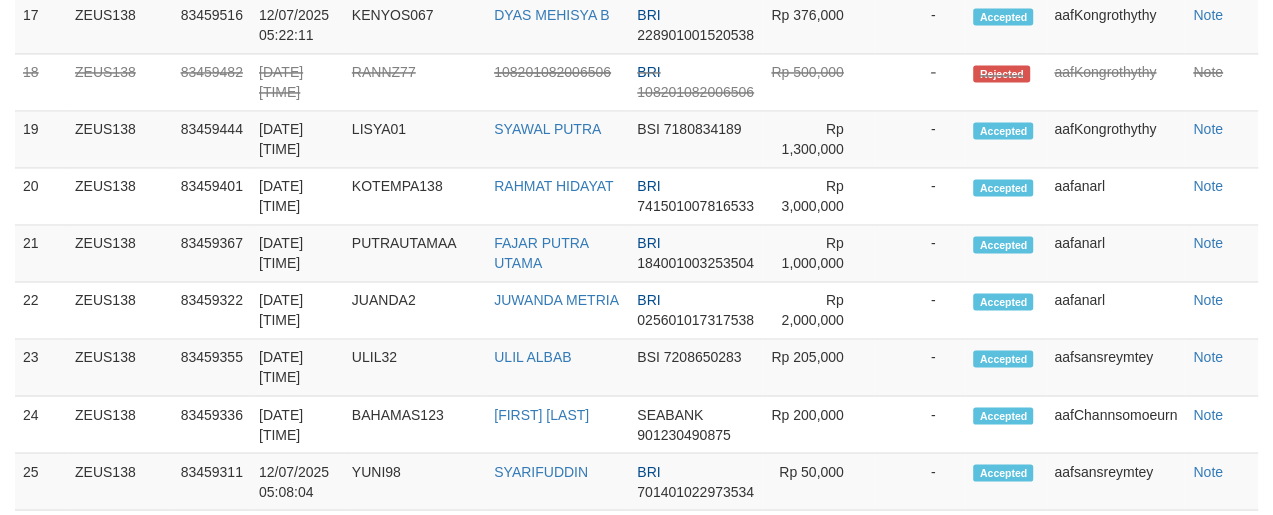 scroll, scrollTop: 1894, scrollLeft: 0, axis: vertical 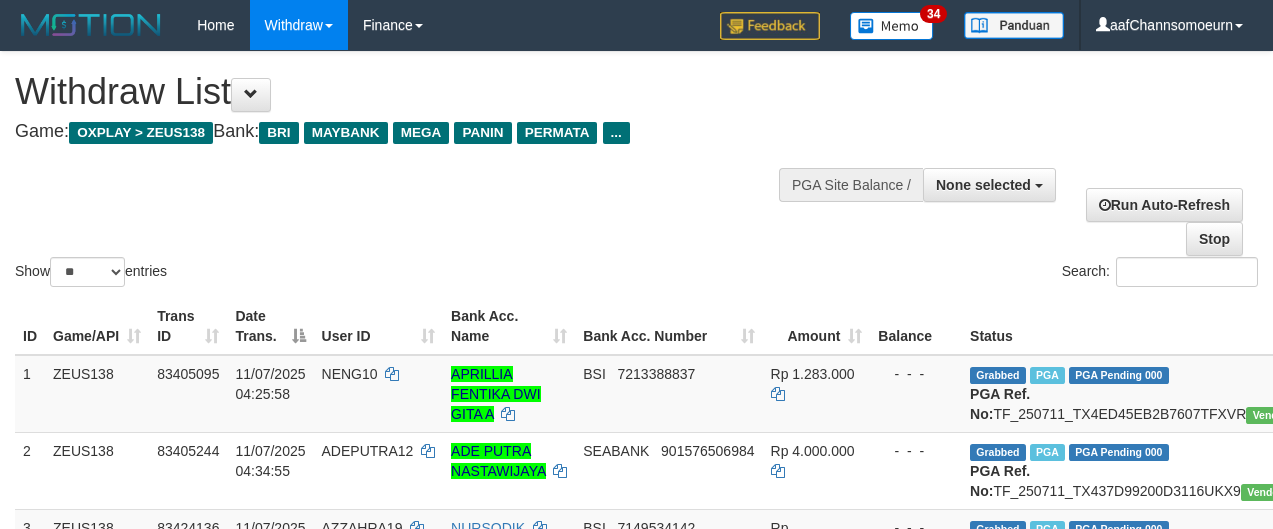 select 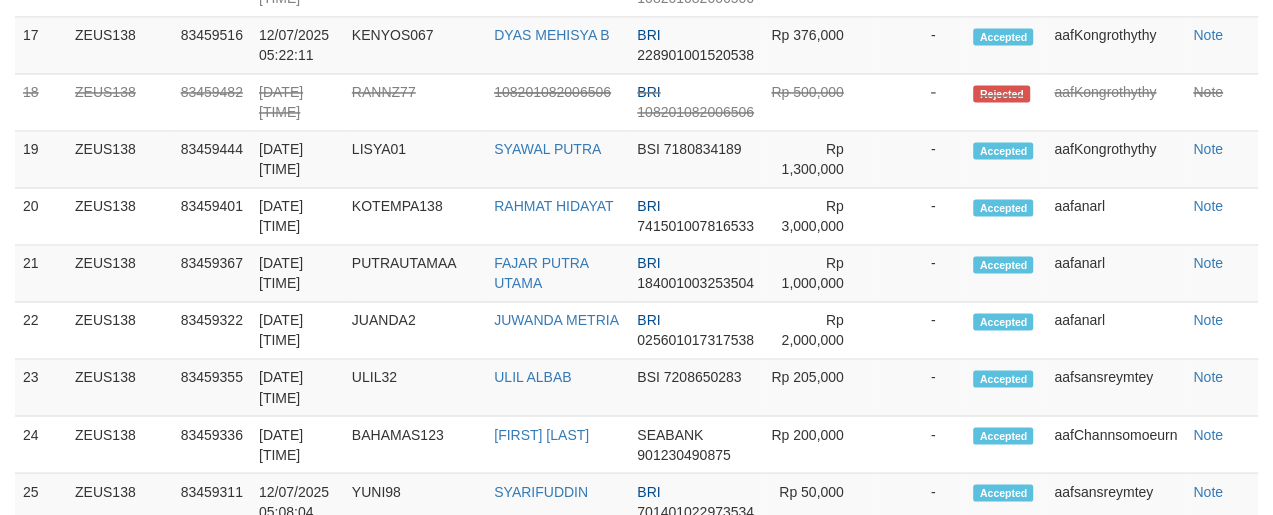 scroll, scrollTop: 1894, scrollLeft: 0, axis: vertical 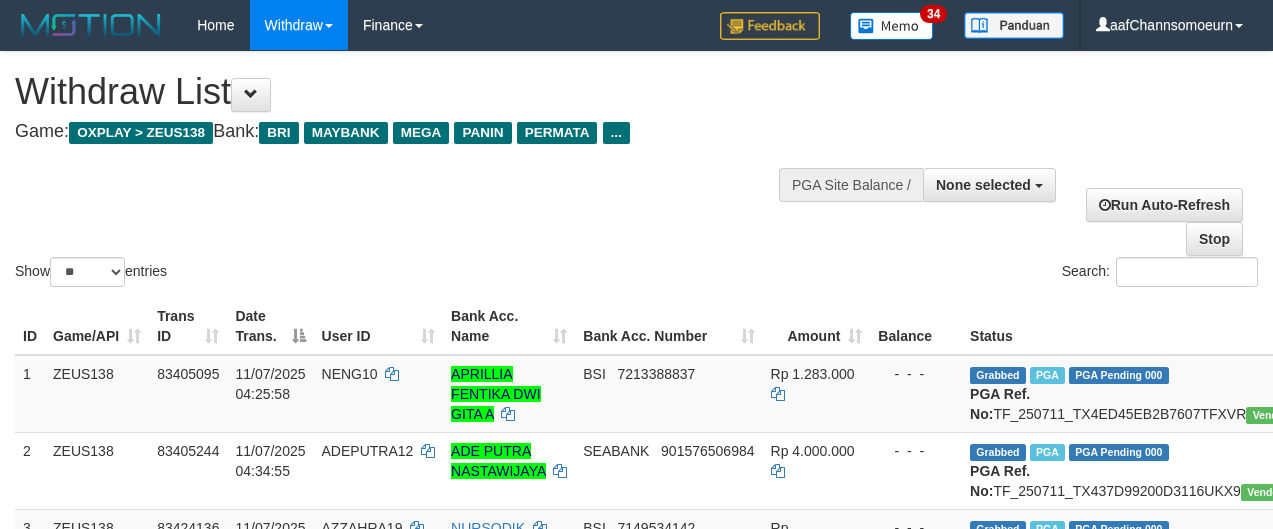 select 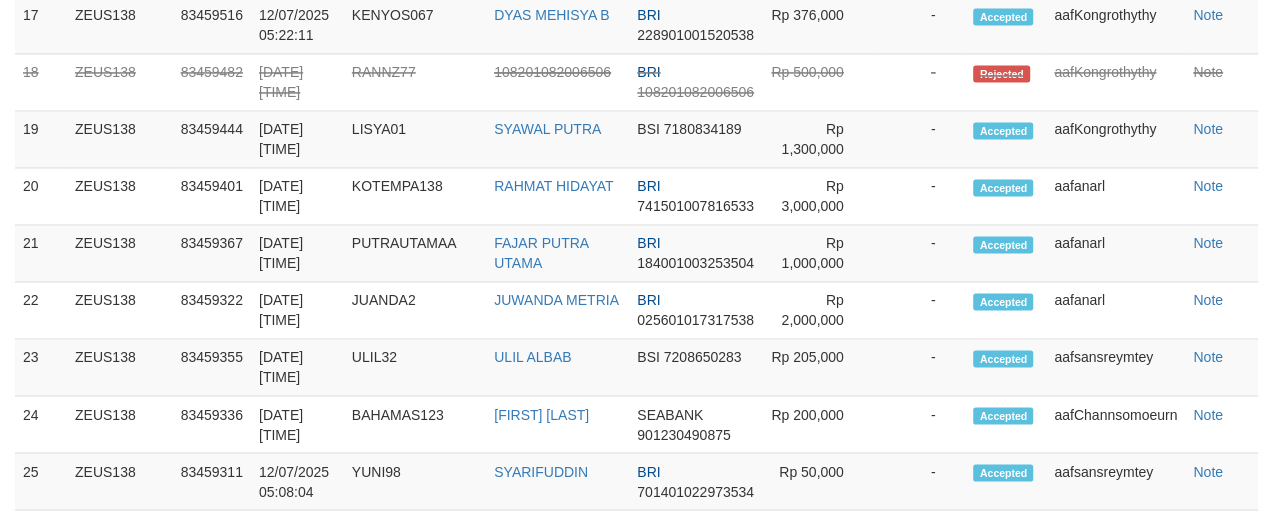 scroll, scrollTop: 1894, scrollLeft: 0, axis: vertical 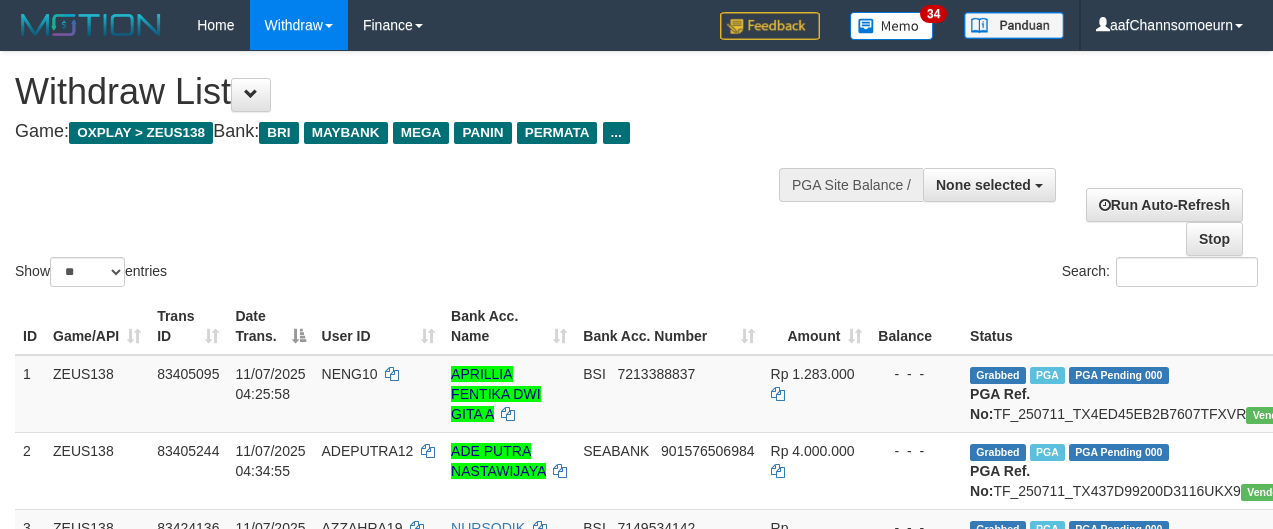 select 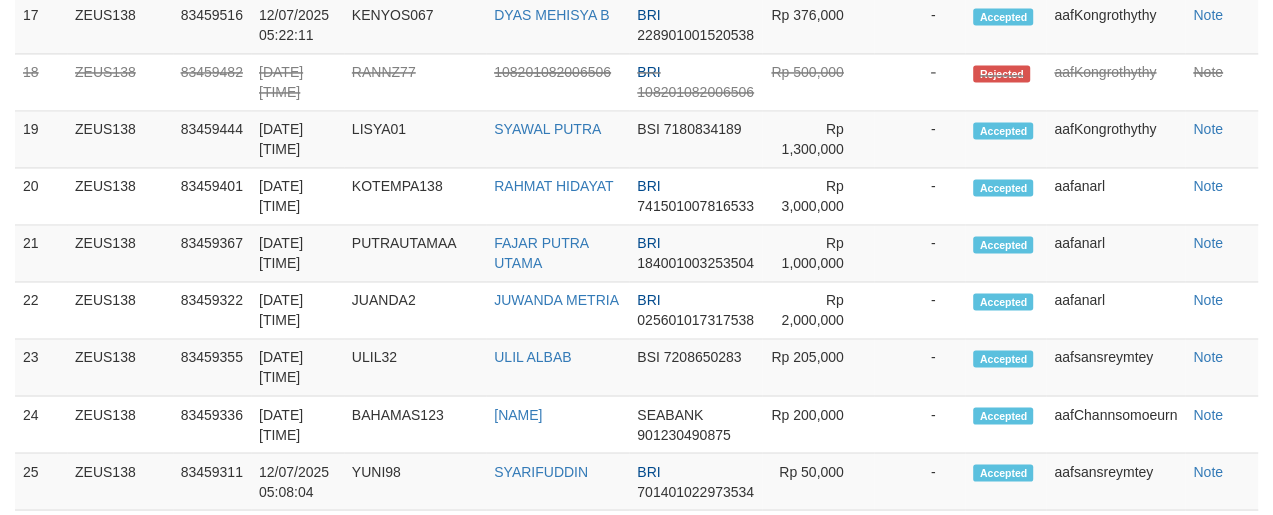 scroll, scrollTop: 1894, scrollLeft: 0, axis: vertical 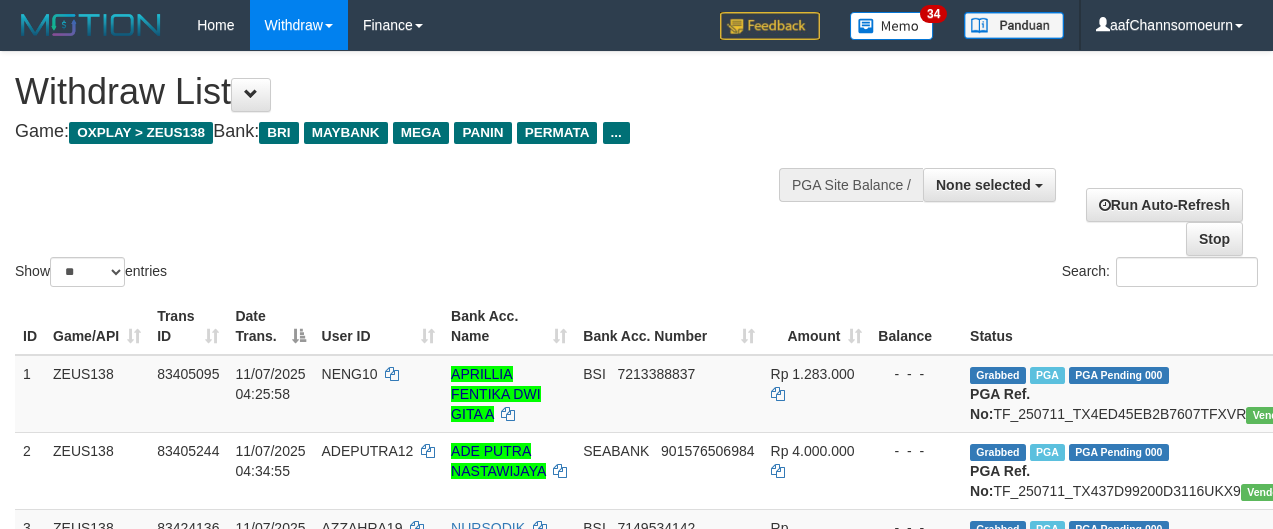 select 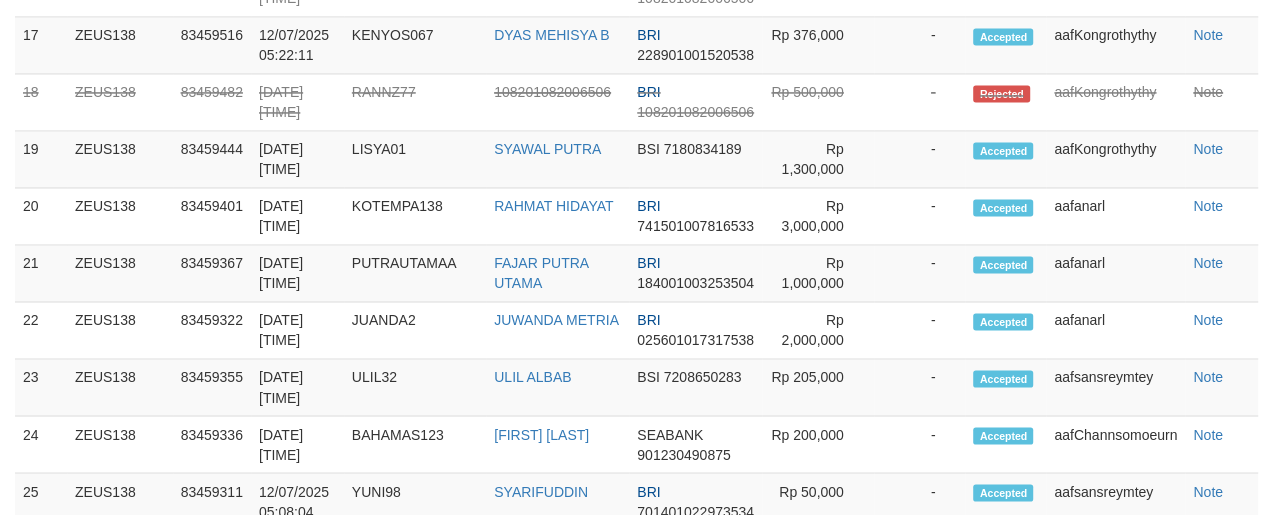 scroll, scrollTop: 1894, scrollLeft: 0, axis: vertical 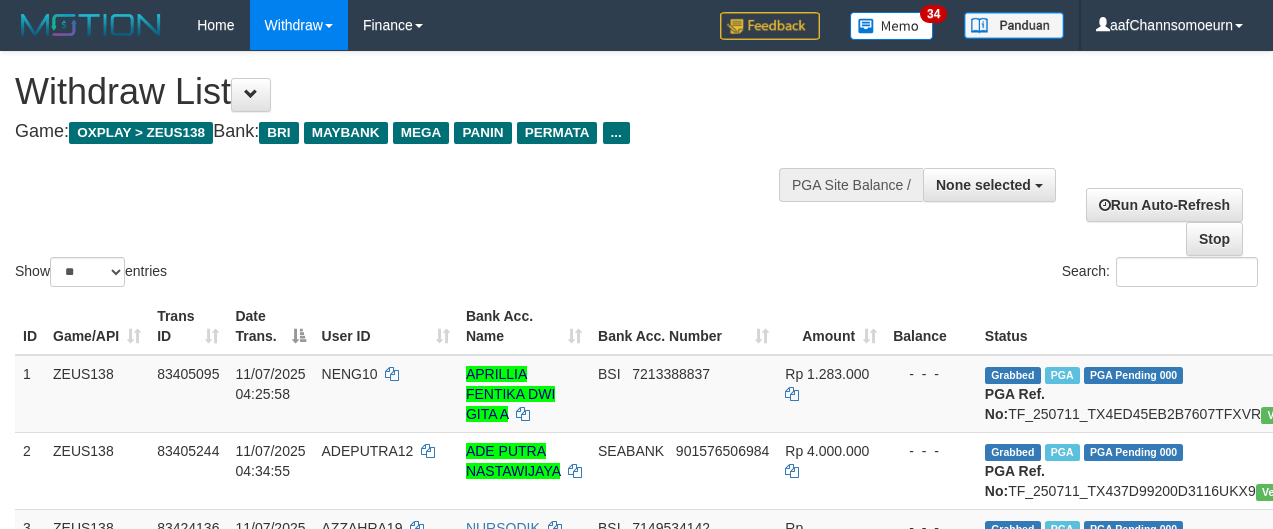 select 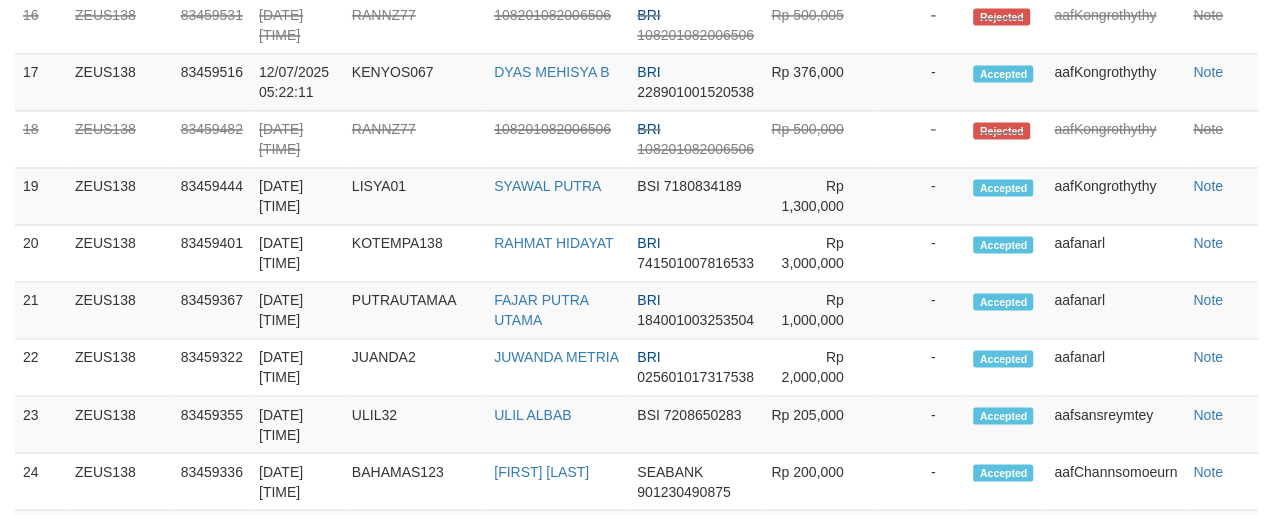 scroll, scrollTop: 1894, scrollLeft: 0, axis: vertical 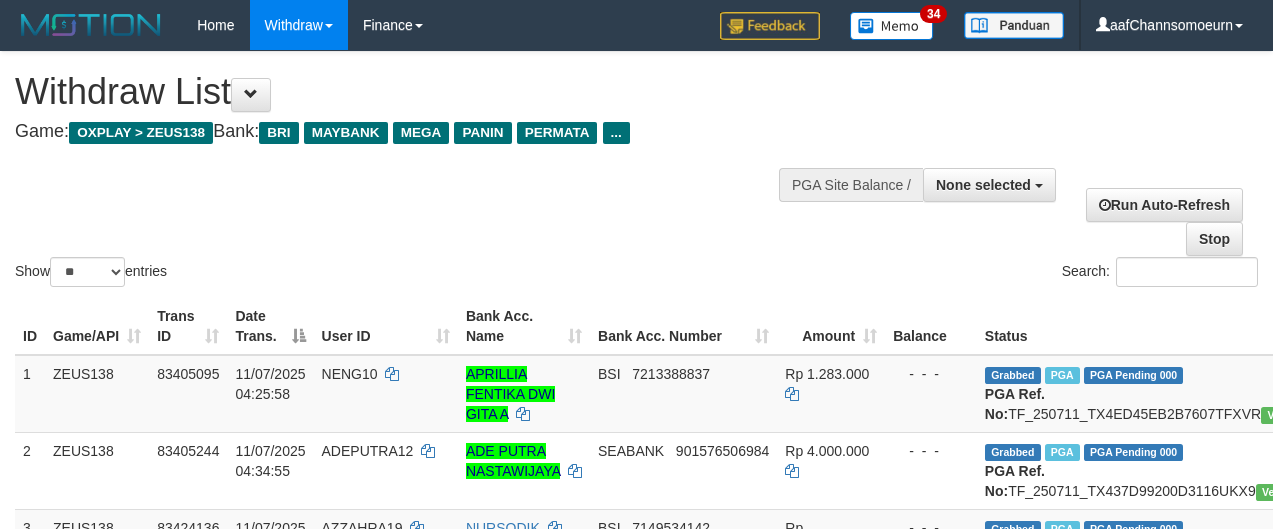 select 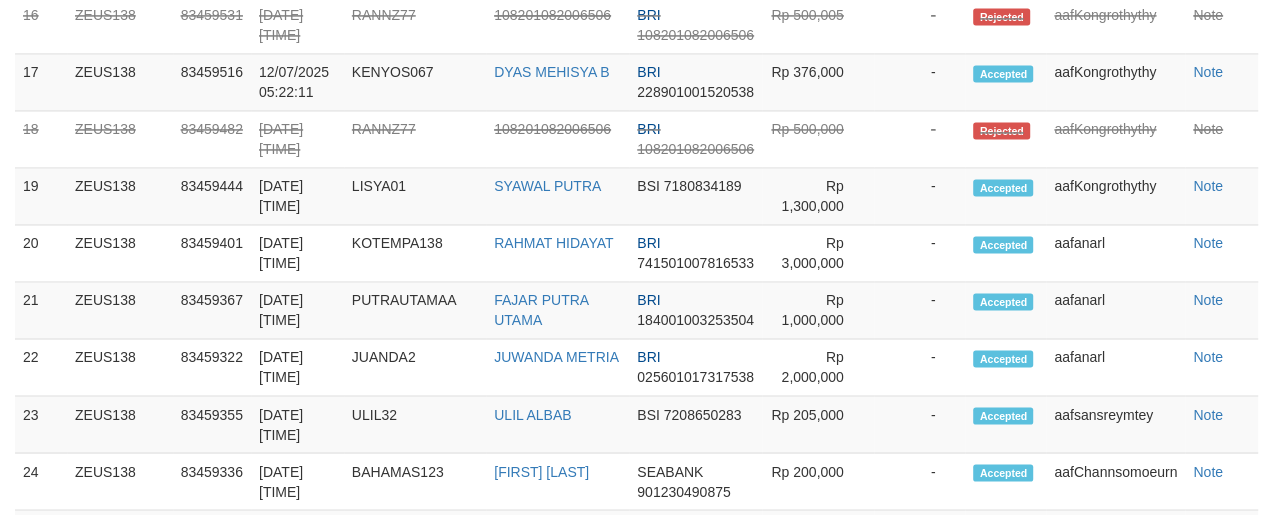scroll, scrollTop: 1894, scrollLeft: 0, axis: vertical 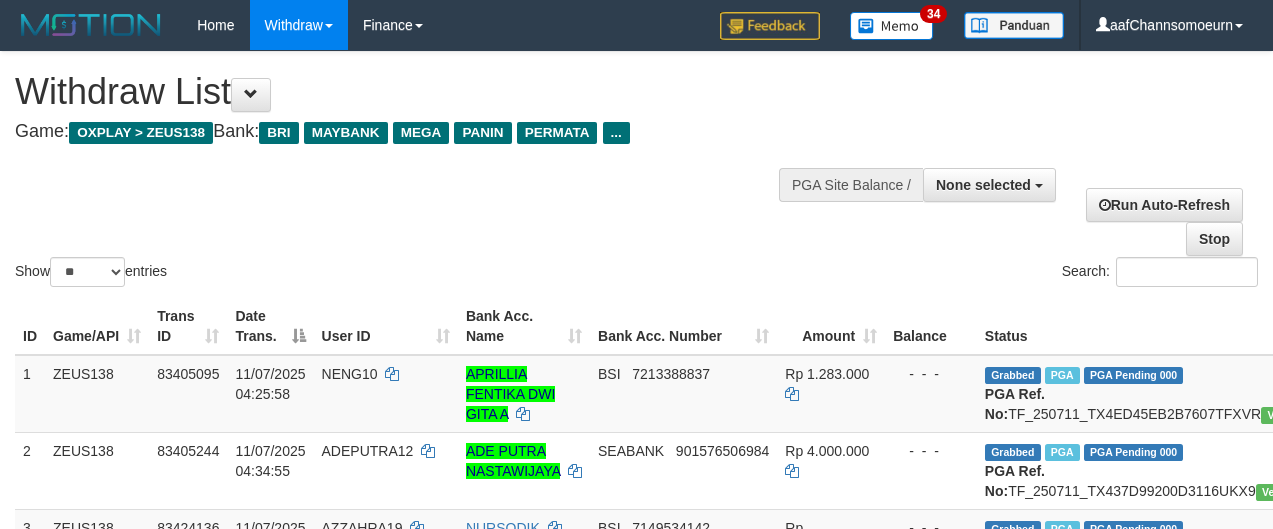 select 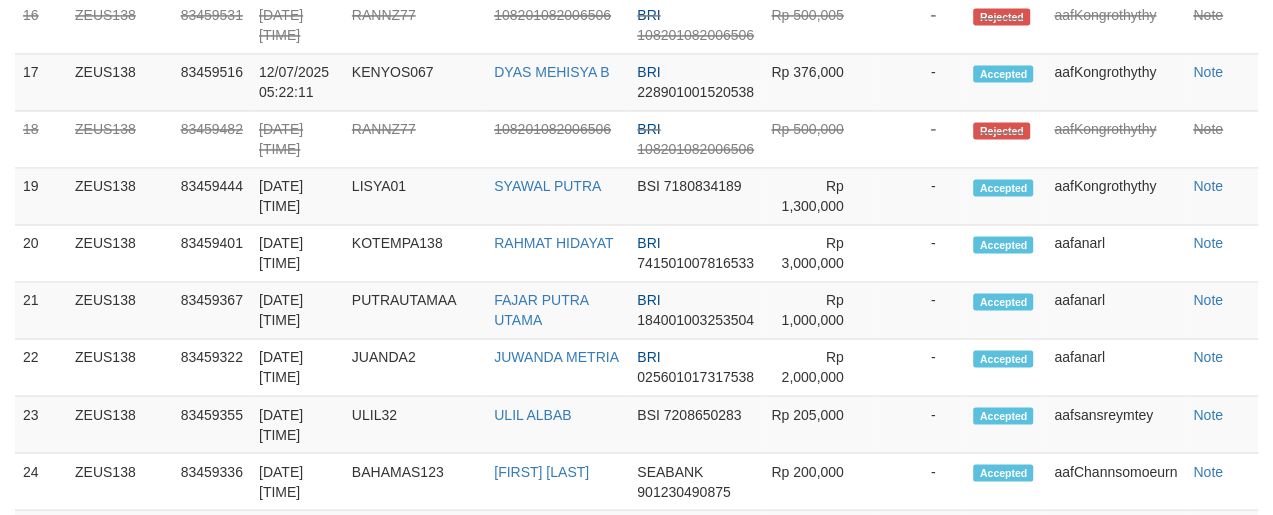 scroll, scrollTop: 1894, scrollLeft: 0, axis: vertical 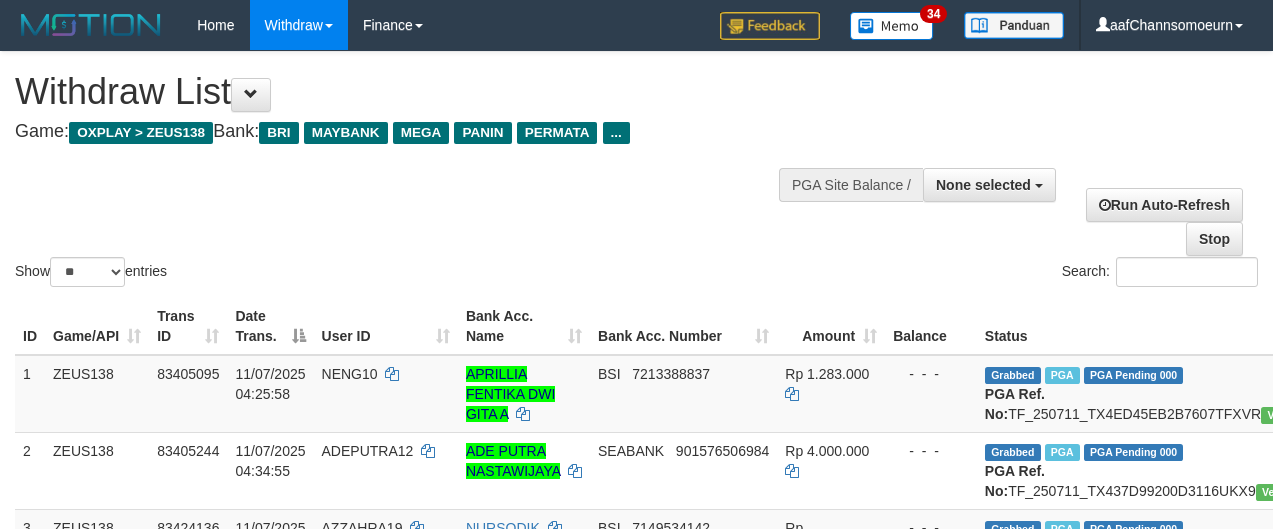 select 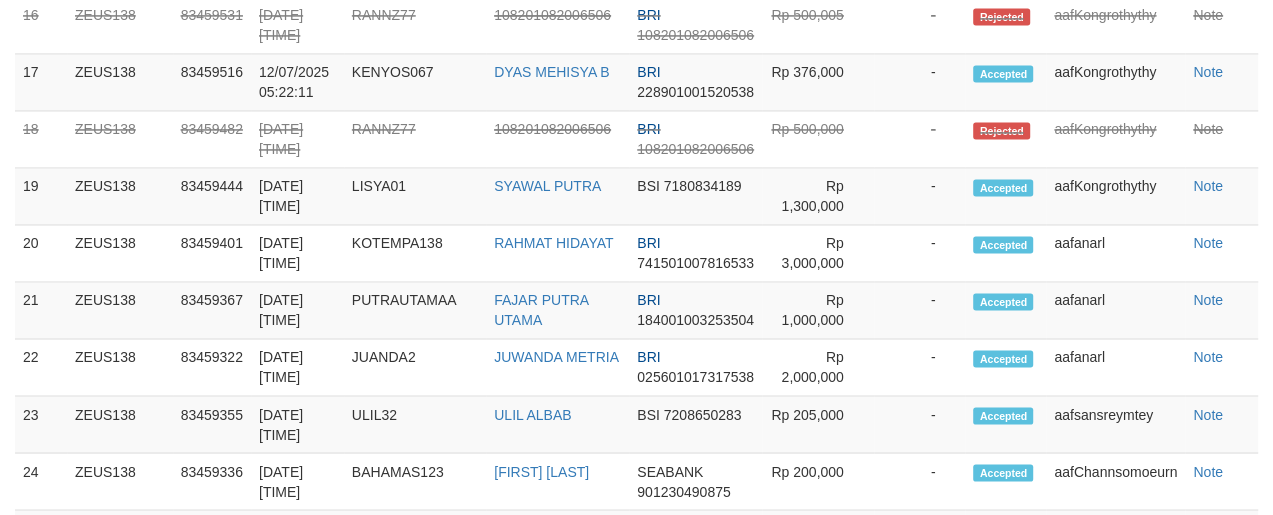 scroll, scrollTop: 1894, scrollLeft: 0, axis: vertical 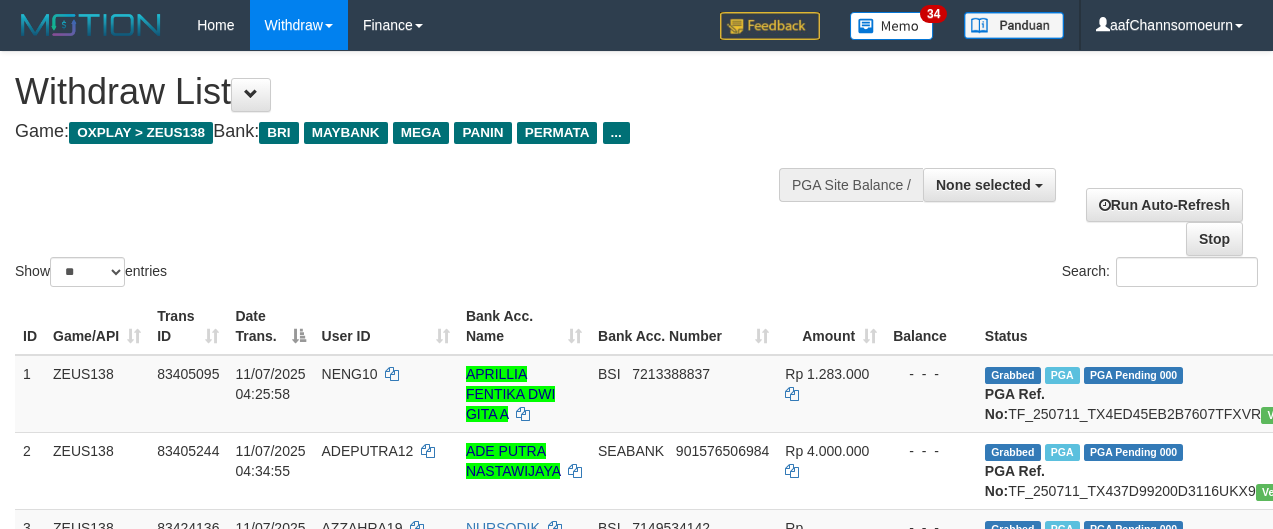select 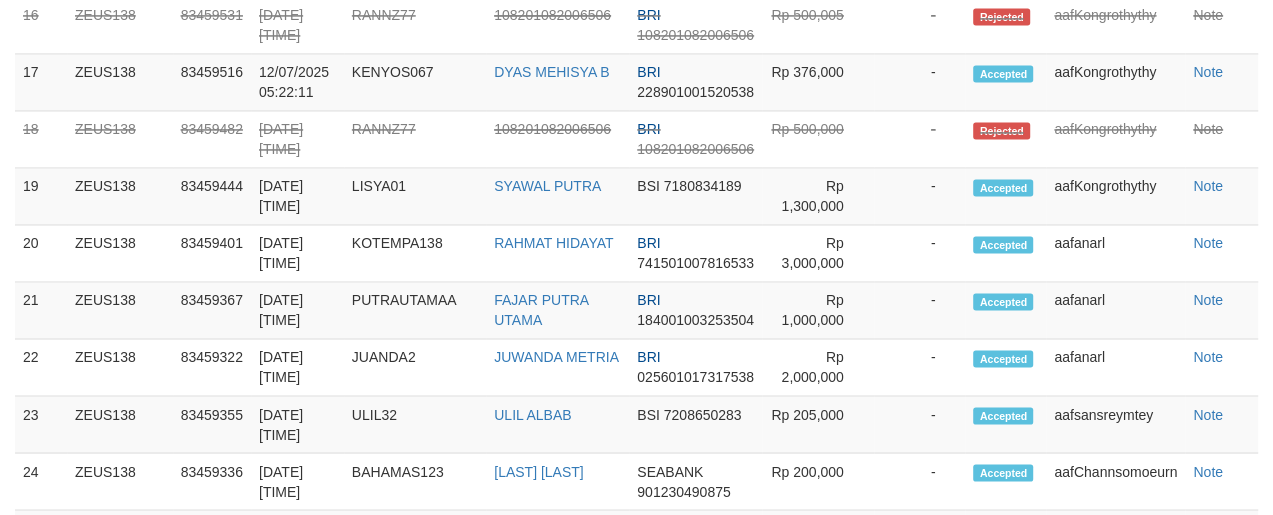 scroll, scrollTop: 1894, scrollLeft: 0, axis: vertical 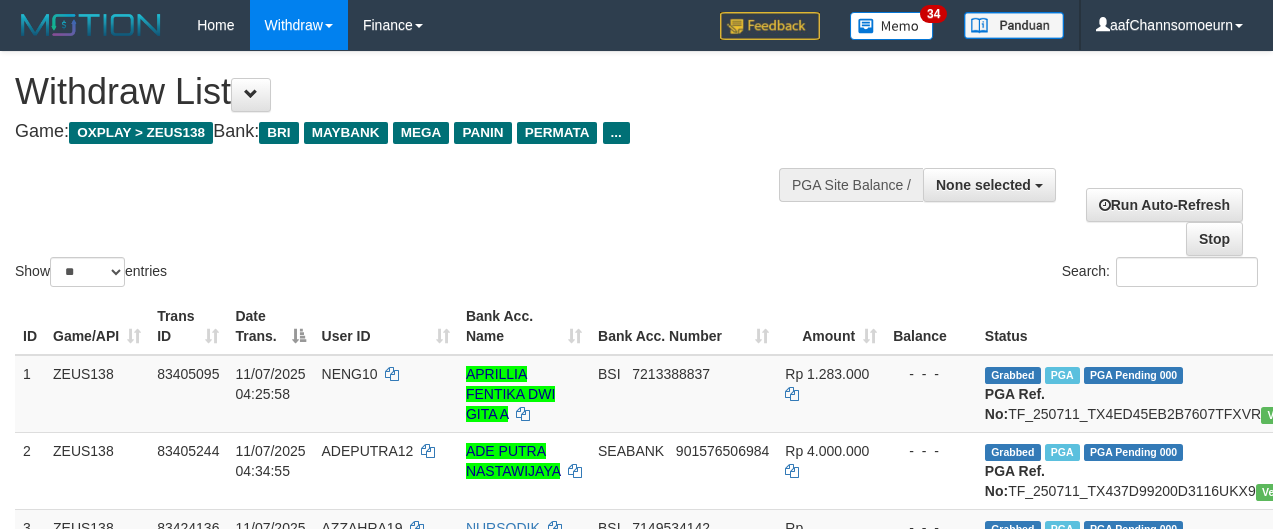 select 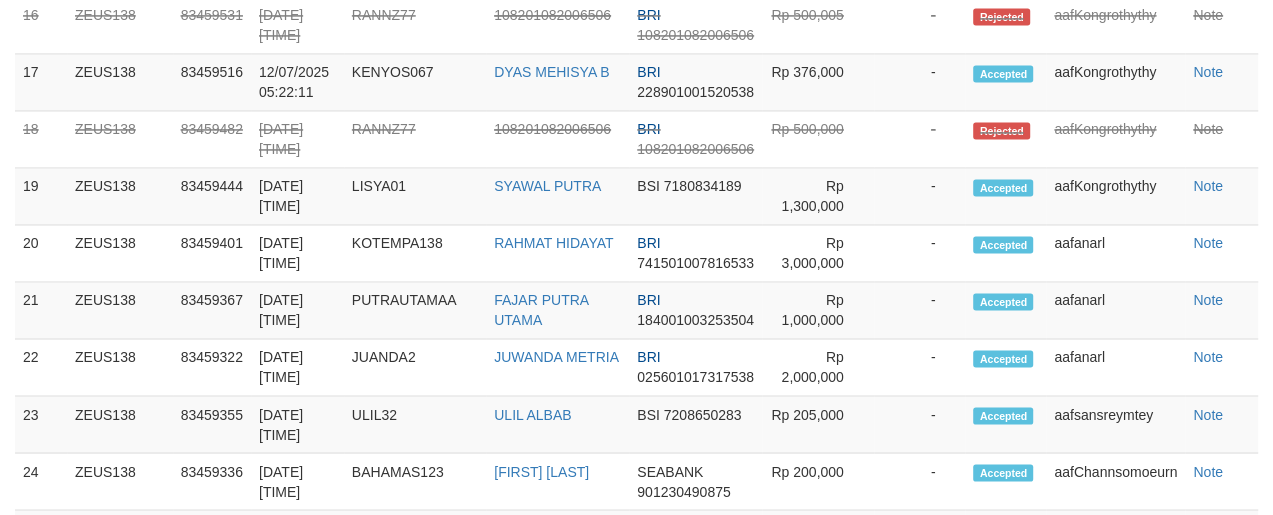 scroll, scrollTop: 1894, scrollLeft: 0, axis: vertical 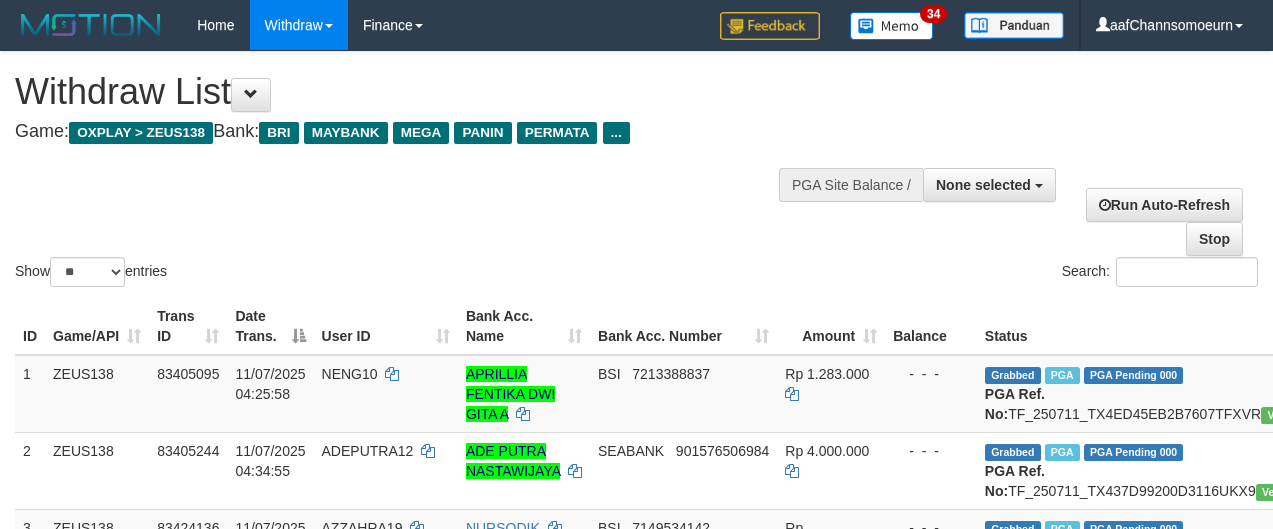 select 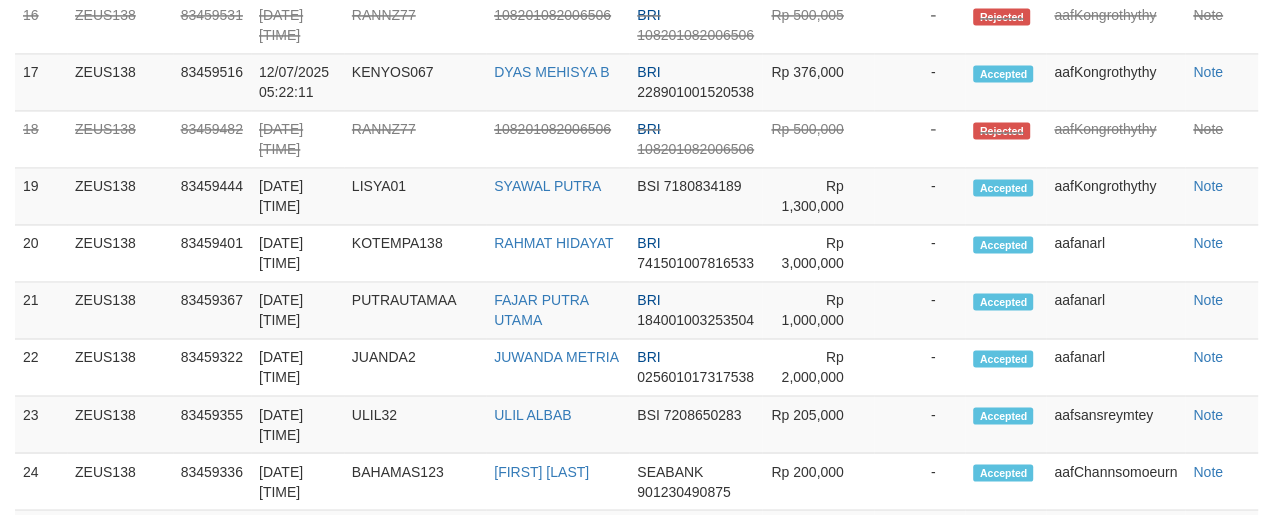 scroll, scrollTop: 1894, scrollLeft: 0, axis: vertical 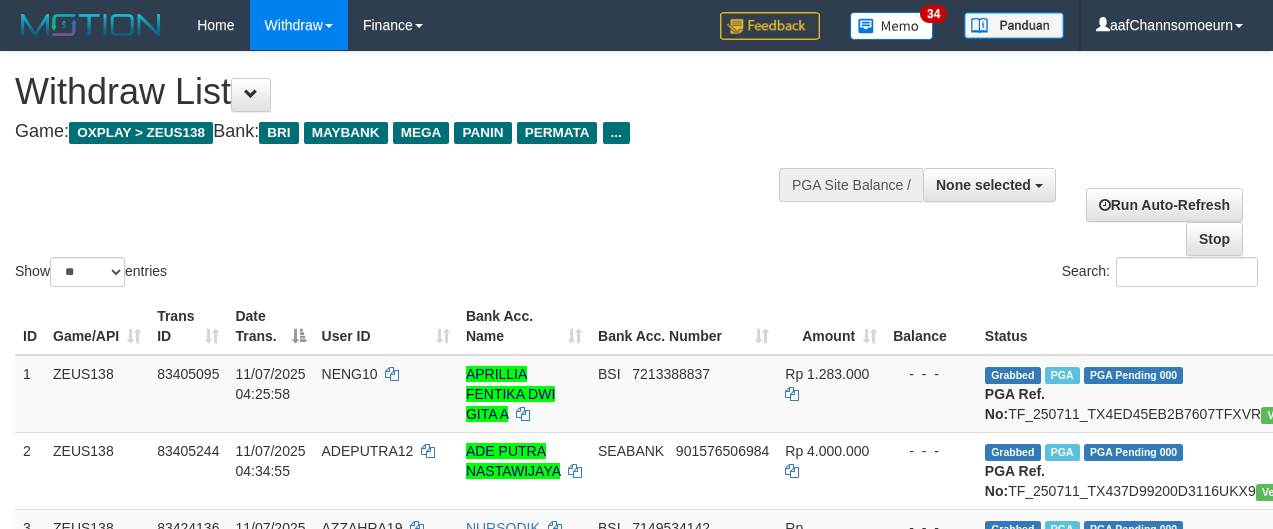 select 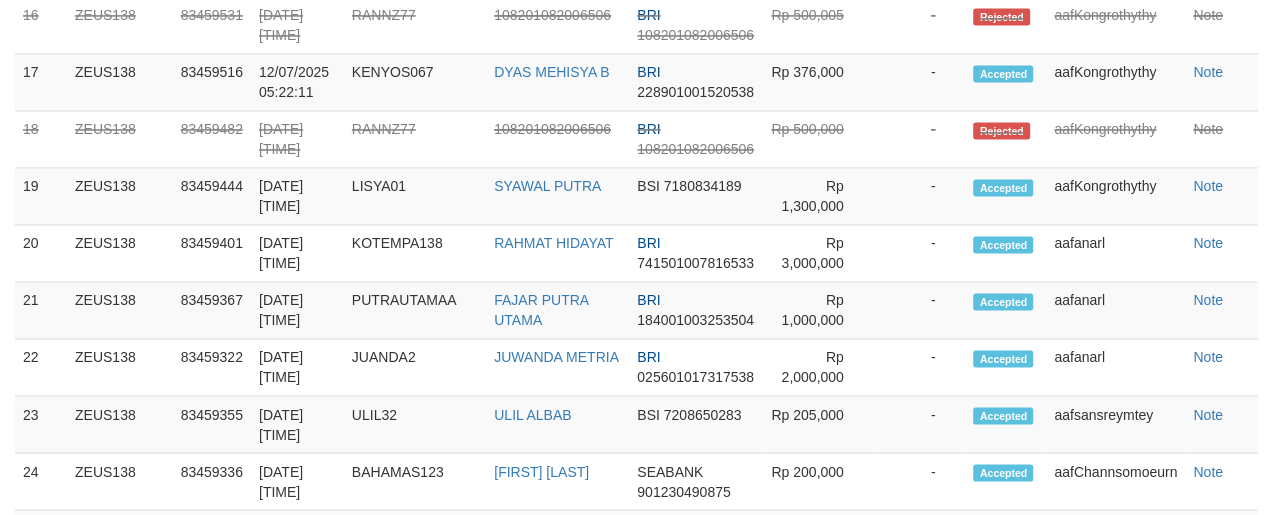 scroll, scrollTop: 1894, scrollLeft: 0, axis: vertical 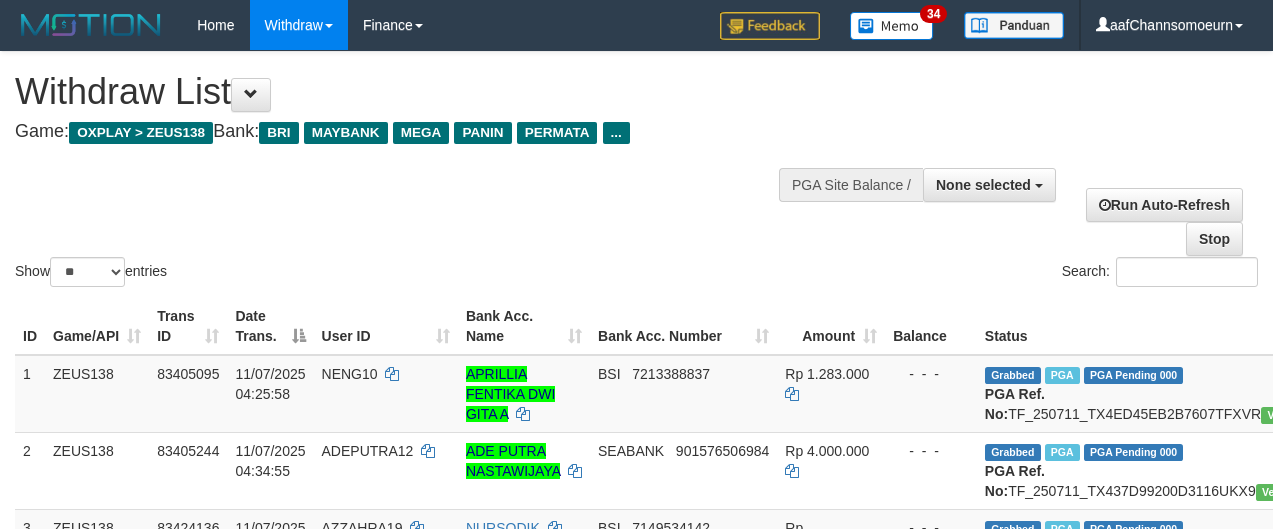 select 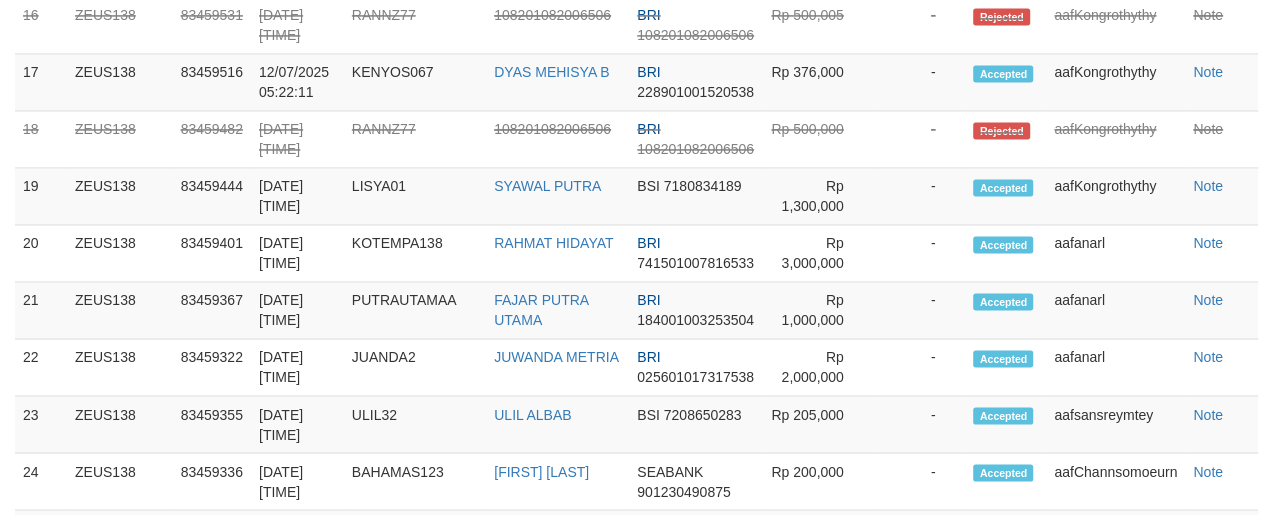 scroll, scrollTop: 1894, scrollLeft: 0, axis: vertical 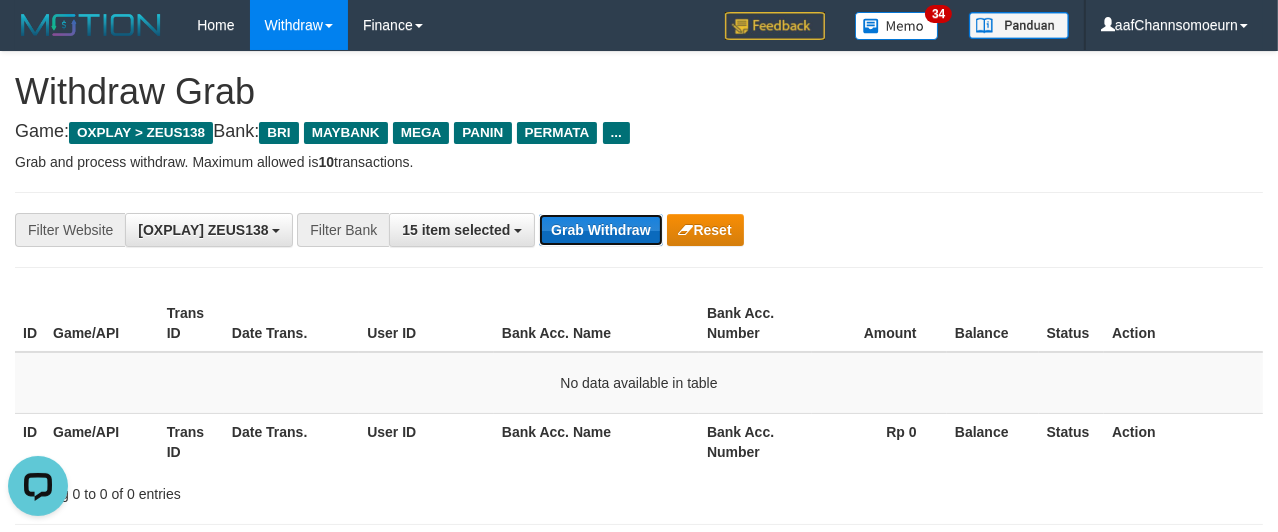 click on "Grab Withdraw" at bounding box center (600, 230) 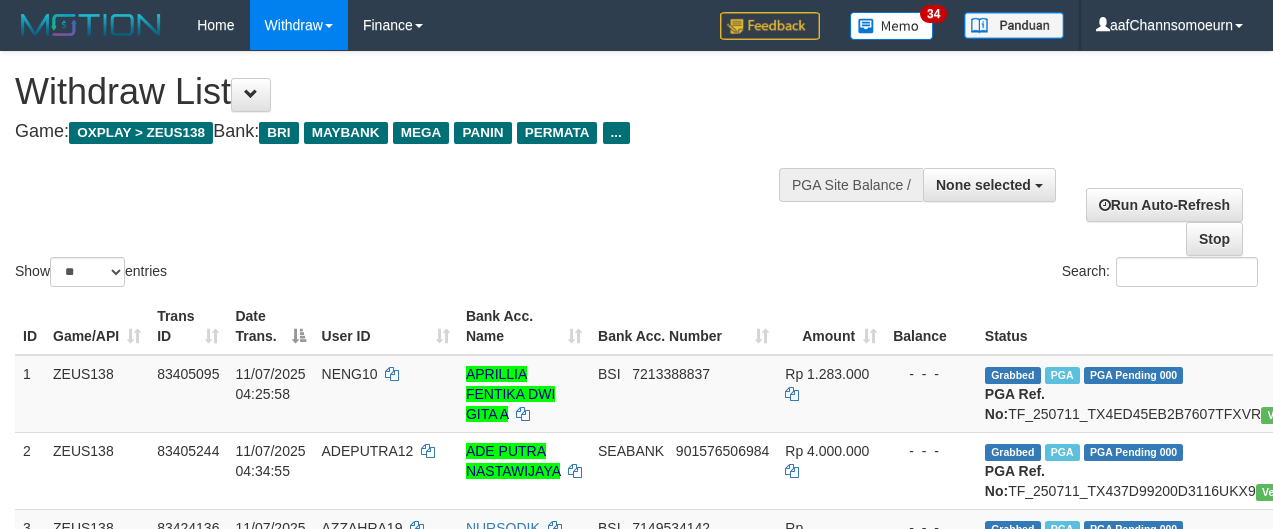 select 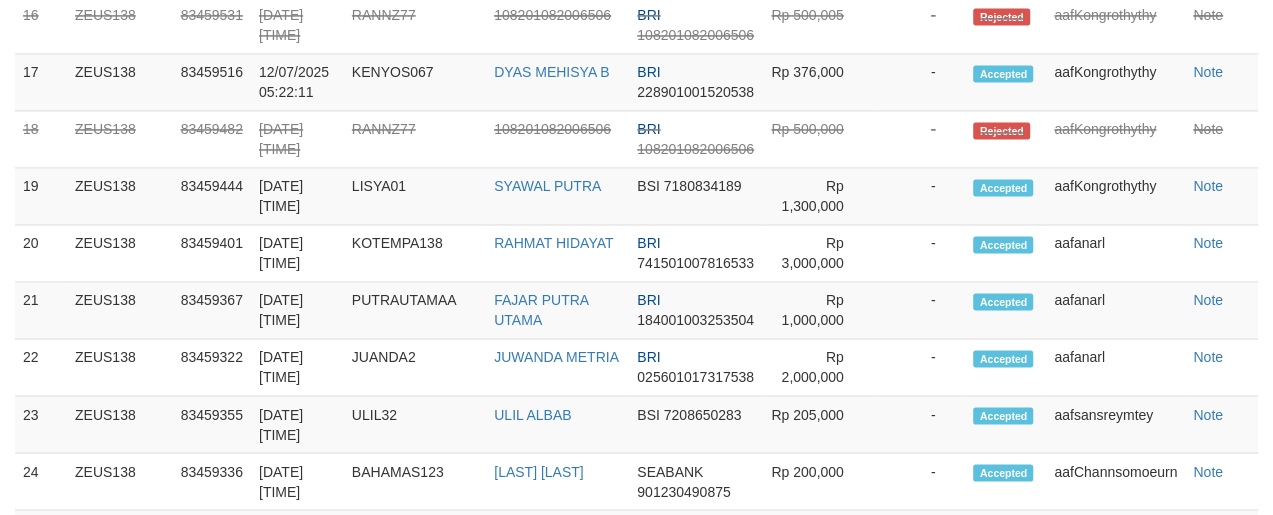 scroll, scrollTop: 1894, scrollLeft: 0, axis: vertical 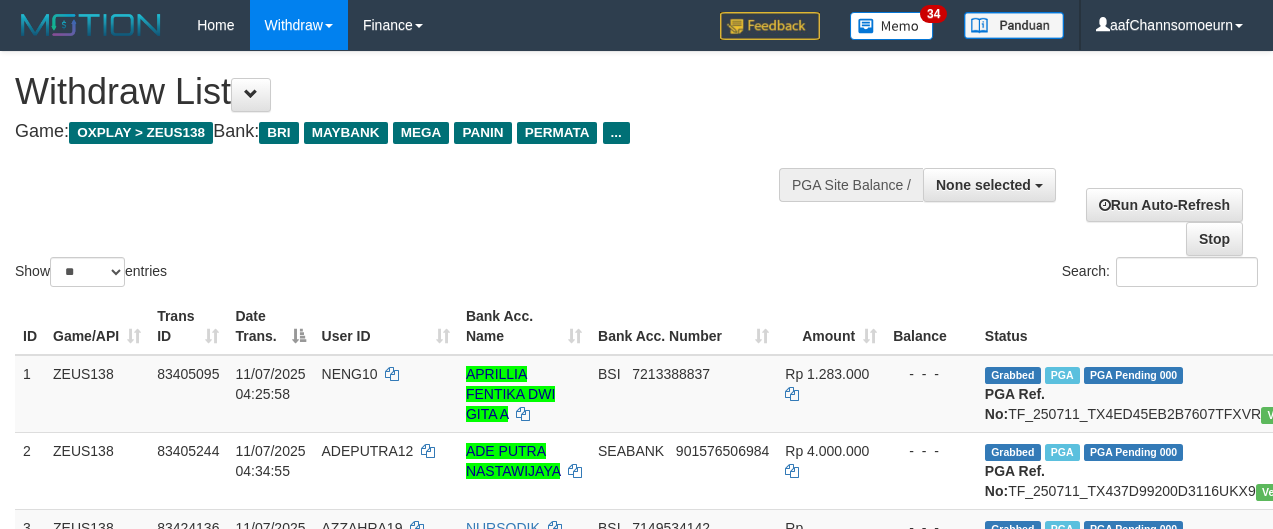 select 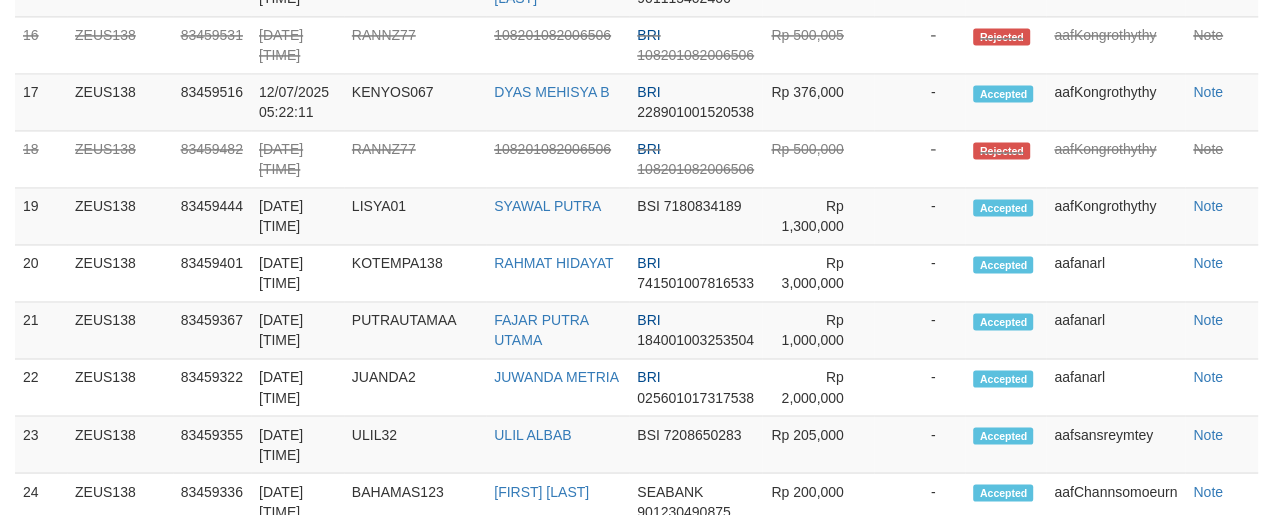 scroll, scrollTop: 1894, scrollLeft: 0, axis: vertical 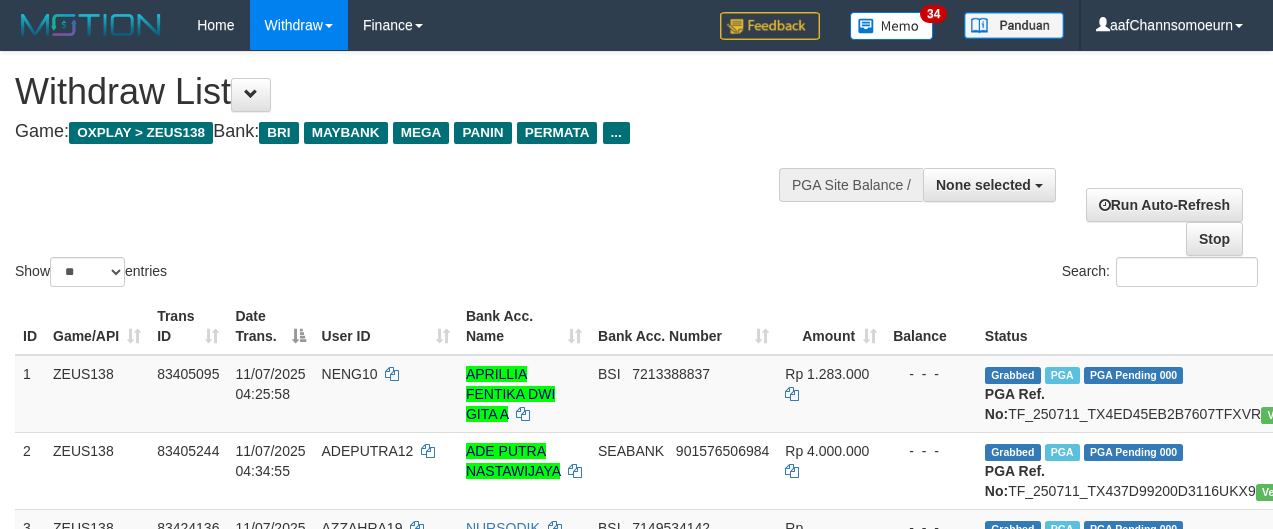 select 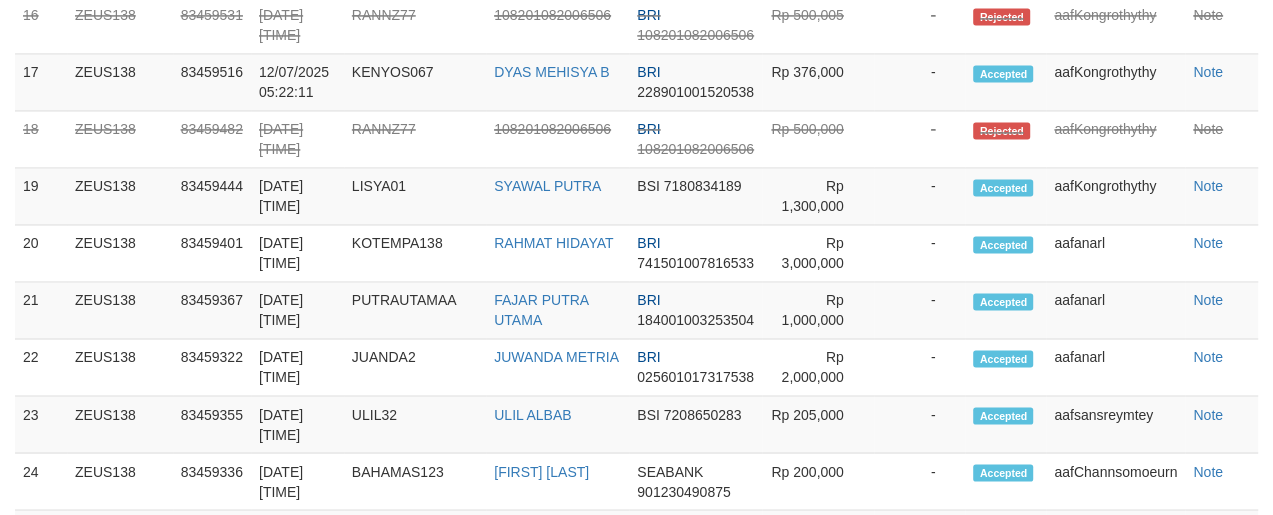 scroll, scrollTop: 1894, scrollLeft: 0, axis: vertical 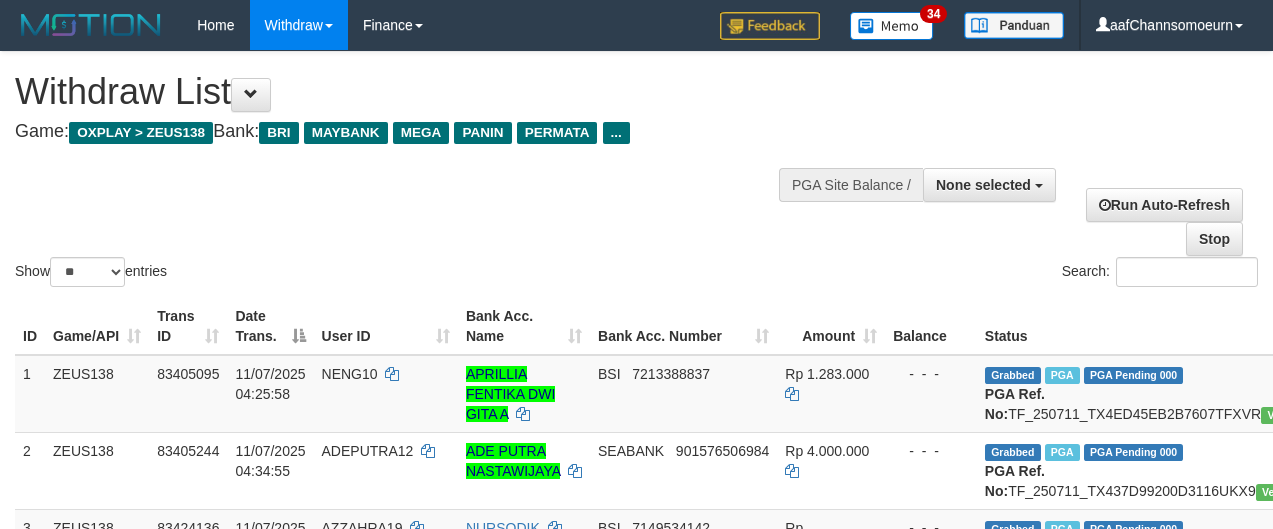 select 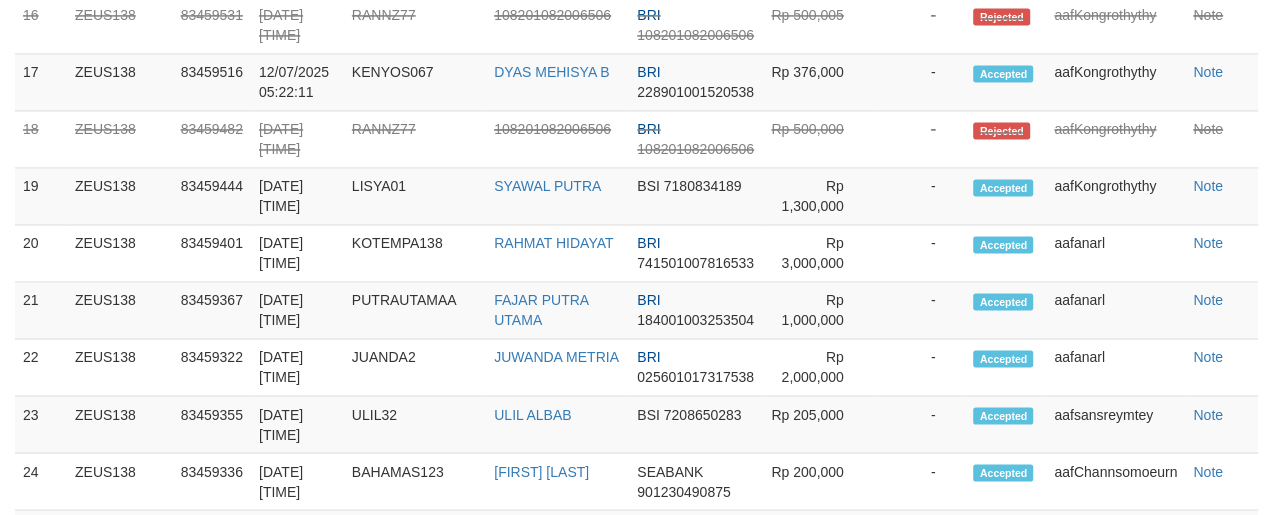 scroll, scrollTop: 1894, scrollLeft: 0, axis: vertical 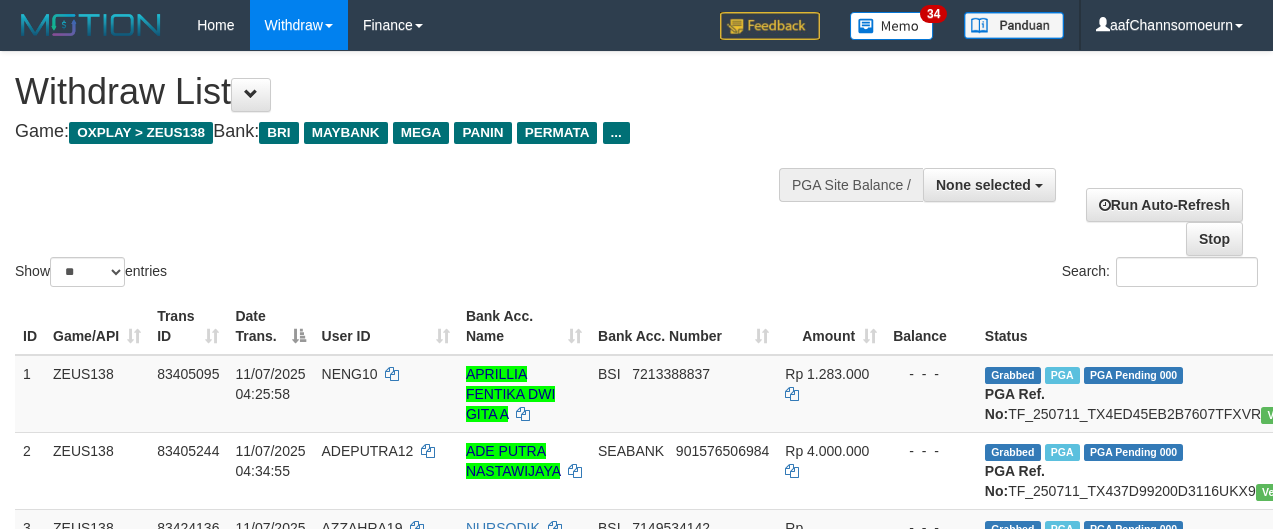 select 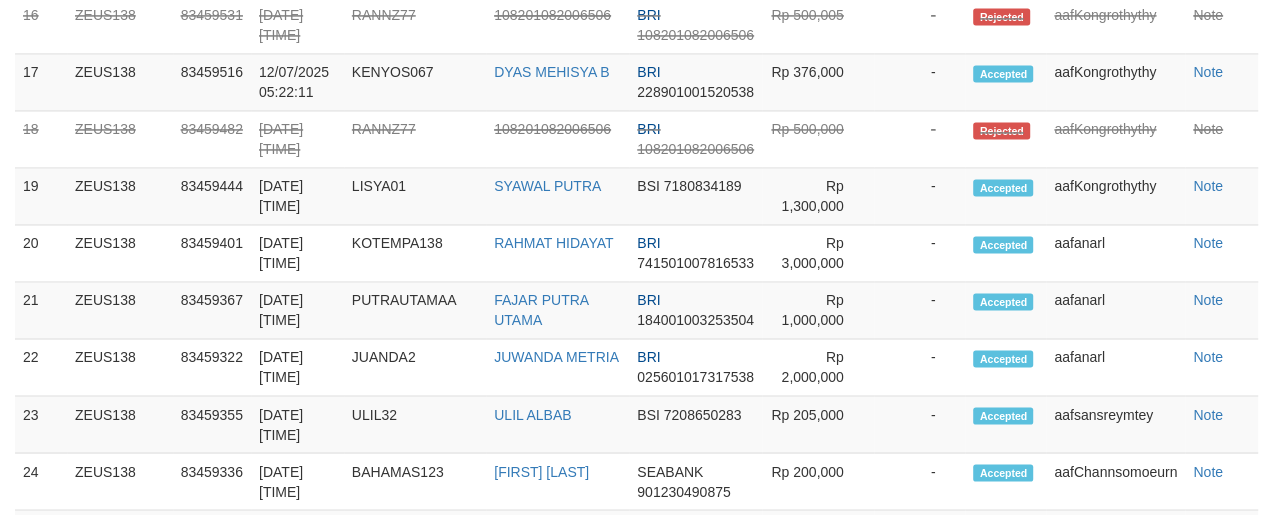 scroll, scrollTop: 1894, scrollLeft: 0, axis: vertical 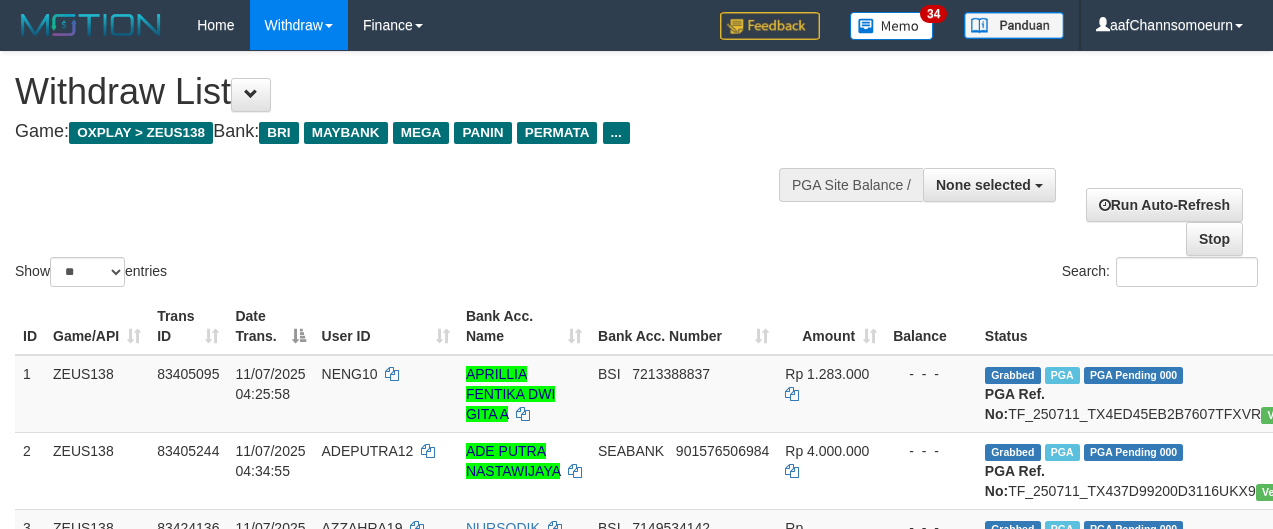 select 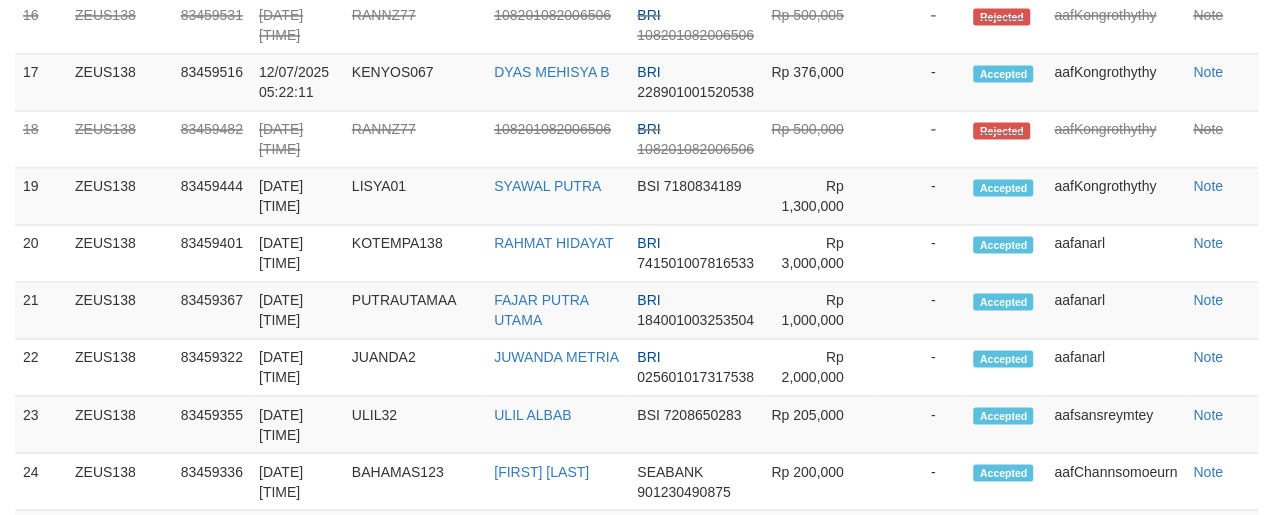 scroll, scrollTop: 1894, scrollLeft: 0, axis: vertical 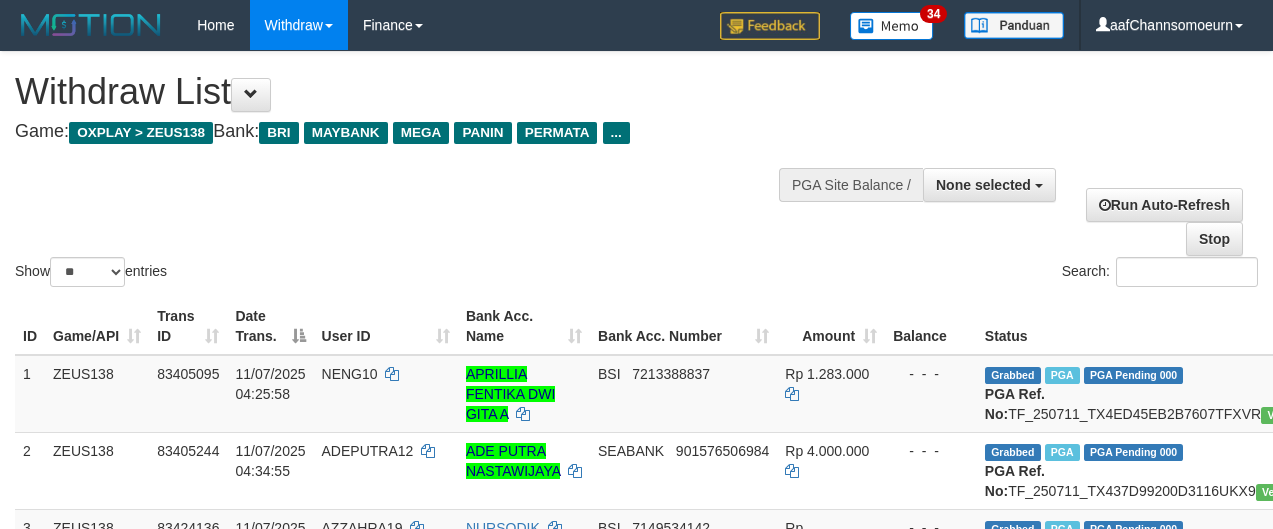 select 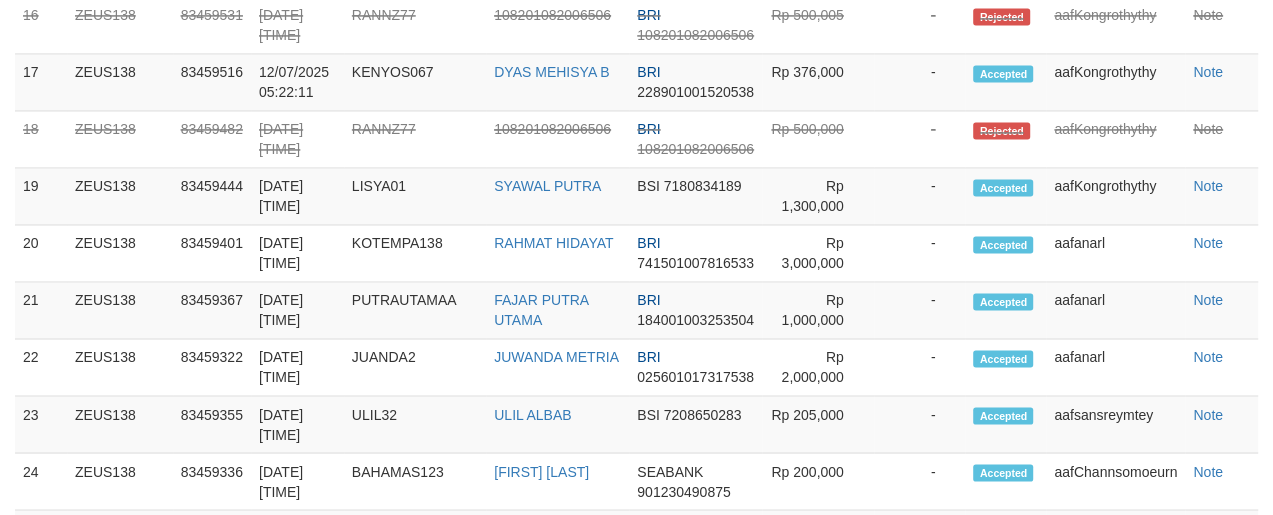 scroll, scrollTop: 1894, scrollLeft: 0, axis: vertical 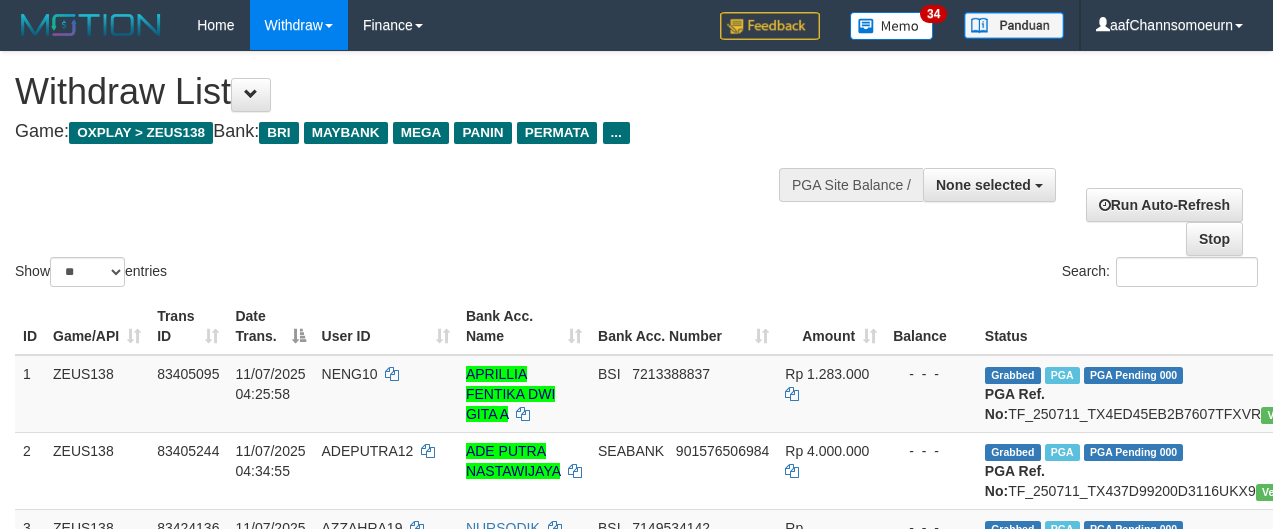 select 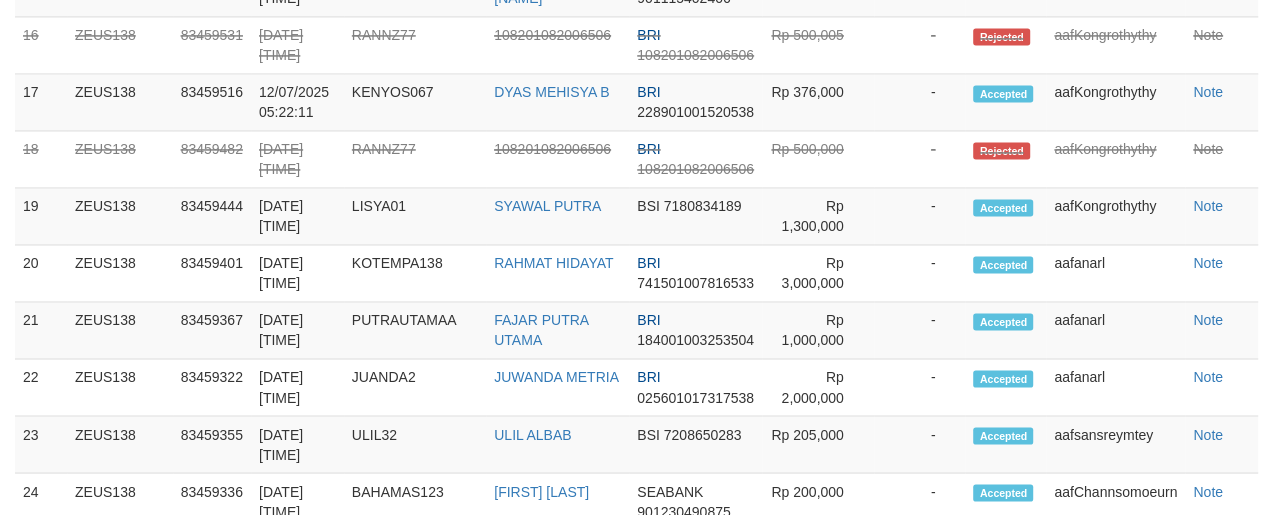 scroll, scrollTop: 1894, scrollLeft: 0, axis: vertical 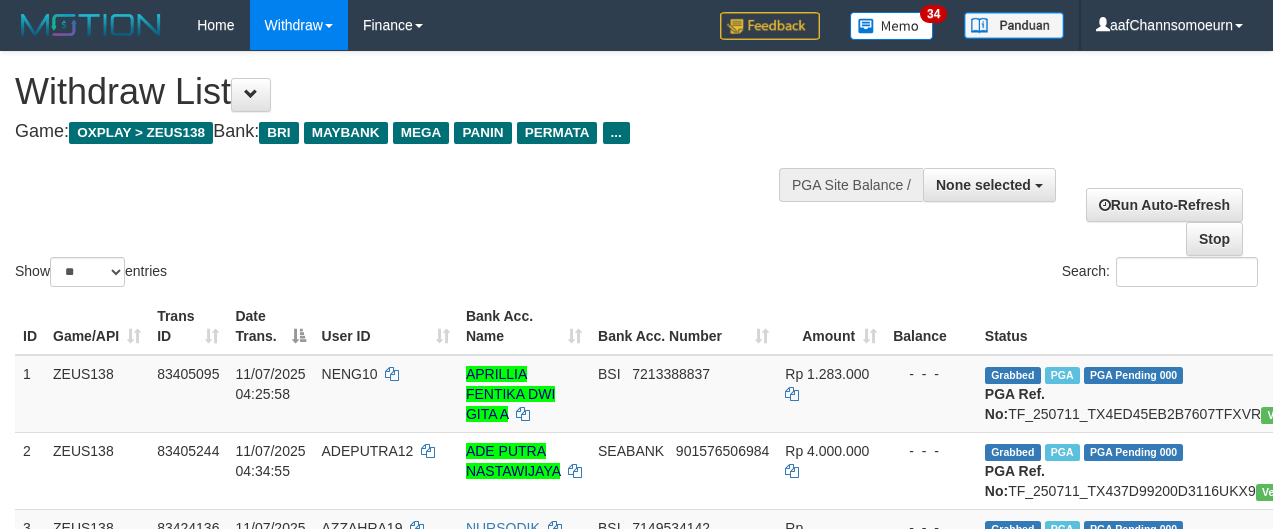 select 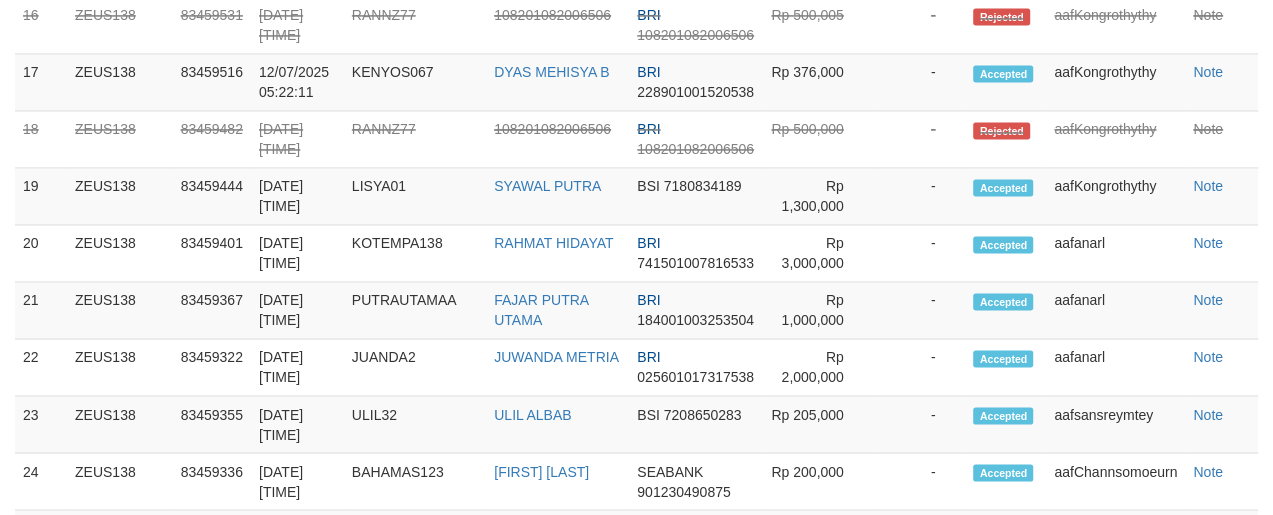 scroll, scrollTop: 1894, scrollLeft: 0, axis: vertical 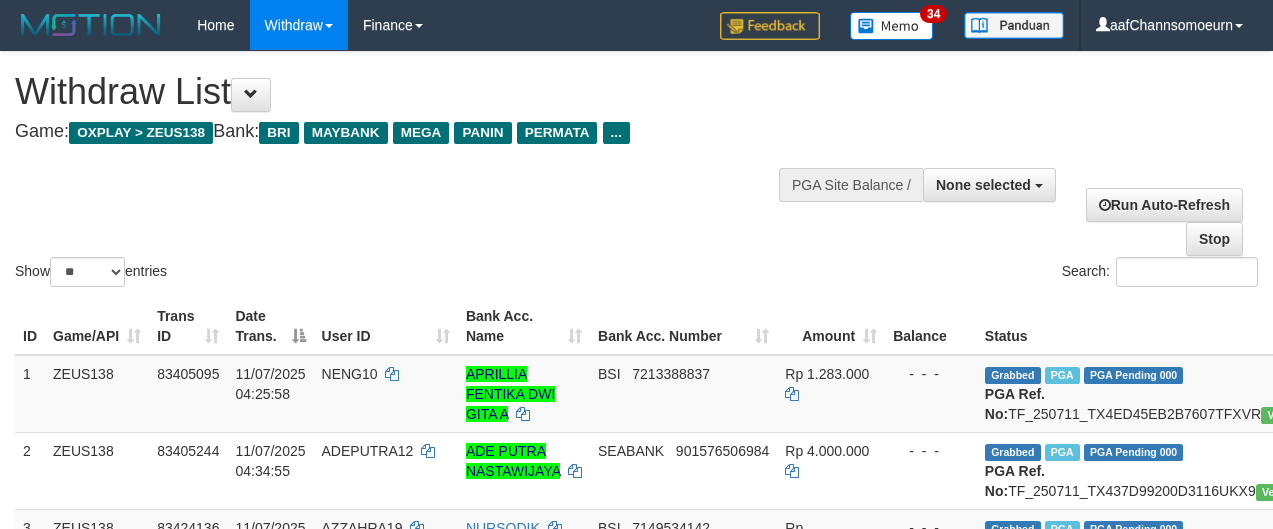 select 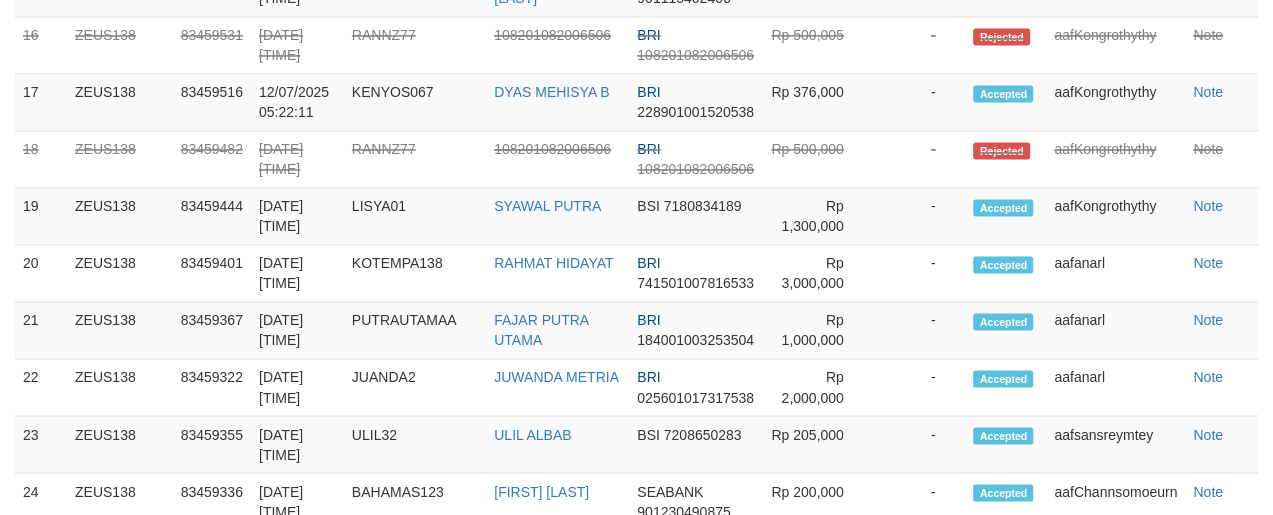 scroll, scrollTop: 1894, scrollLeft: 0, axis: vertical 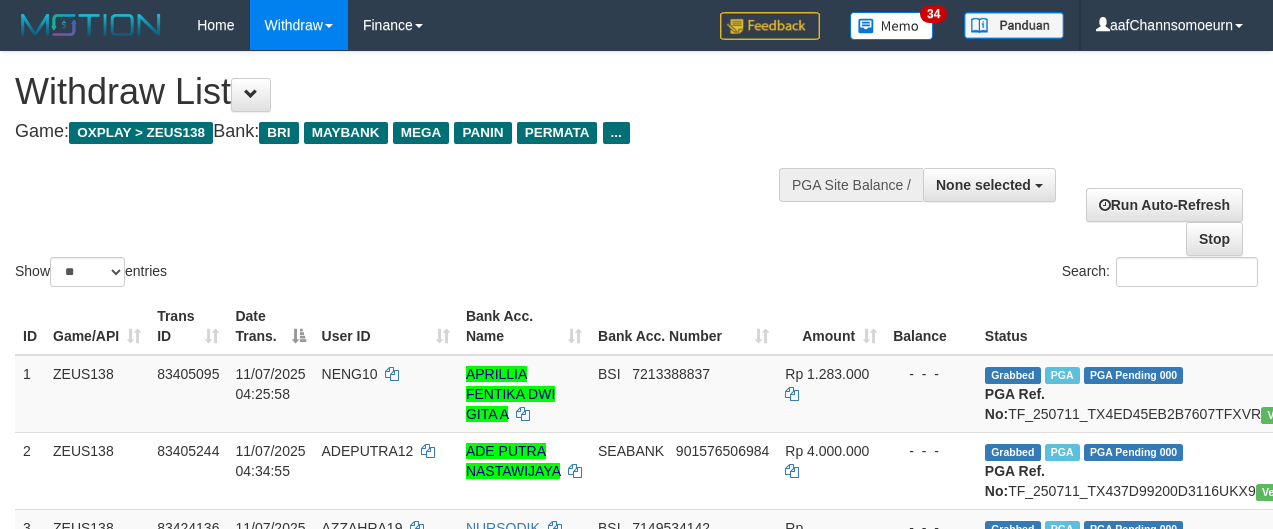 select 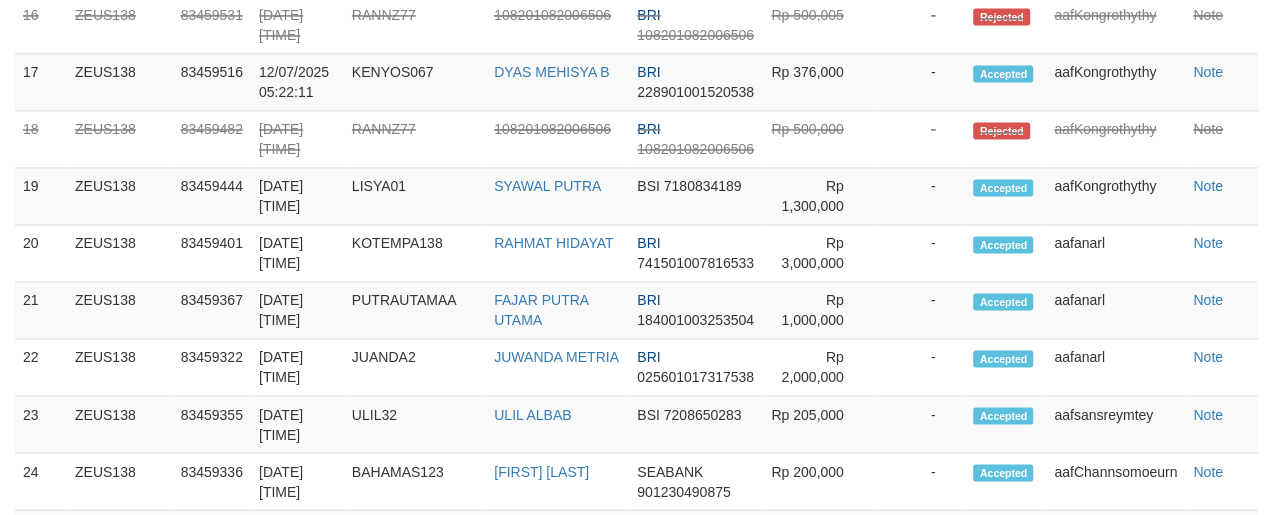 scroll, scrollTop: 1894, scrollLeft: 0, axis: vertical 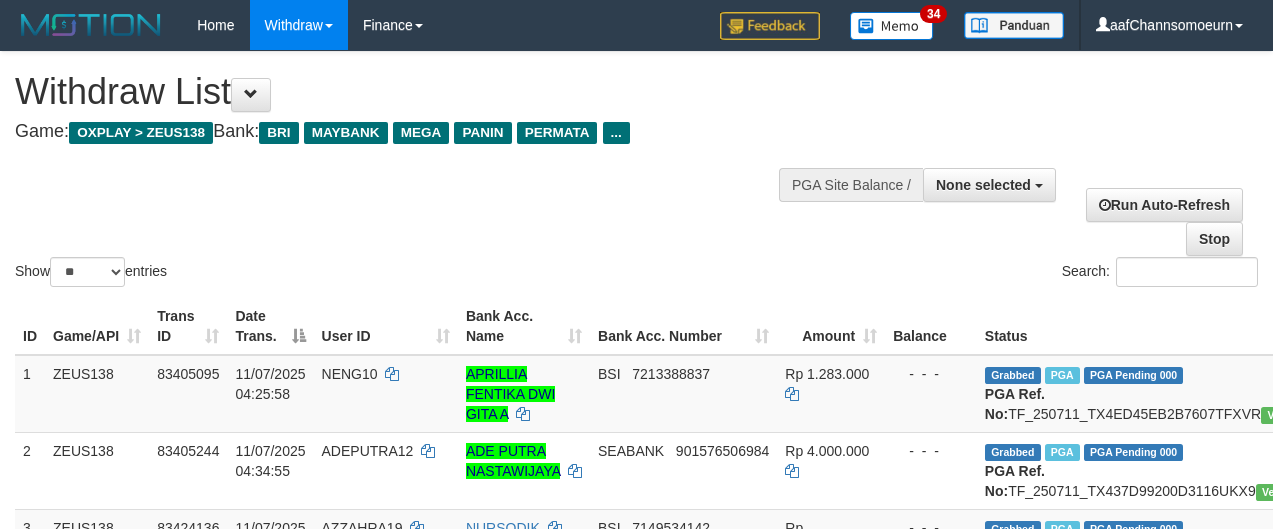 select 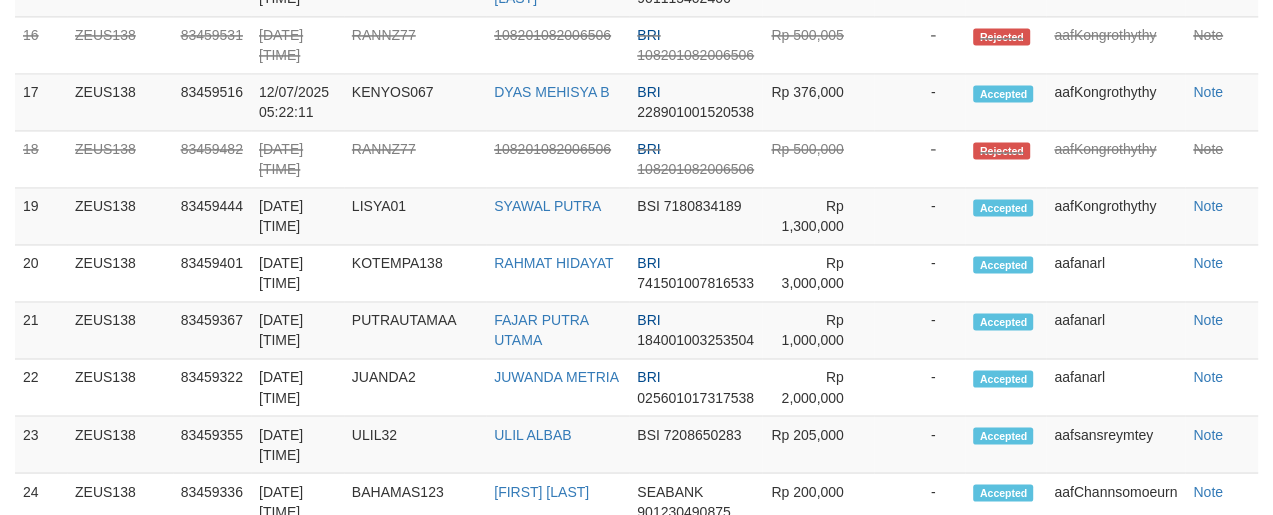 scroll, scrollTop: 1894, scrollLeft: 0, axis: vertical 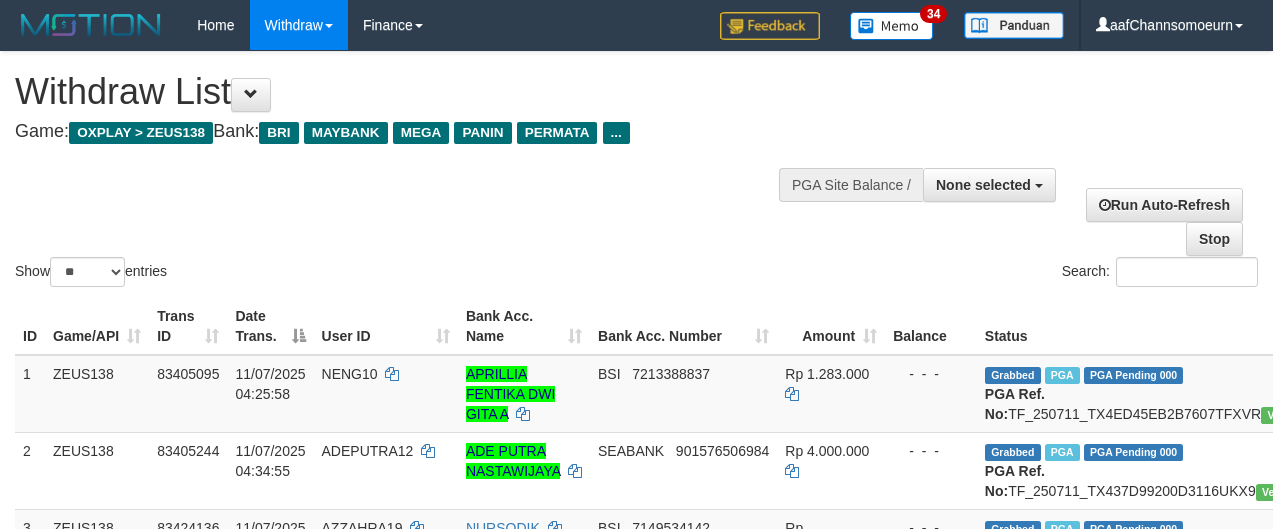select 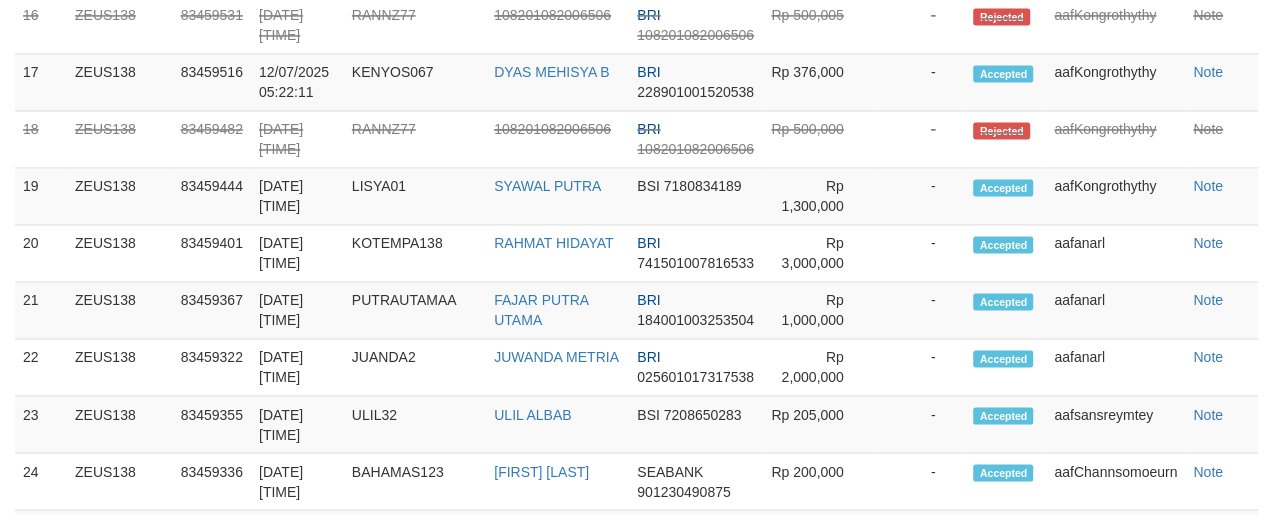 scroll, scrollTop: 1894, scrollLeft: 0, axis: vertical 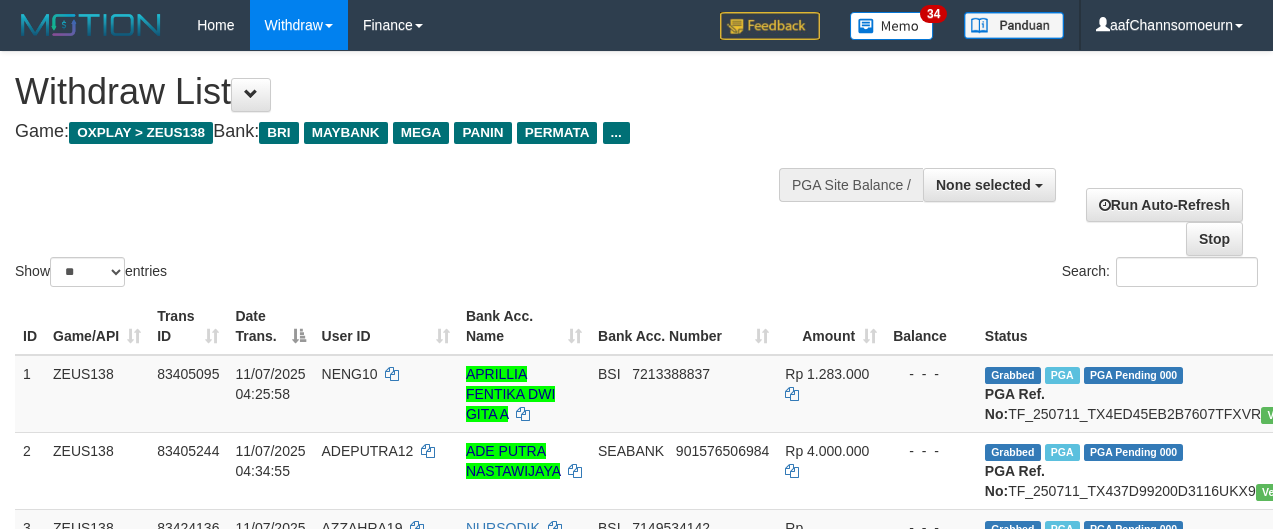 select 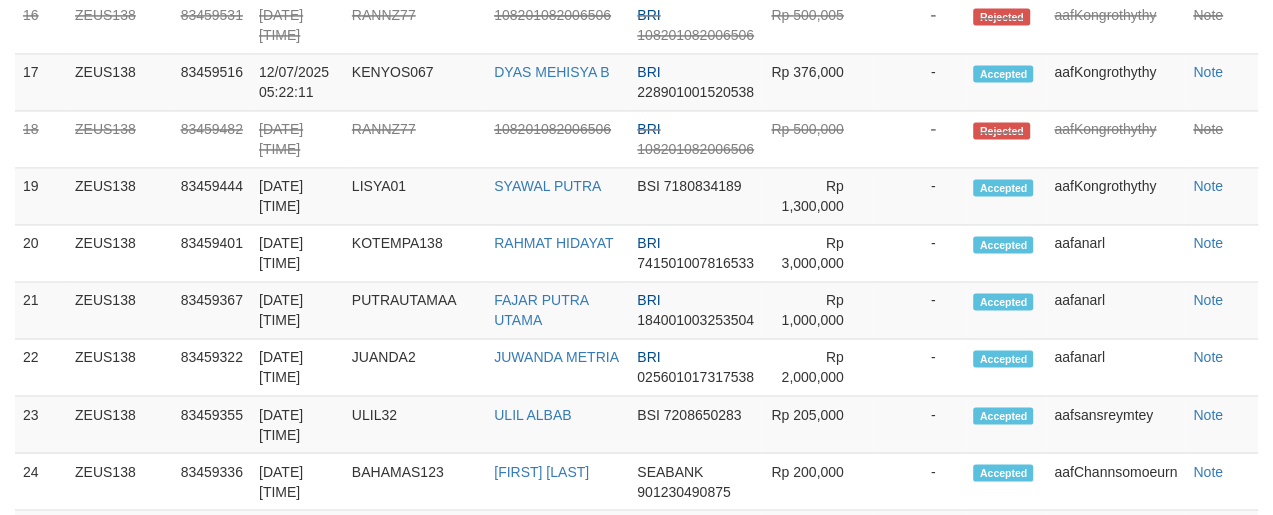 scroll, scrollTop: 1894, scrollLeft: 0, axis: vertical 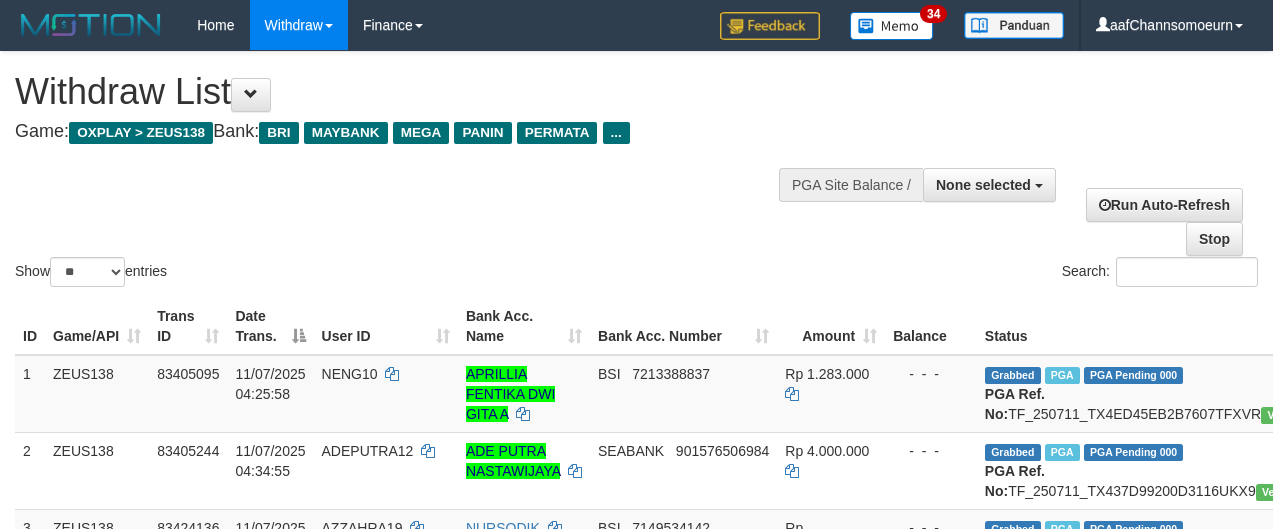 select 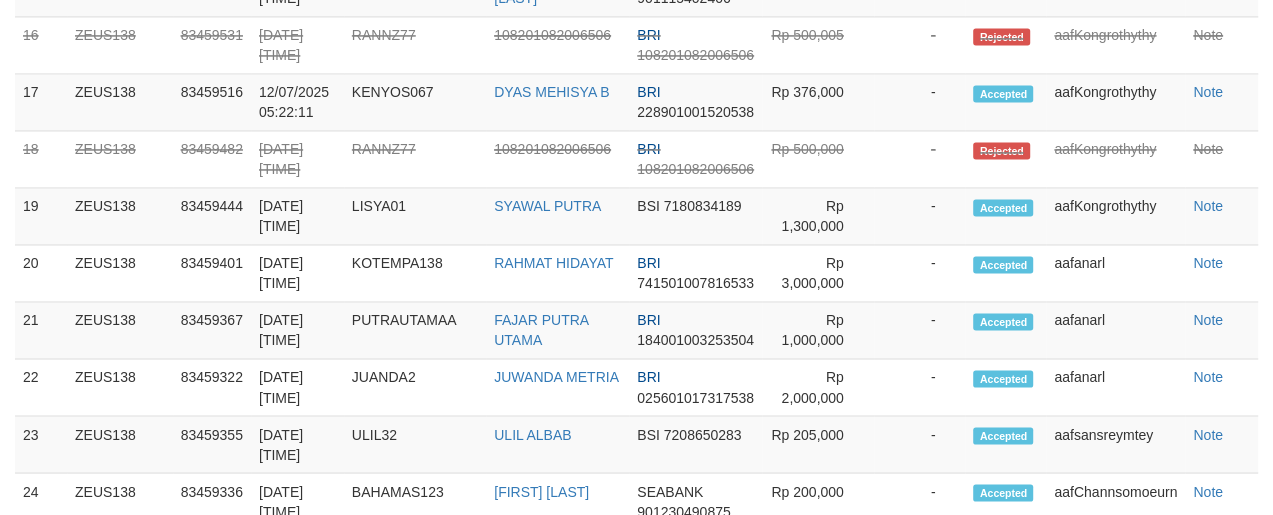scroll, scrollTop: 1894, scrollLeft: 0, axis: vertical 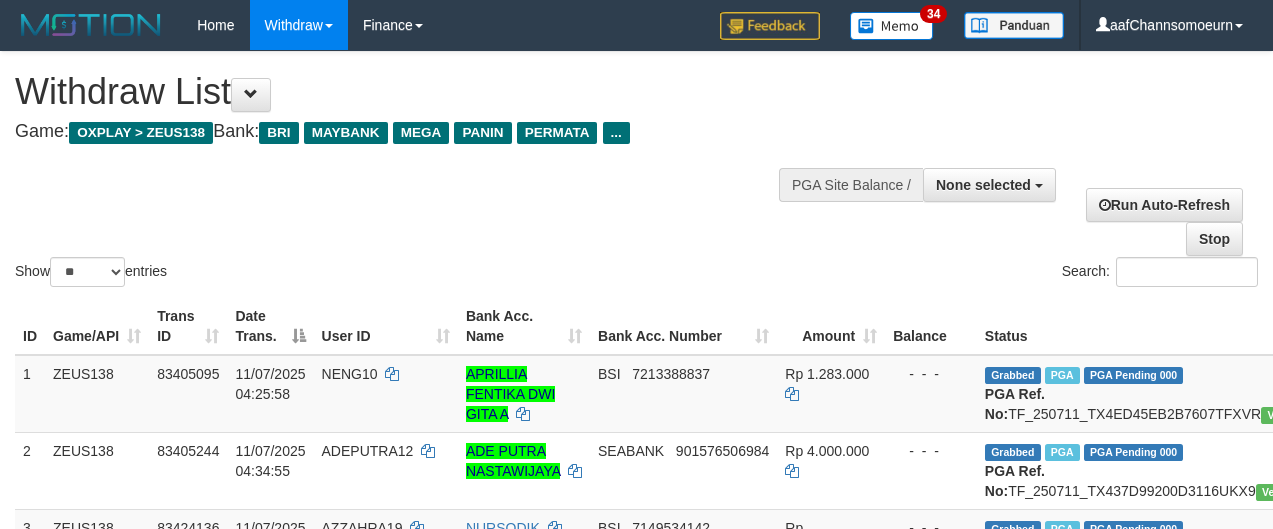 select 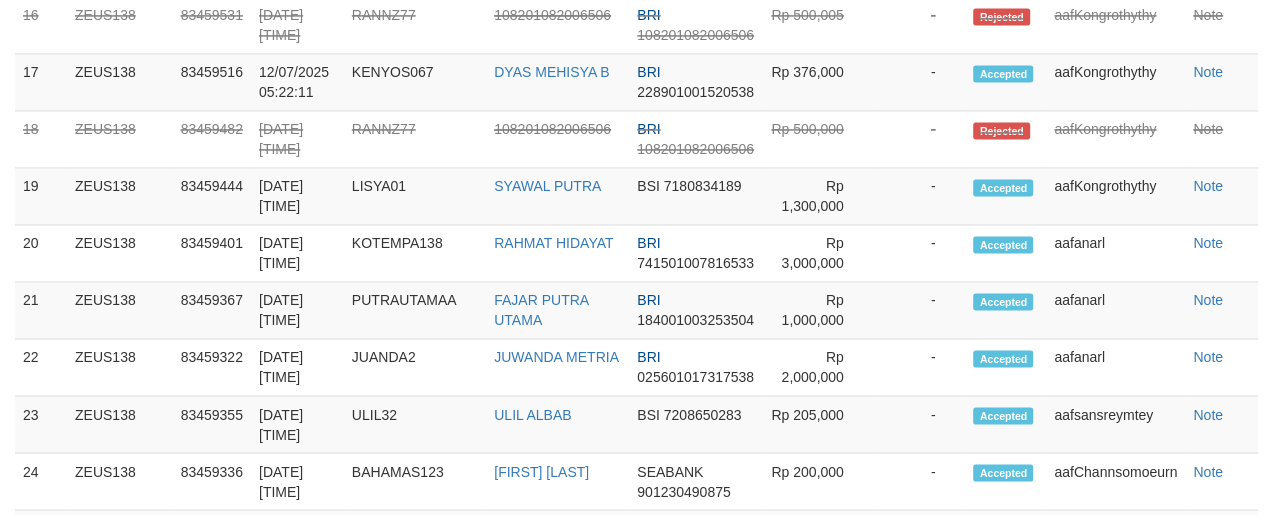 scroll, scrollTop: 1894, scrollLeft: 0, axis: vertical 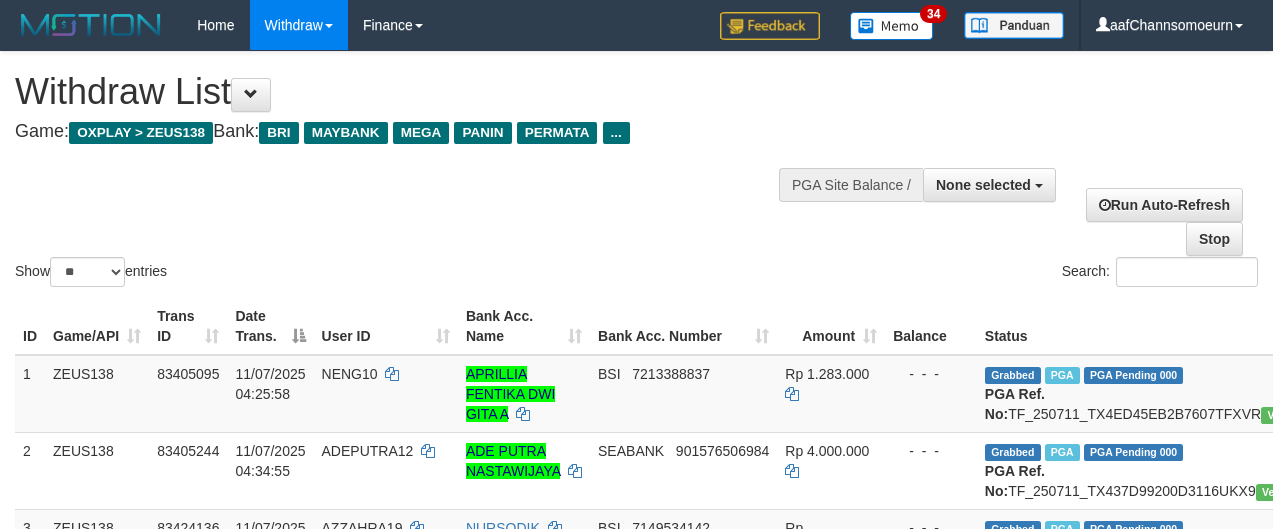 select 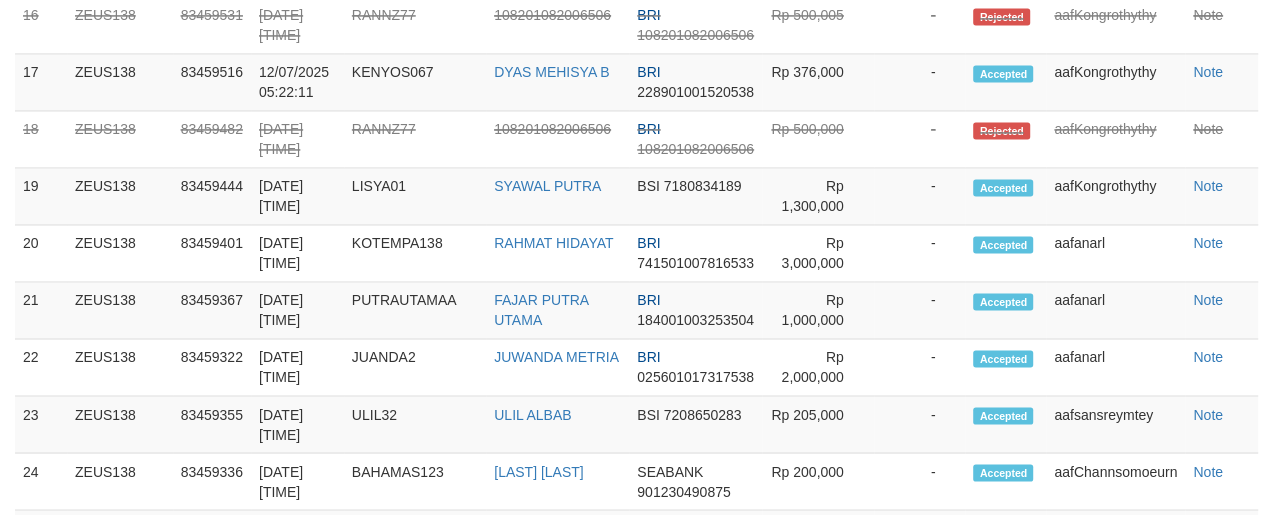 scroll, scrollTop: 1894, scrollLeft: 0, axis: vertical 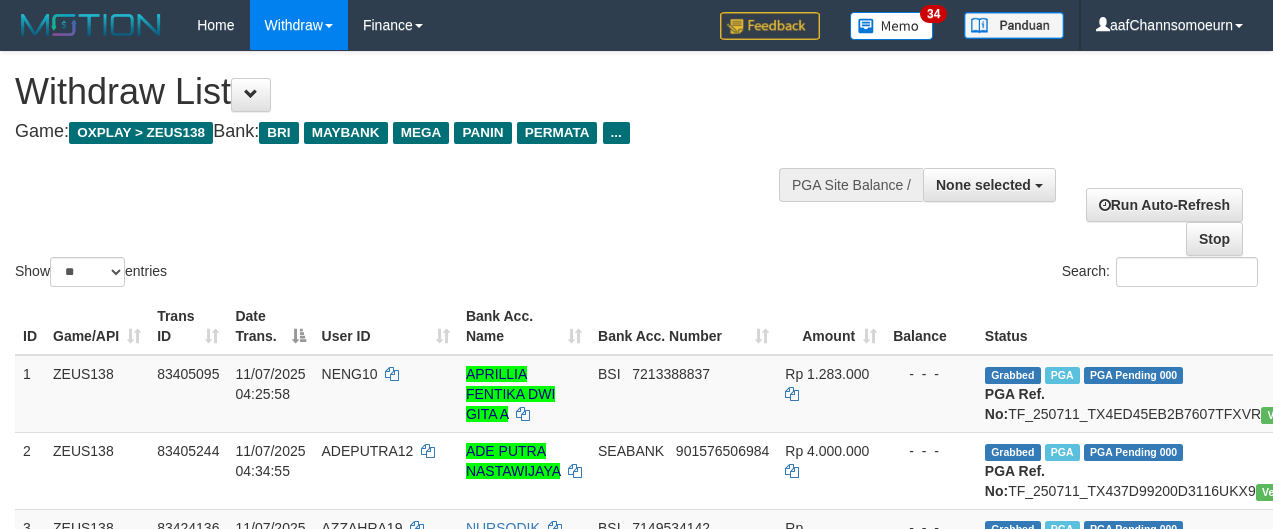 select 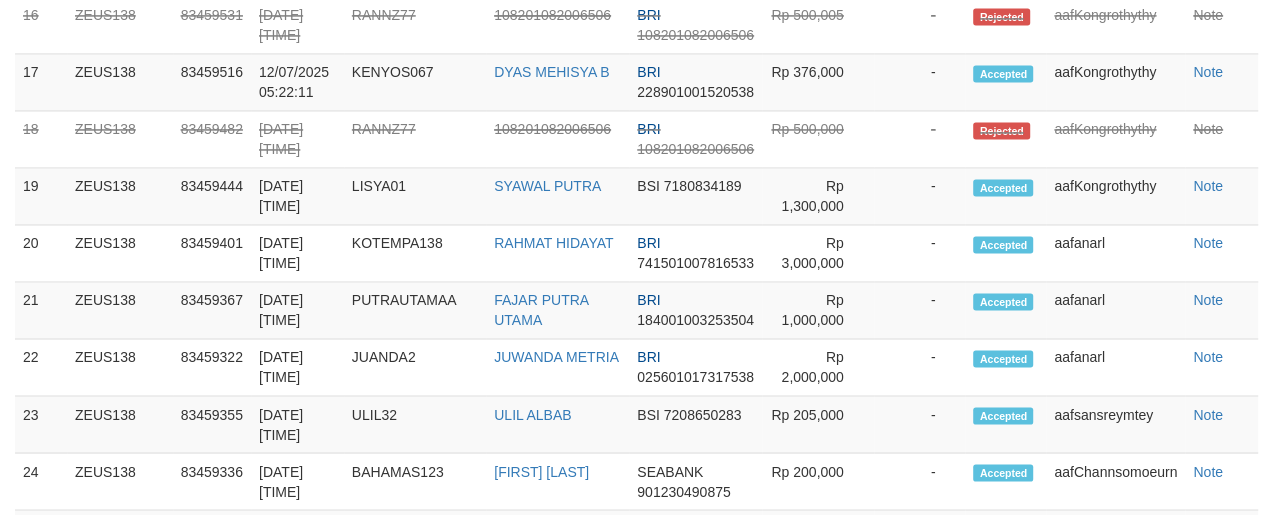 scroll, scrollTop: 1894, scrollLeft: 0, axis: vertical 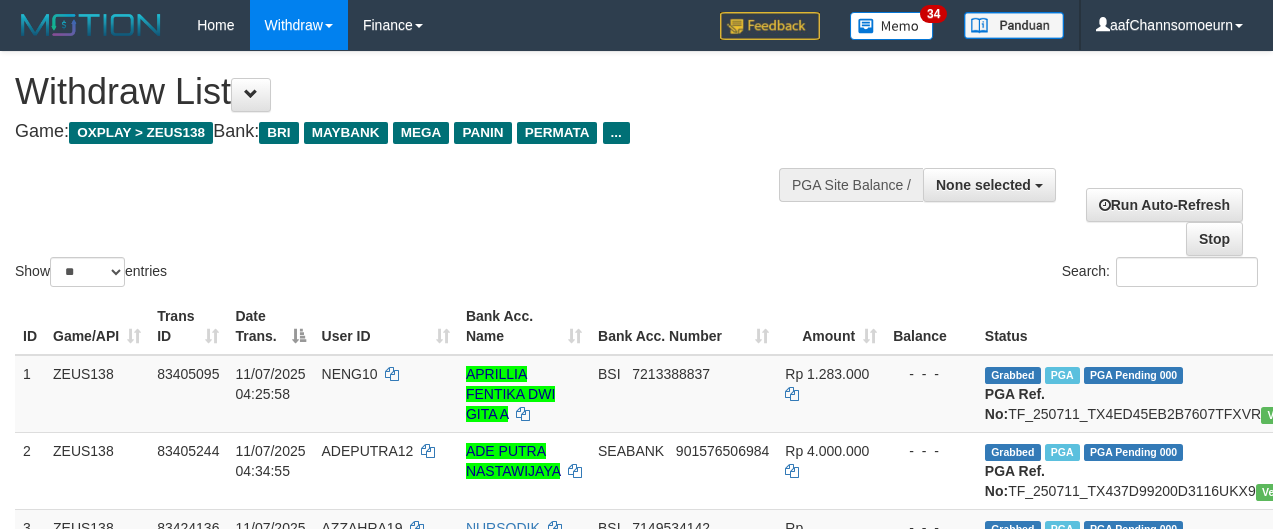 select 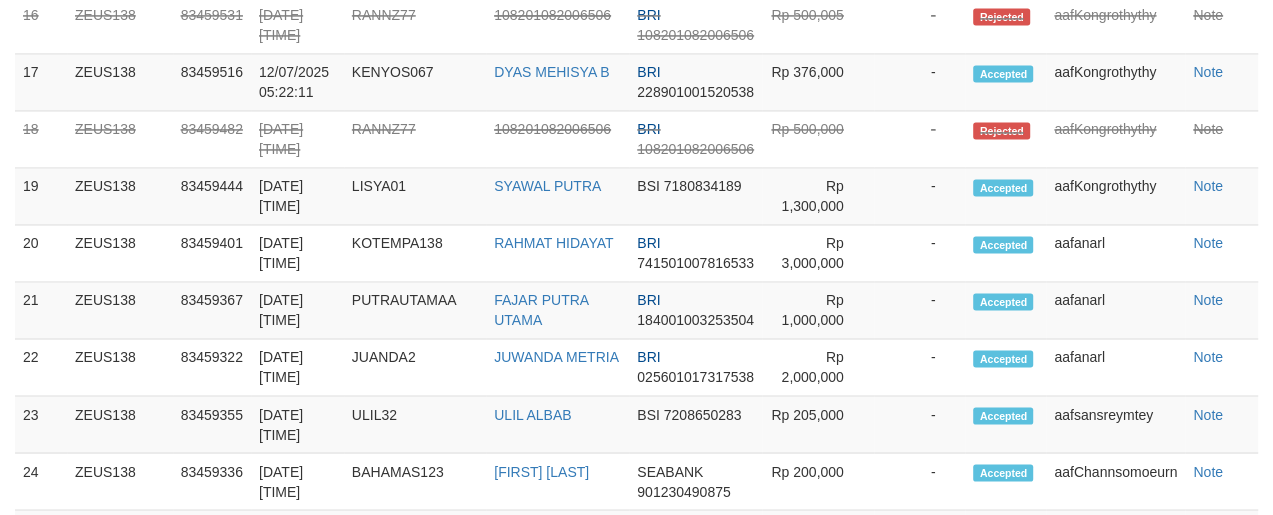 scroll, scrollTop: 1894, scrollLeft: 0, axis: vertical 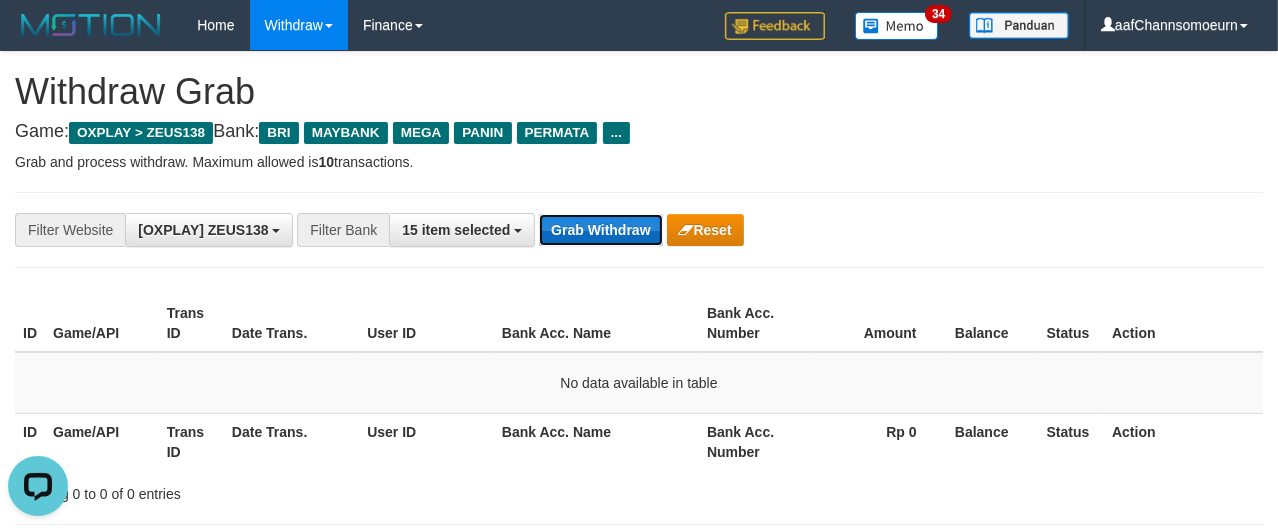 click on "Grab Withdraw" at bounding box center (600, 230) 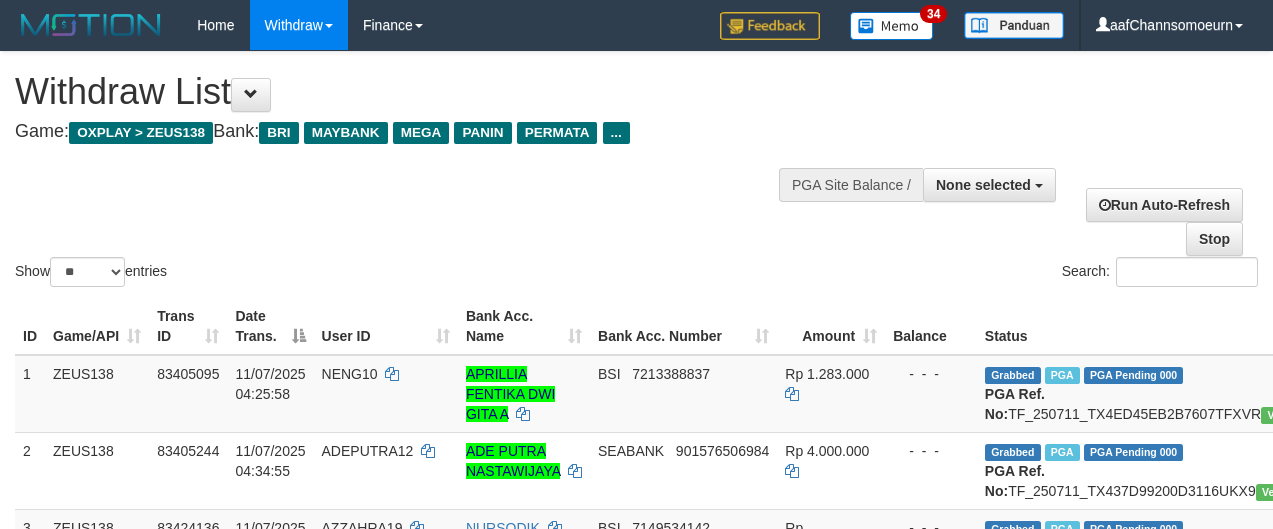 select 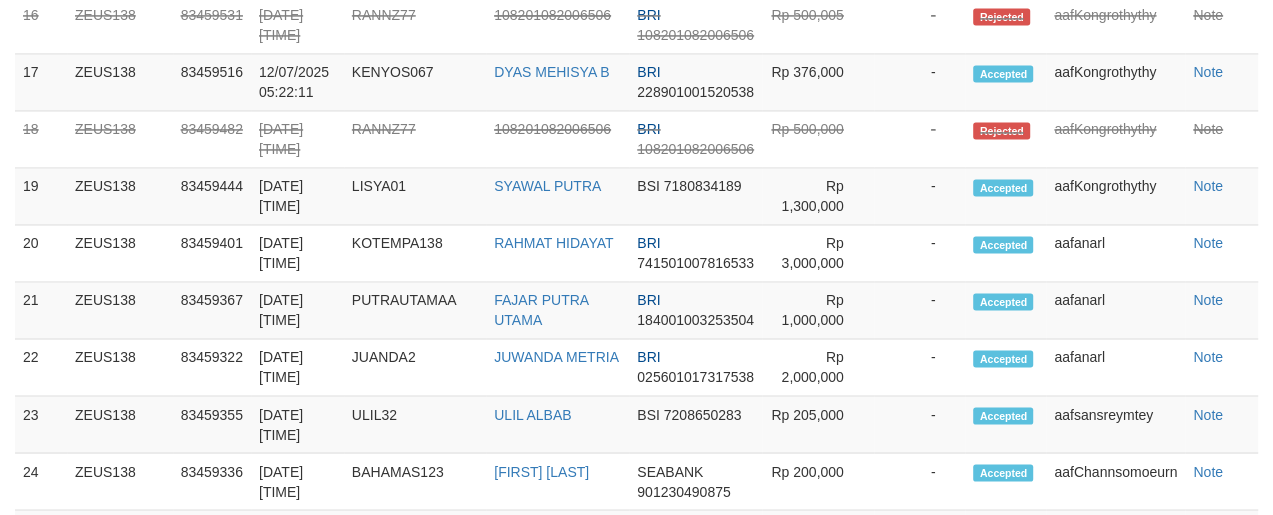 scroll, scrollTop: 1894, scrollLeft: 0, axis: vertical 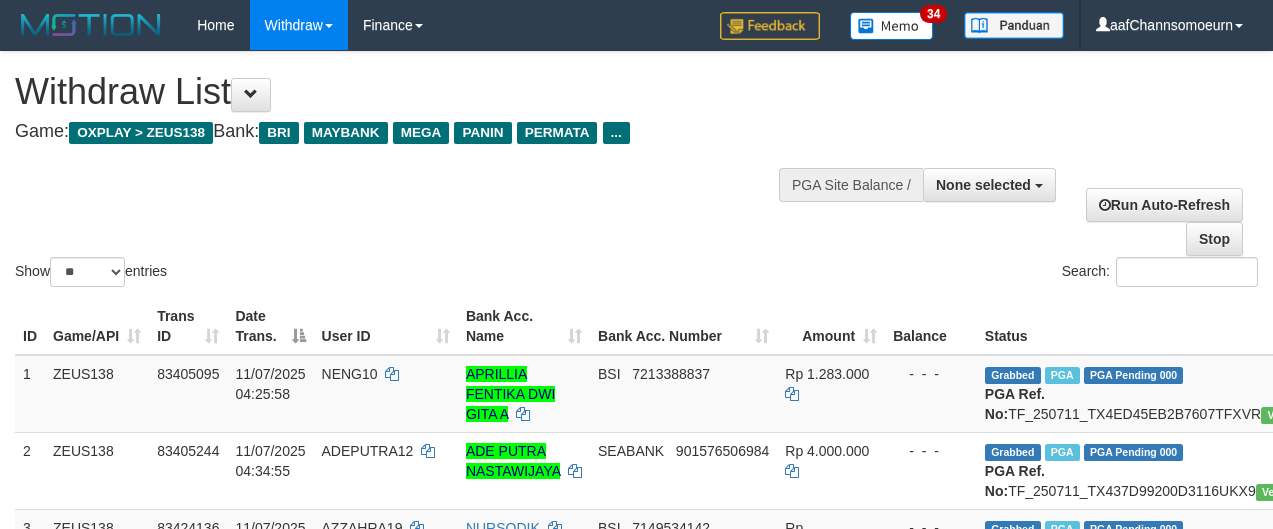 select 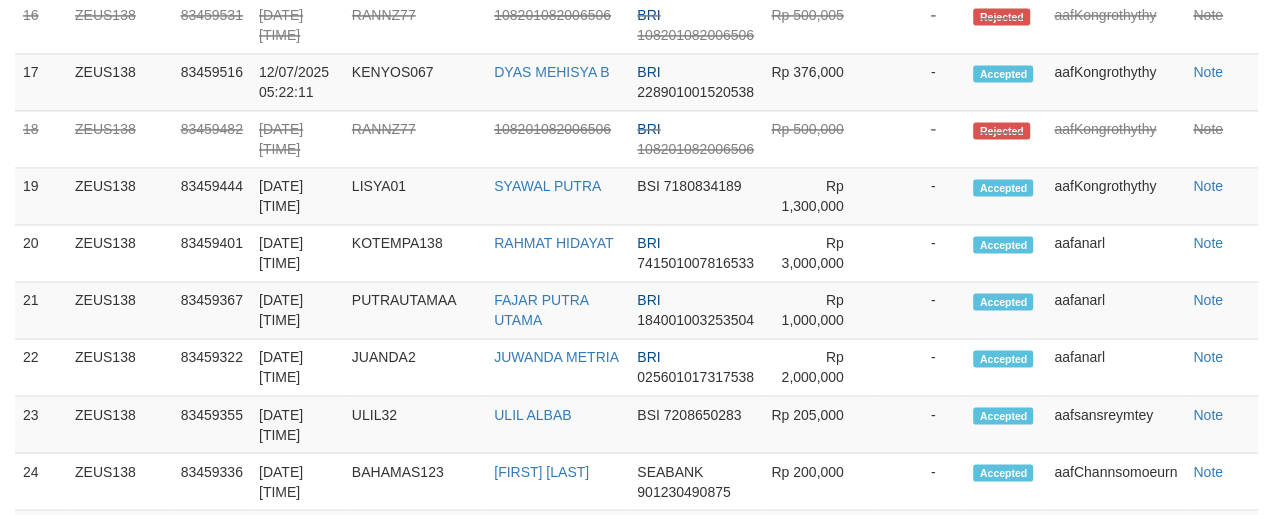 scroll, scrollTop: 1894, scrollLeft: 0, axis: vertical 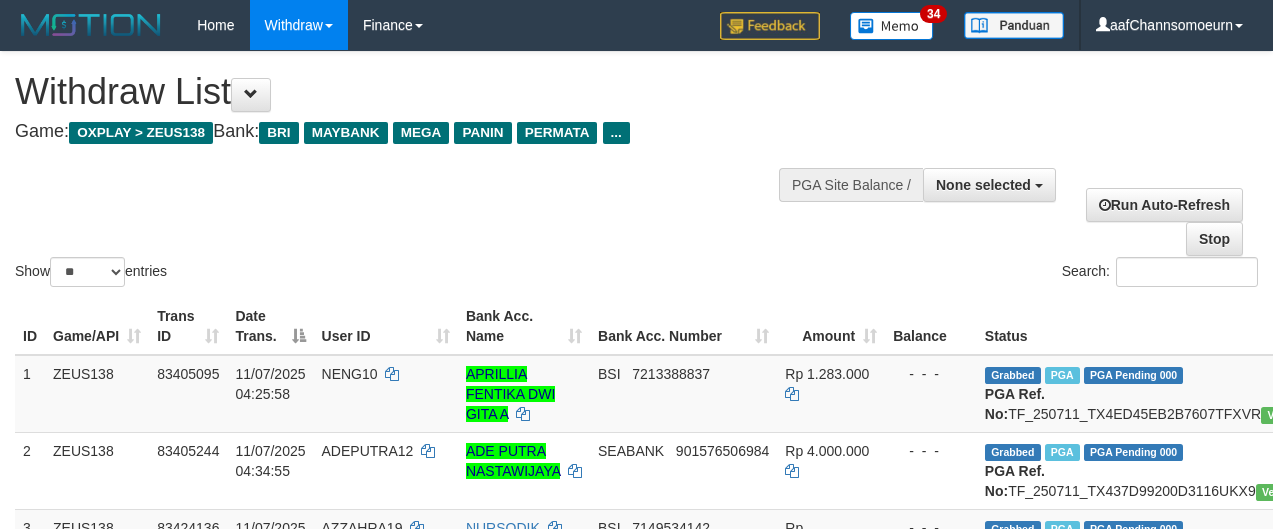 select 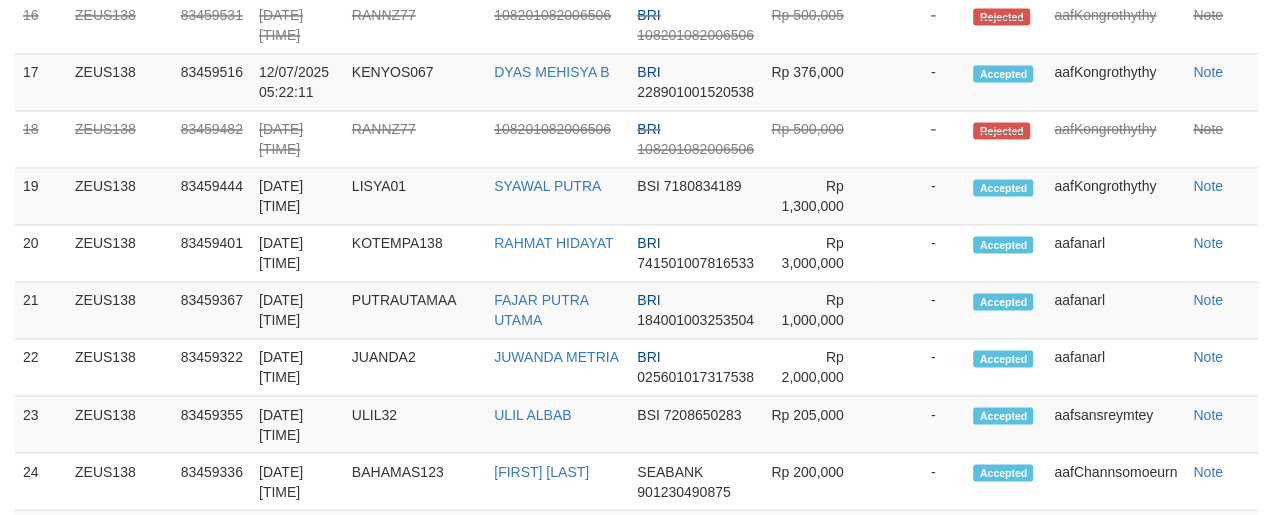 scroll, scrollTop: 1894, scrollLeft: 0, axis: vertical 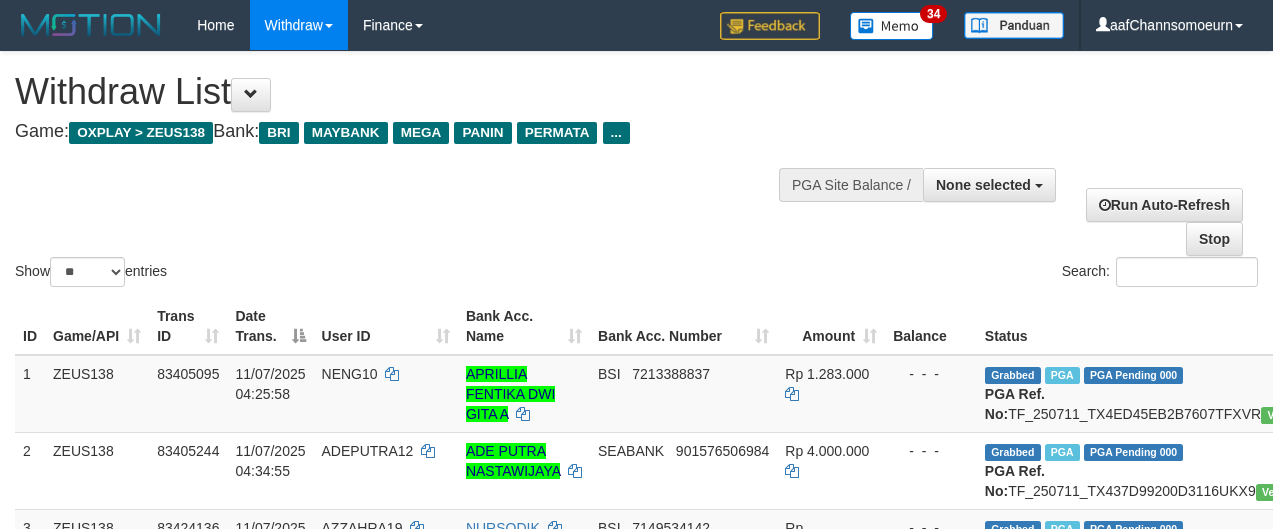 select 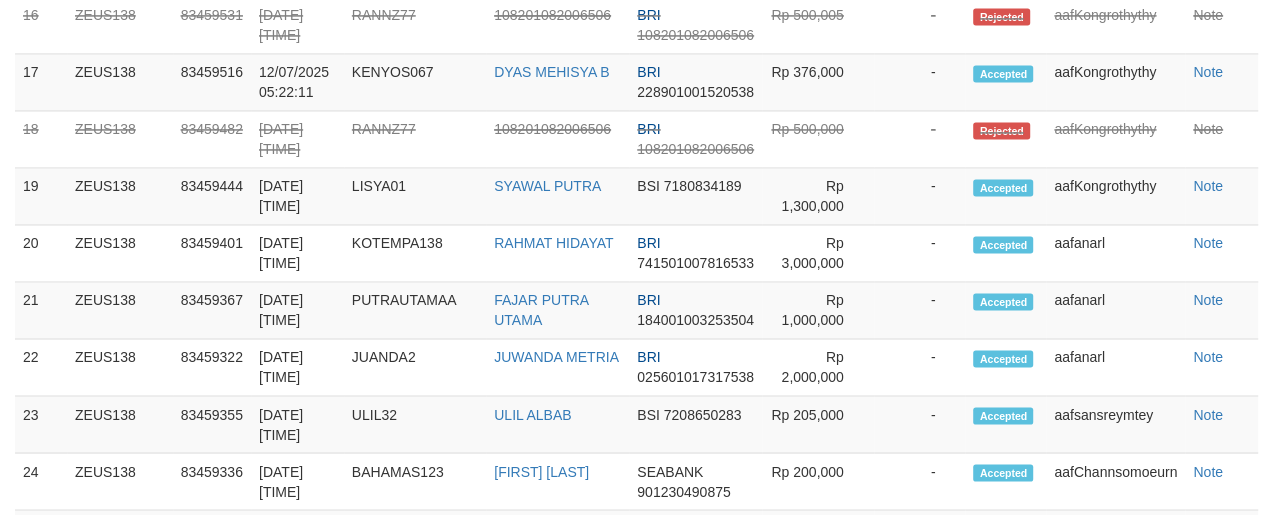 scroll, scrollTop: 1894, scrollLeft: 0, axis: vertical 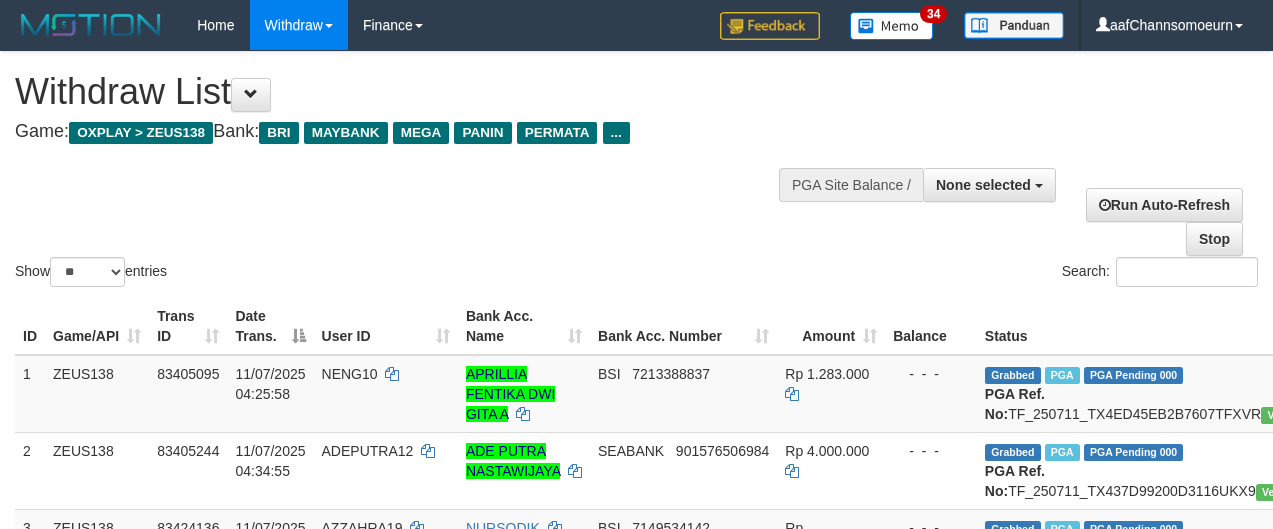select 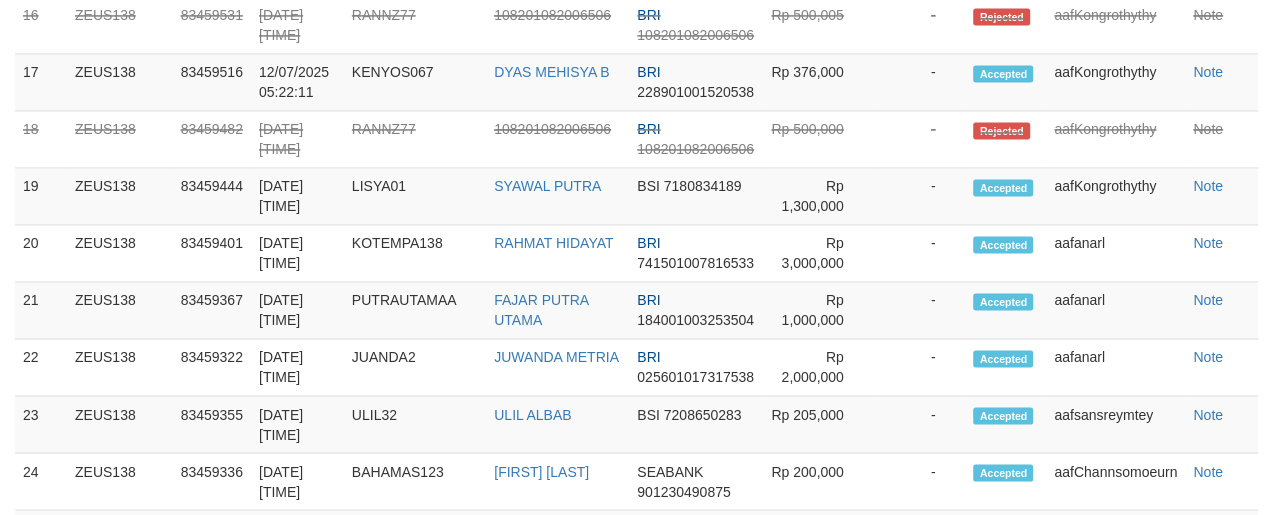 scroll, scrollTop: 1894, scrollLeft: 0, axis: vertical 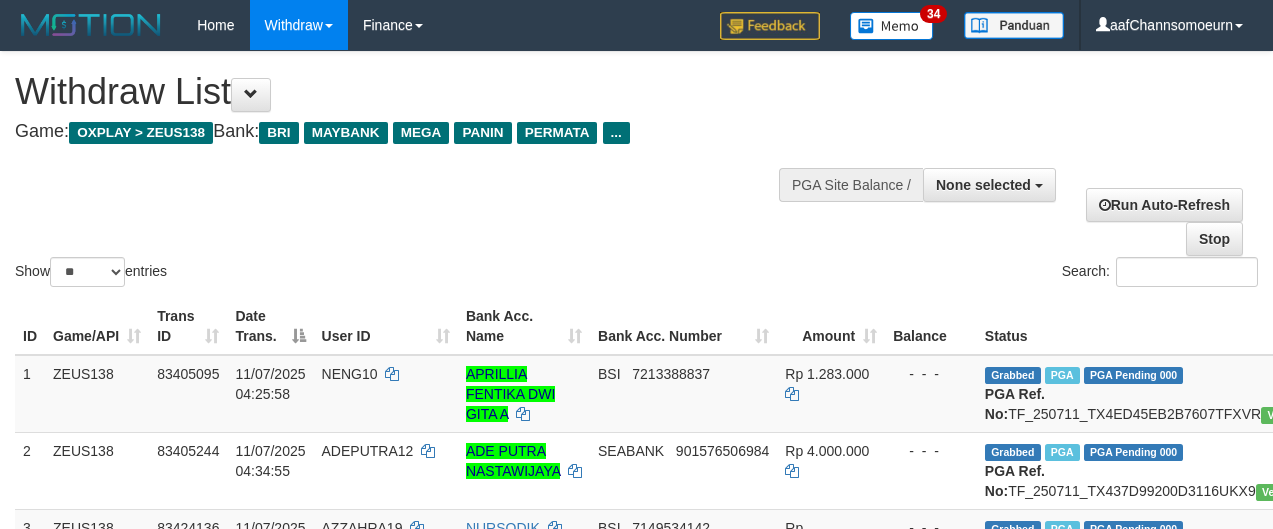 select 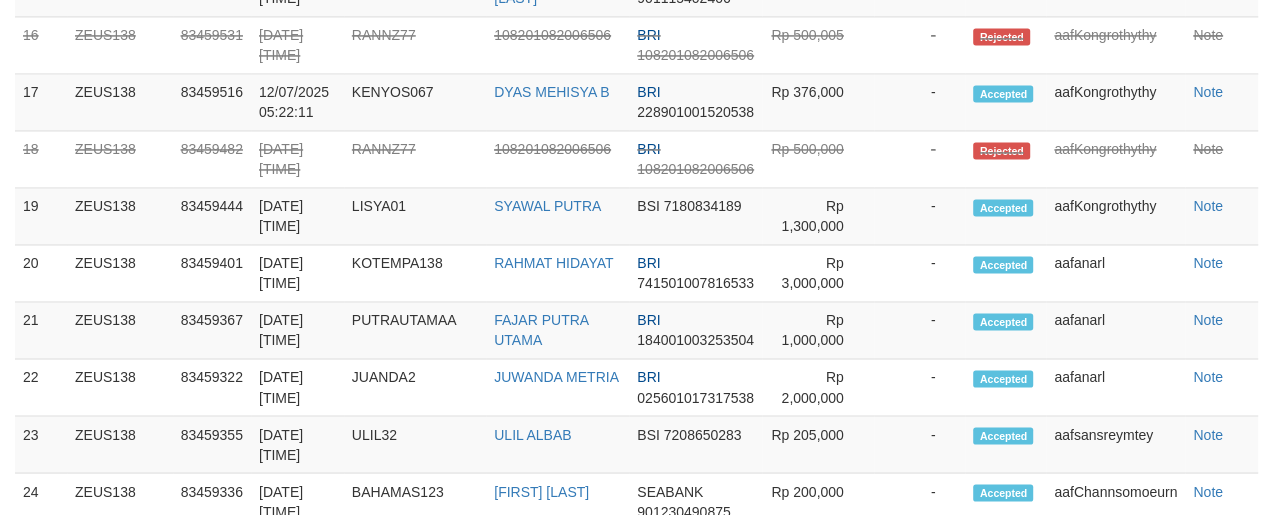 scroll, scrollTop: 1894, scrollLeft: 0, axis: vertical 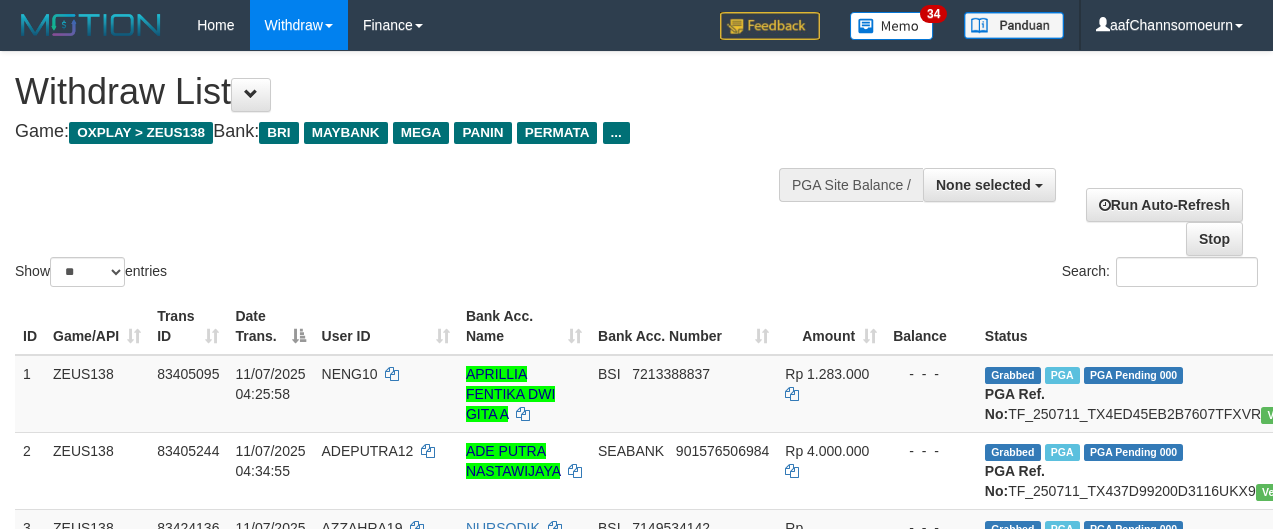 select 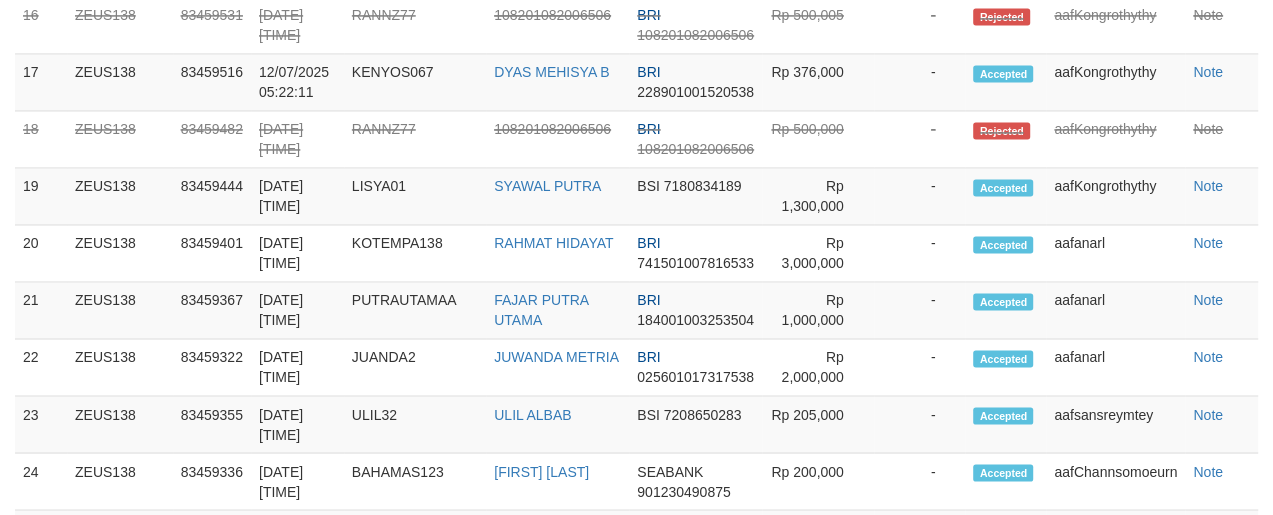 scroll, scrollTop: 1894, scrollLeft: 0, axis: vertical 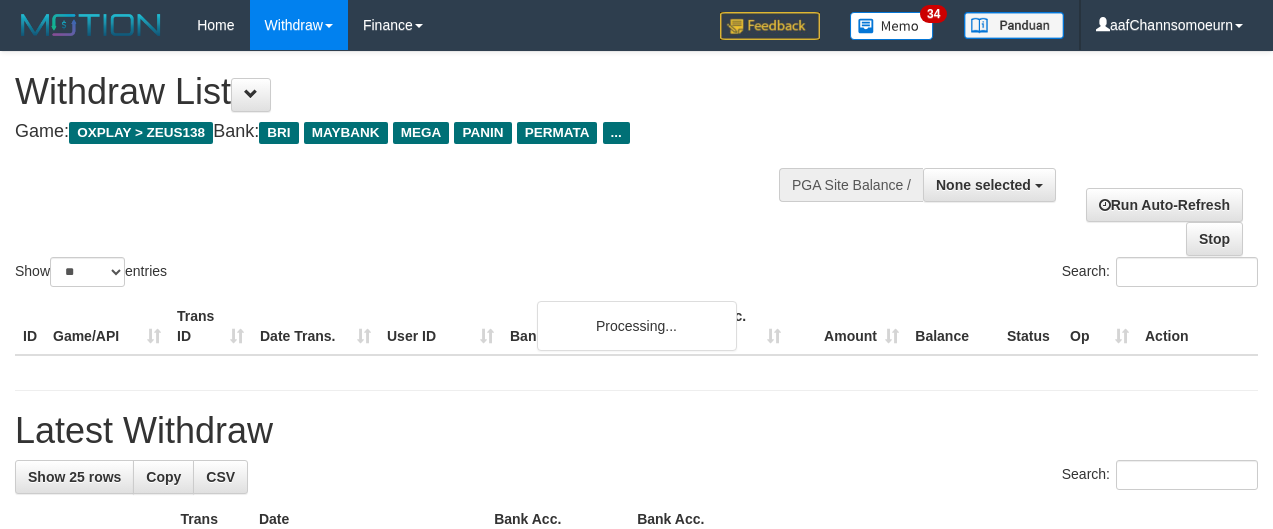select 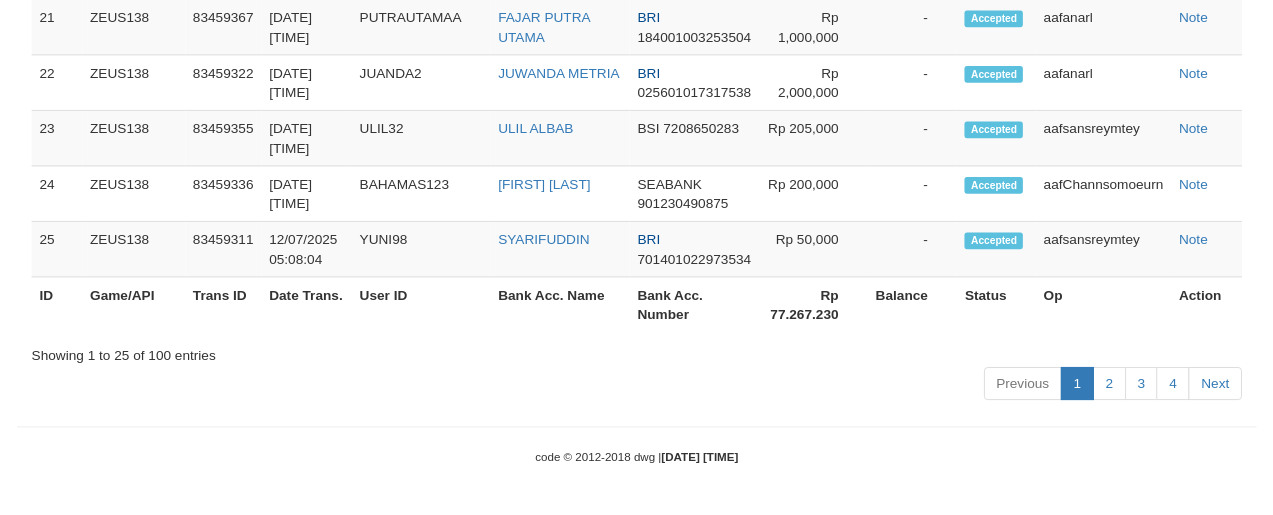 scroll, scrollTop: 1950, scrollLeft: 0, axis: vertical 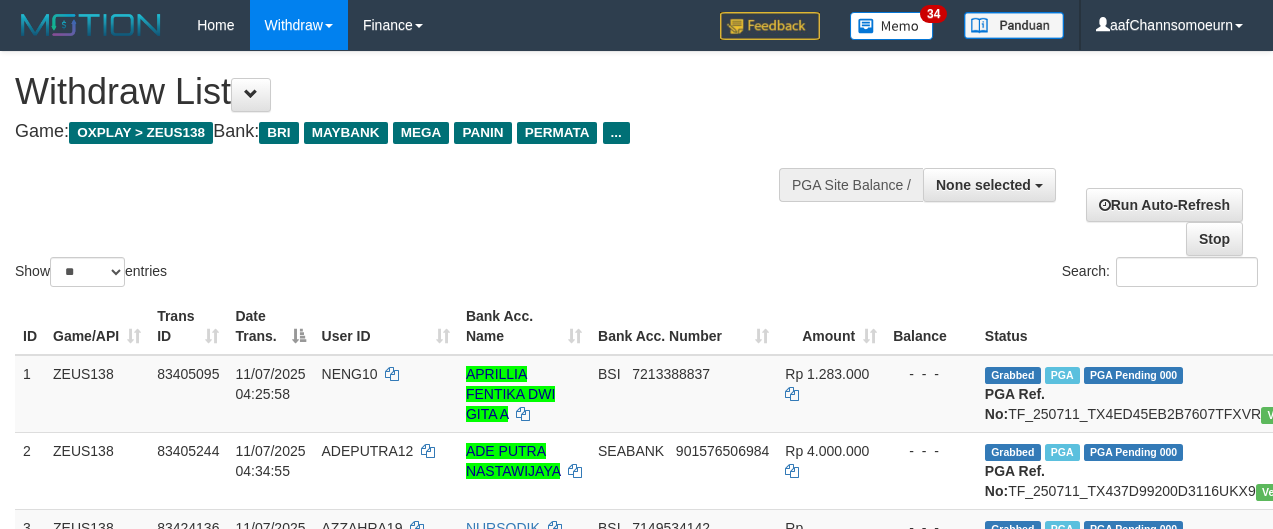 select 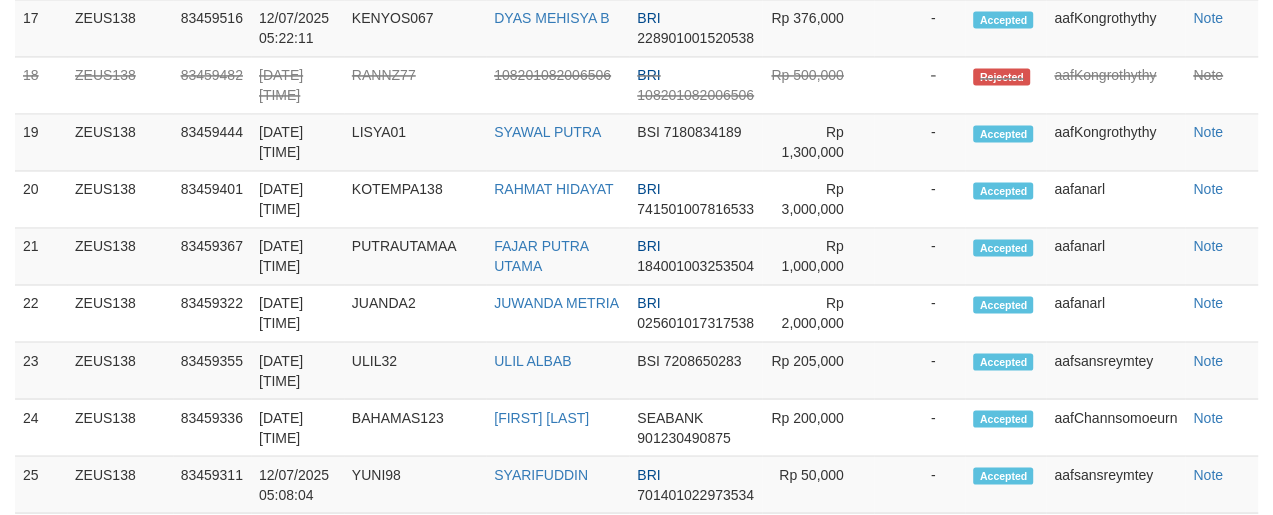 scroll, scrollTop: 1950, scrollLeft: 0, axis: vertical 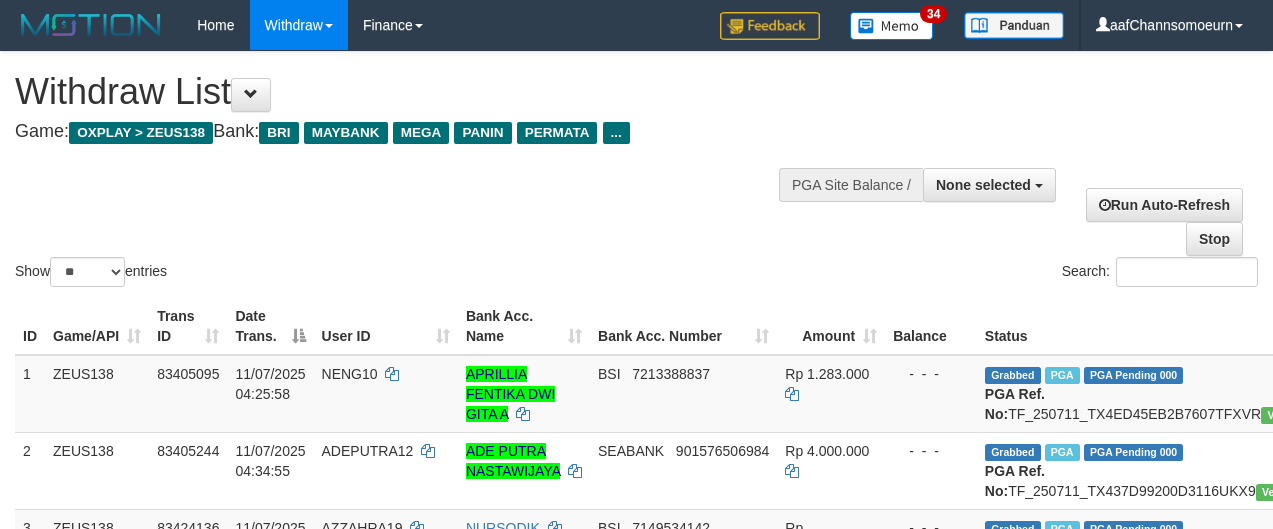 select 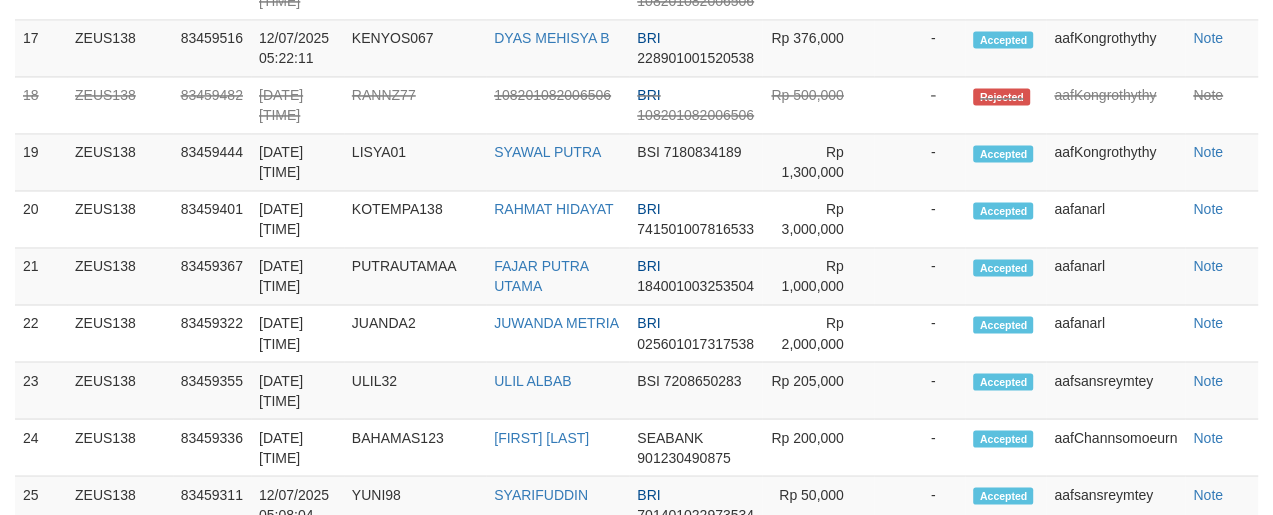 scroll, scrollTop: 1950, scrollLeft: 0, axis: vertical 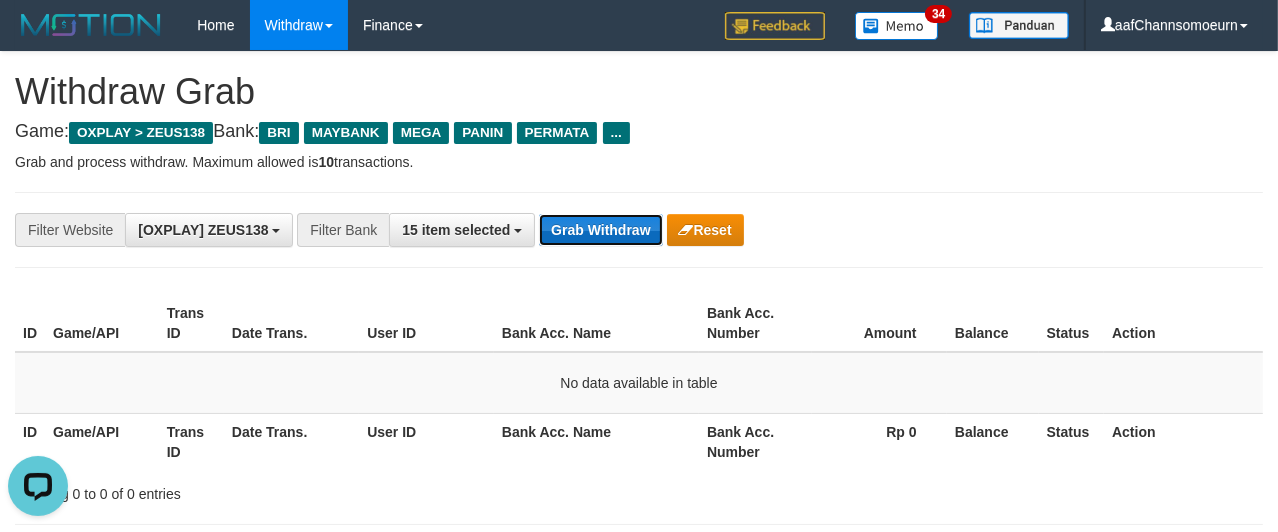 click on "Grab Withdraw" at bounding box center [600, 230] 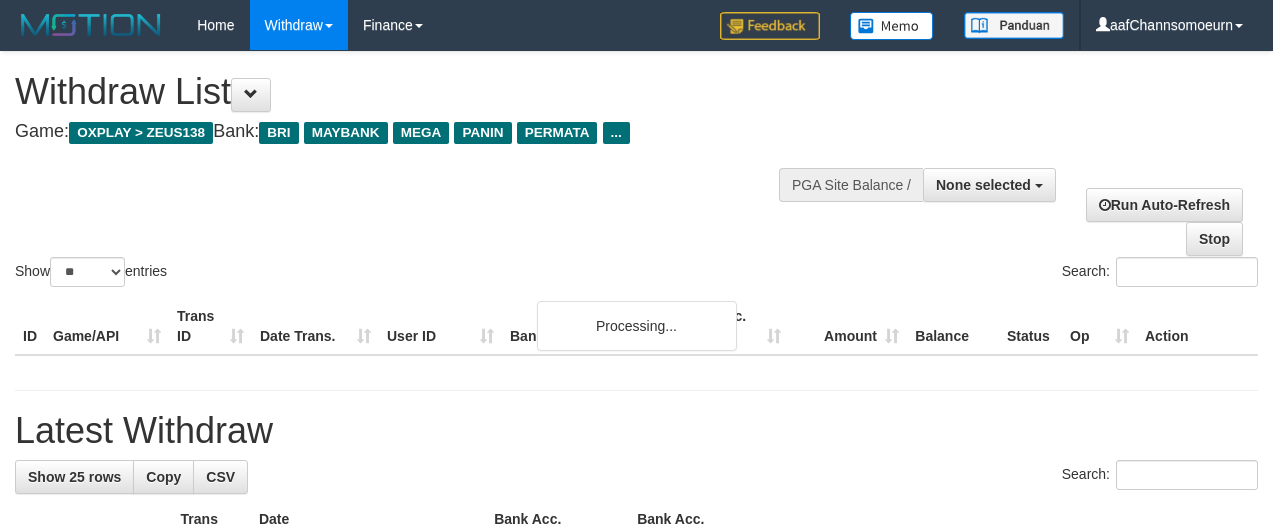 select 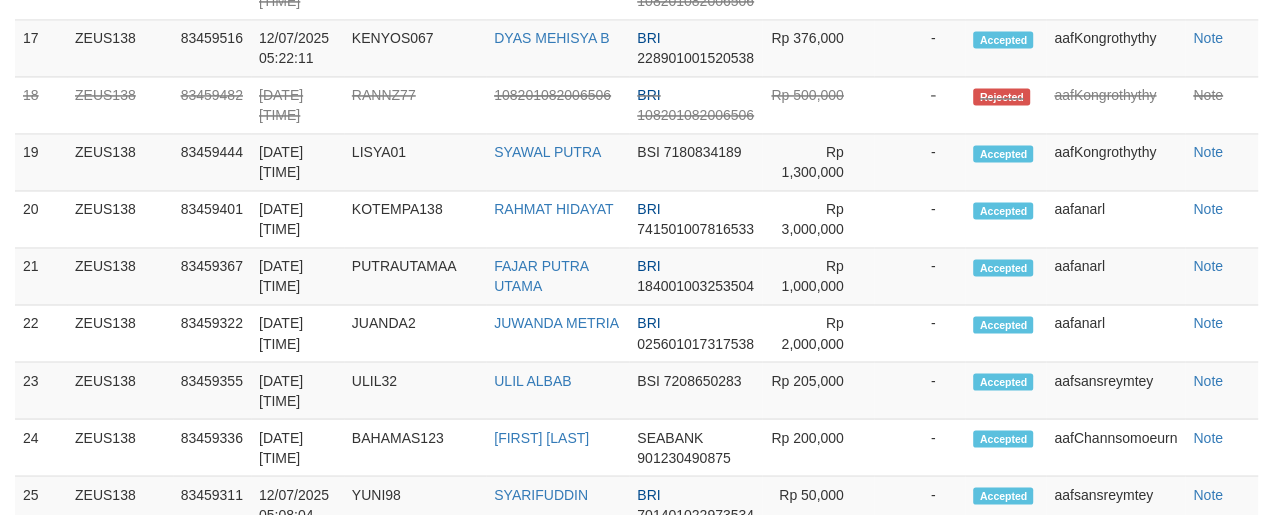 scroll, scrollTop: 1950, scrollLeft: 0, axis: vertical 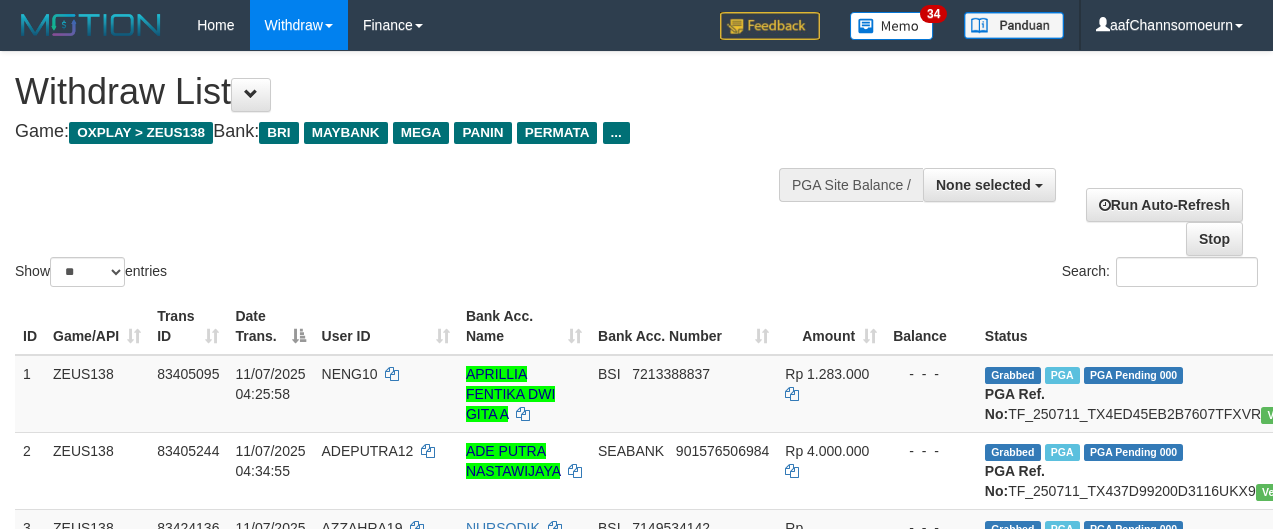 select 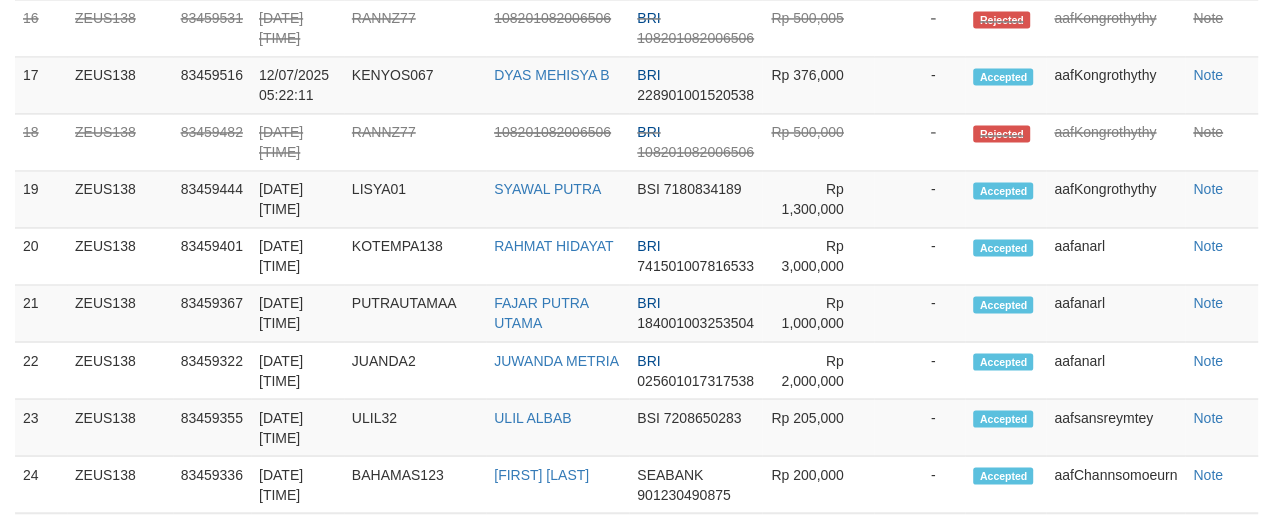 scroll, scrollTop: 1950, scrollLeft: 0, axis: vertical 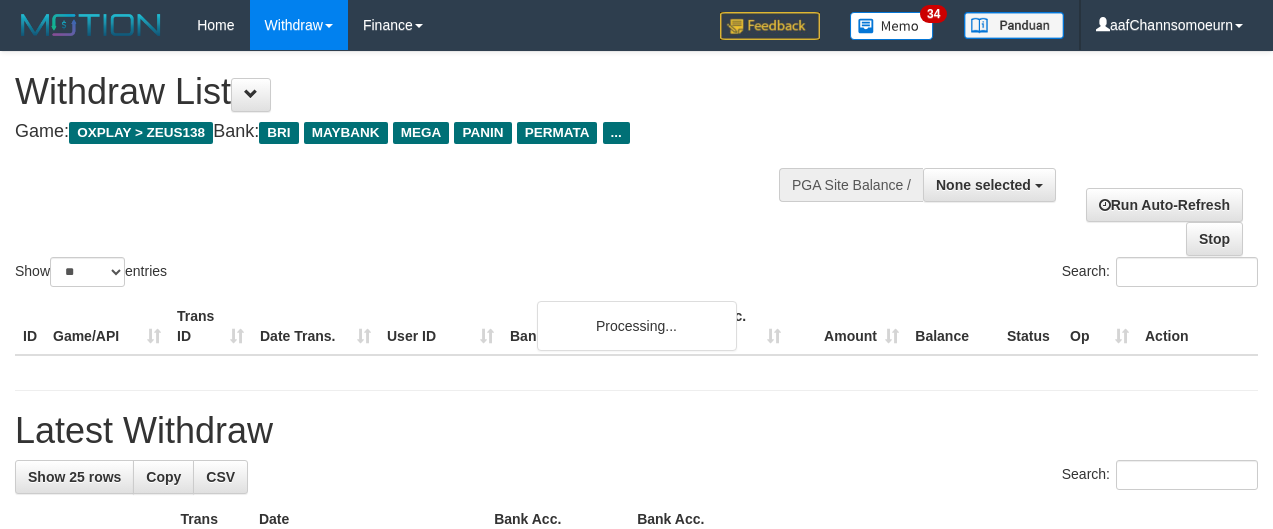 select 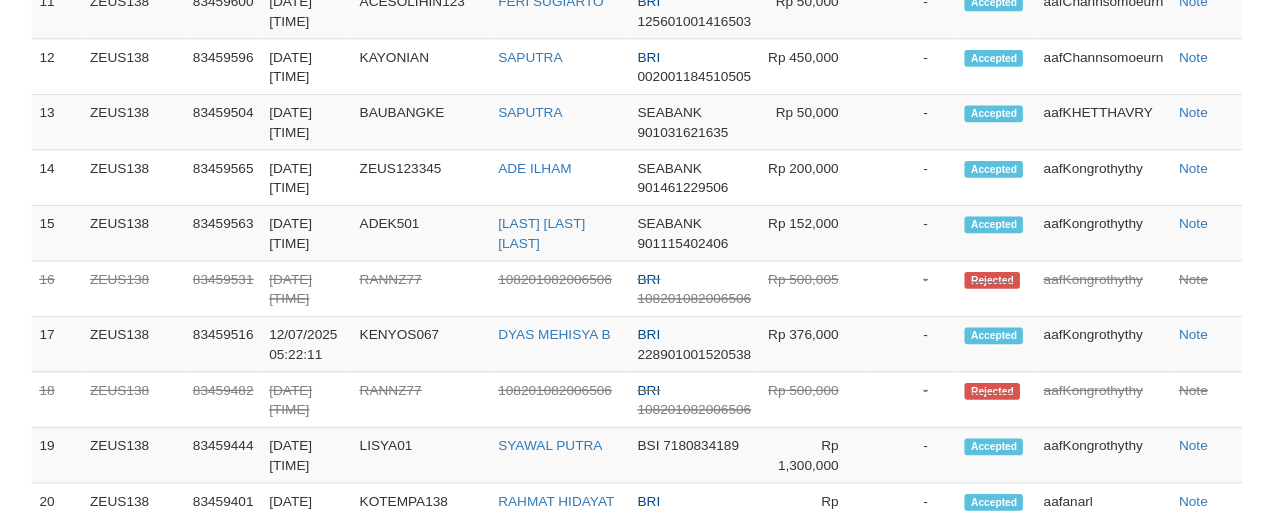 scroll, scrollTop: 1950, scrollLeft: 0, axis: vertical 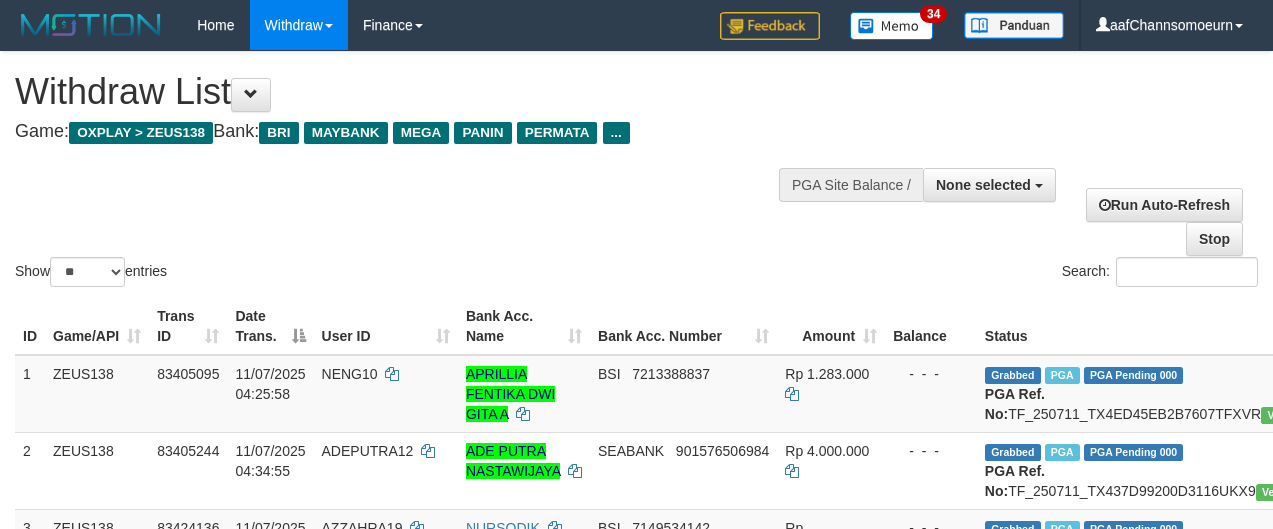 select 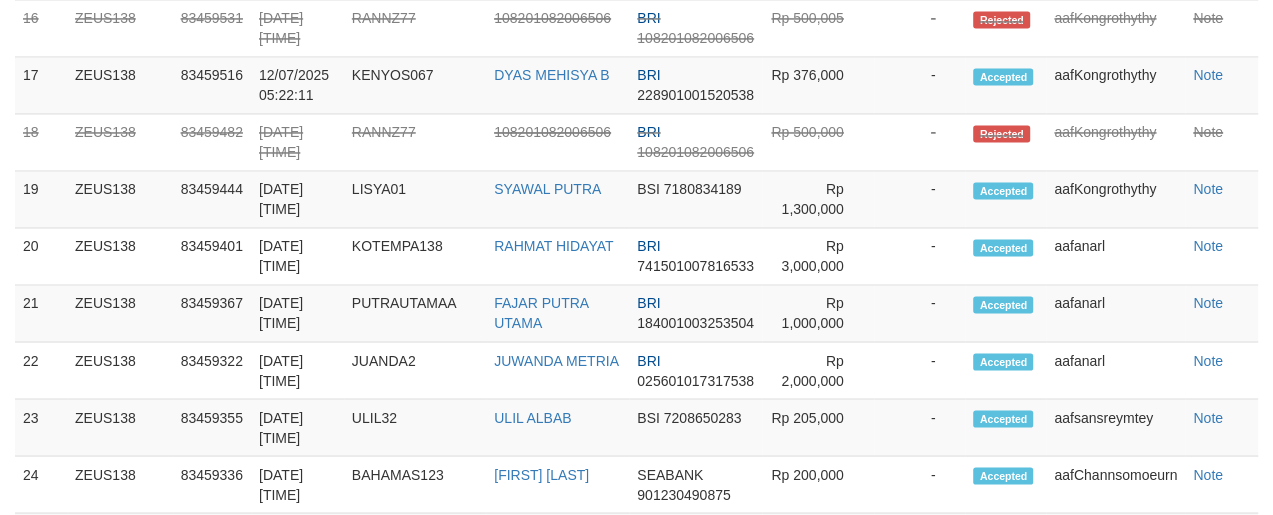 scroll, scrollTop: 1950, scrollLeft: 0, axis: vertical 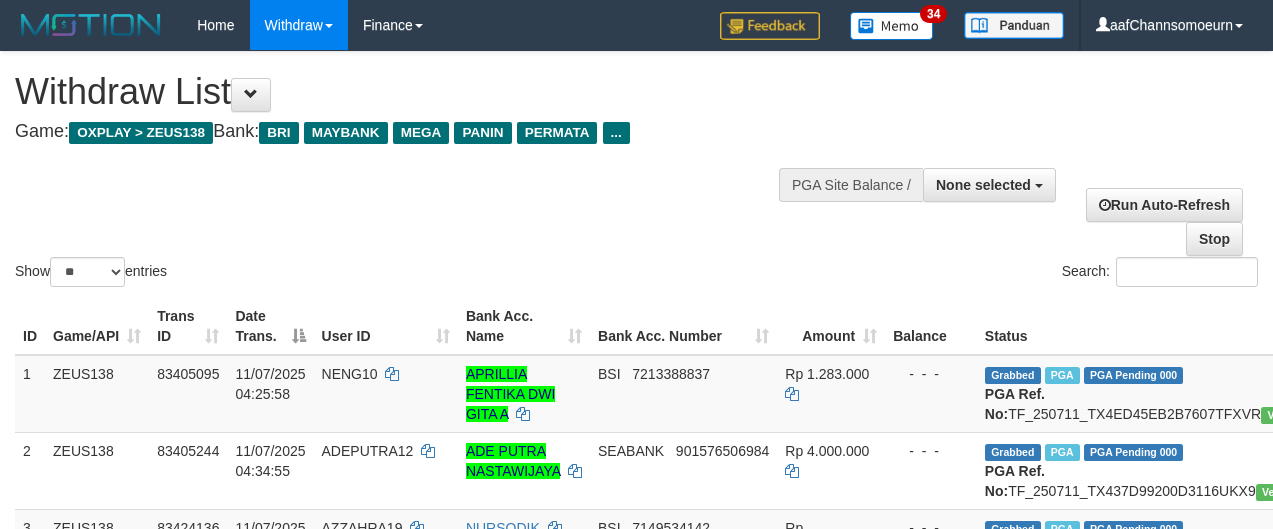 select 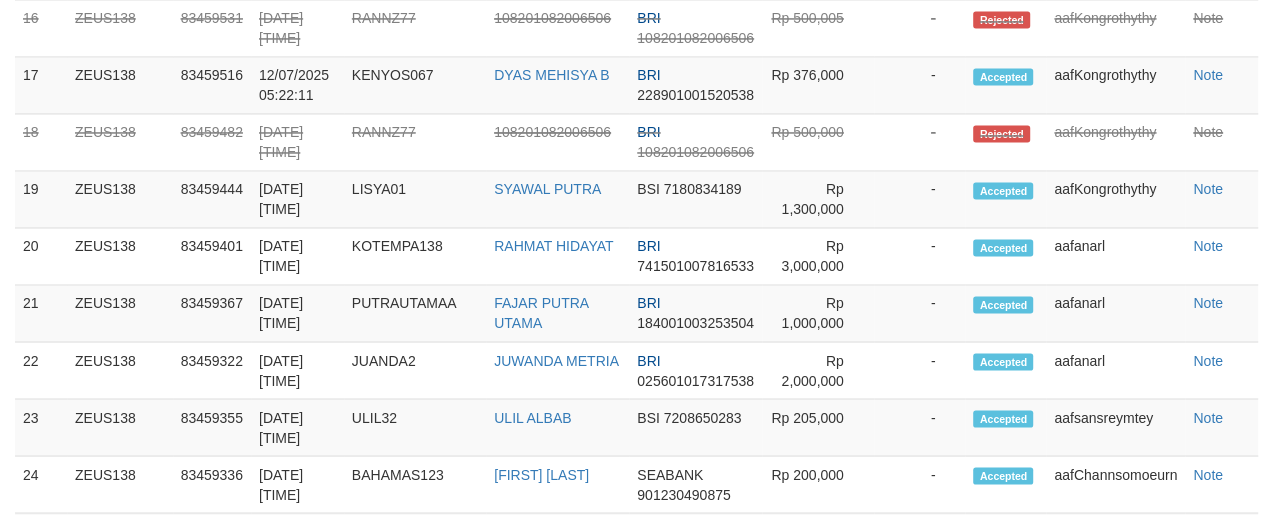 scroll, scrollTop: 1950, scrollLeft: 0, axis: vertical 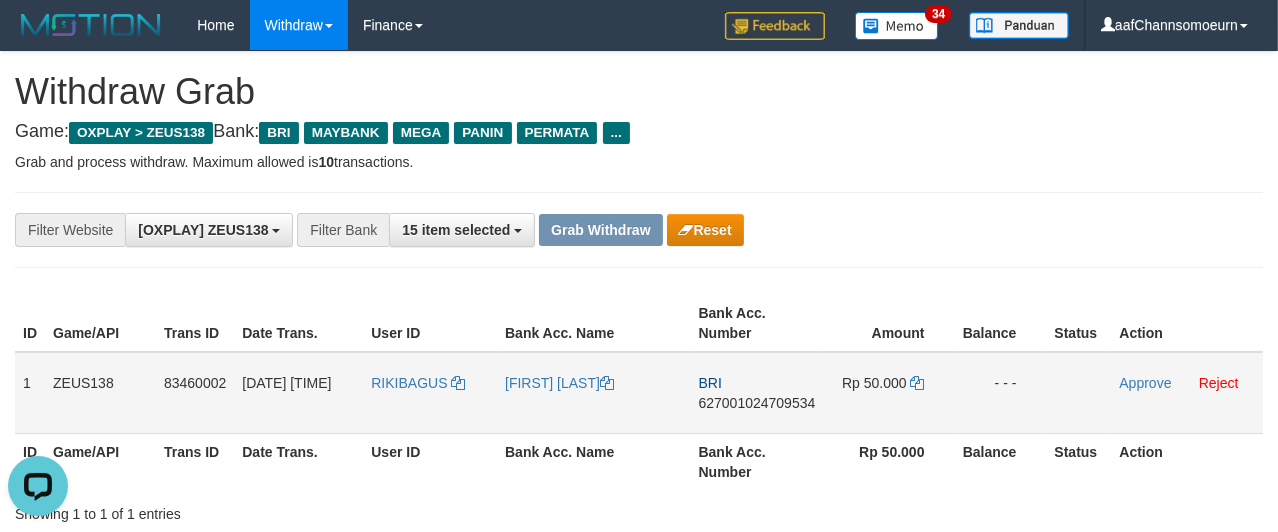 click on "RIKIBAGUS" at bounding box center (430, 393) 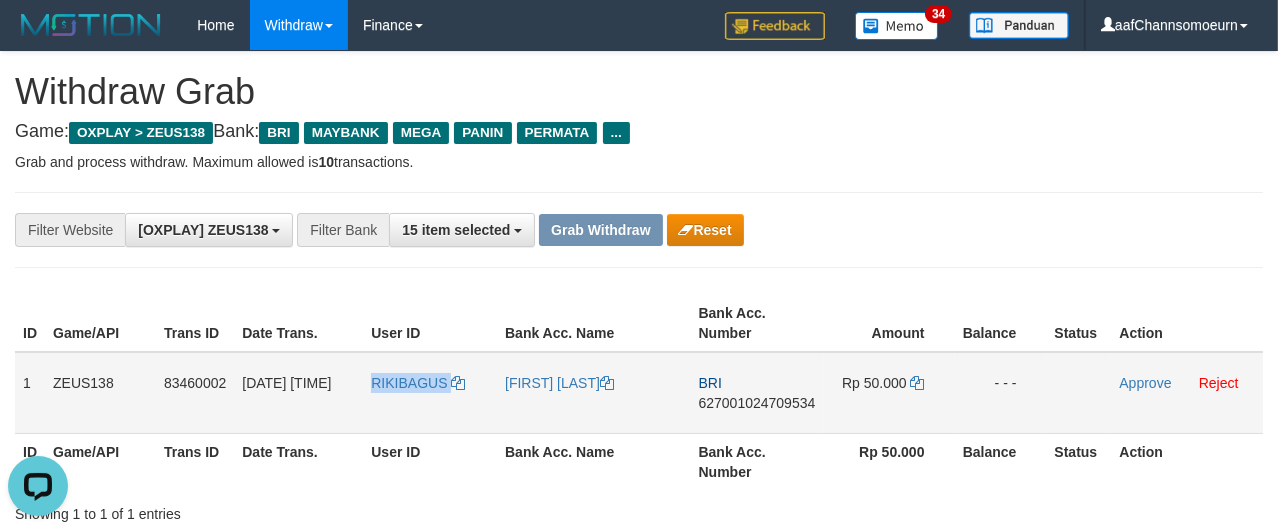 click on "RIKIBAGUS" at bounding box center (430, 393) 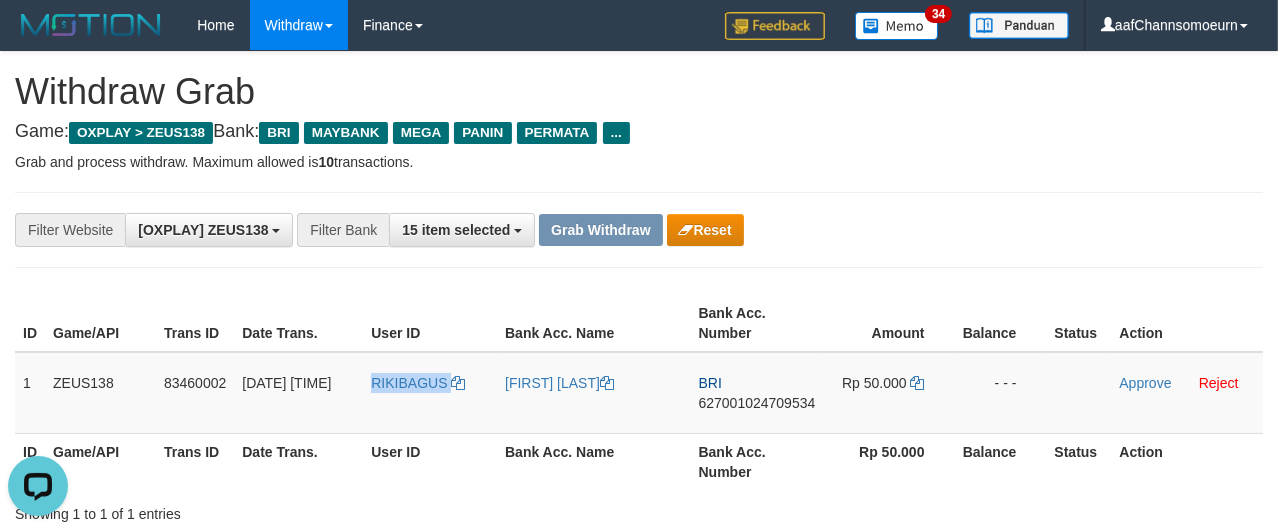 copy on "RIKIBAGUS" 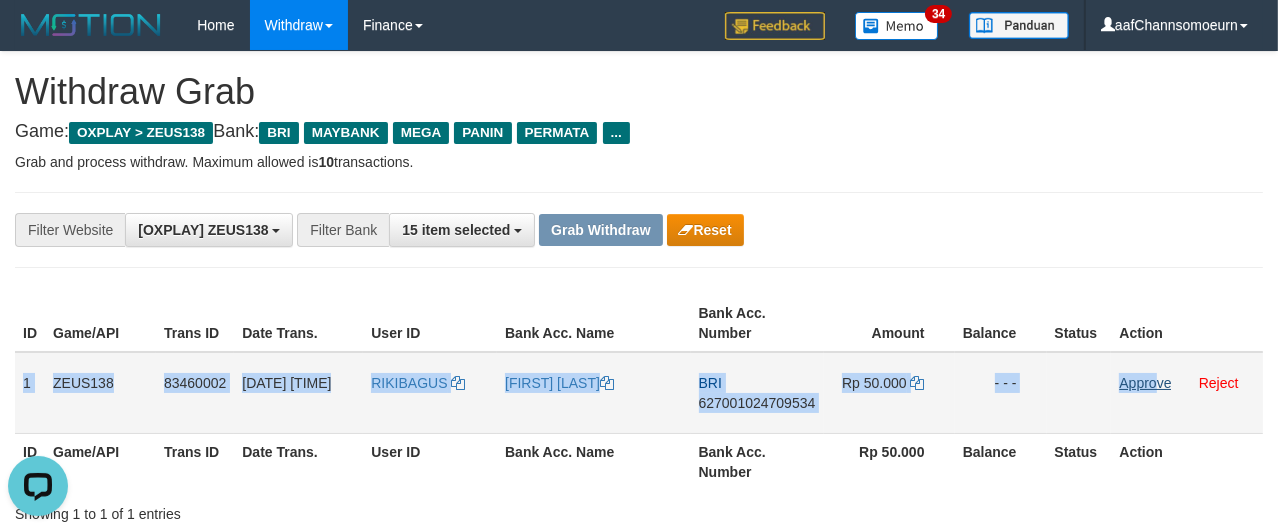 drag, startPoint x: 21, startPoint y: 367, endPoint x: 1160, endPoint y: 377, distance: 1139.044 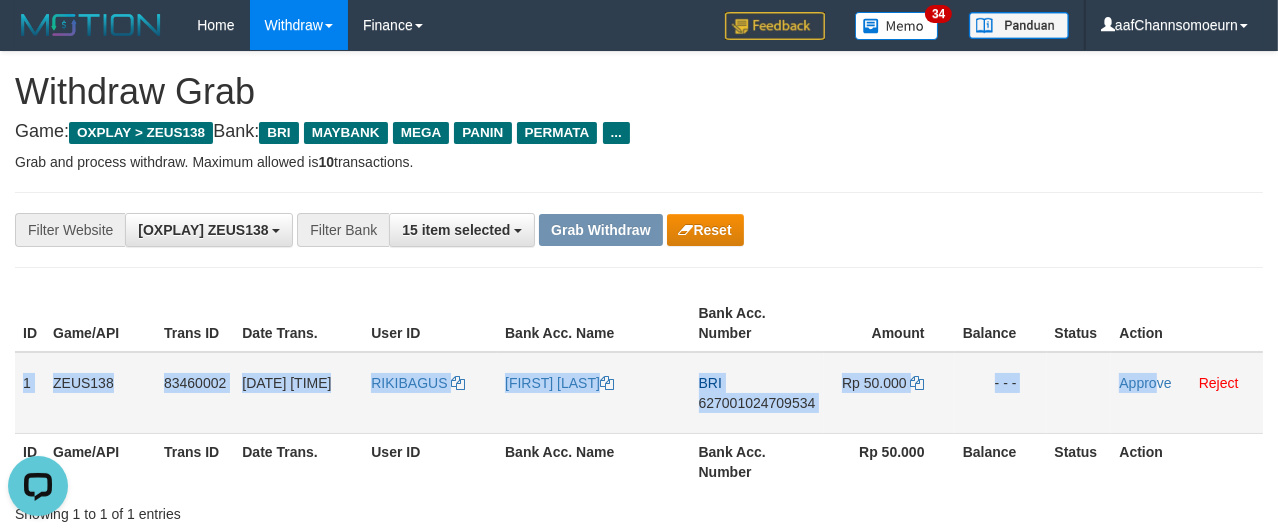 click on "627001024709534" at bounding box center (757, 403) 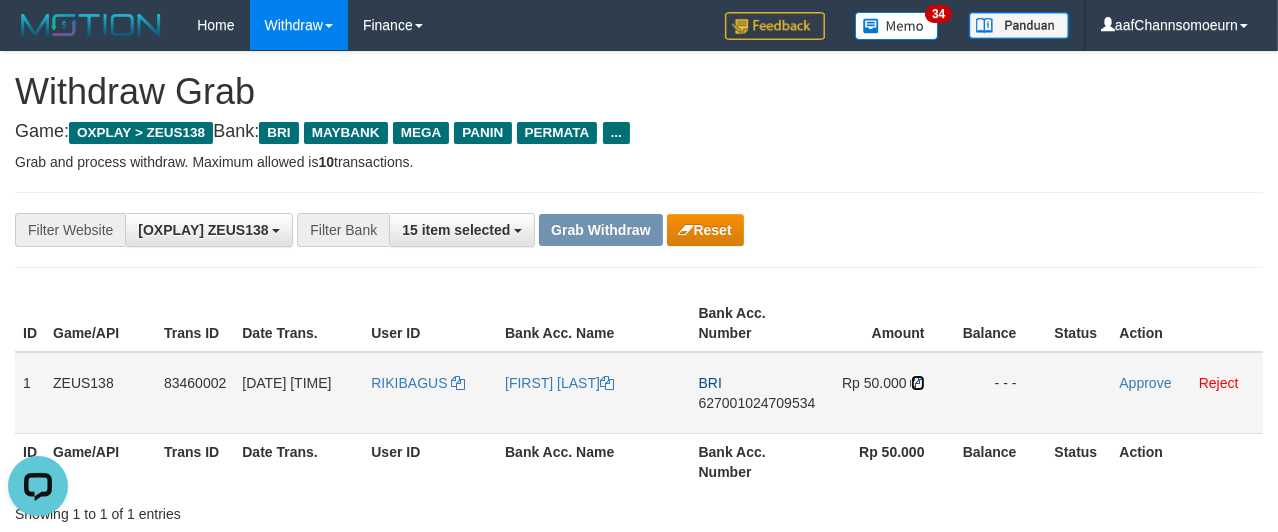 click at bounding box center (918, 383) 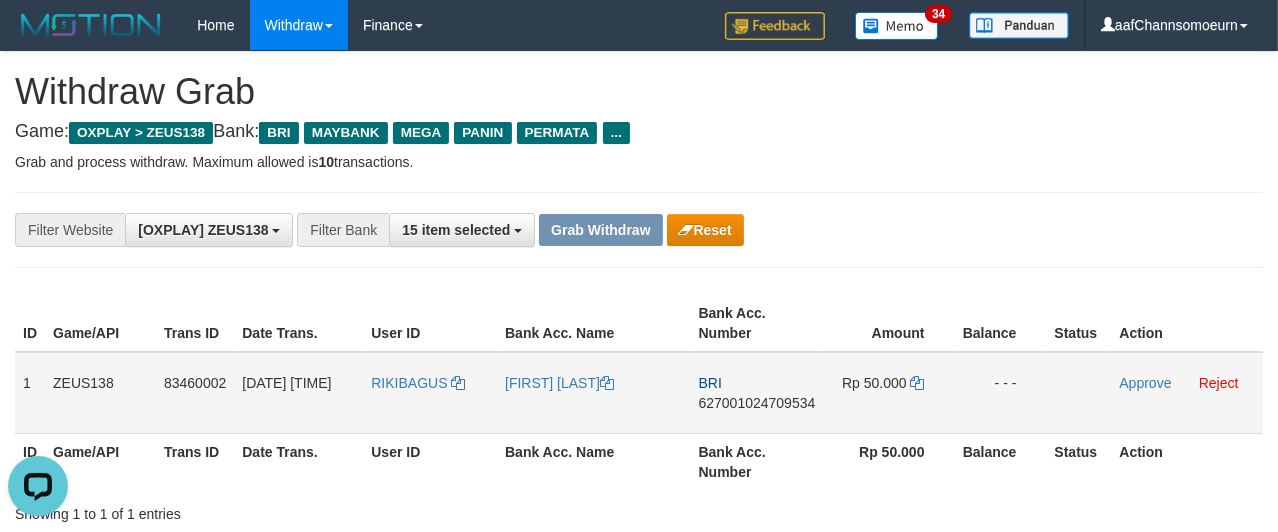 click on "Approve
Reject" at bounding box center [1187, 393] 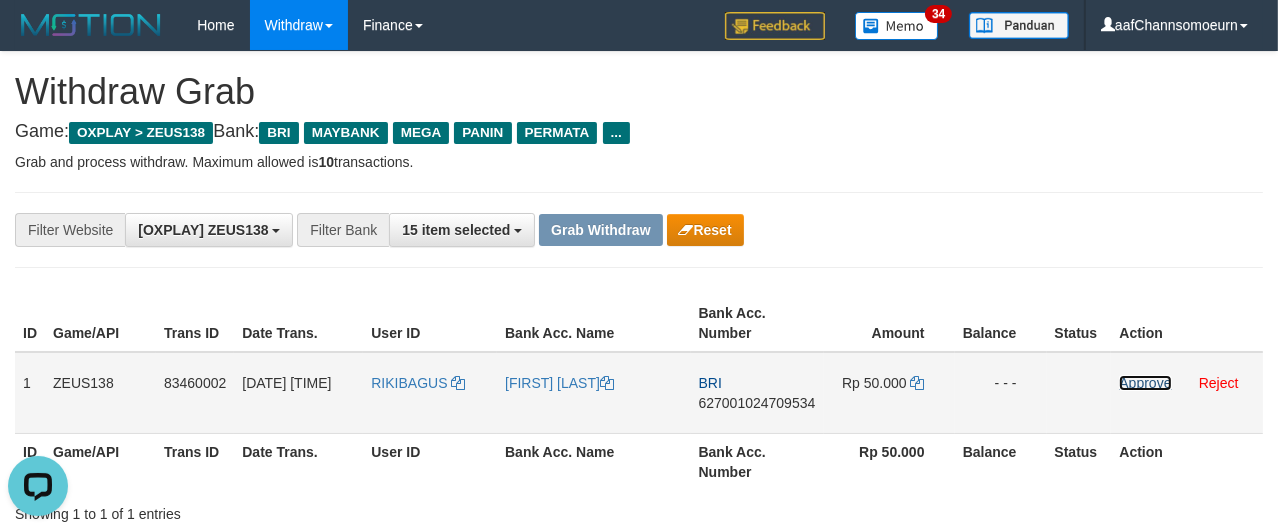 click on "Approve" at bounding box center (1145, 383) 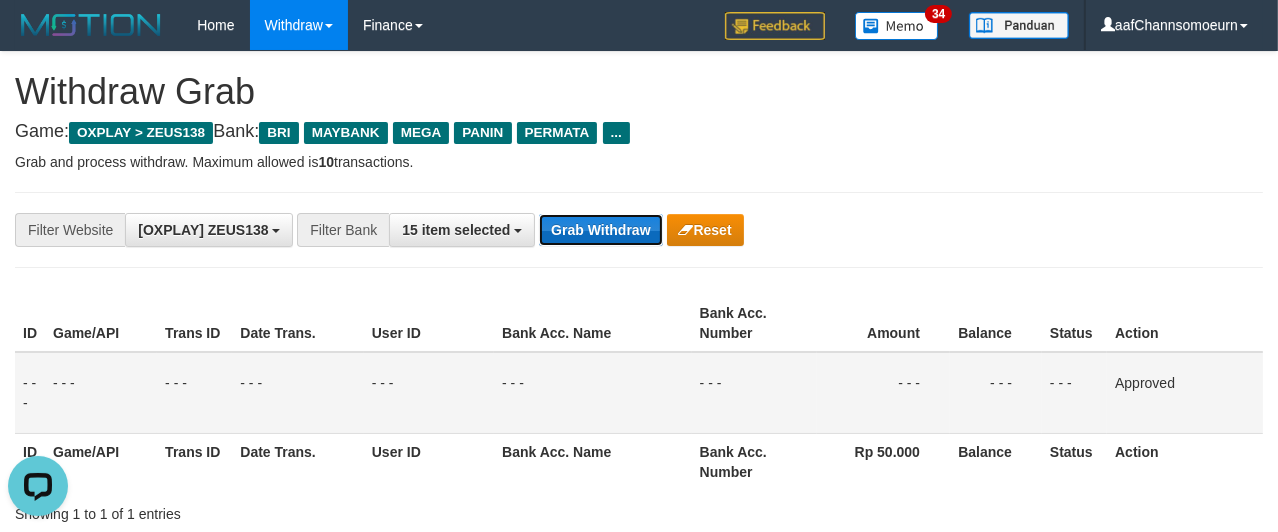 click on "Grab Withdraw" at bounding box center (600, 230) 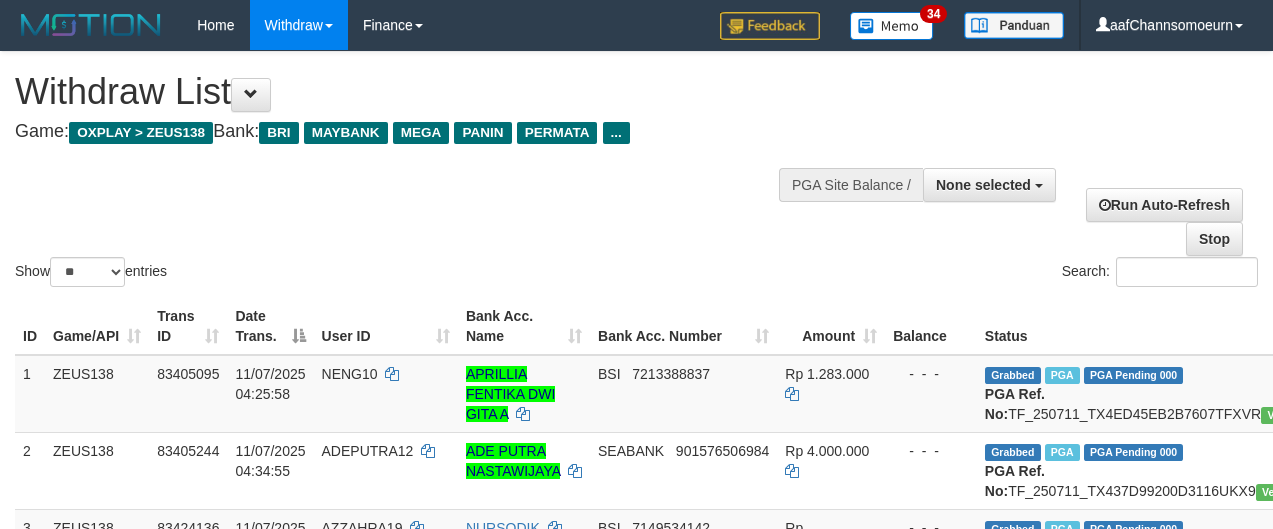 select 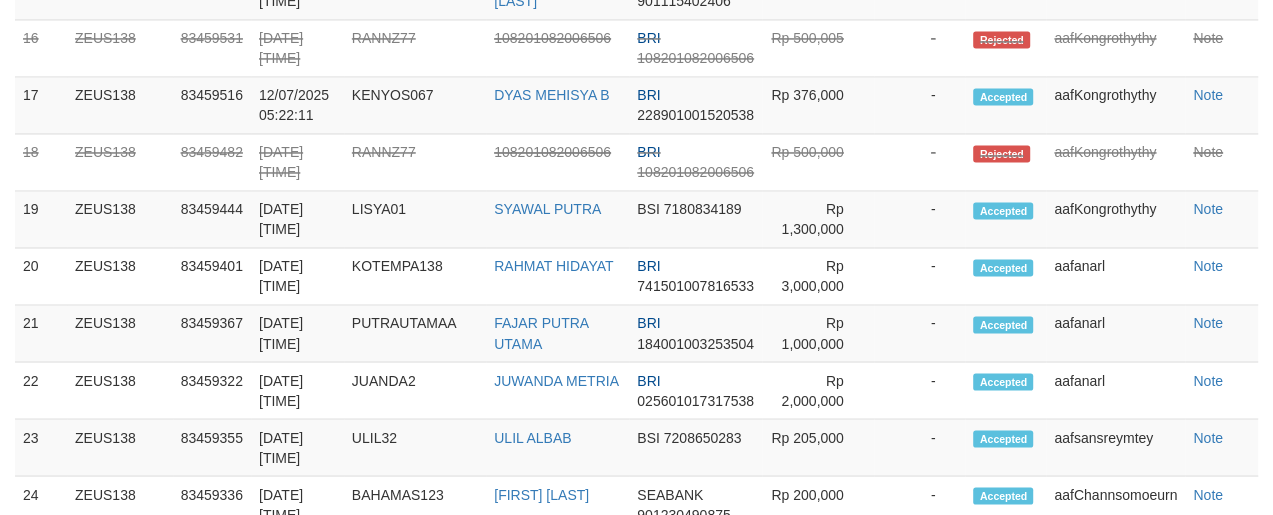 scroll, scrollTop: 1950, scrollLeft: 0, axis: vertical 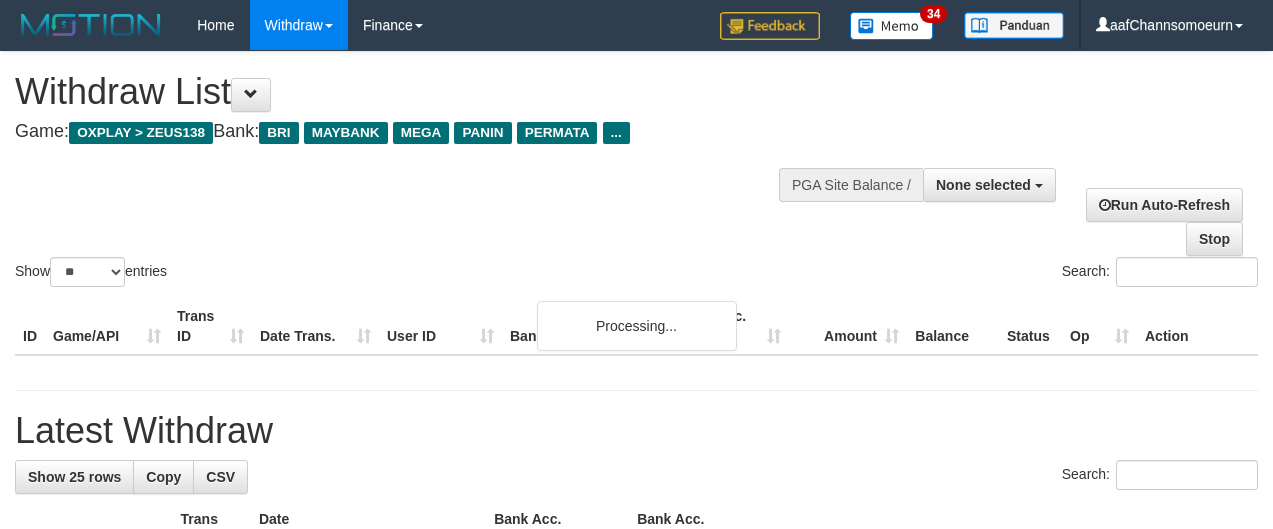 select 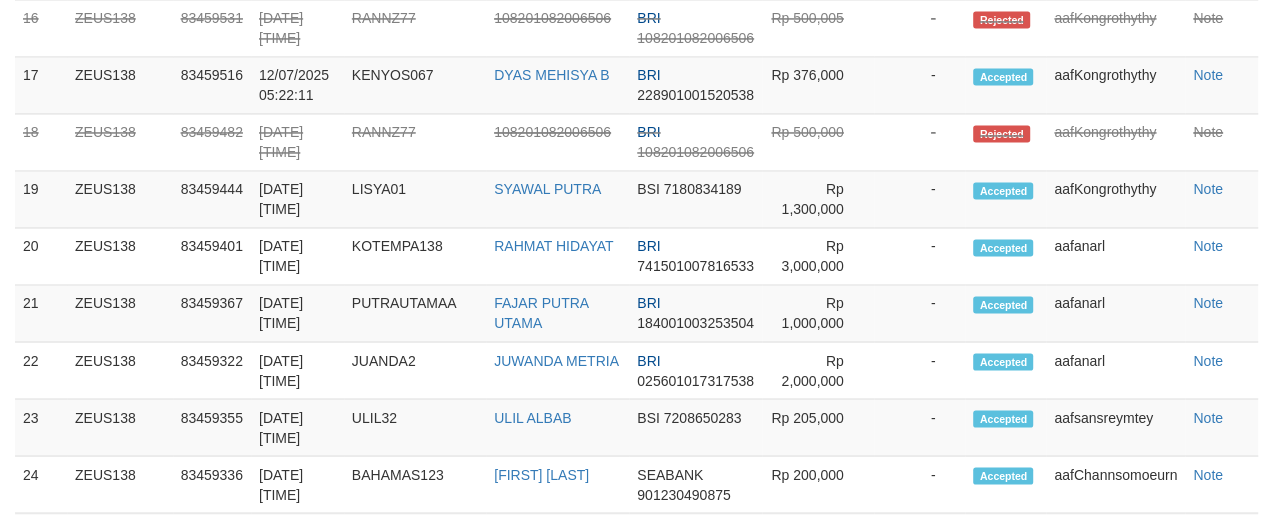 scroll, scrollTop: 1950, scrollLeft: 0, axis: vertical 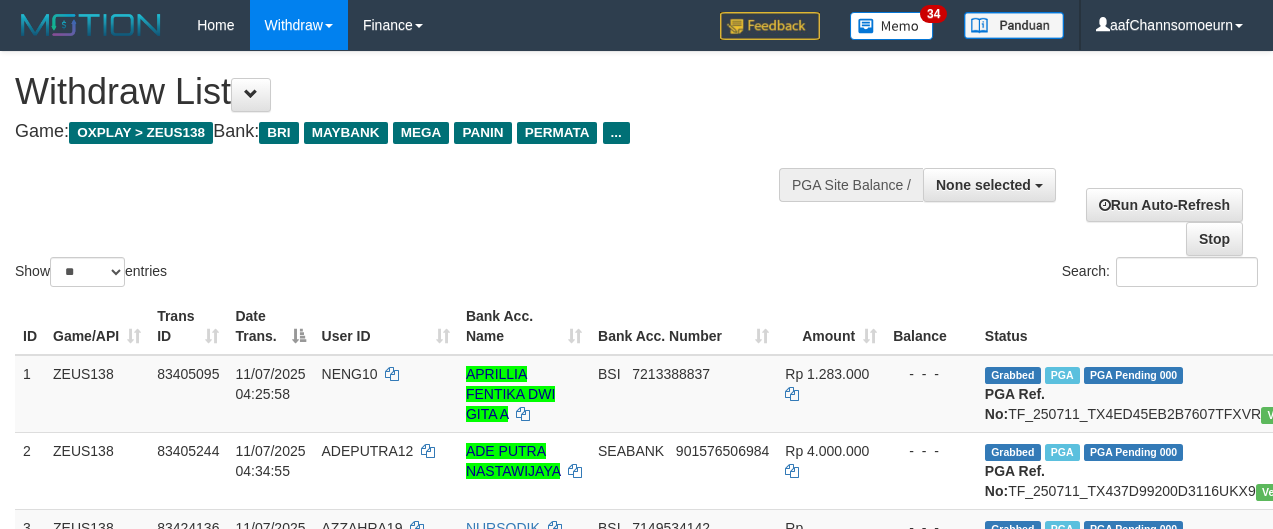 select 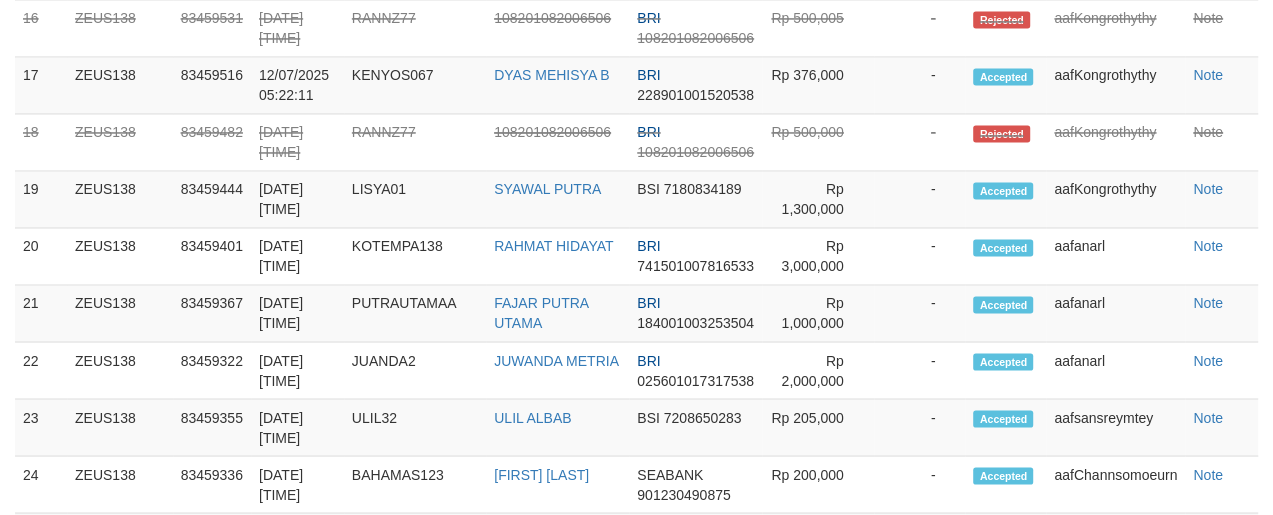 scroll, scrollTop: 1950, scrollLeft: 0, axis: vertical 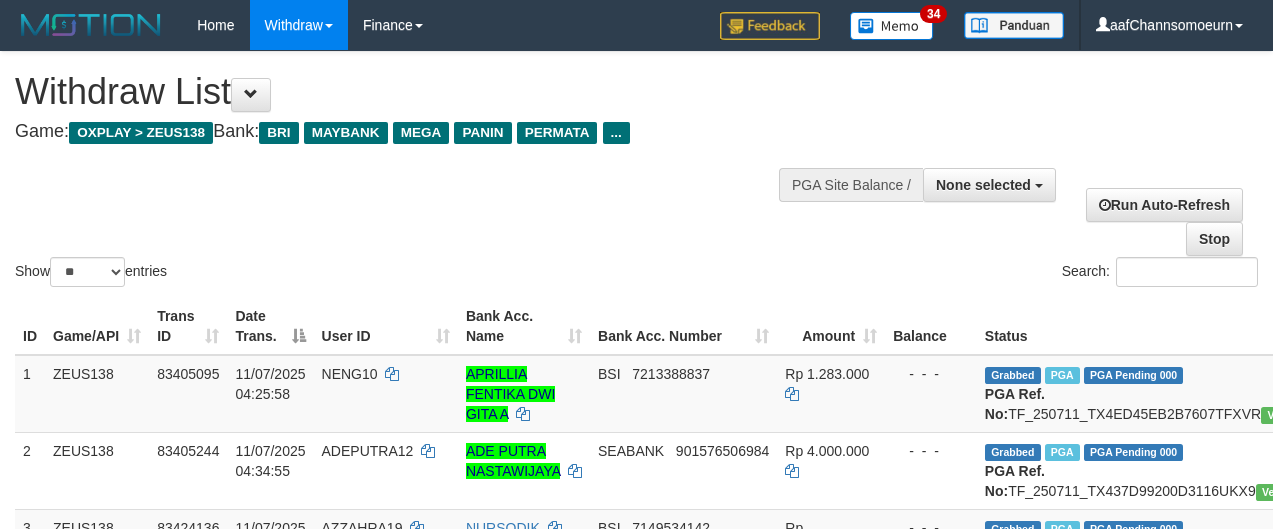 select 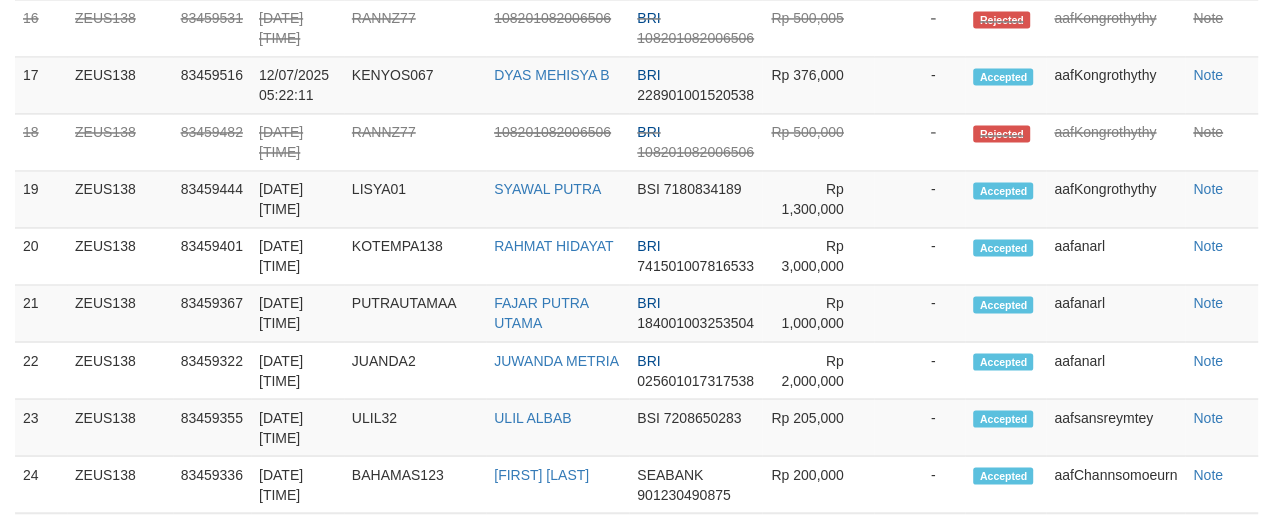 scroll, scrollTop: 1950, scrollLeft: 0, axis: vertical 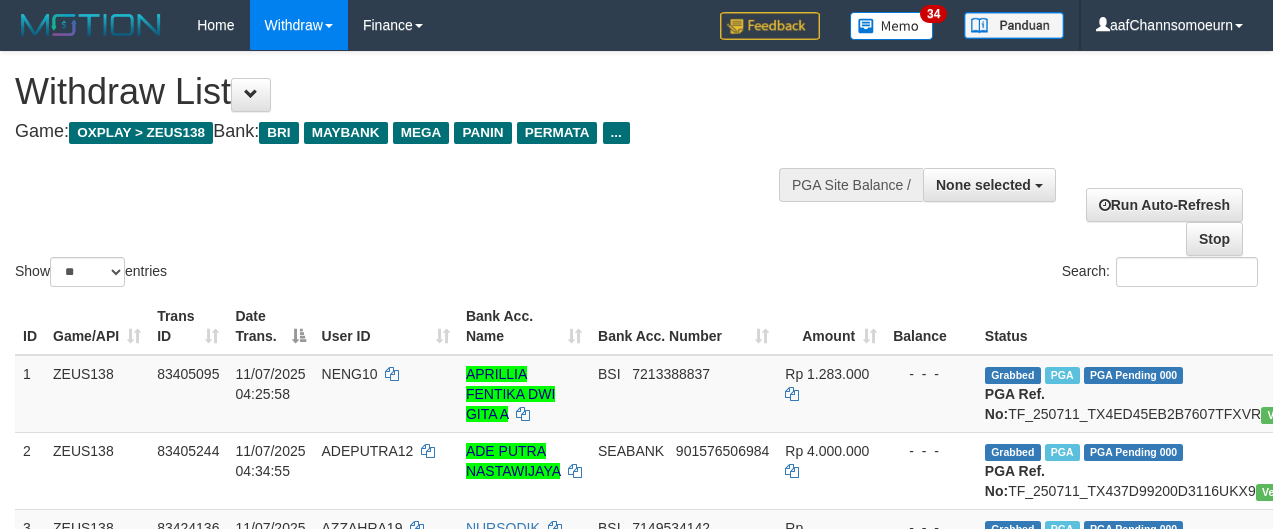select 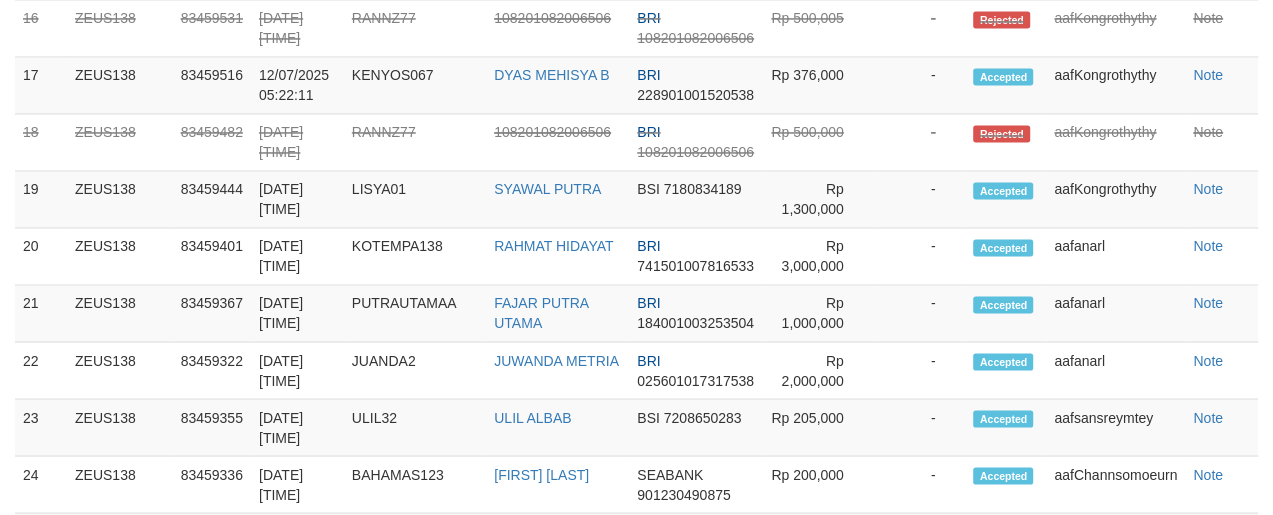 scroll, scrollTop: 1950, scrollLeft: 0, axis: vertical 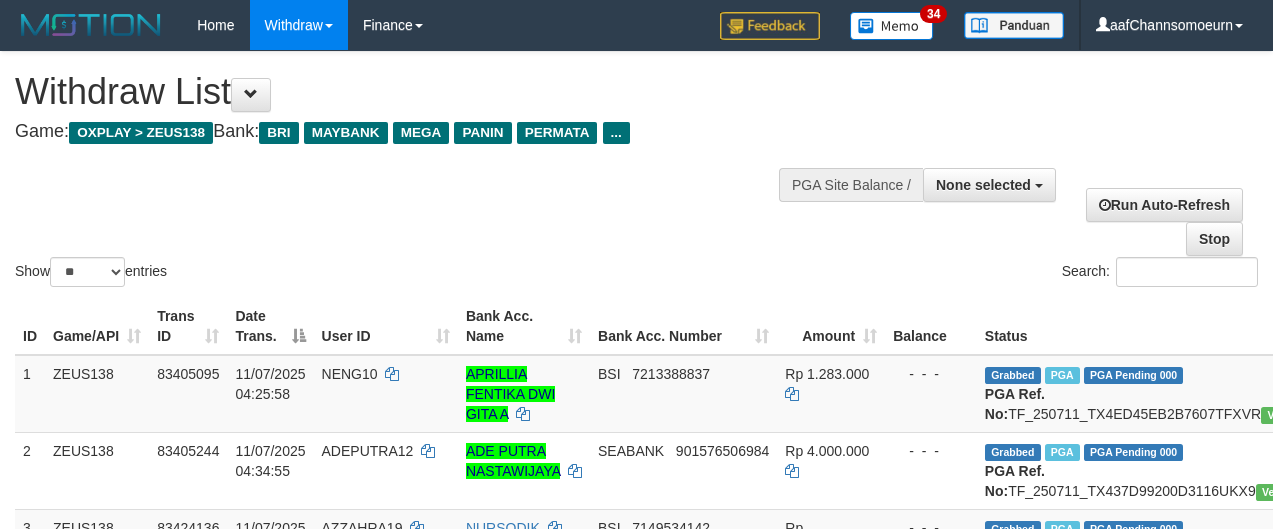 select 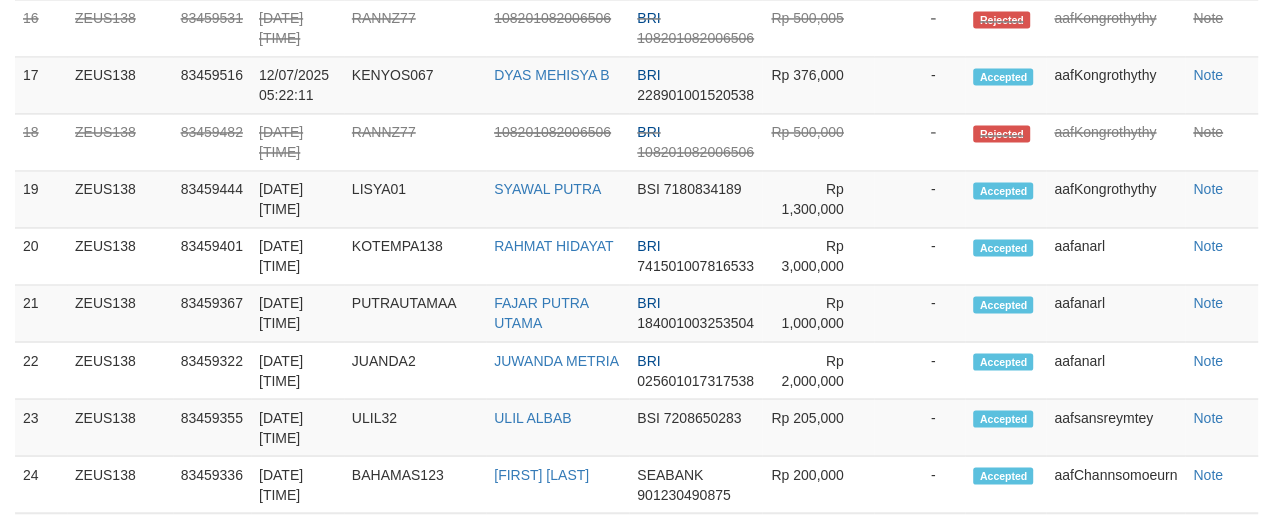scroll, scrollTop: 1950, scrollLeft: 0, axis: vertical 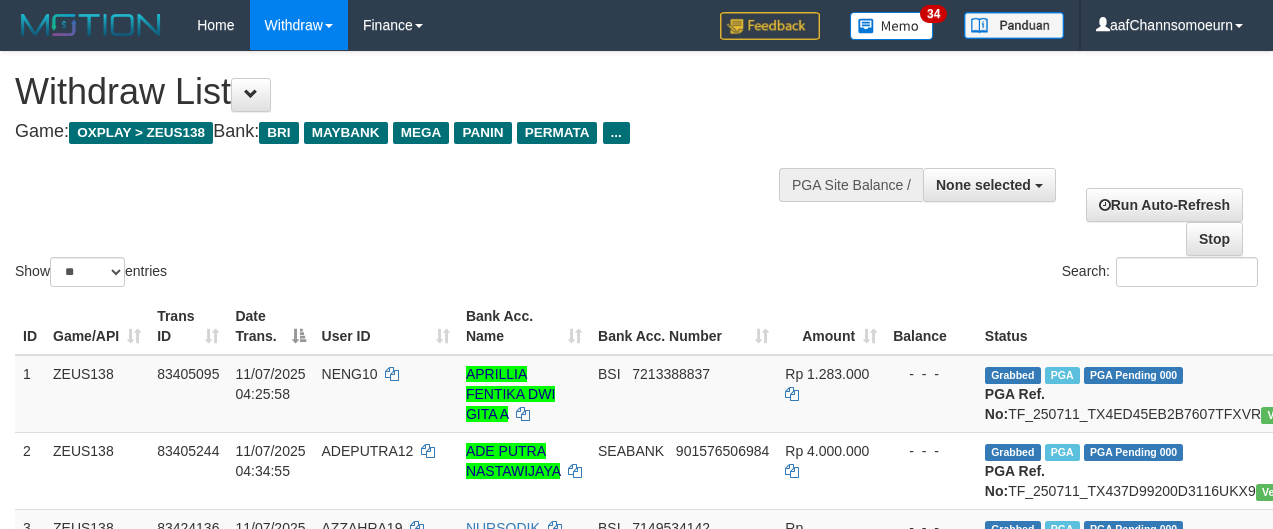 select 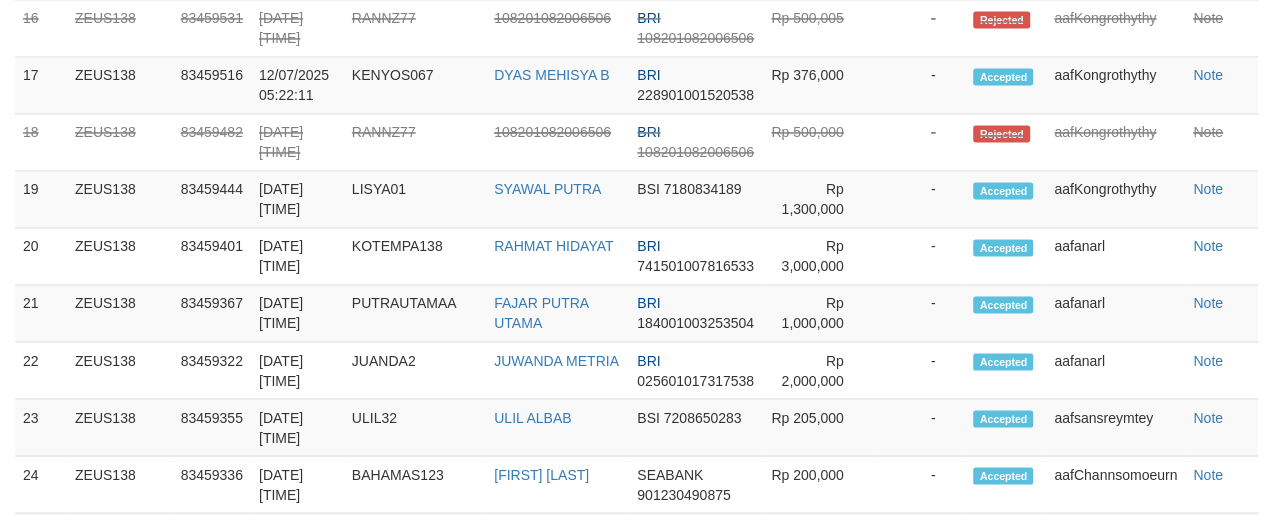 scroll, scrollTop: 1950, scrollLeft: 0, axis: vertical 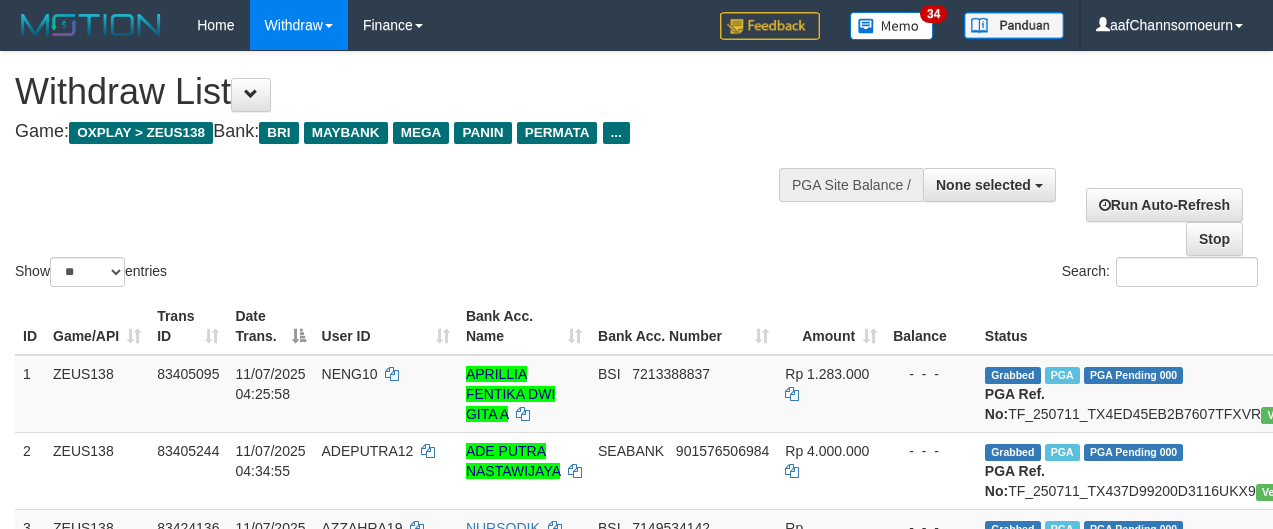 select 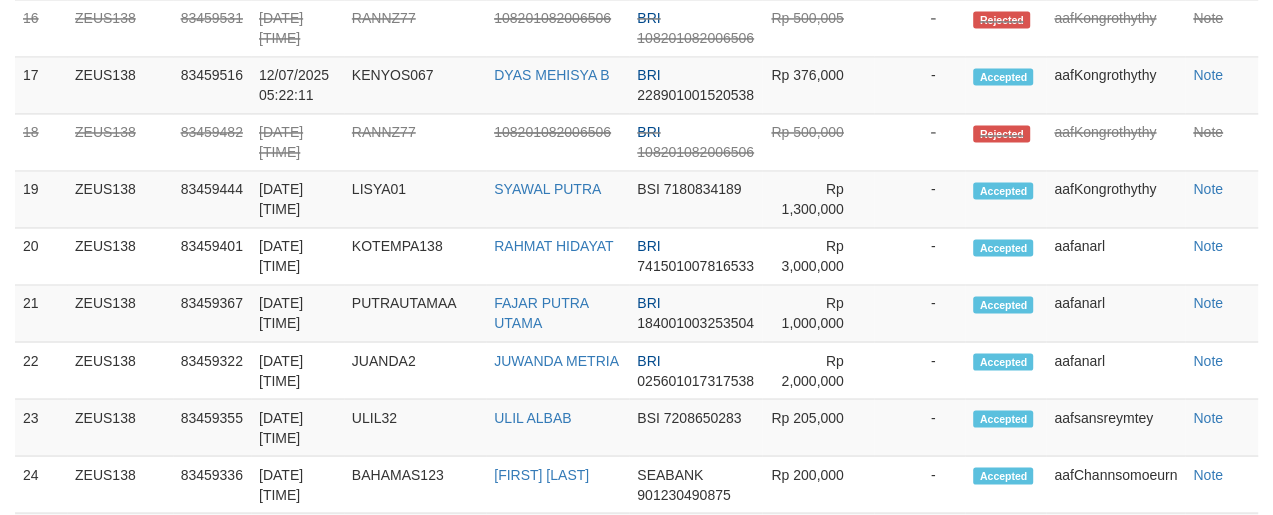scroll, scrollTop: 1950, scrollLeft: 0, axis: vertical 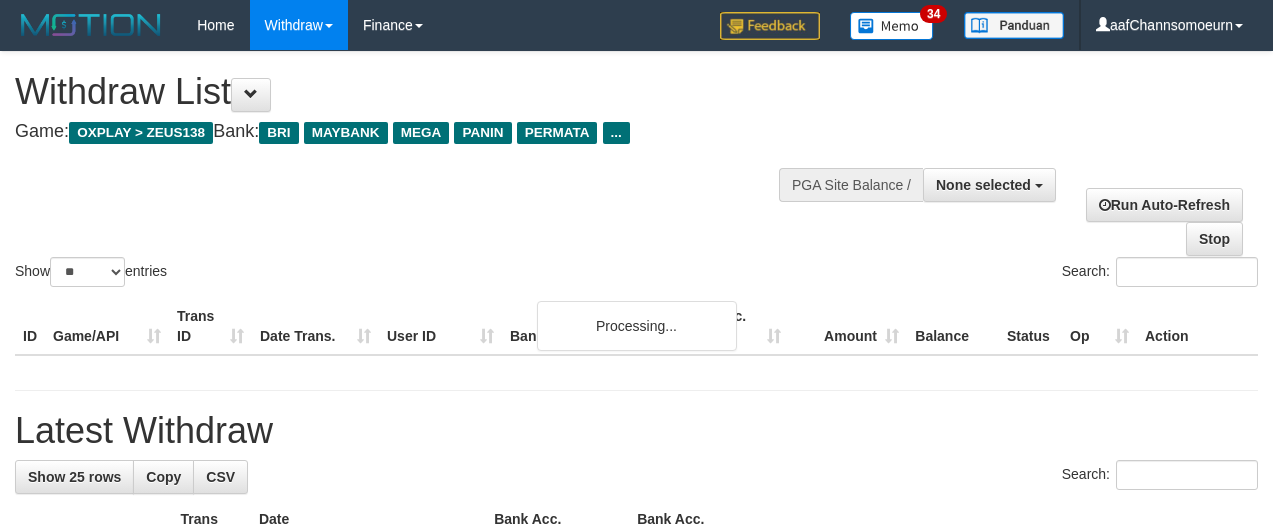 select 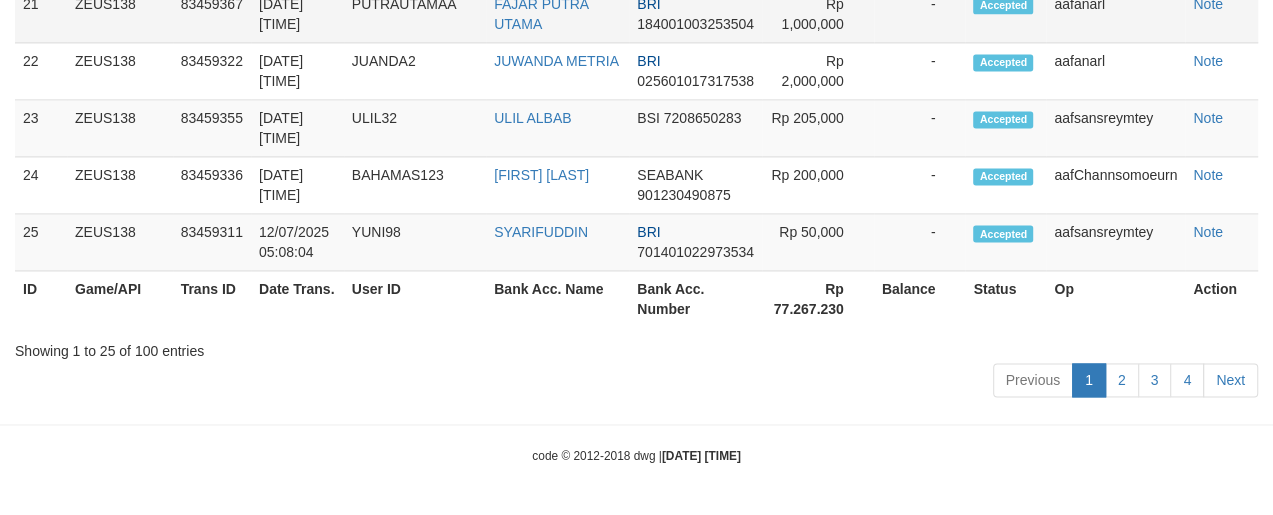 scroll, scrollTop: 1950, scrollLeft: 0, axis: vertical 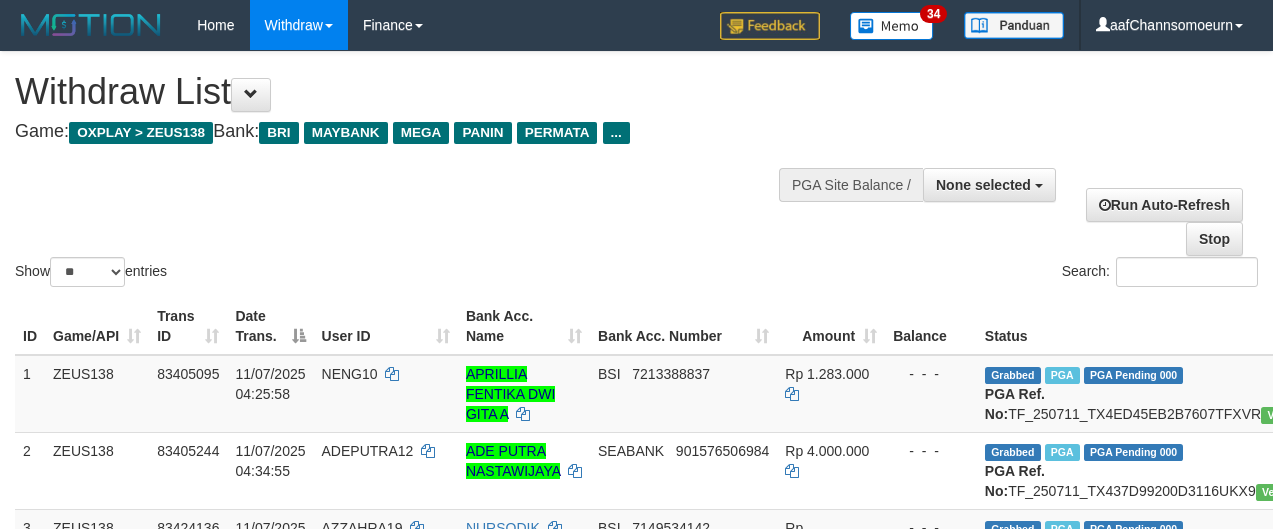 select 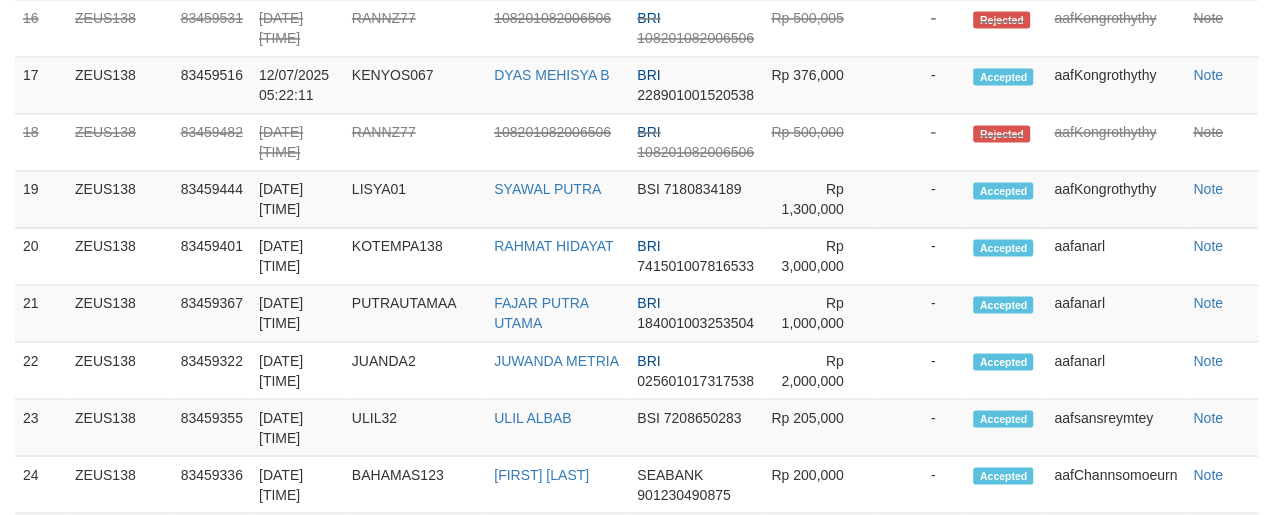 scroll, scrollTop: 1950, scrollLeft: 0, axis: vertical 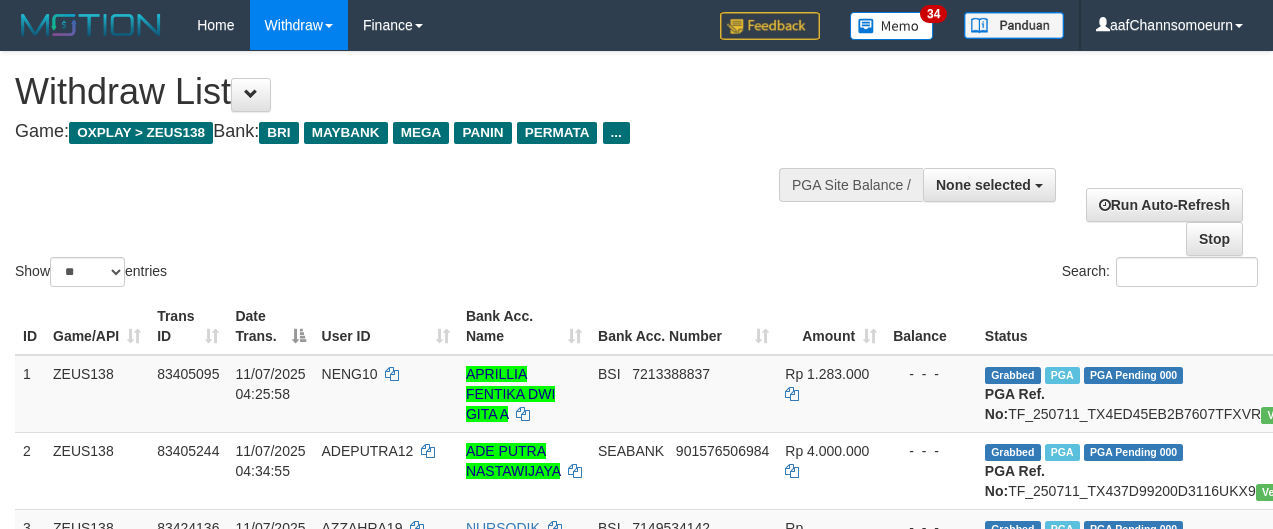select 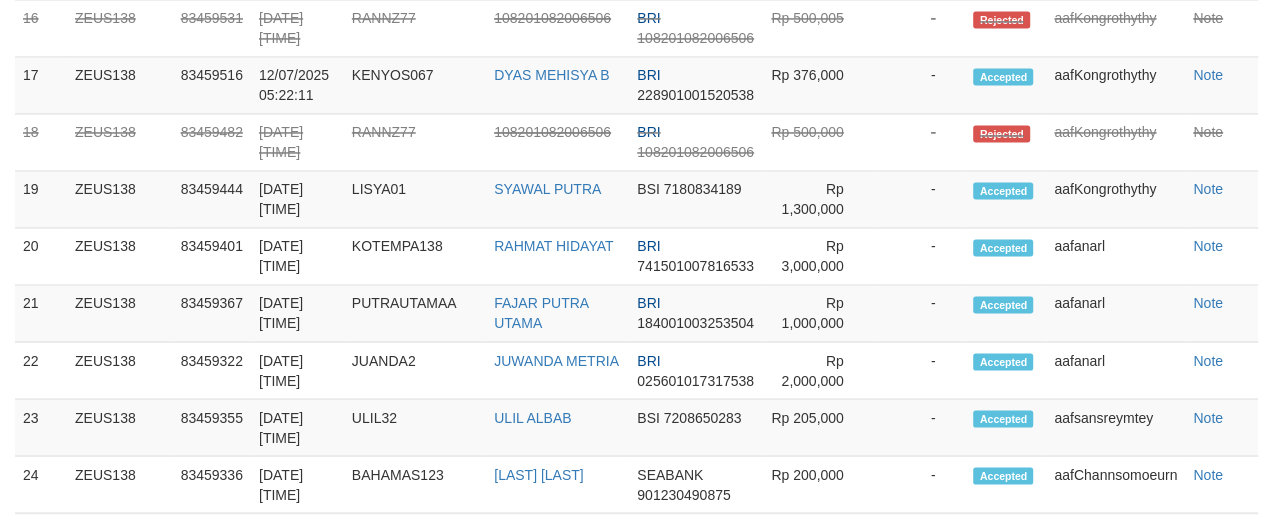 scroll, scrollTop: 1950, scrollLeft: 0, axis: vertical 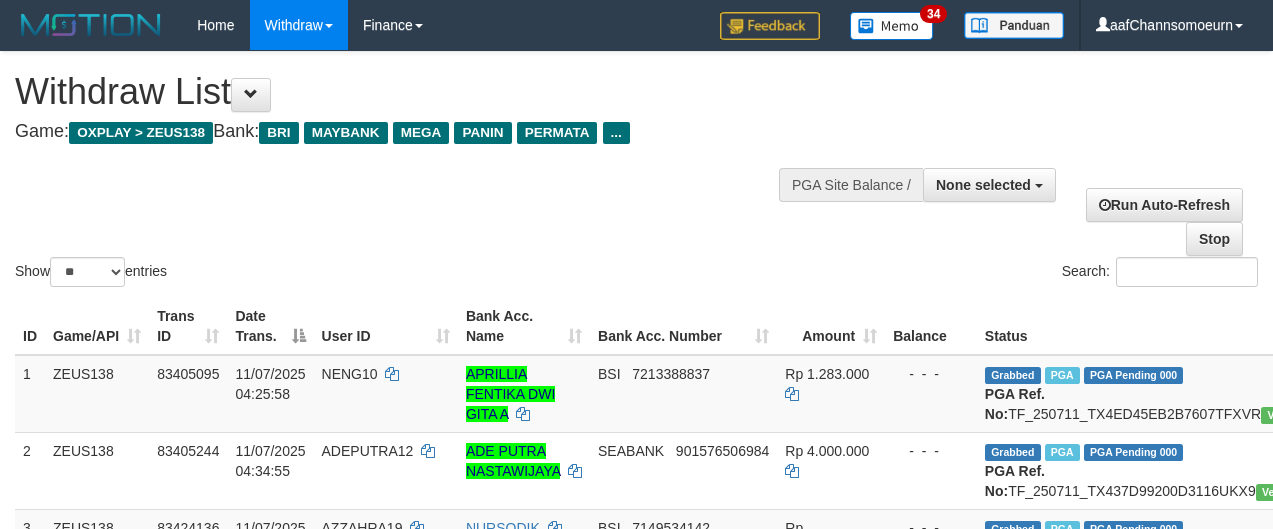 select 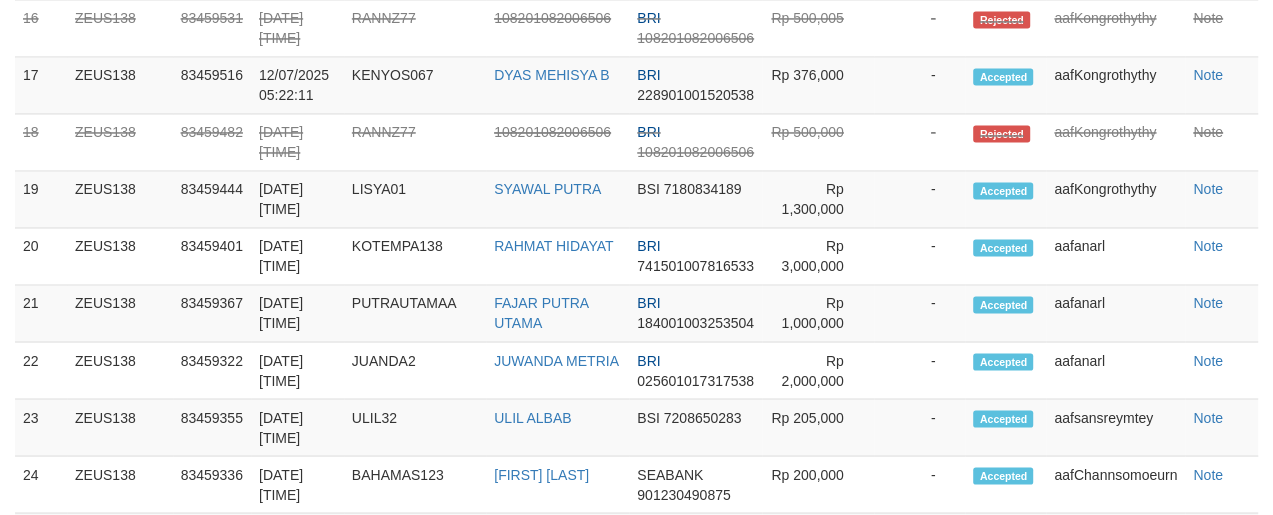 scroll, scrollTop: 1950, scrollLeft: 0, axis: vertical 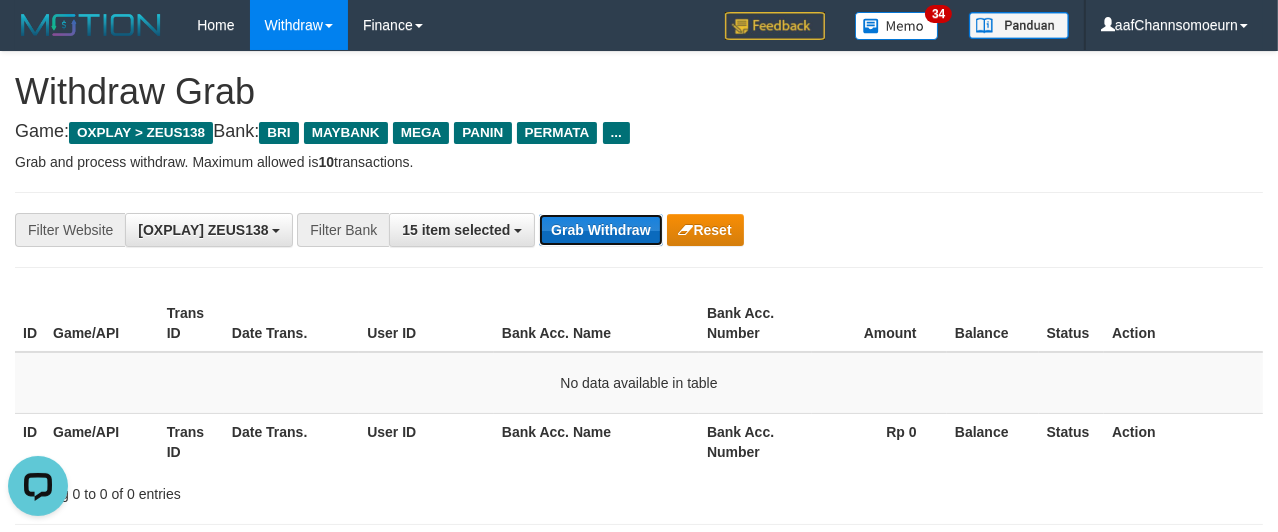 click on "Grab Withdraw" at bounding box center (600, 230) 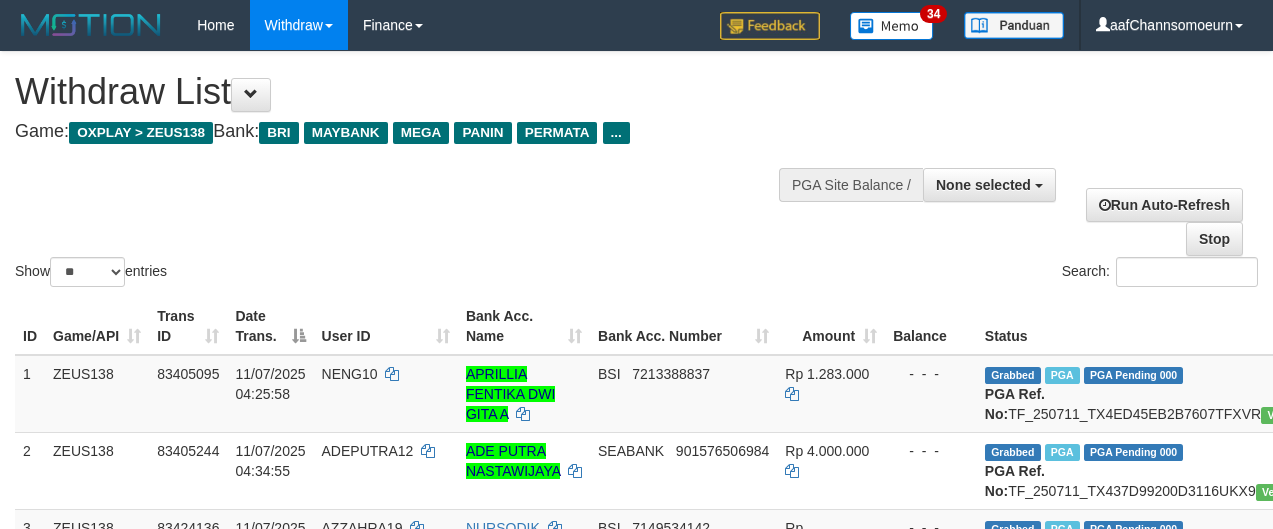 select 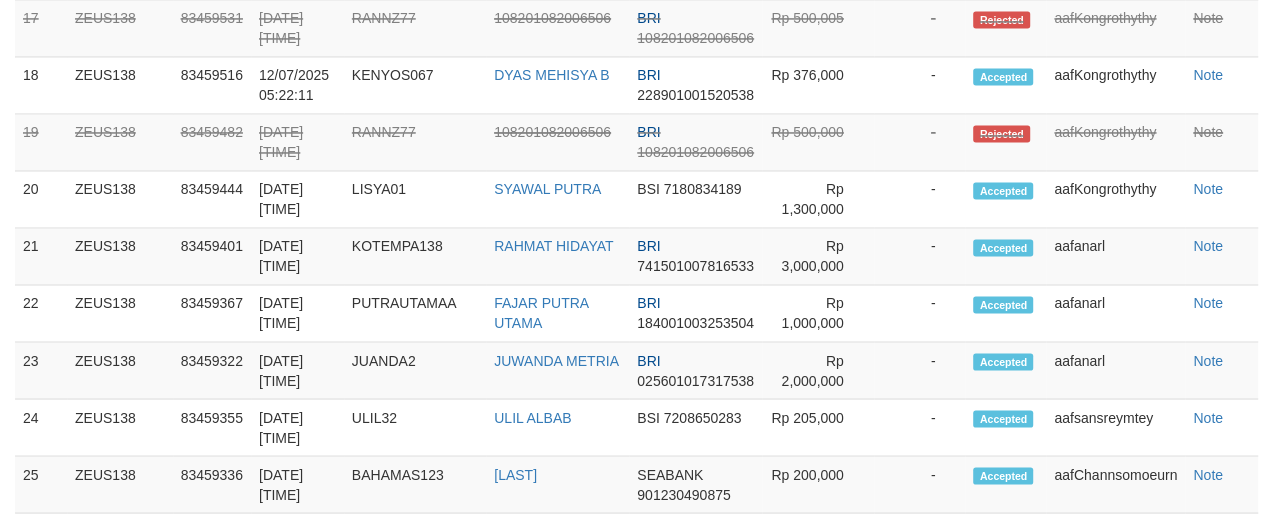 scroll, scrollTop: 1950, scrollLeft: 0, axis: vertical 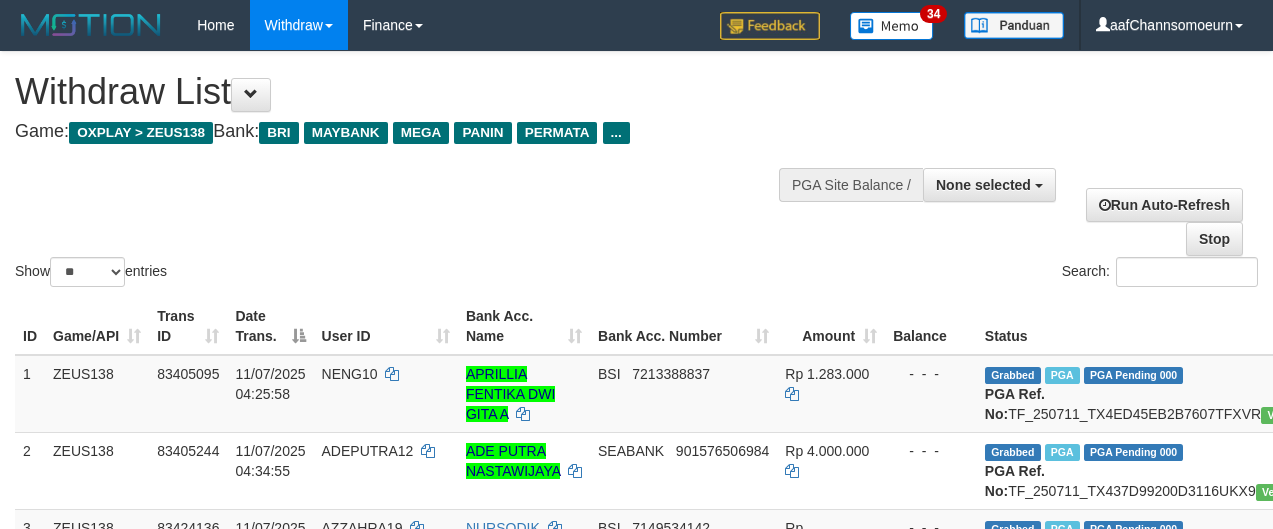 select 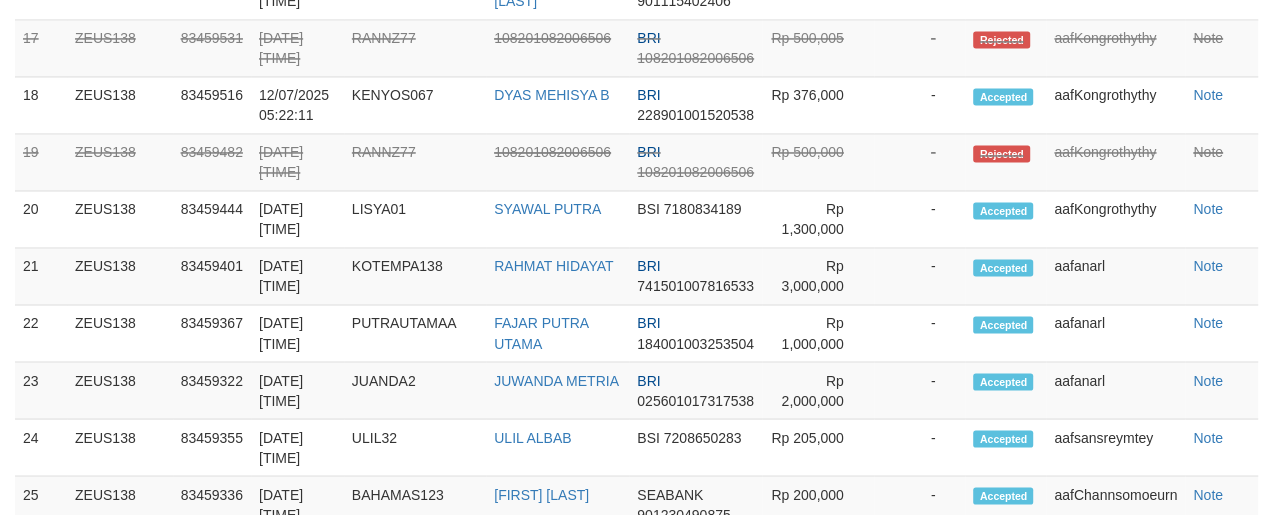 scroll, scrollTop: 1950, scrollLeft: 0, axis: vertical 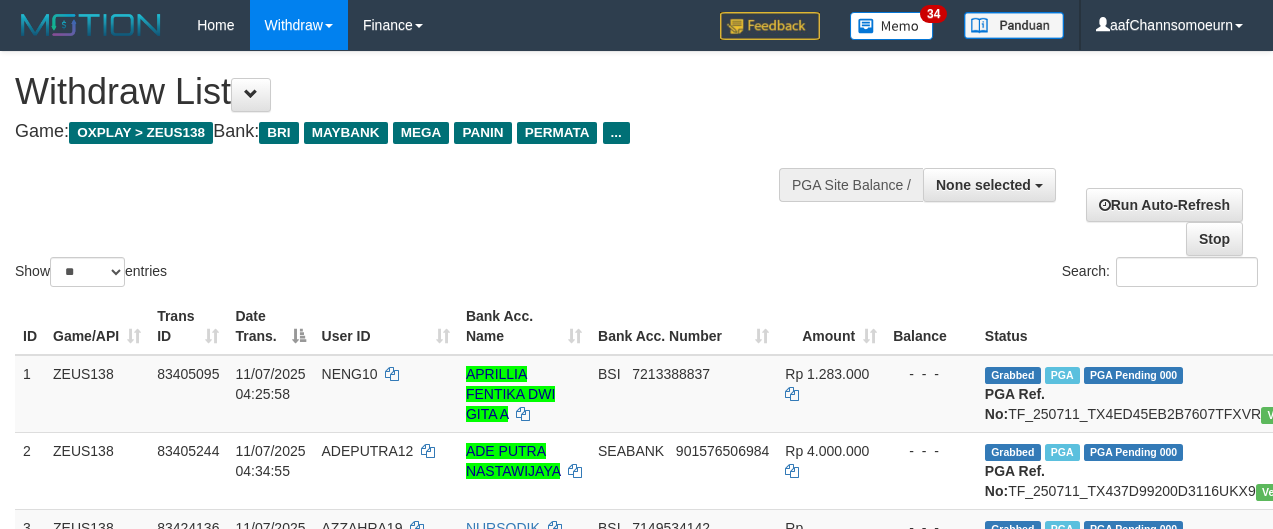 select 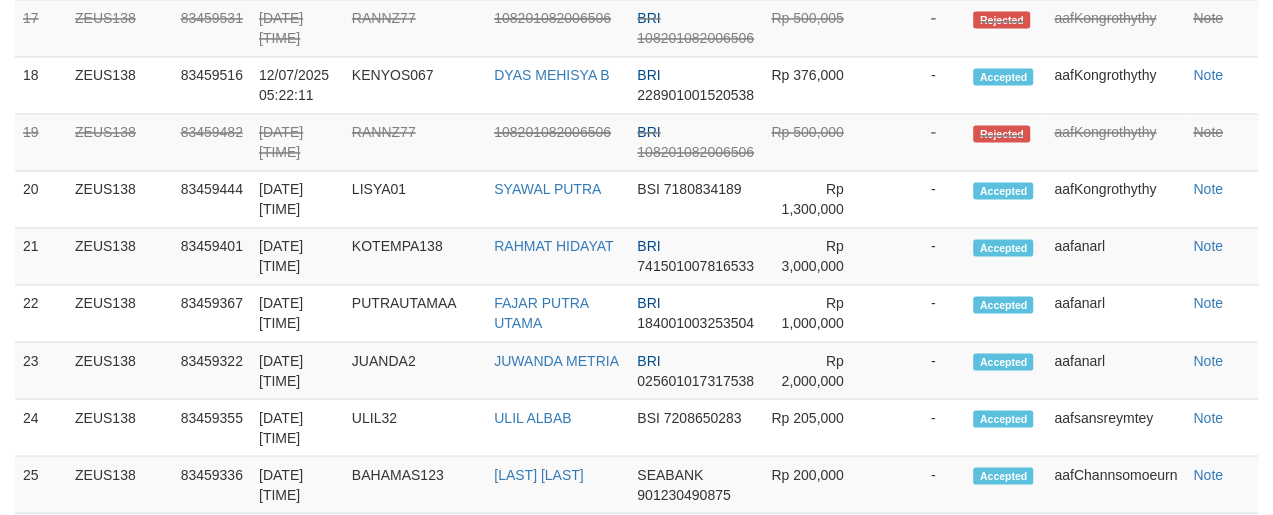 scroll, scrollTop: 1950, scrollLeft: 0, axis: vertical 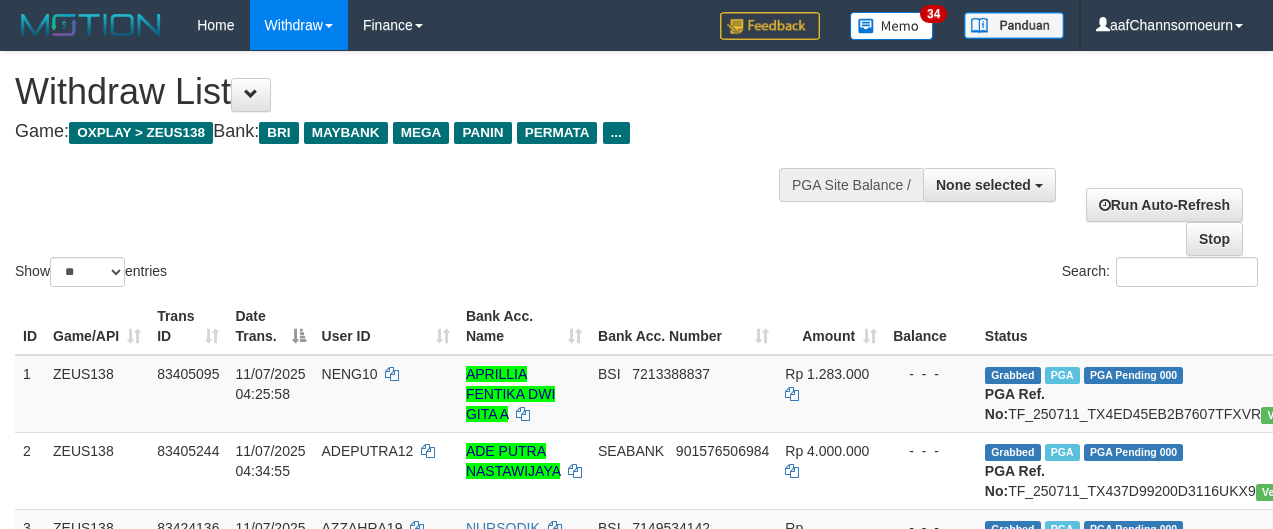 select 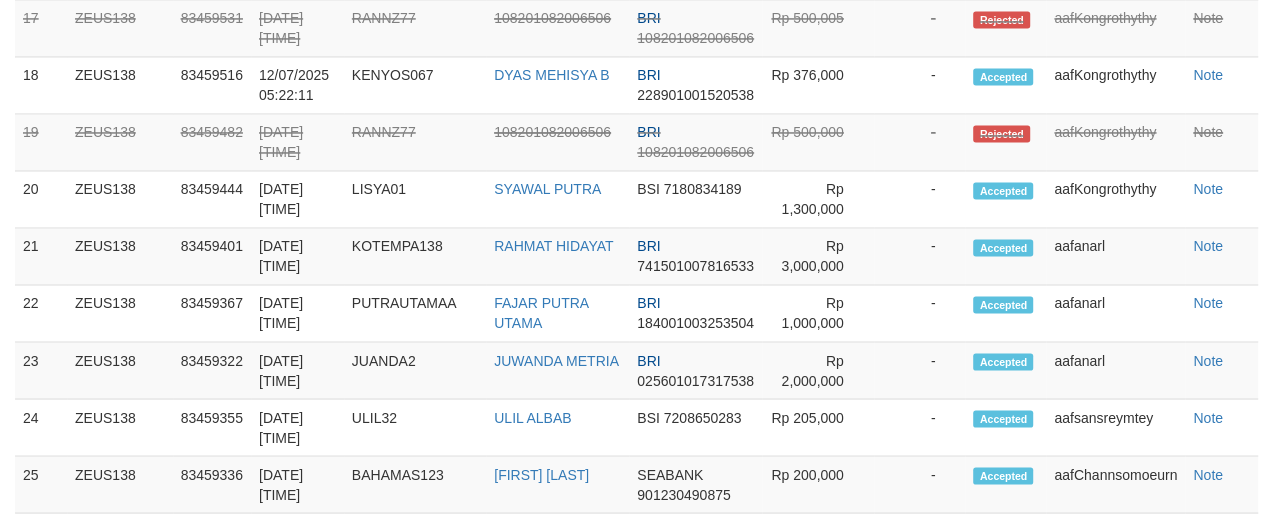 scroll, scrollTop: 1950, scrollLeft: 0, axis: vertical 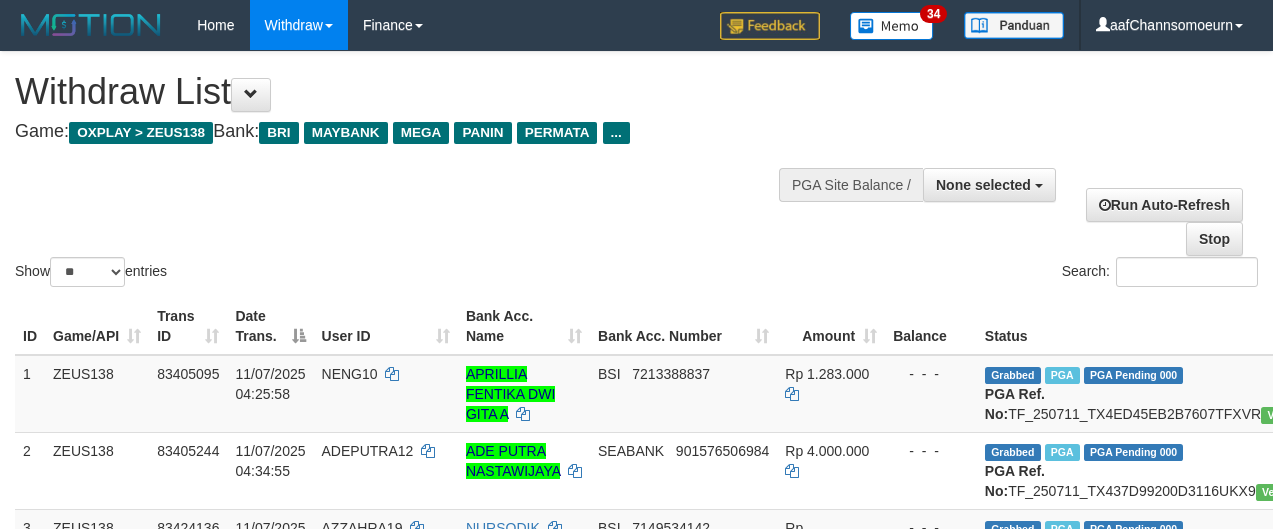 select 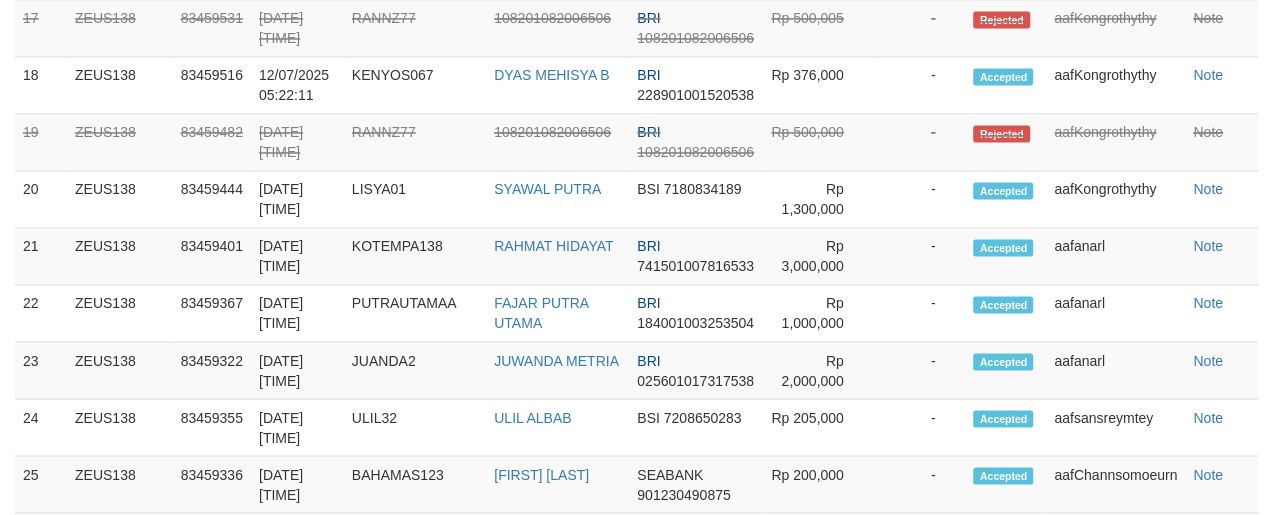 scroll, scrollTop: 1950, scrollLeft: 0, axis: vertical 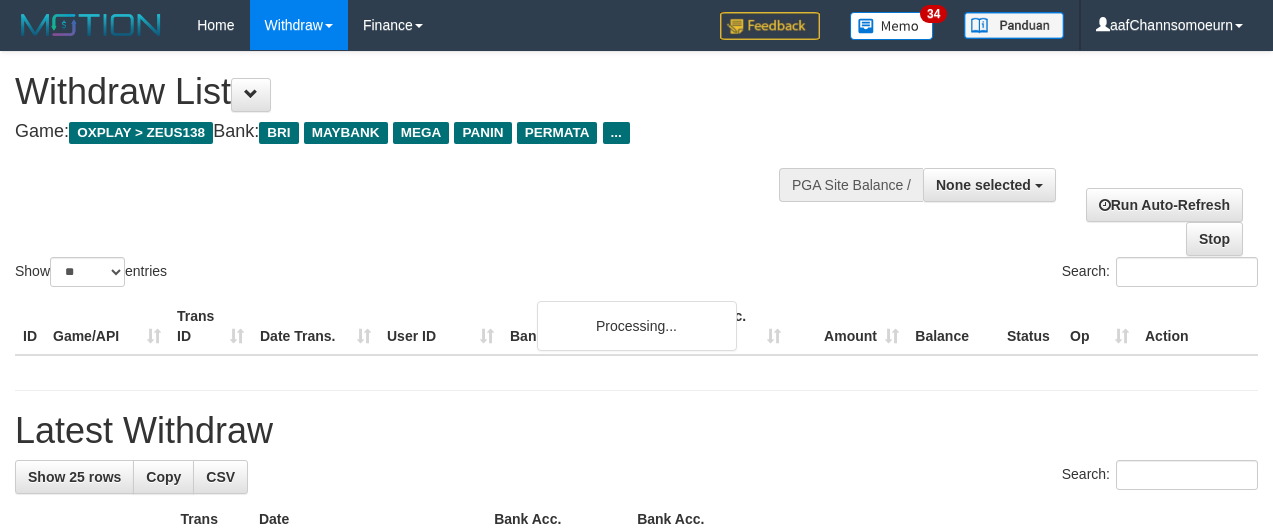select 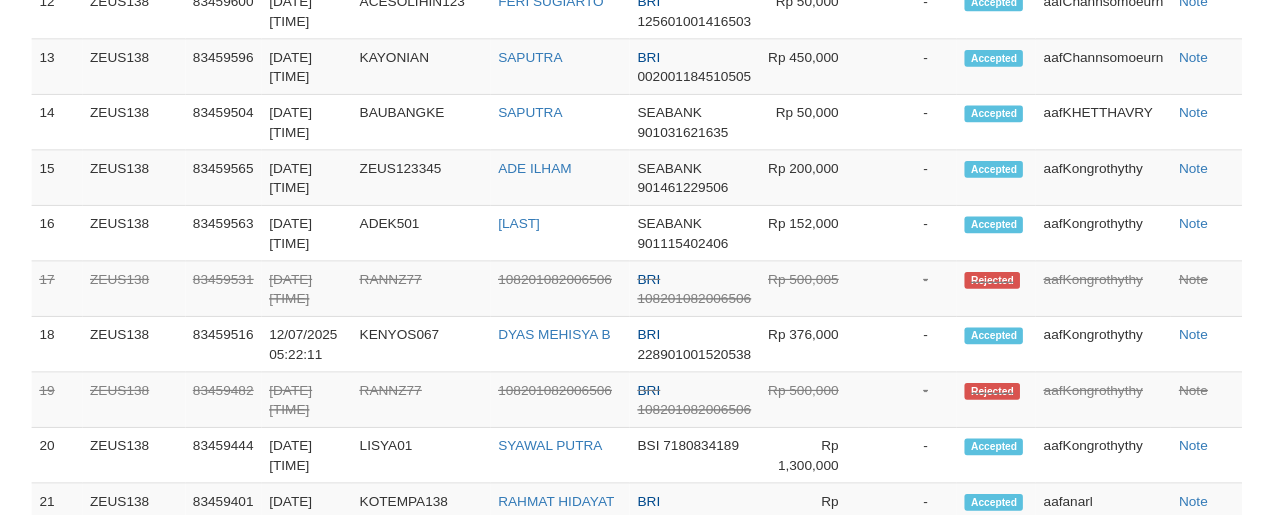 scroll, scrollTop: 1950, scrollLeft: 0, axis: vertical 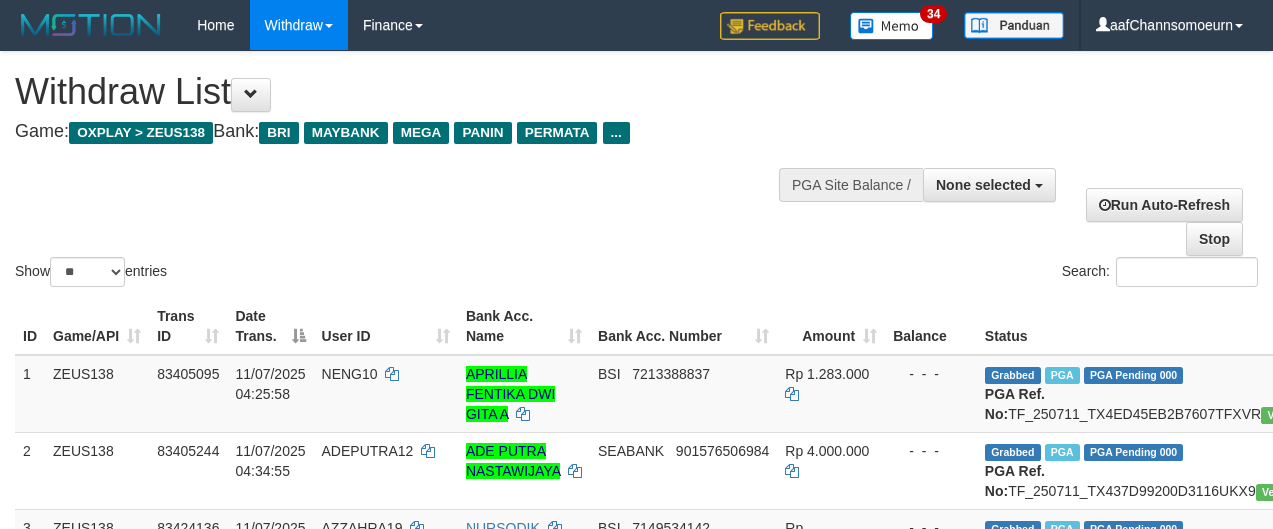select 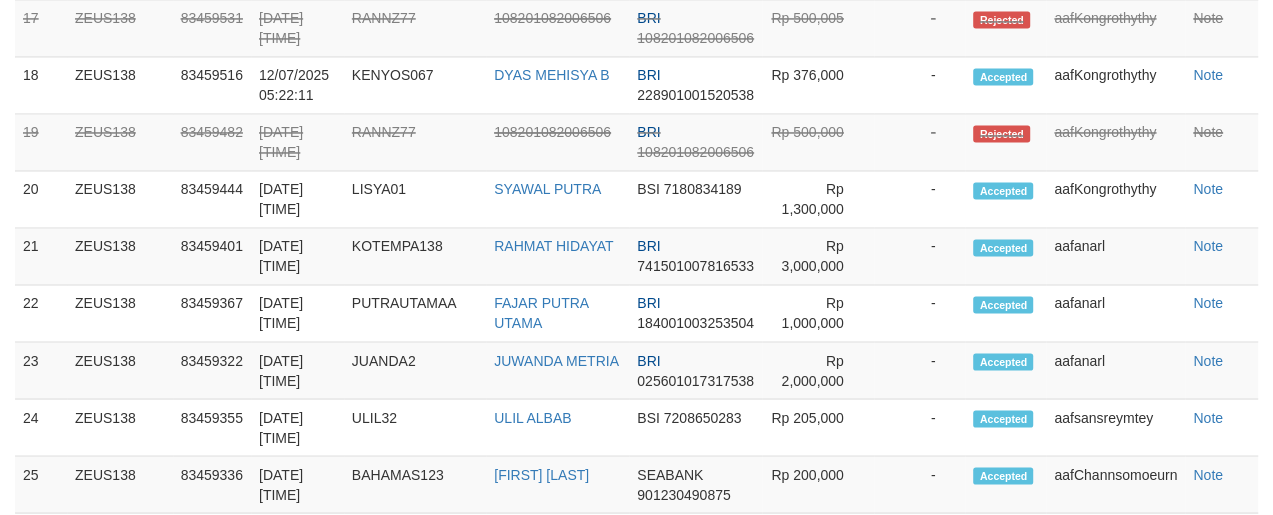 scroll, scrollTop: 1950, scrollLeft: 0, axis: vertical 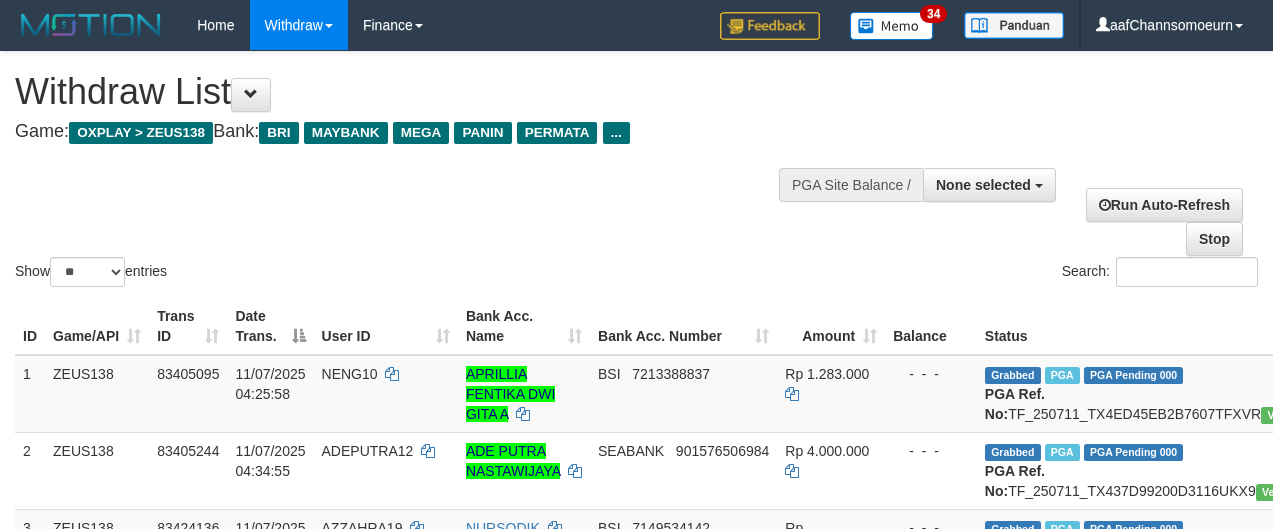 select 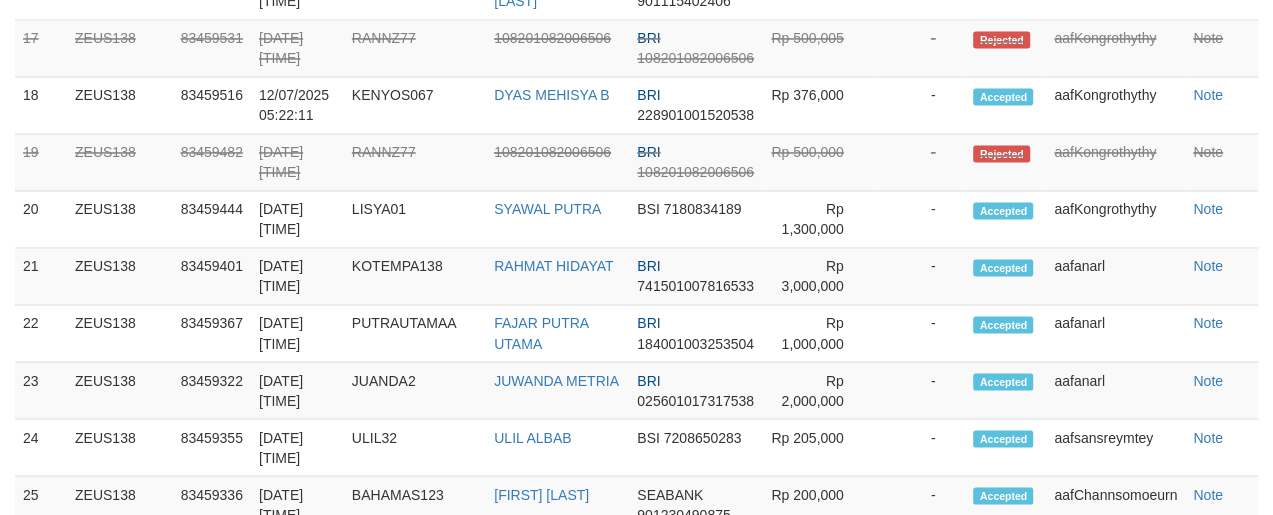 scroll, scrollTop: 1950, scrollLeft: 0, axis: vertical 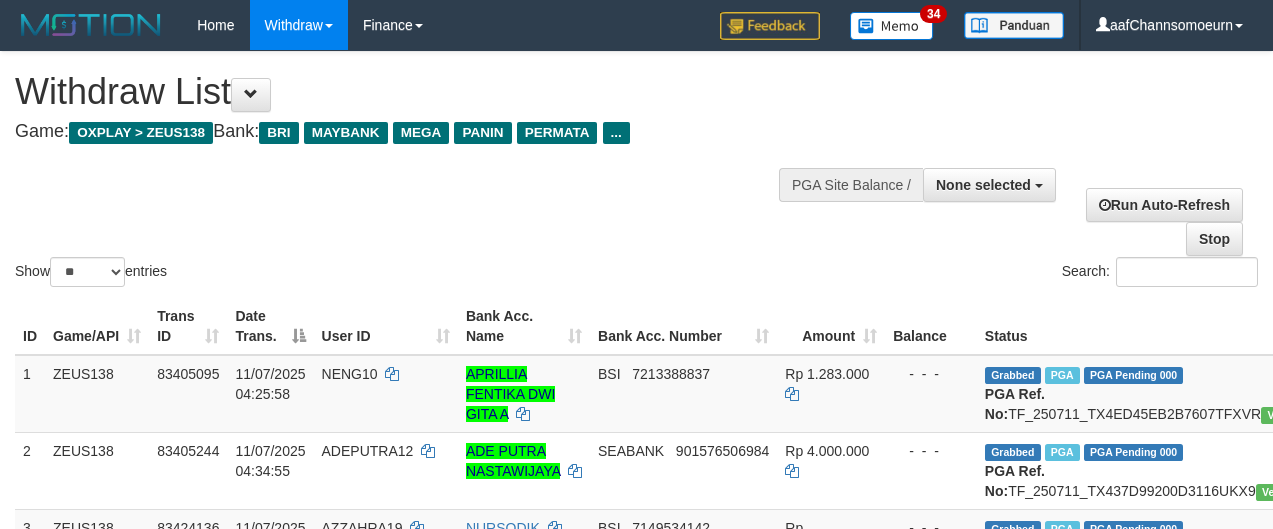 select 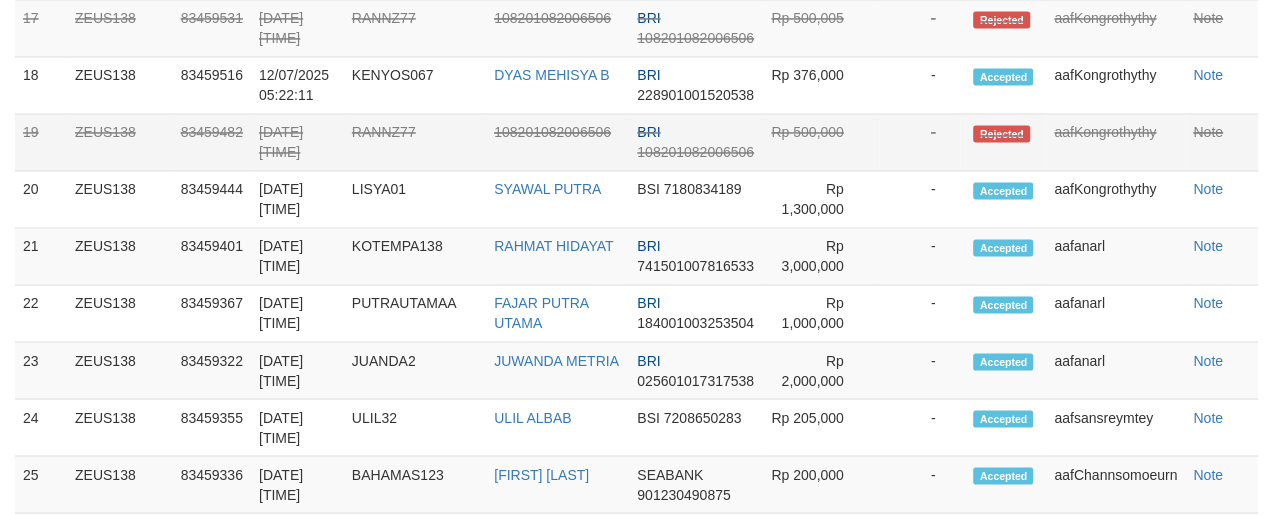 scroll, scrollTop: 1950, scrollLeft: 0, axis: vertical 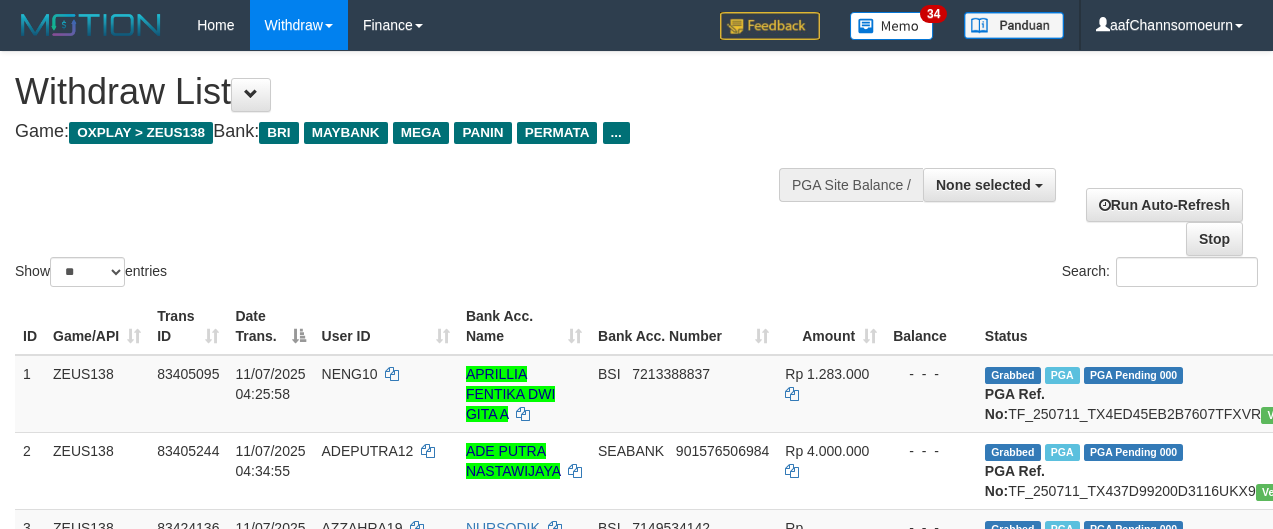 select 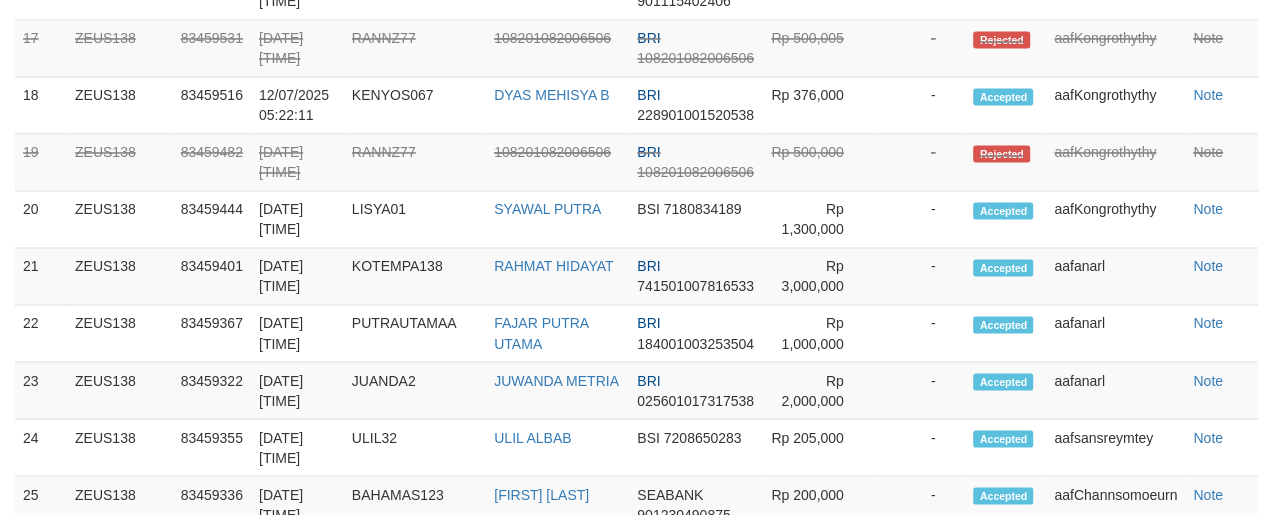 scroll, scrollTop: 1950, scrollLeft: 0, axis: vertical 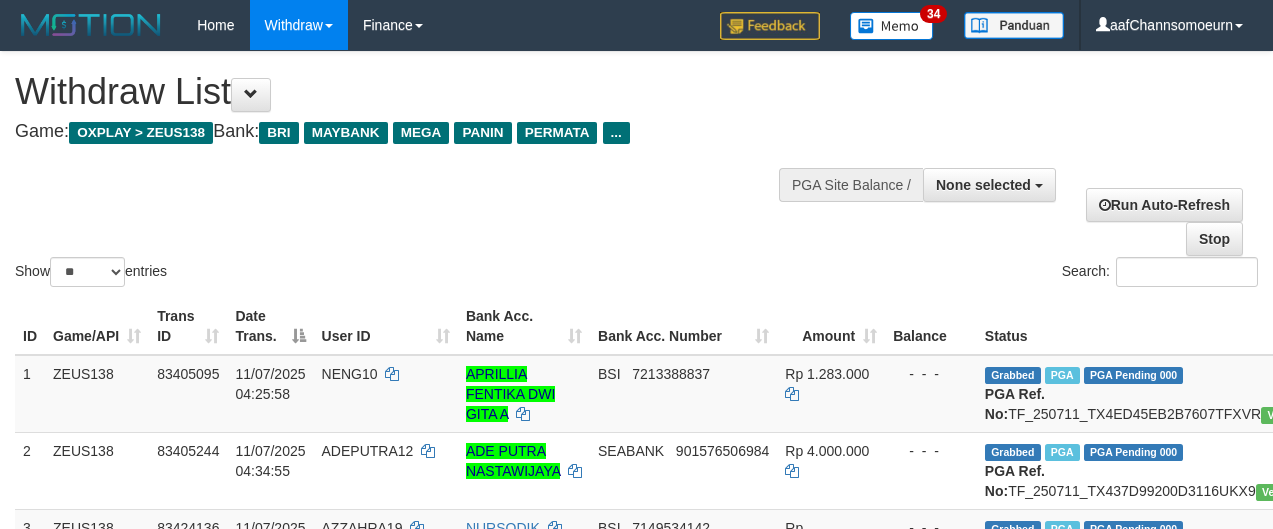 select 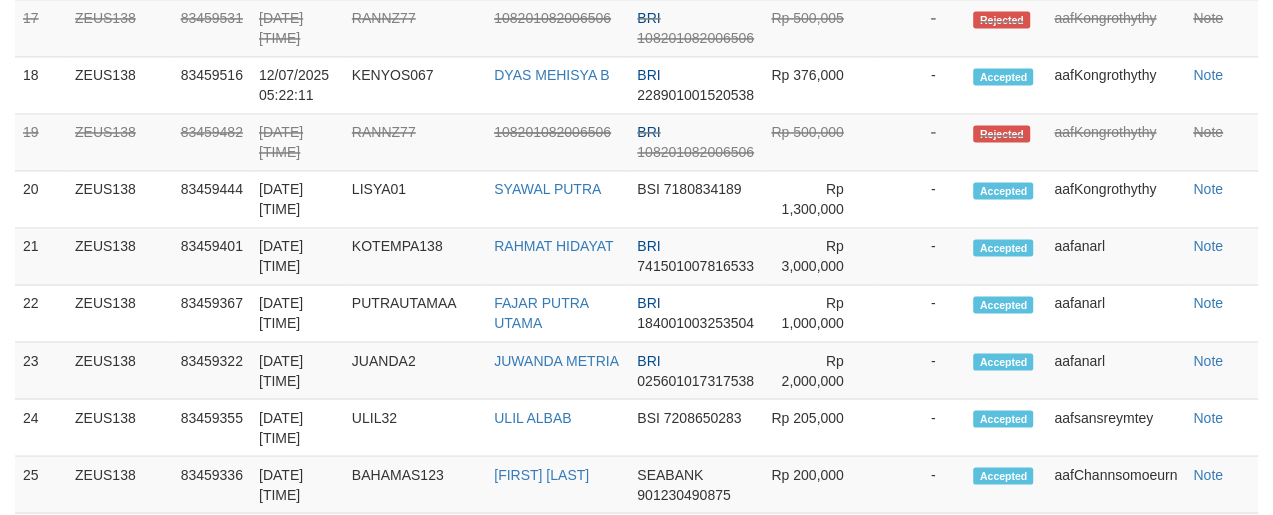 scroll, scrollTop: 1950, scrollLeft: 0, axis: vertical 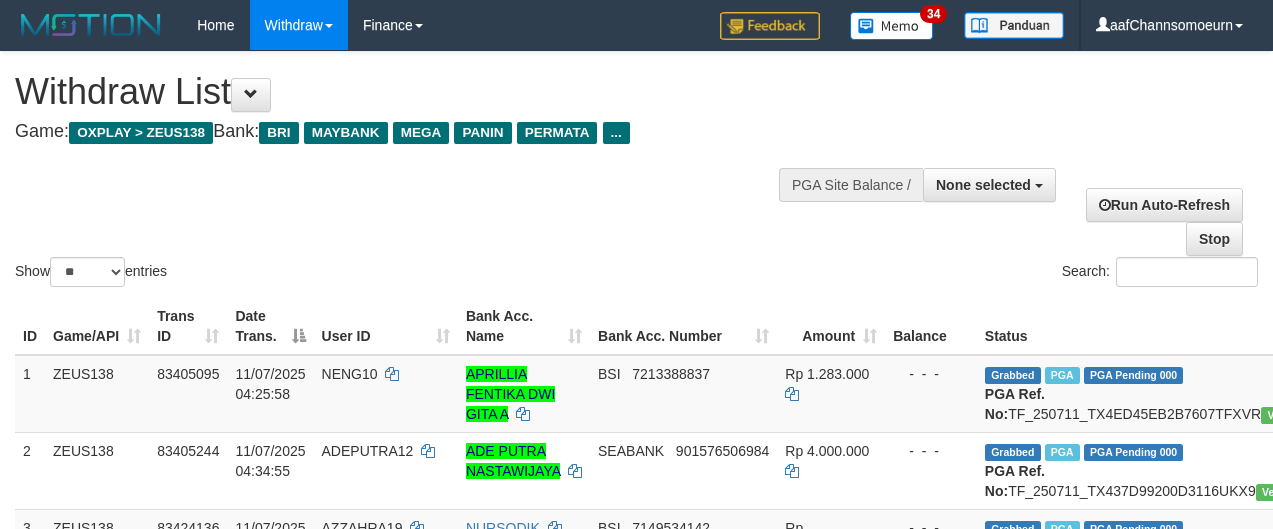 select 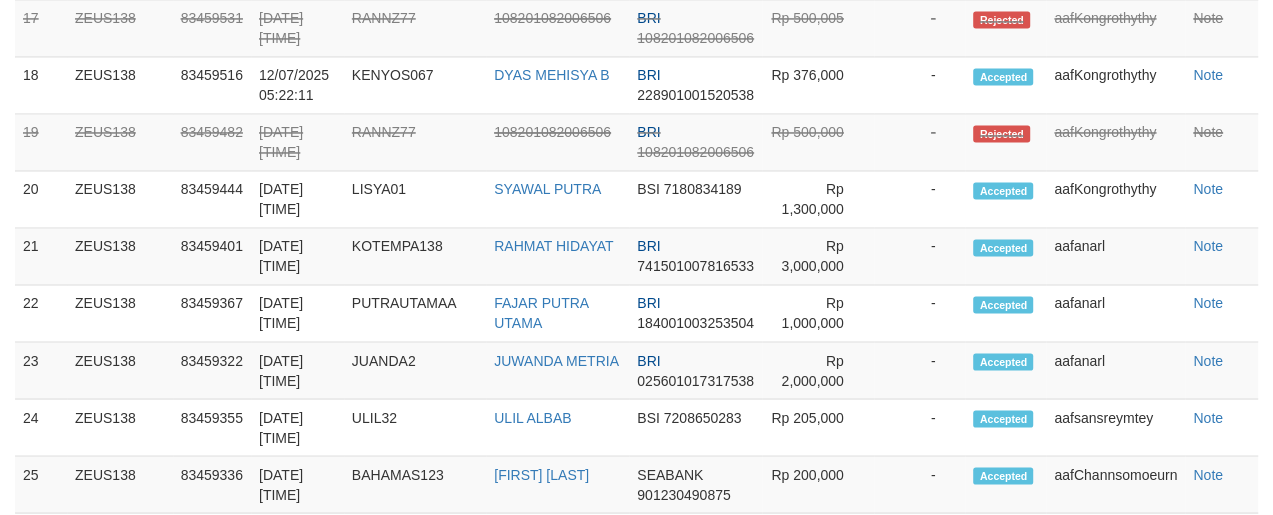 scroll, scrollTop: 1950, scrollLeft: 0, axis: vertical 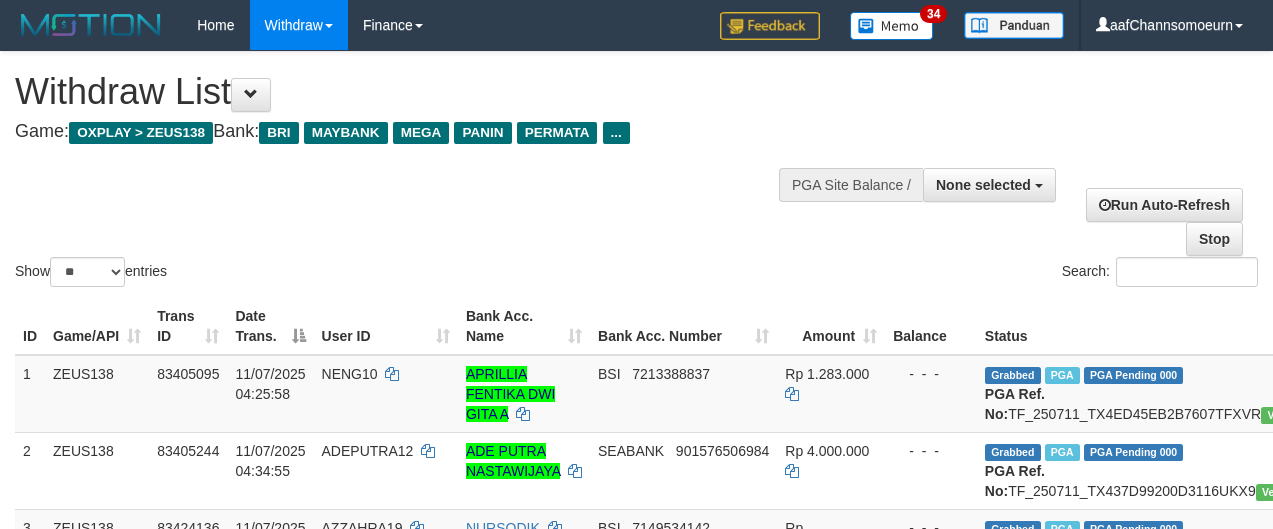 select 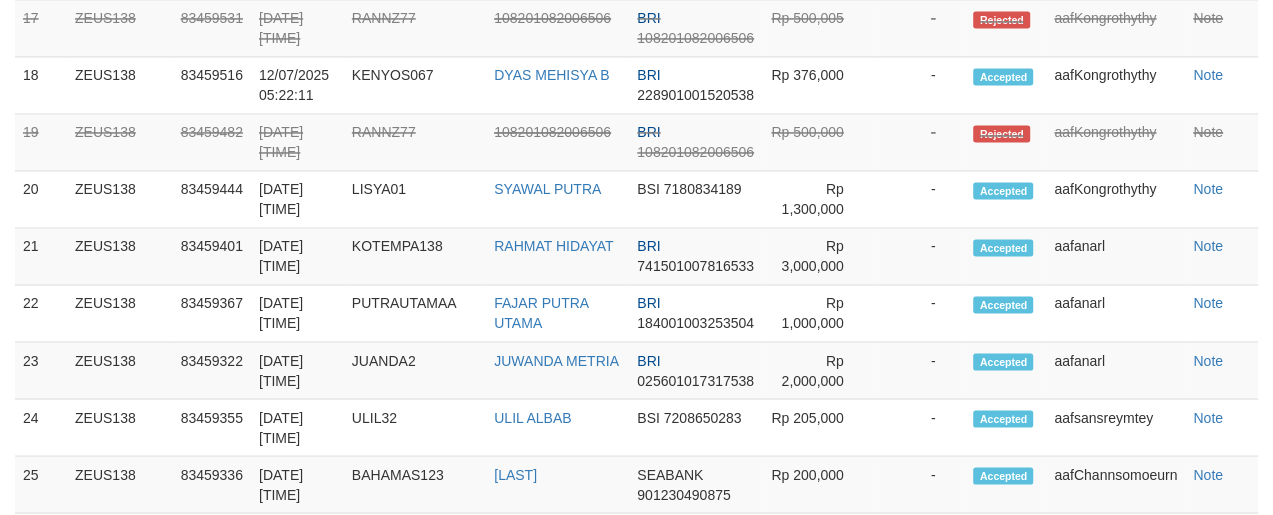scroll, scrollTop: 1950, scrollLeft: 0, axis: vertical 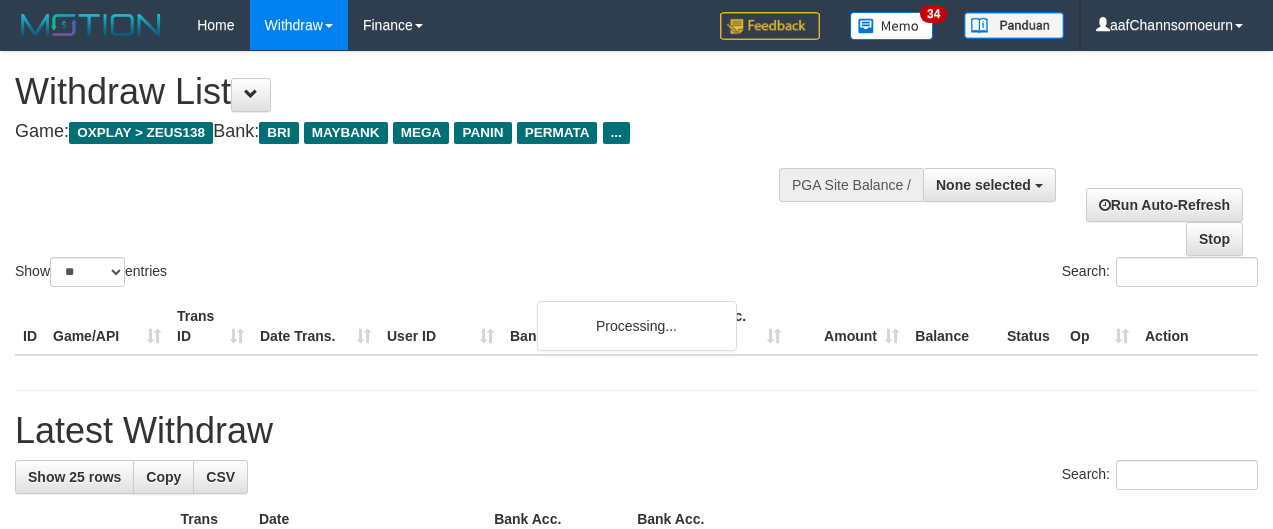 select 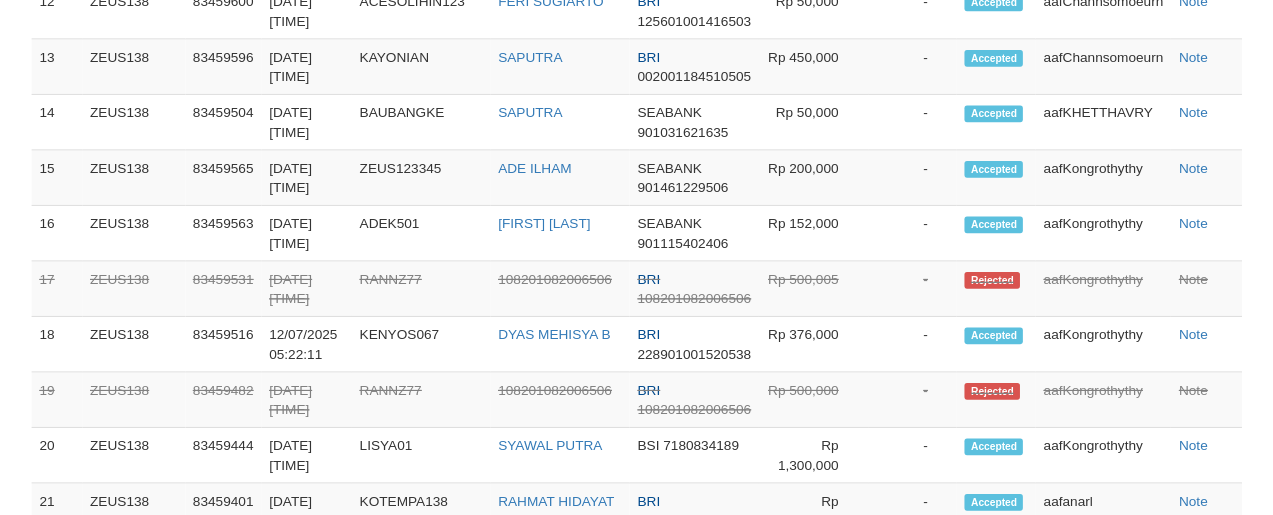 scroll, scrollTop: 1950, scrollLeft: 0, axis: vertical 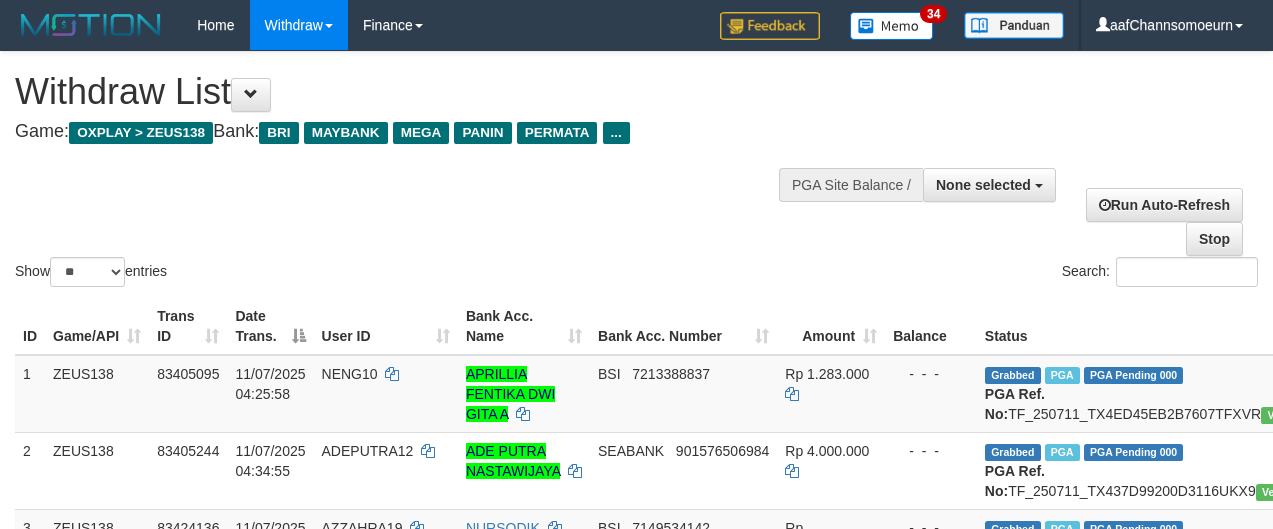 select 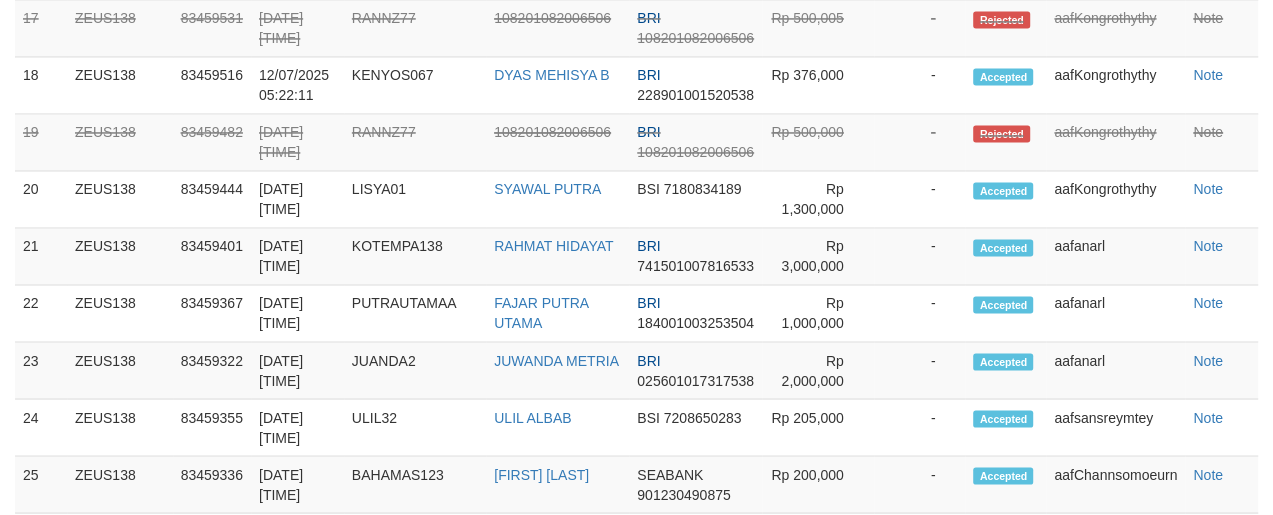 scroll, scrollTop: 1950, scrollLeft: 0, axis: vertical 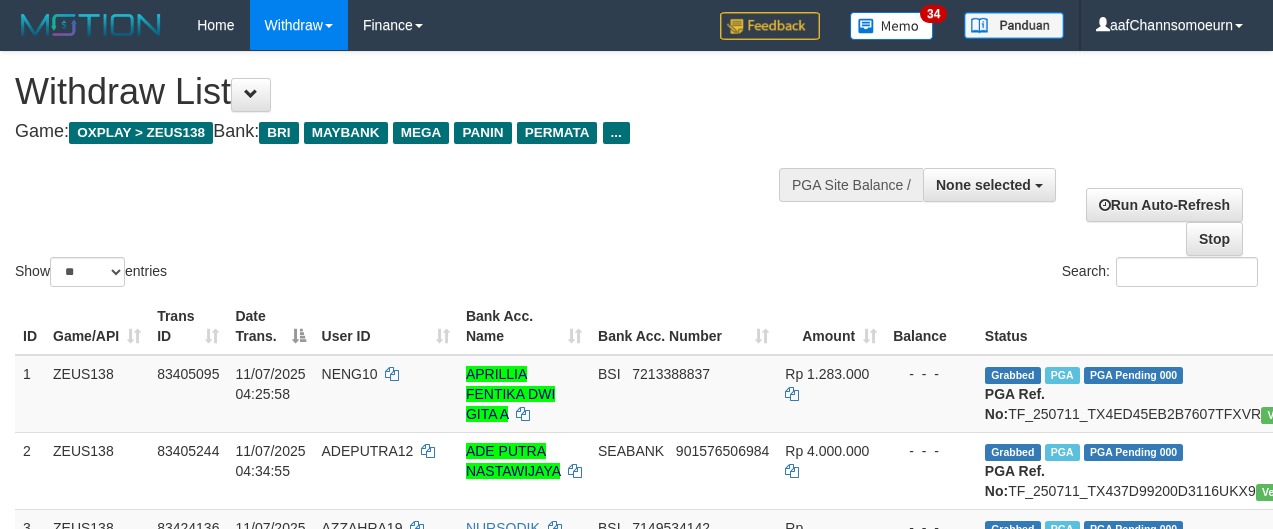 select 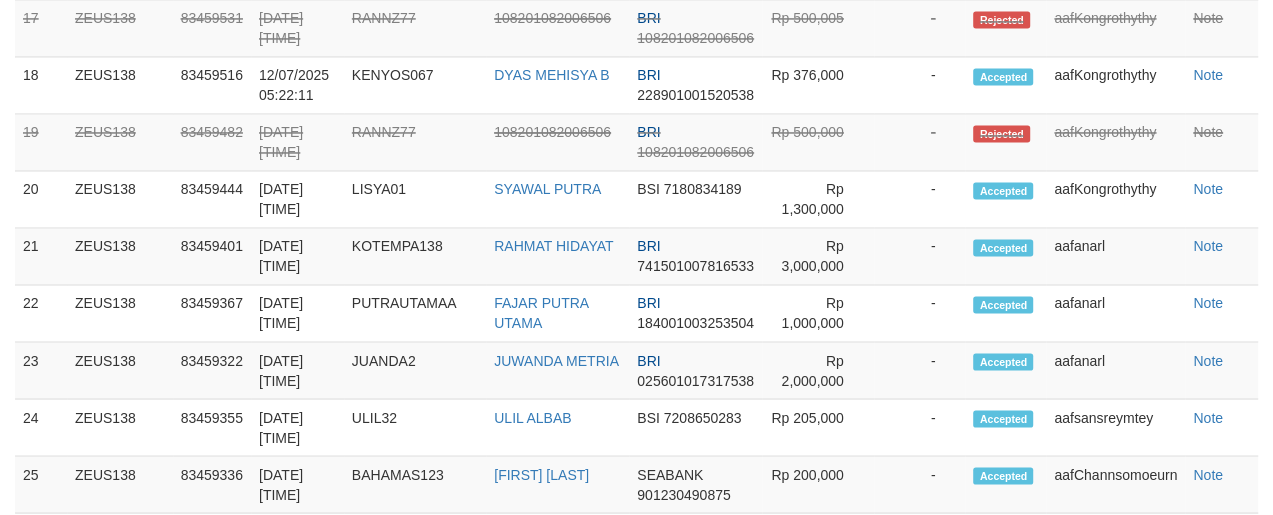 scroll, scrollTop: 1950, scrollLeft: 0, axis: vertical 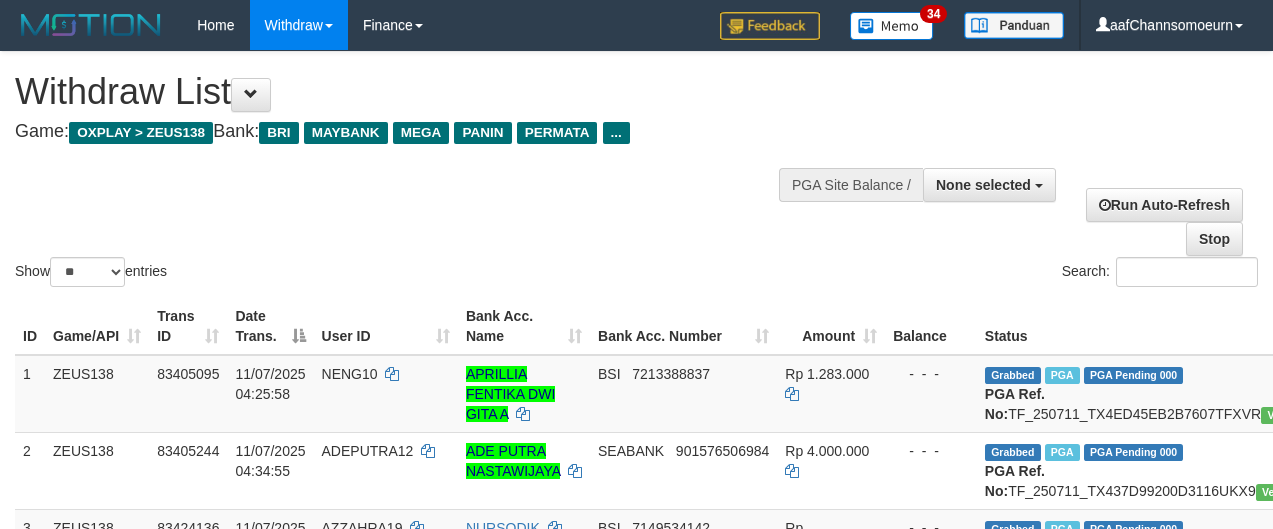 select 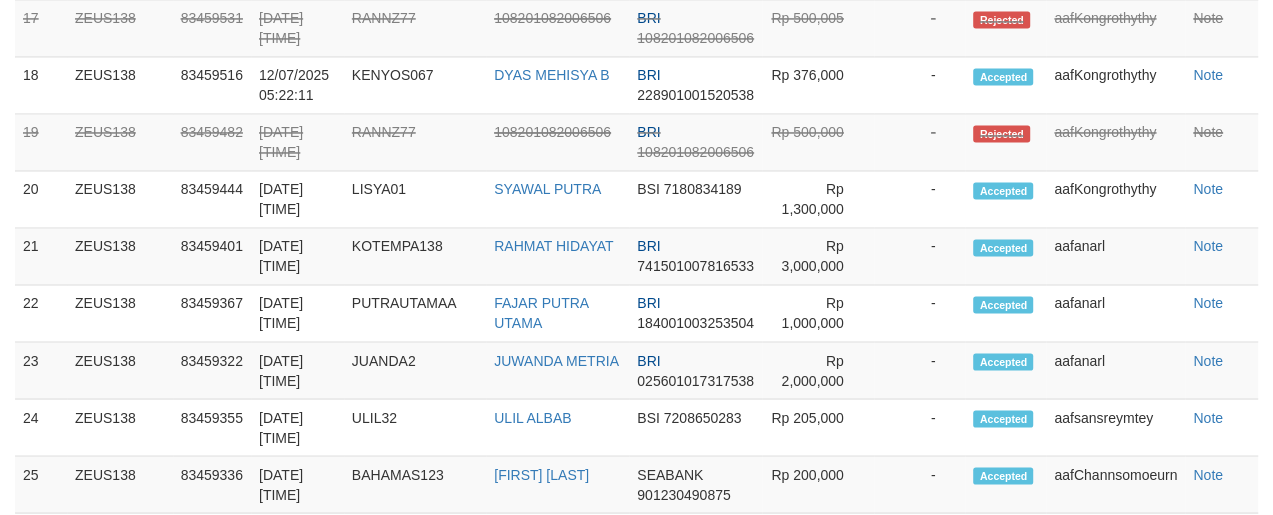 scroll, scrollTop: 1950, scrollLeft: 0, axis: vertical 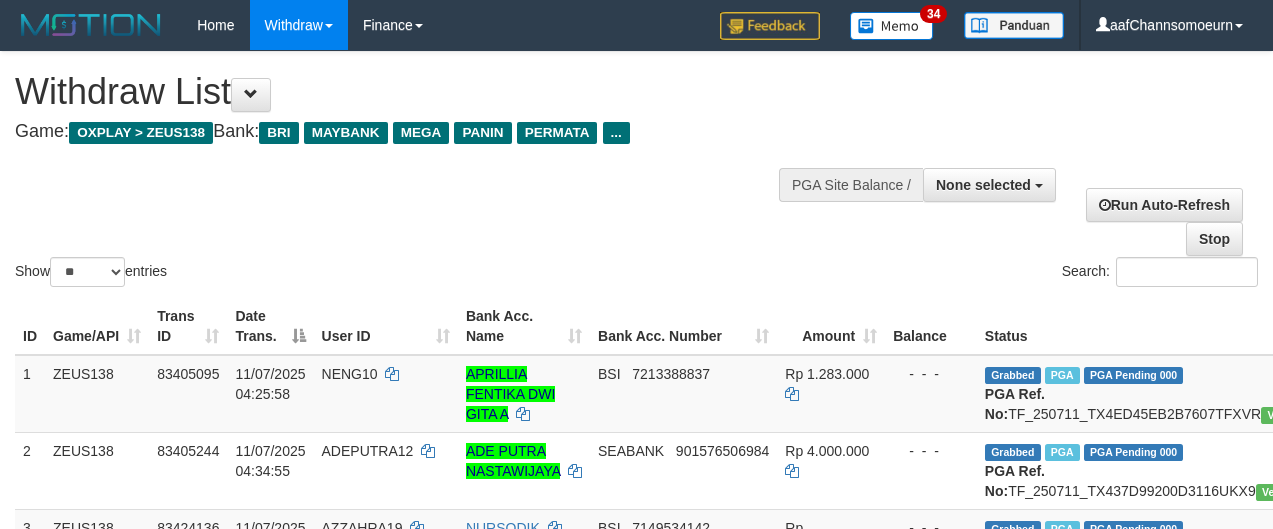 select 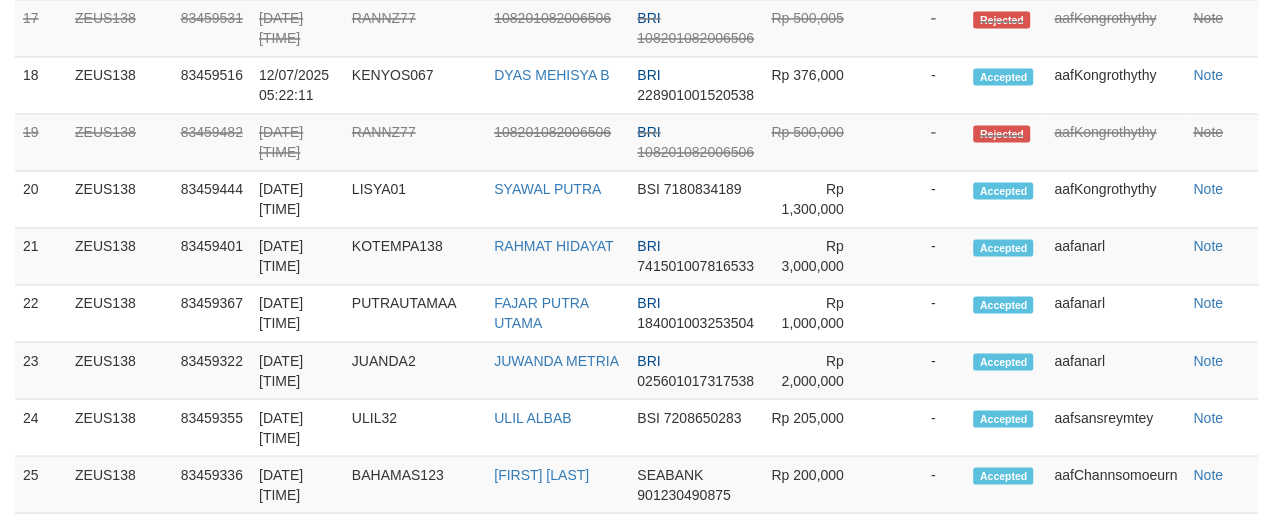 scroll, scrollTop: 1950, scrollLeft: 0, axis: vertical 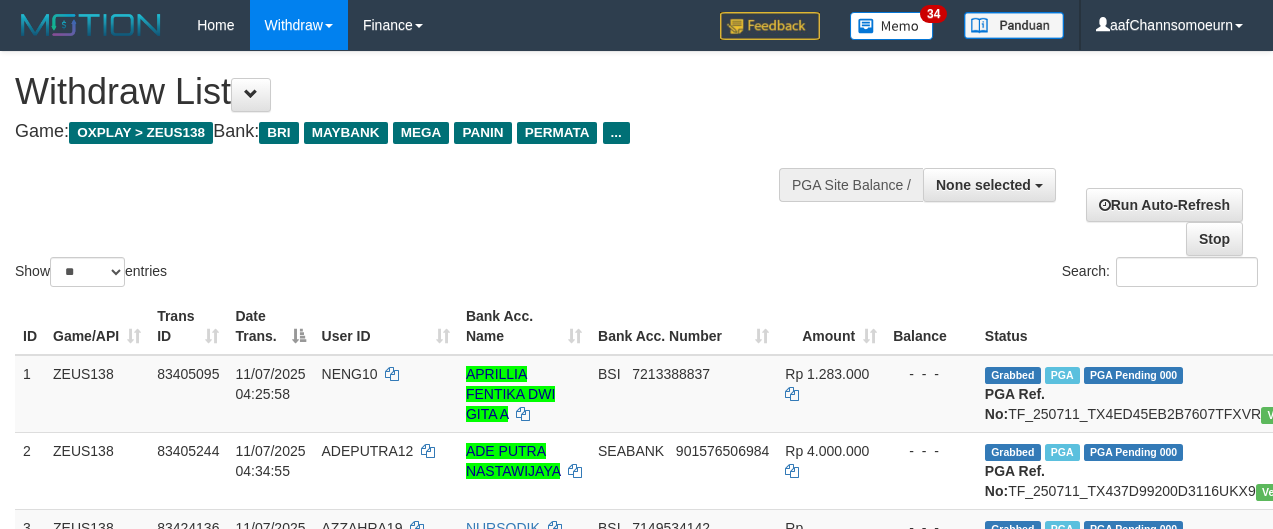 select 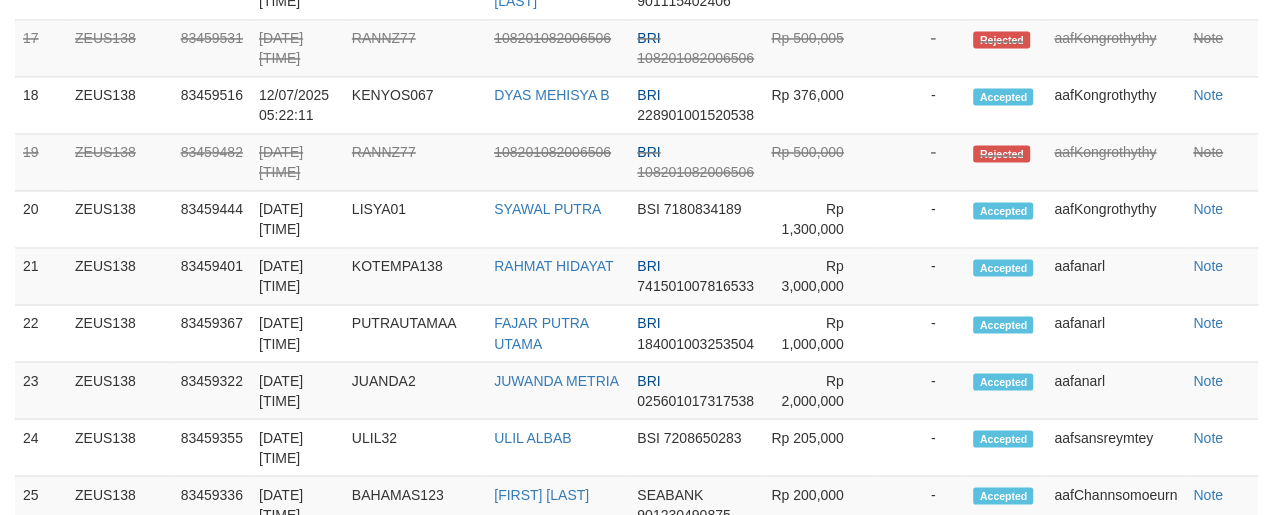 scroll, scrollTop: 1950, scrollLeft: 0, axis: vertical 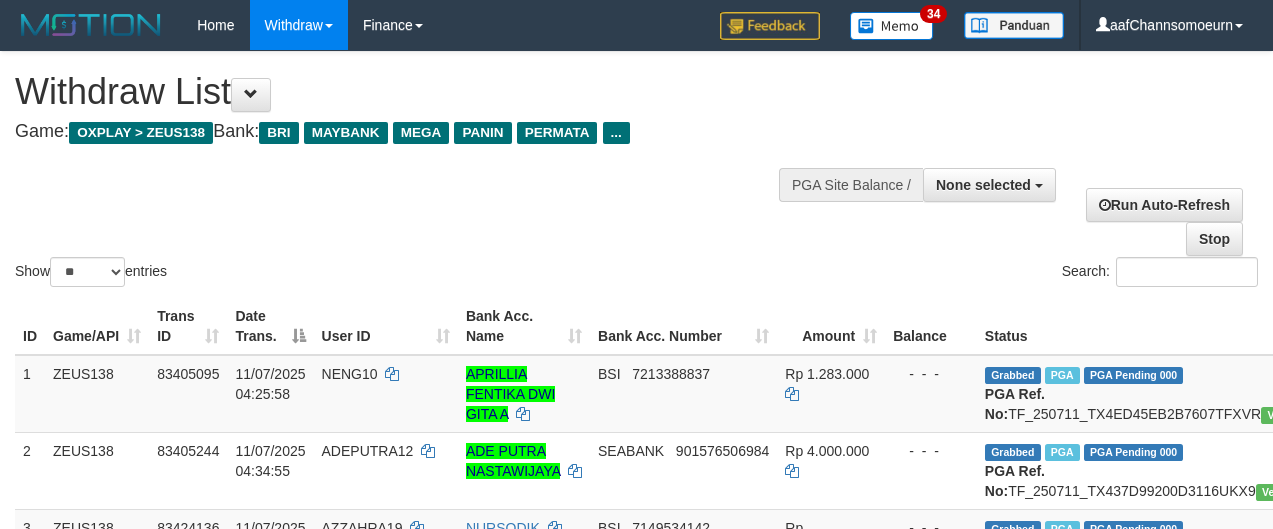 select 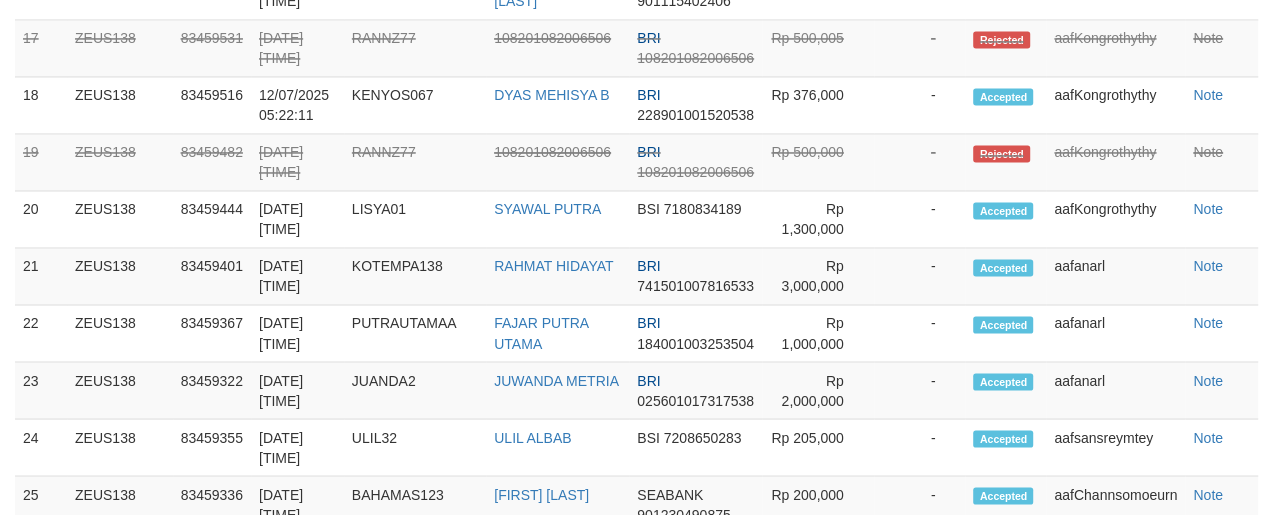 scroll, scrollTop: 1950, scrollLeft: 0, axis: vertical 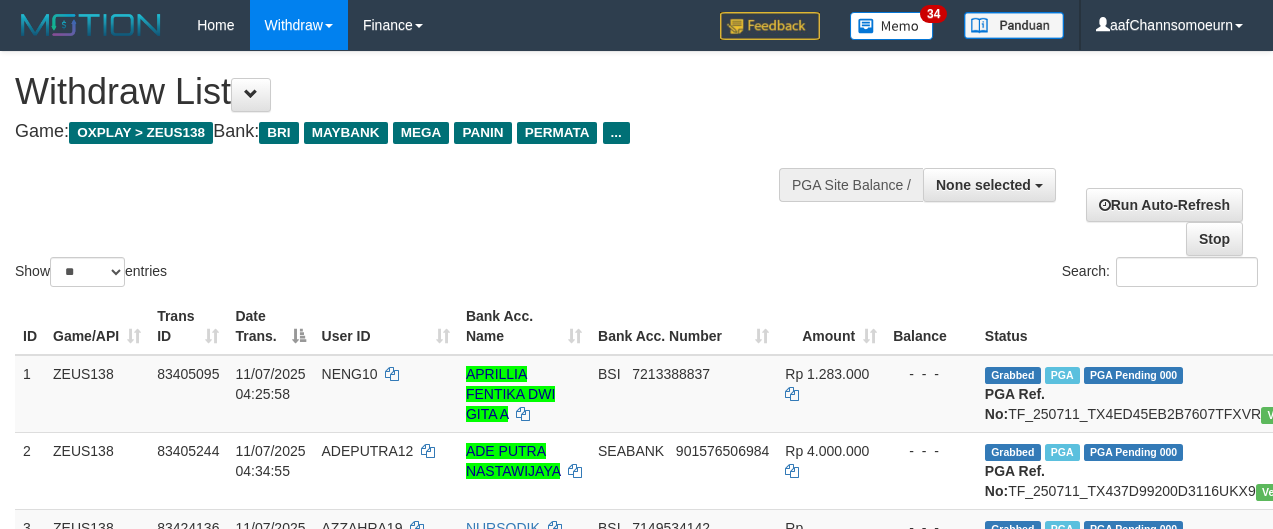 select 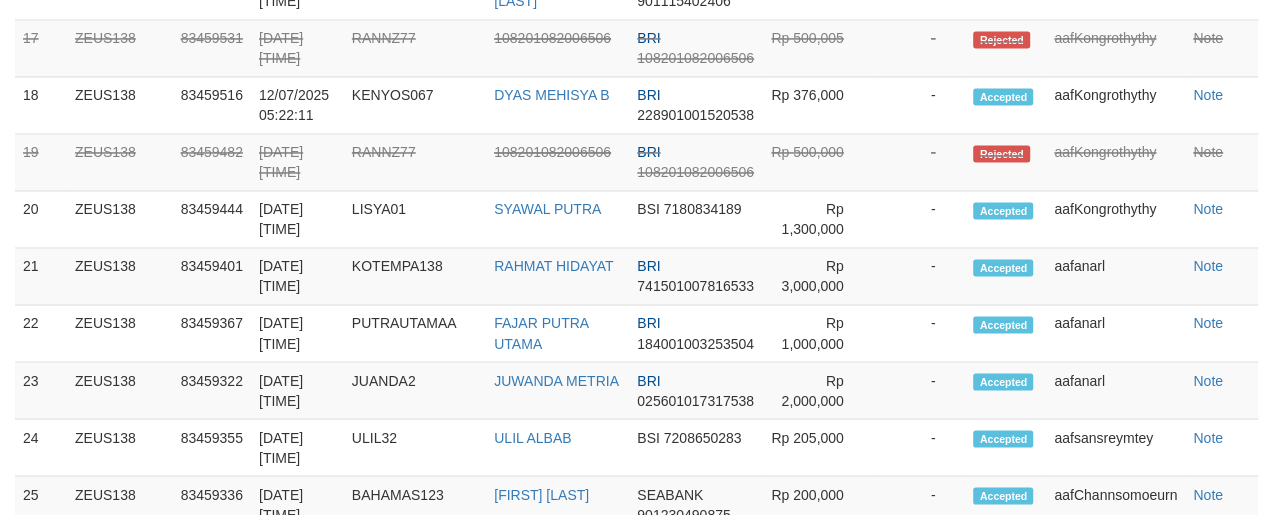 scroll, scrollTop: 1950, scrollLeft: 0, axis: vertical 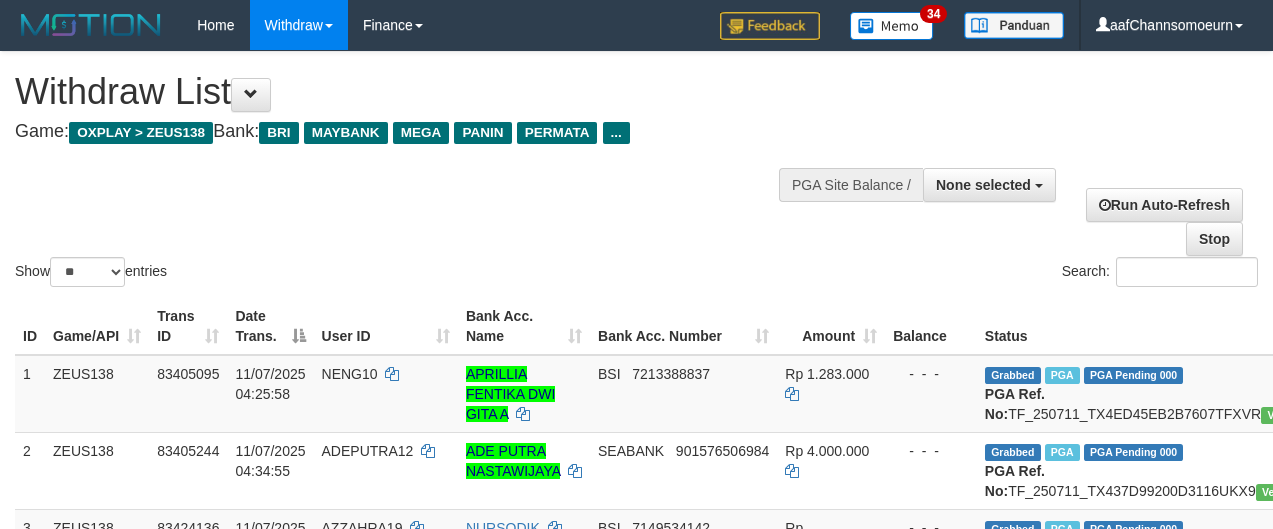 select 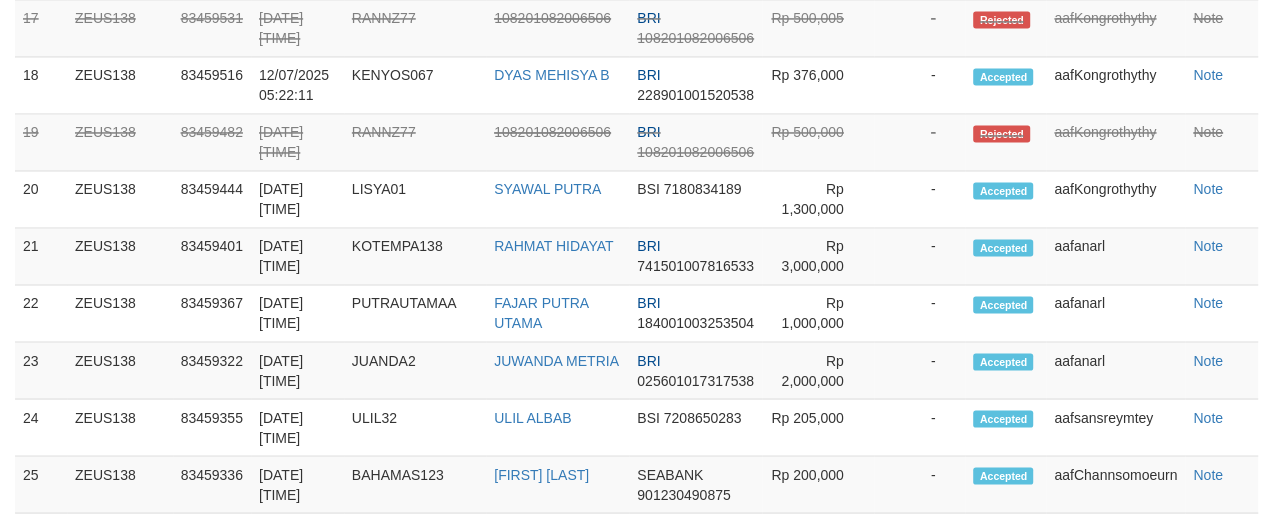 scroll, scrollTop: 1950, scrollLeft: 0, axis: vertical 